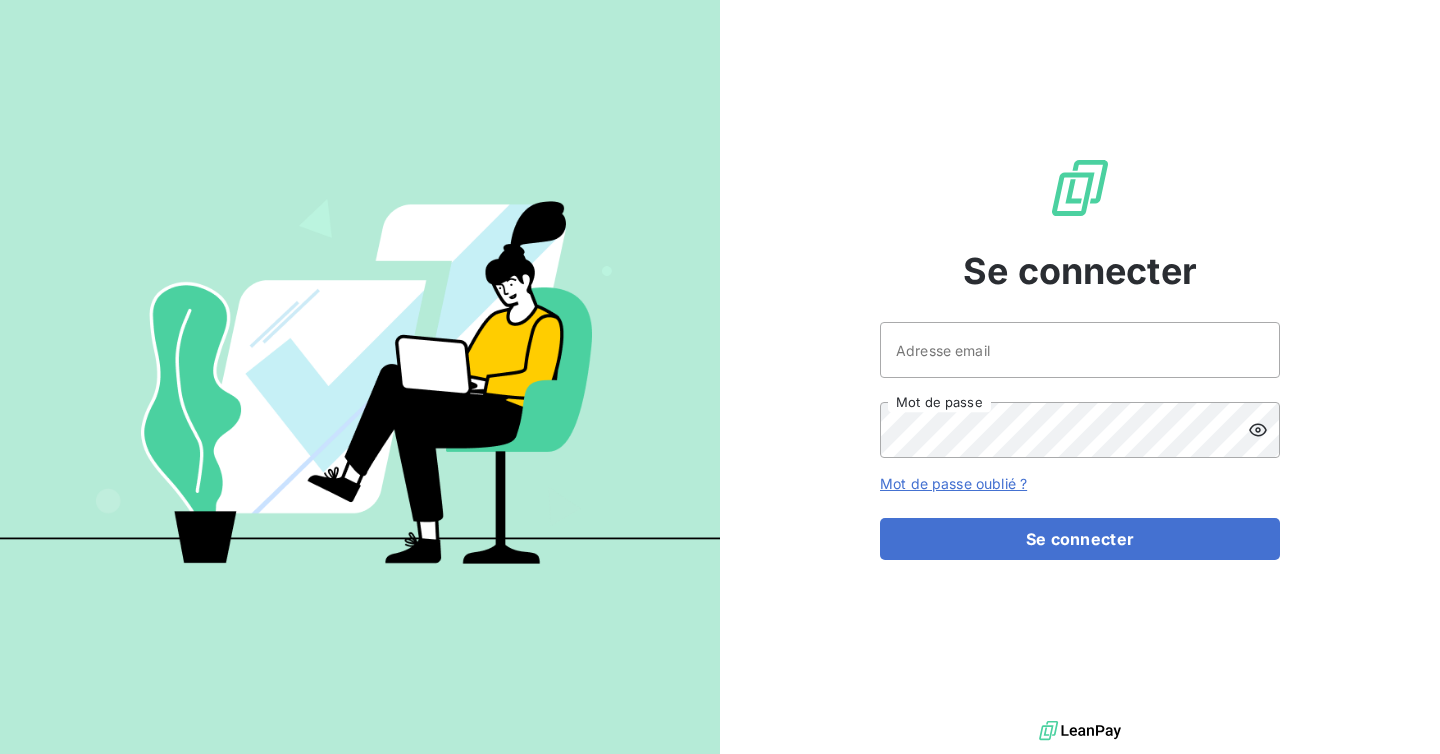 scroll, scrollTop: 0, scrollLeft: 0, axis: both 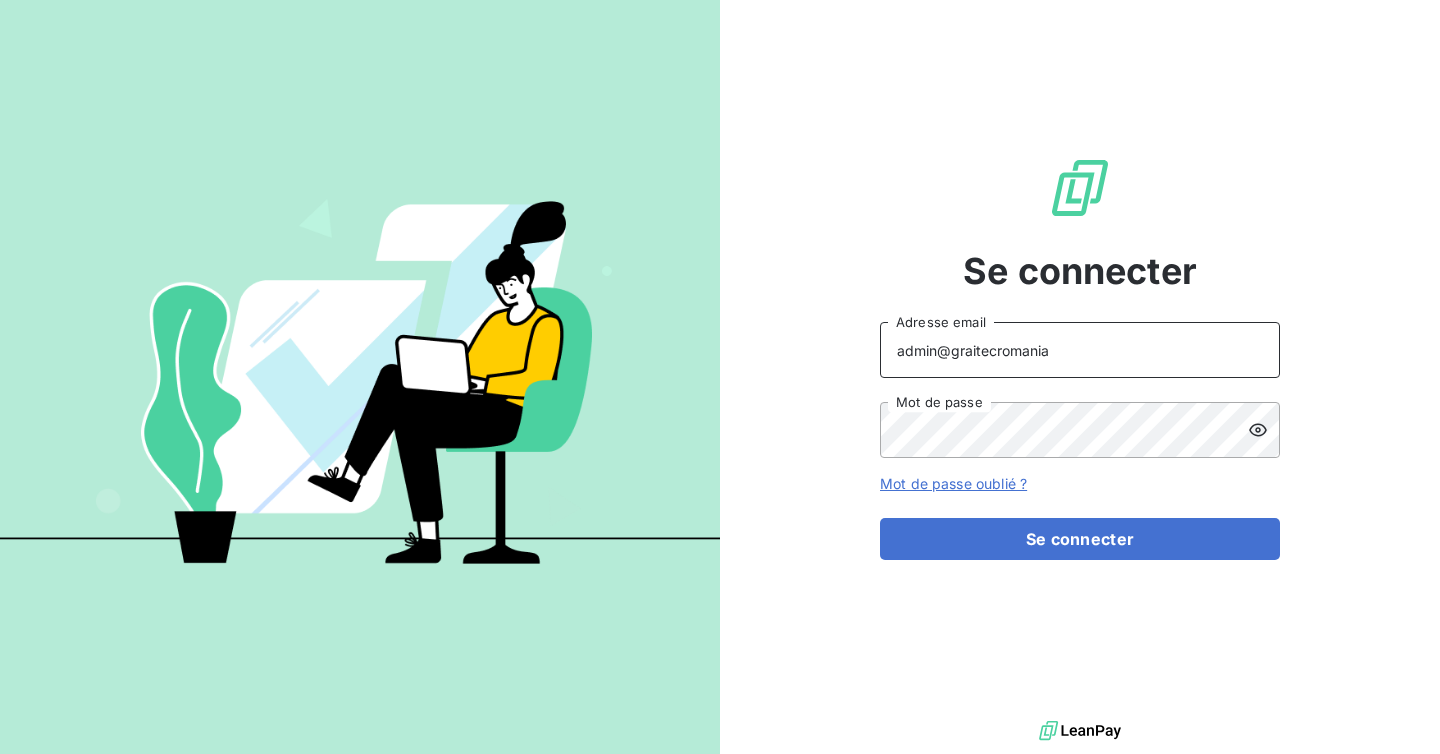 click on "admin@graitecromania" at bounding box center [1080, 350] 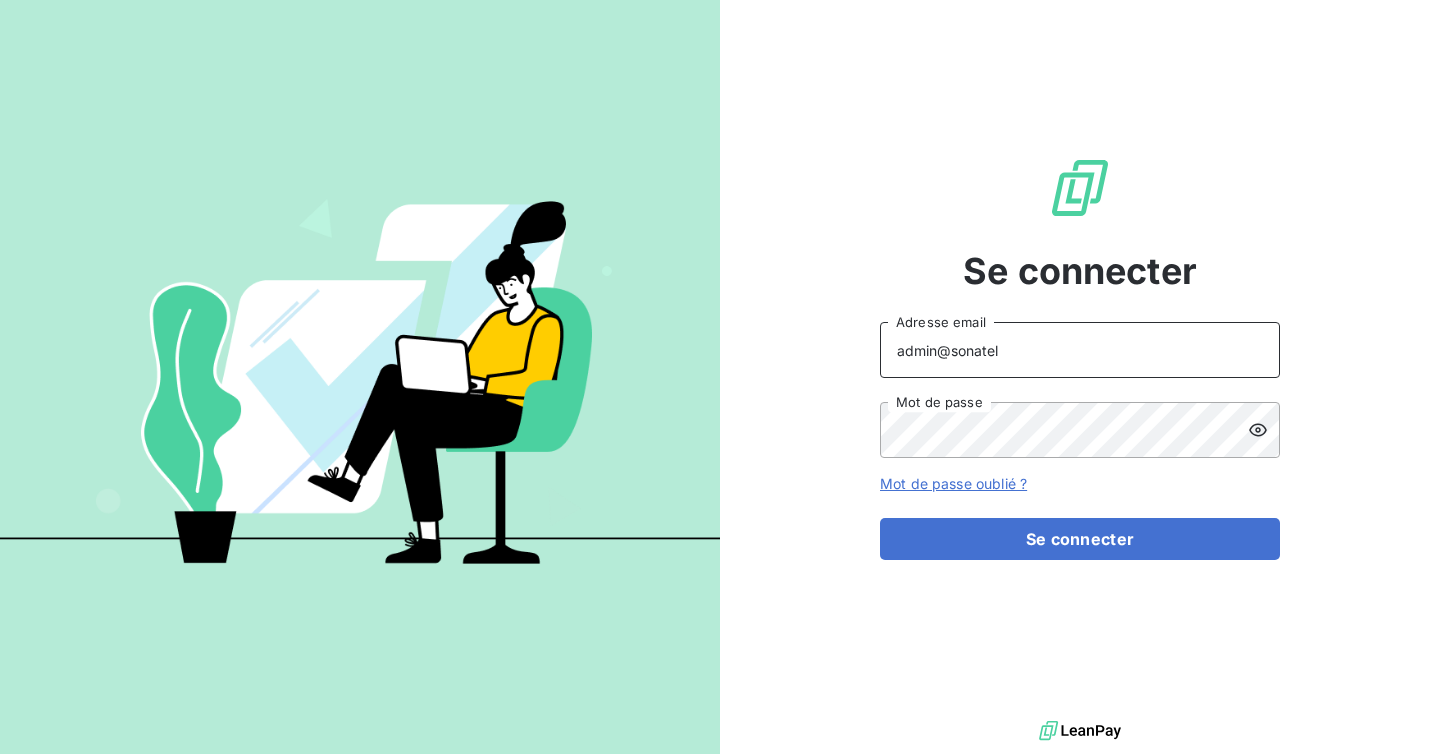type on "admin@sonatelfixe" 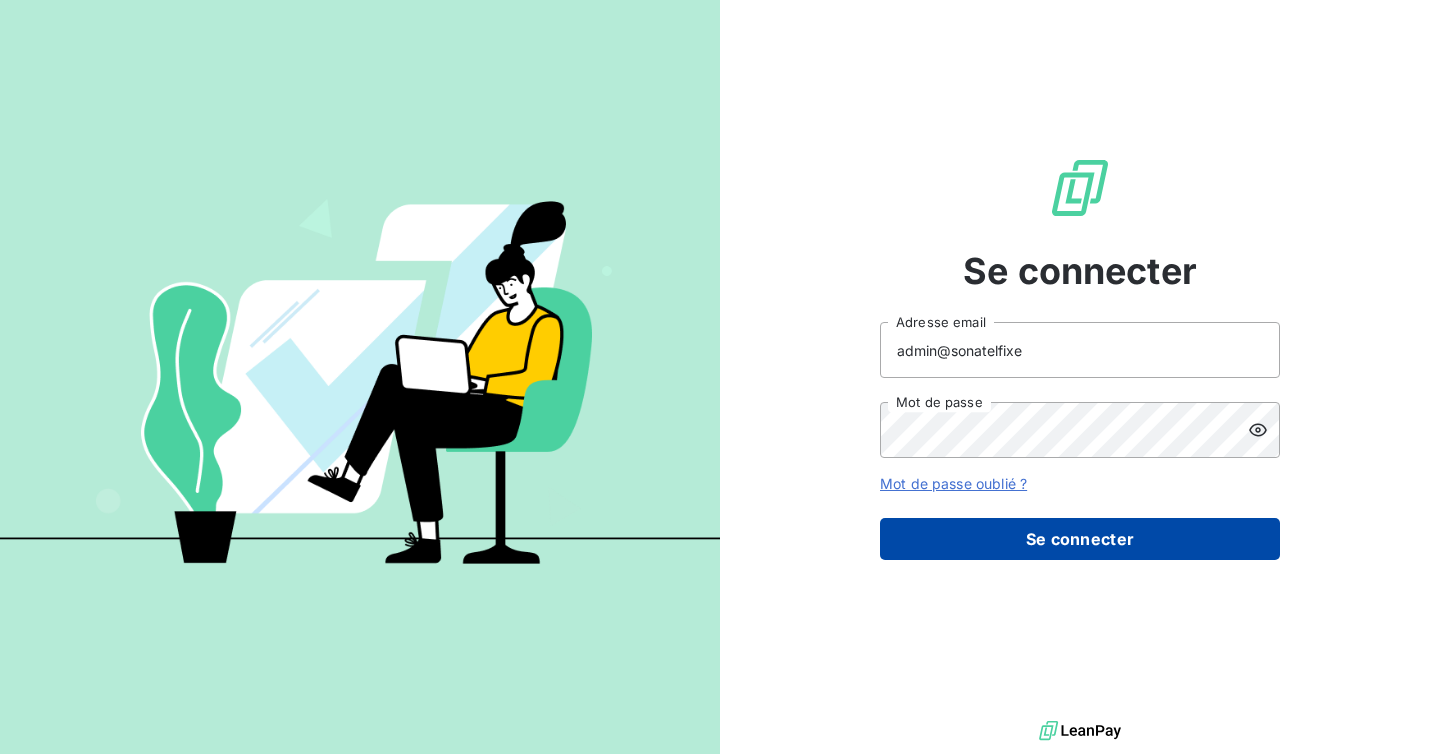 click on "Se connecter" at bounding box center [1080, 539] 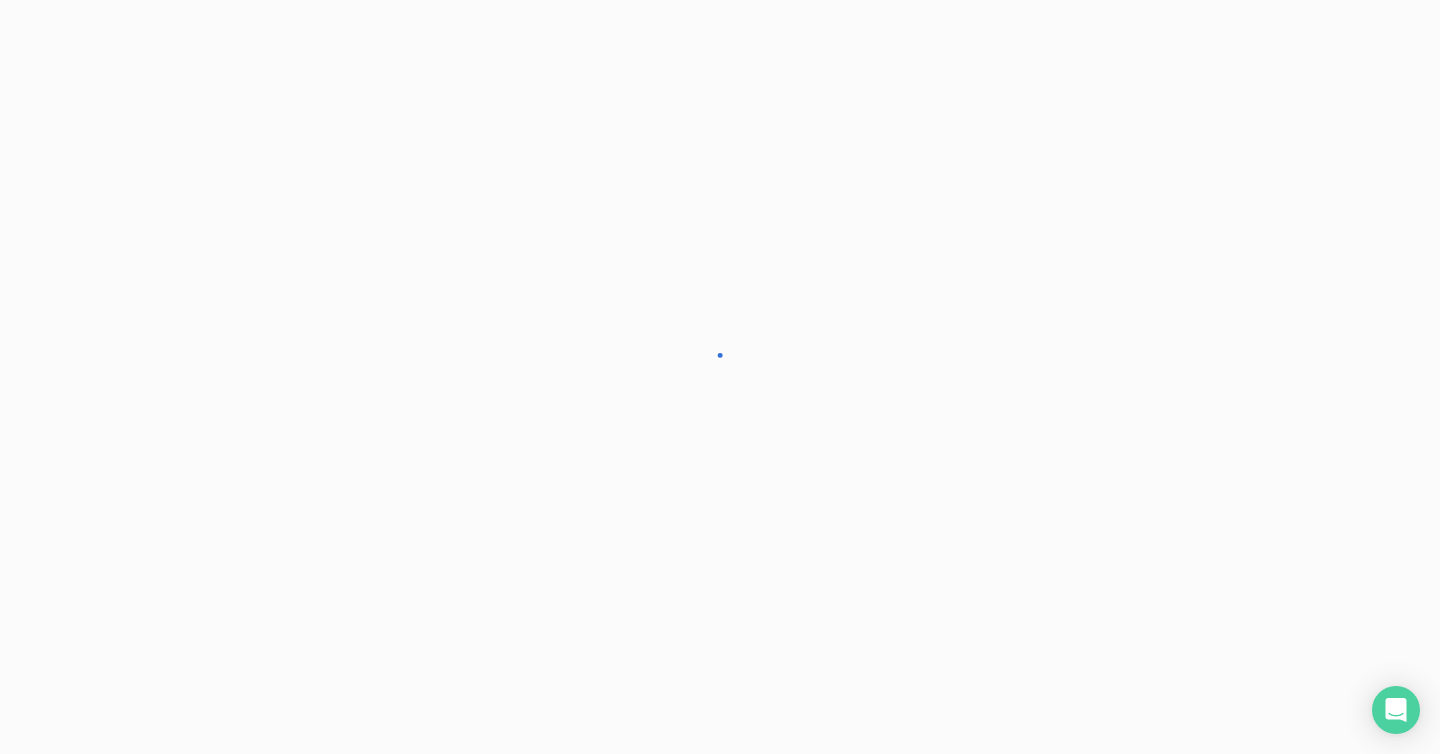 scroll, scrollTop: 0, scrollLeft: 0, axis: both 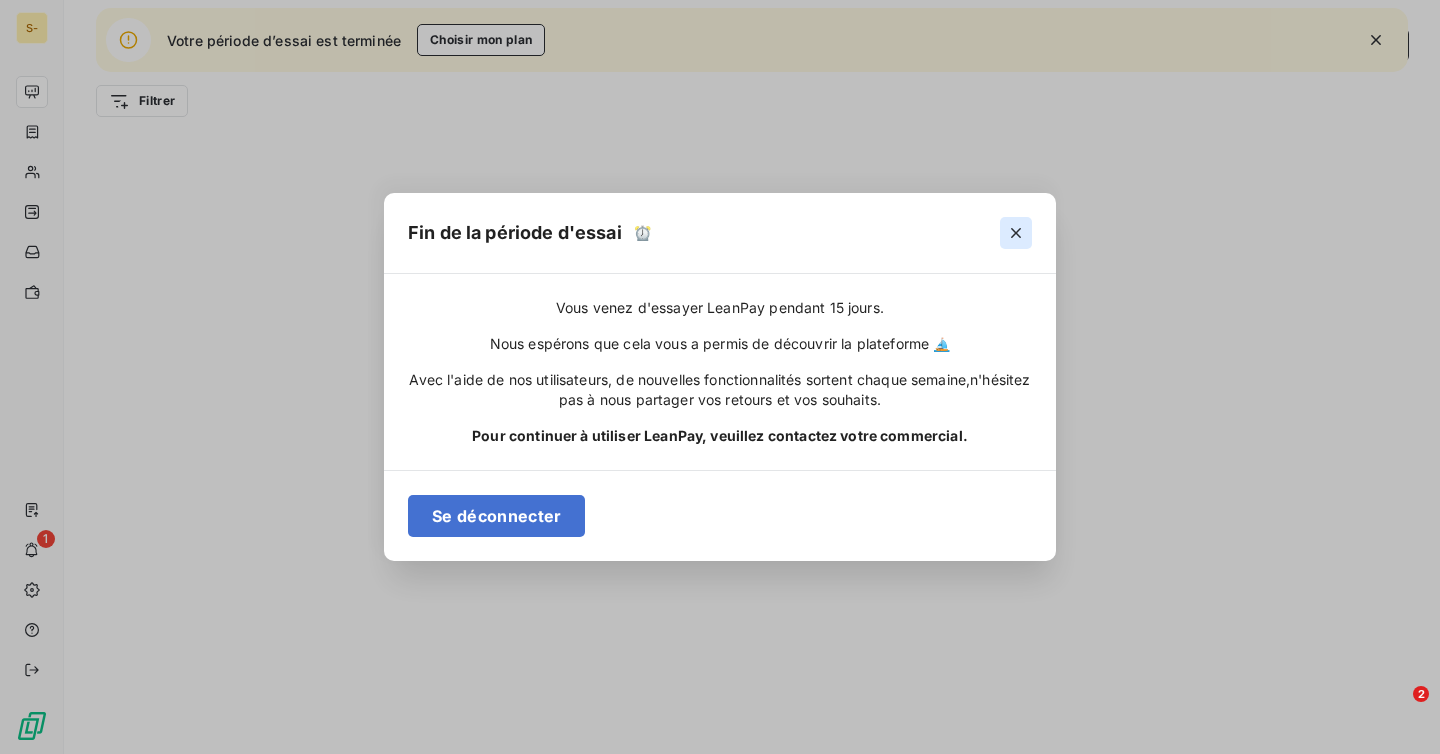 click 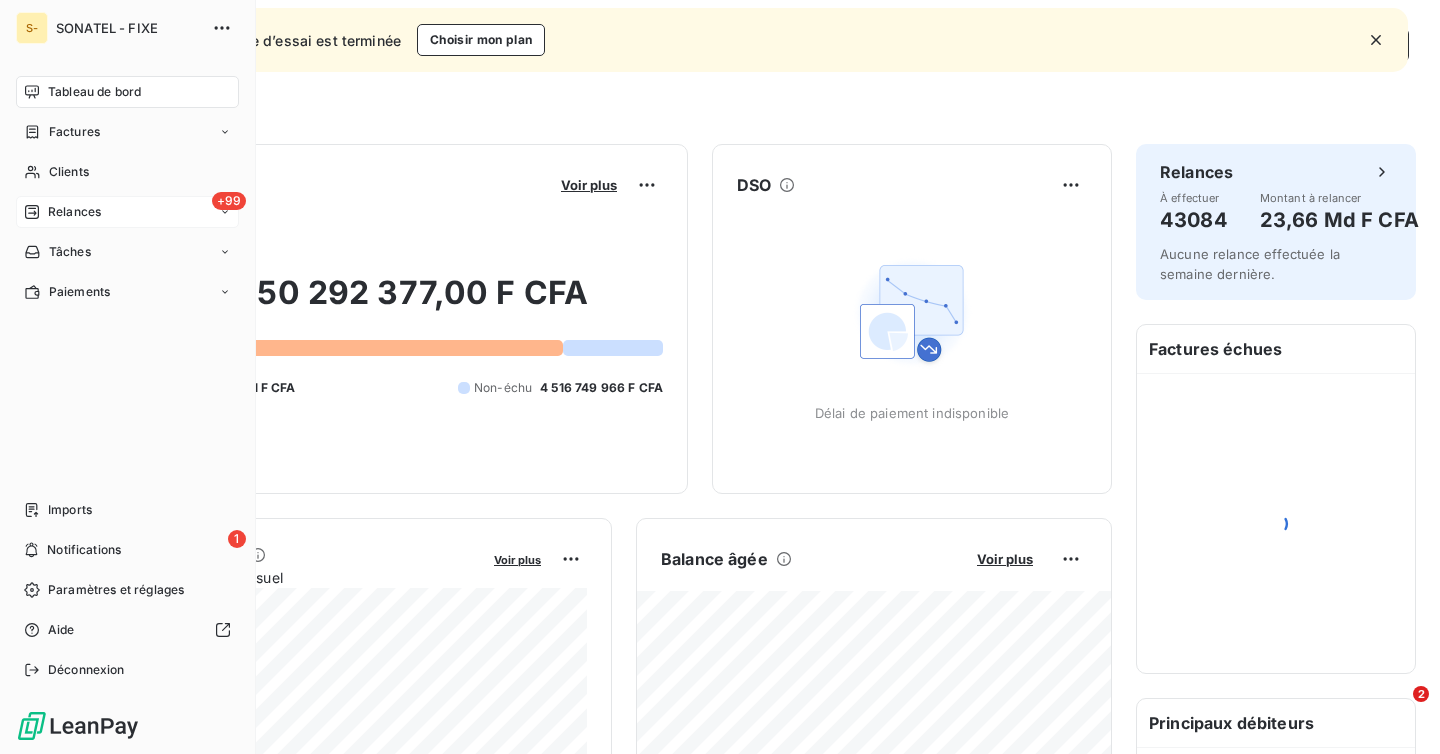 click on "Relances" at bounding box center (74, 212) 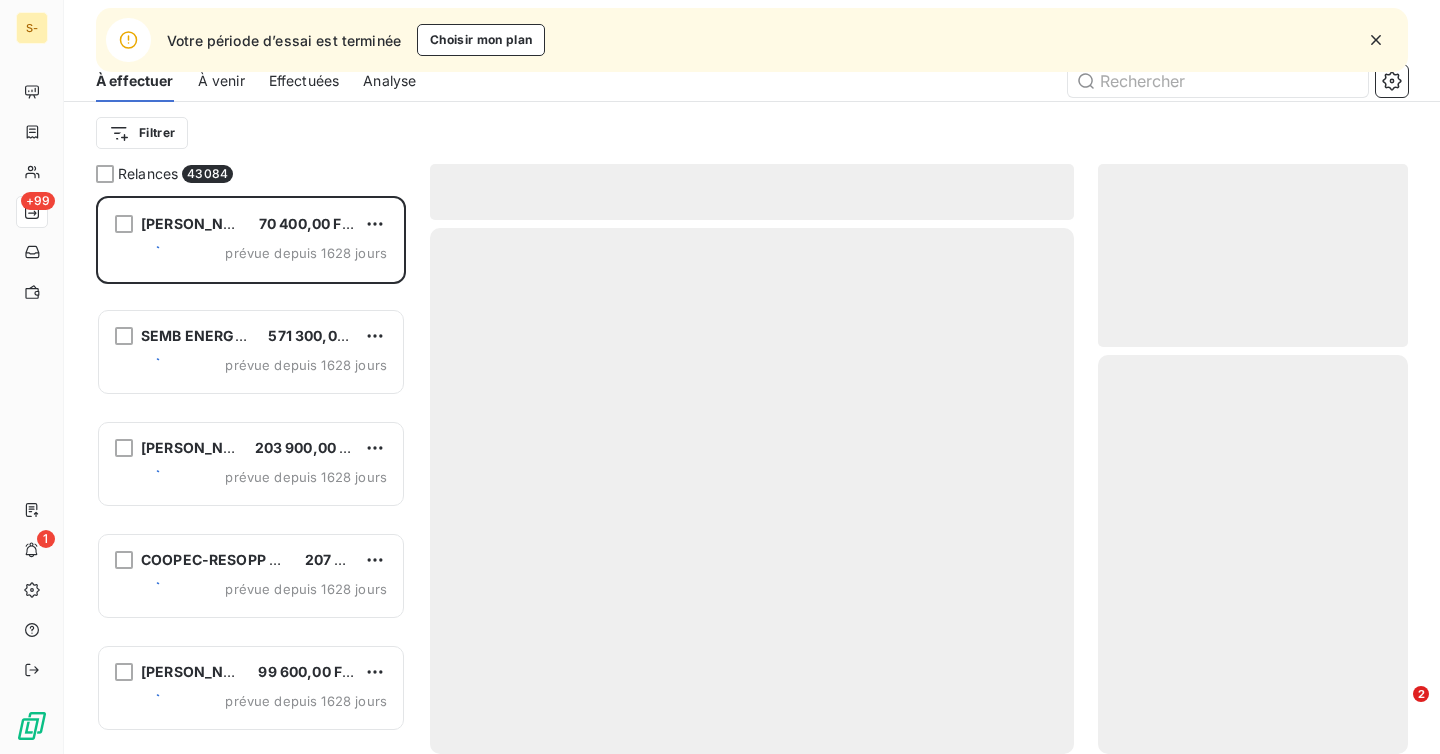 scroll, scrollTop: 1, scrollLeft: 1, axis: both 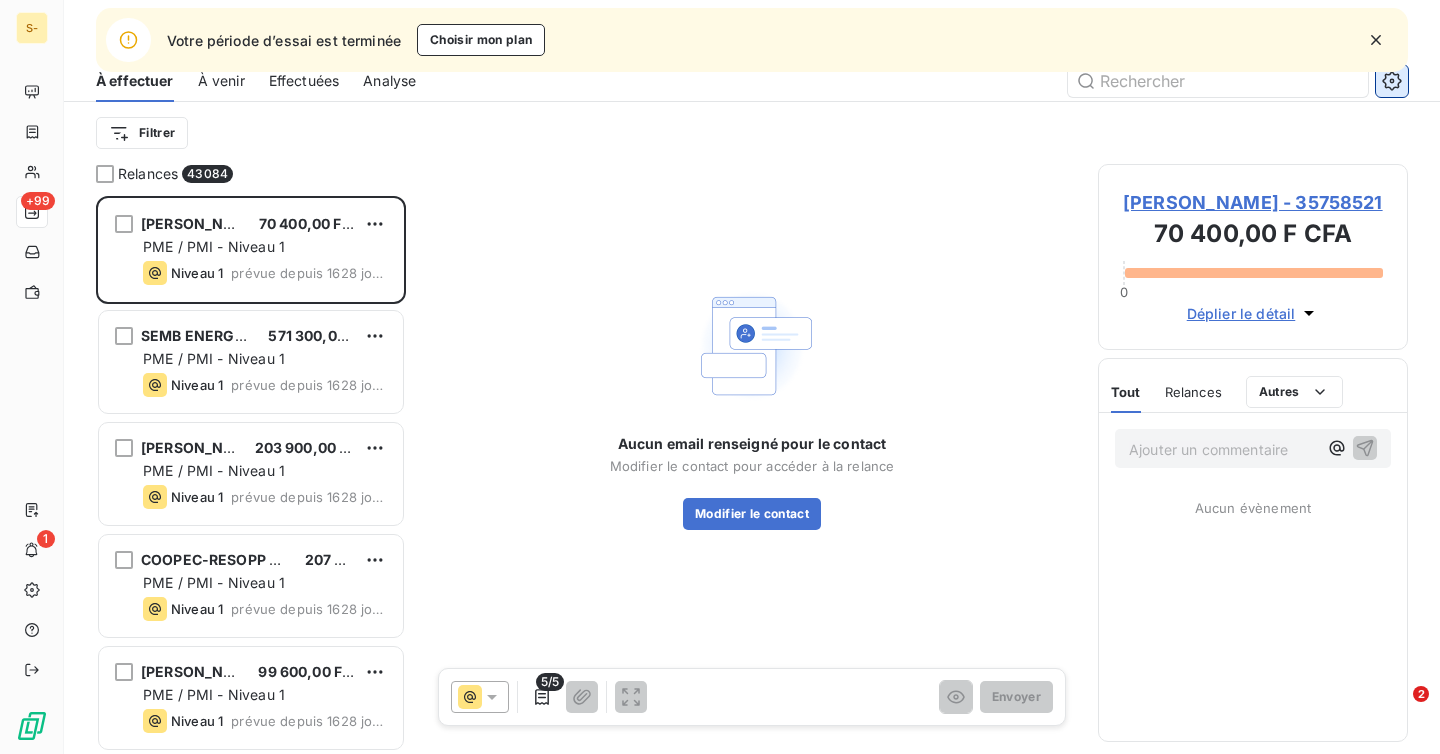 click 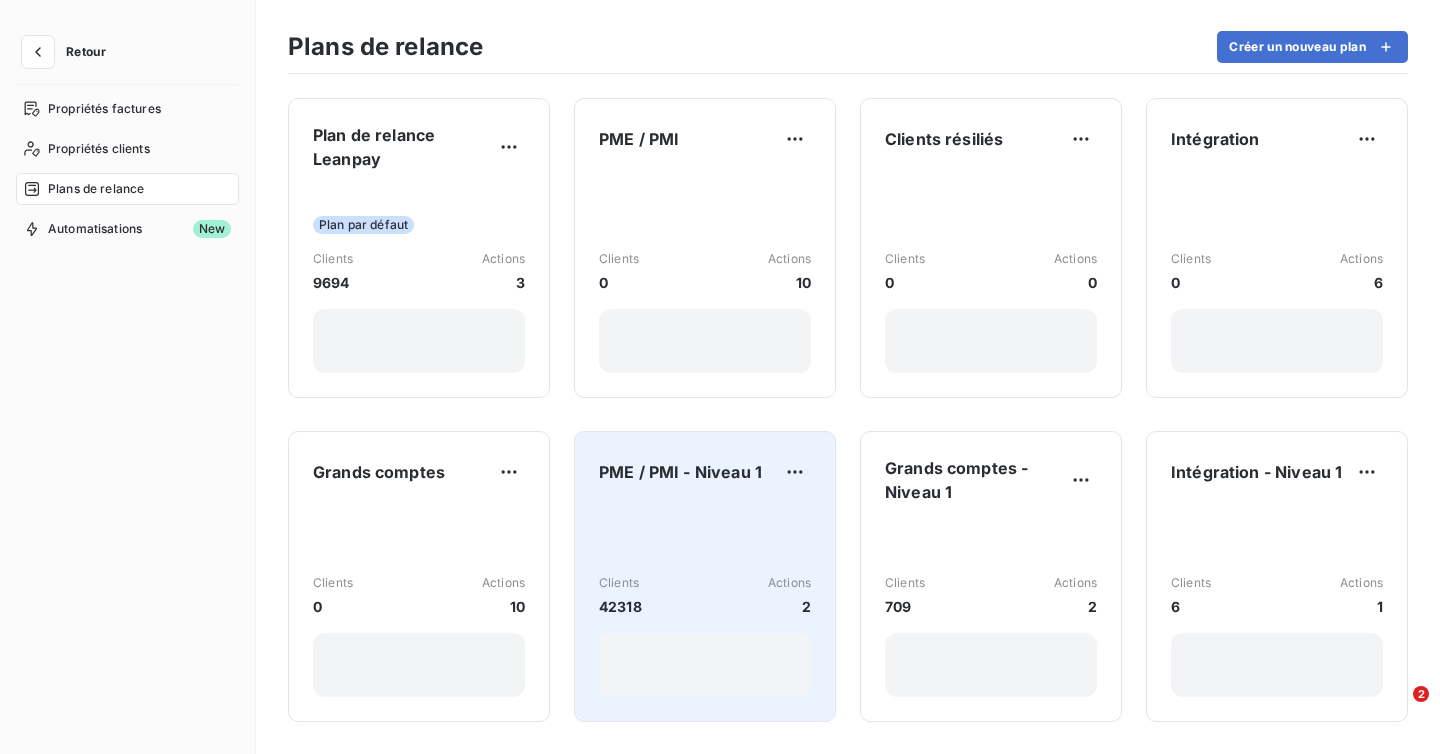 click on "Clients 42318 Actions 2" at bounding box center (705, 600) 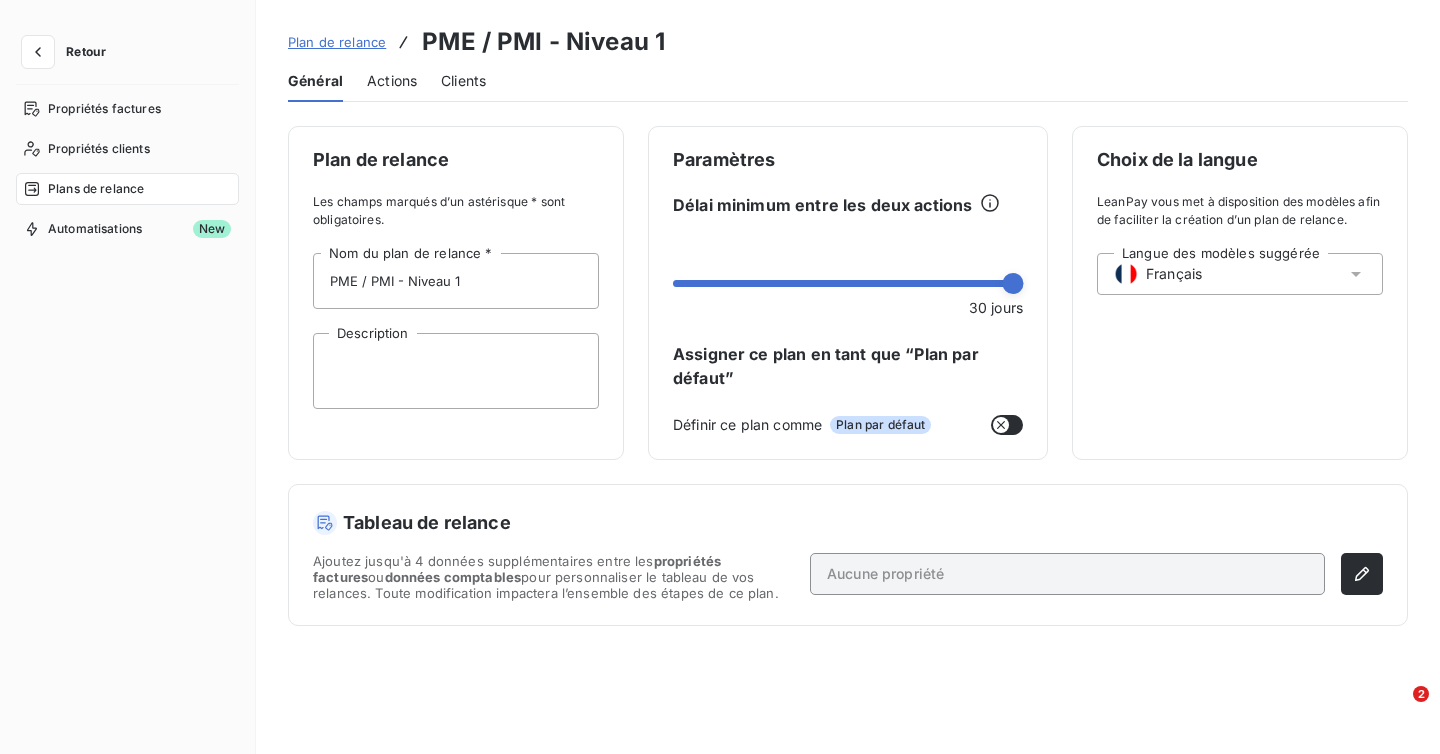 click on "Actions" at bounding box center [392, 81] 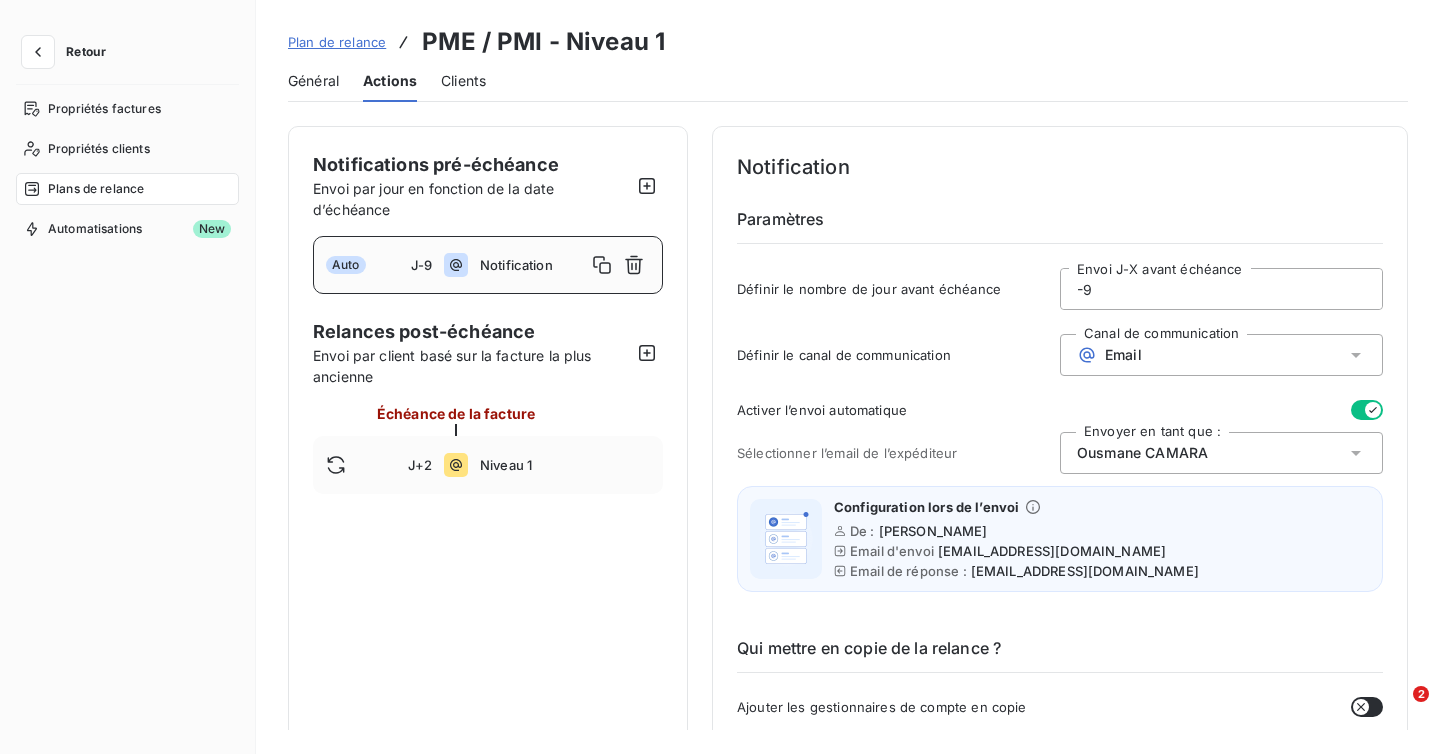 click on "Plan de relance" at bounding box center (337, 42) 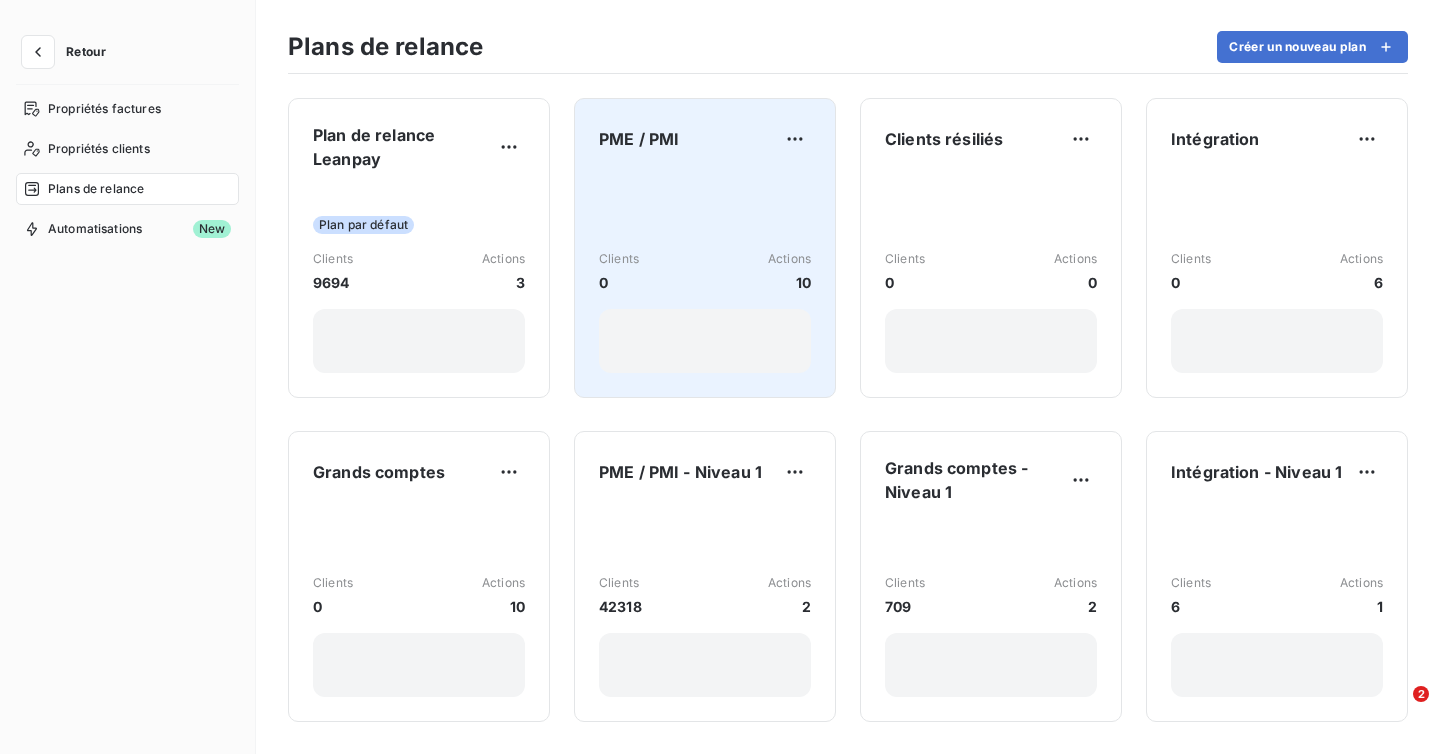 click on "Clients 0 Actions 10" at bounding box center (705, 271) 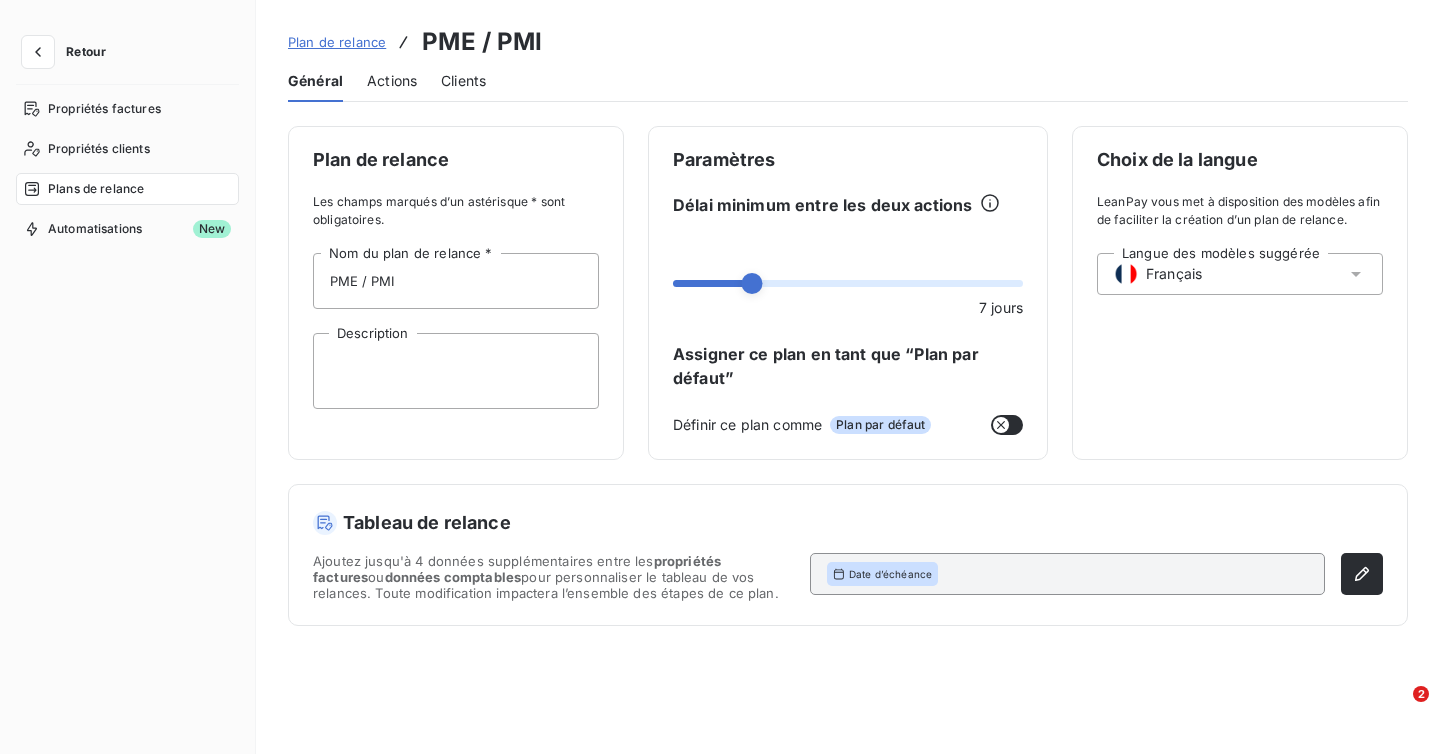 click on "Actions" at bounding box center [392, 81] 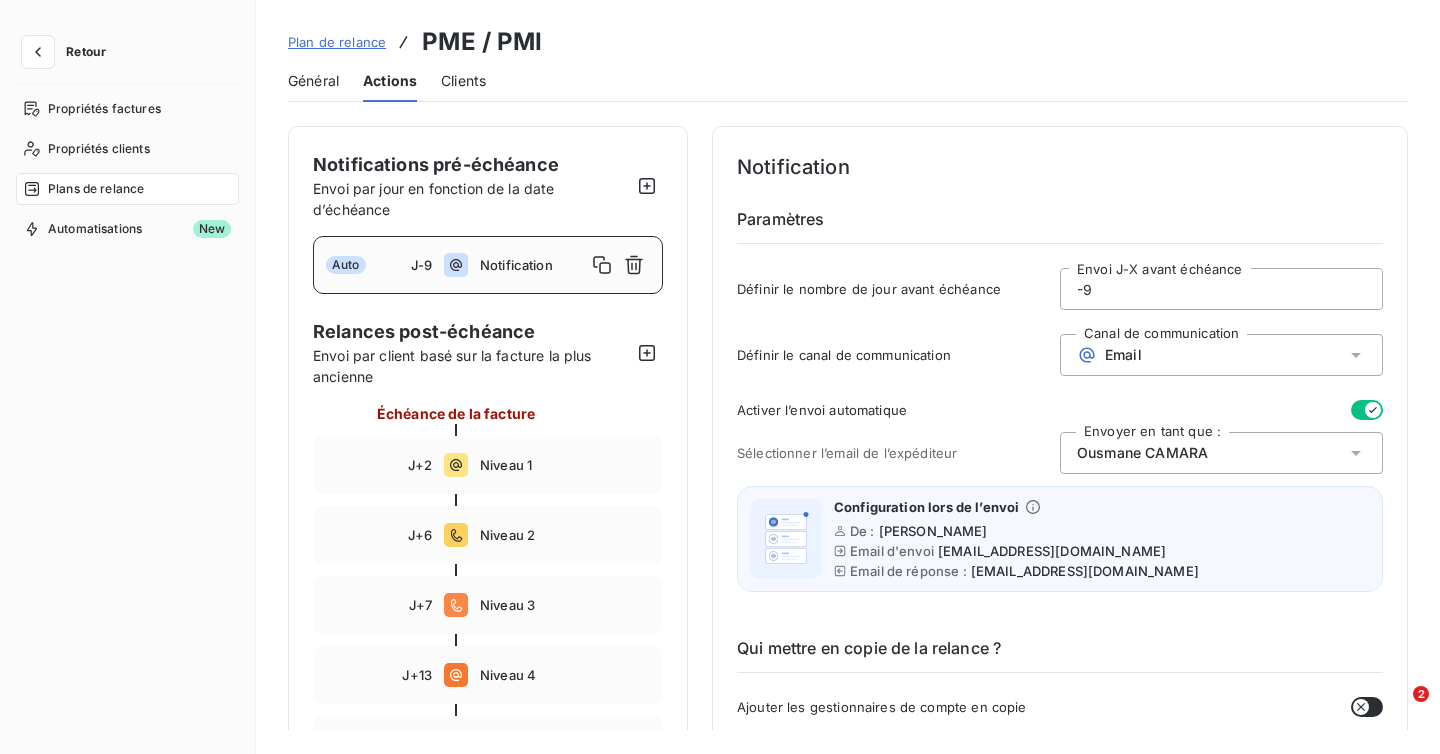 click on "Plan de relance" at bounding box center [337, 42] 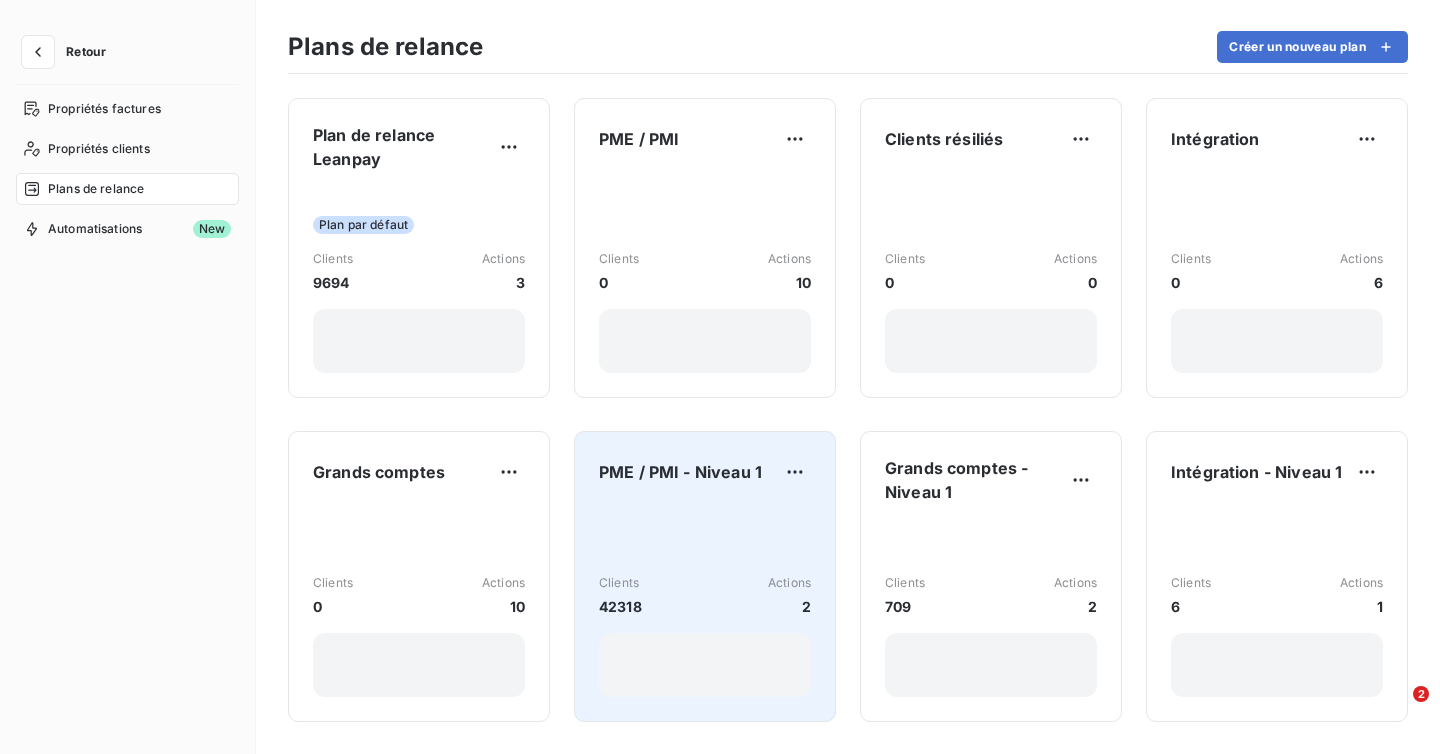 click on "Clients 42318 Actions 2" at bounding box center (705, 595) 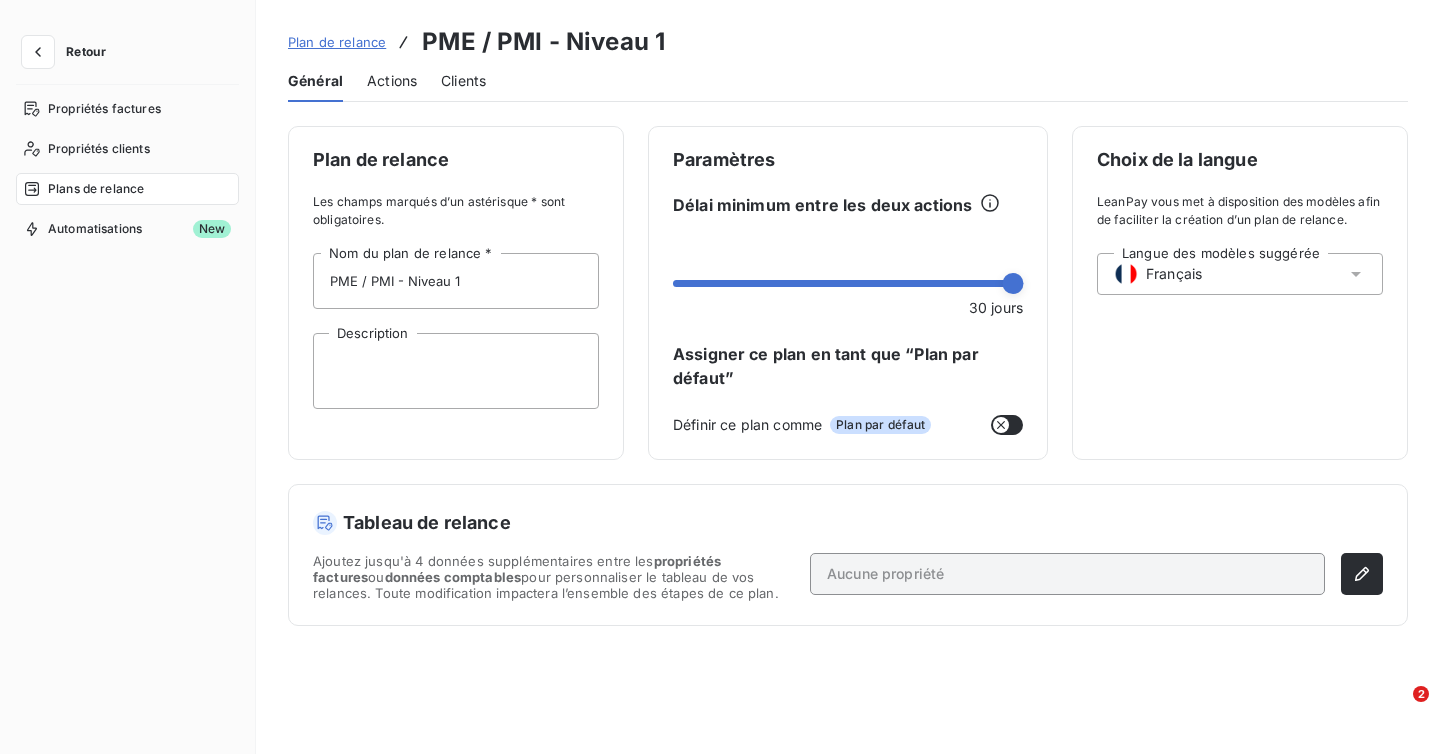 click on "Actions" at bounding box center (392, 81) 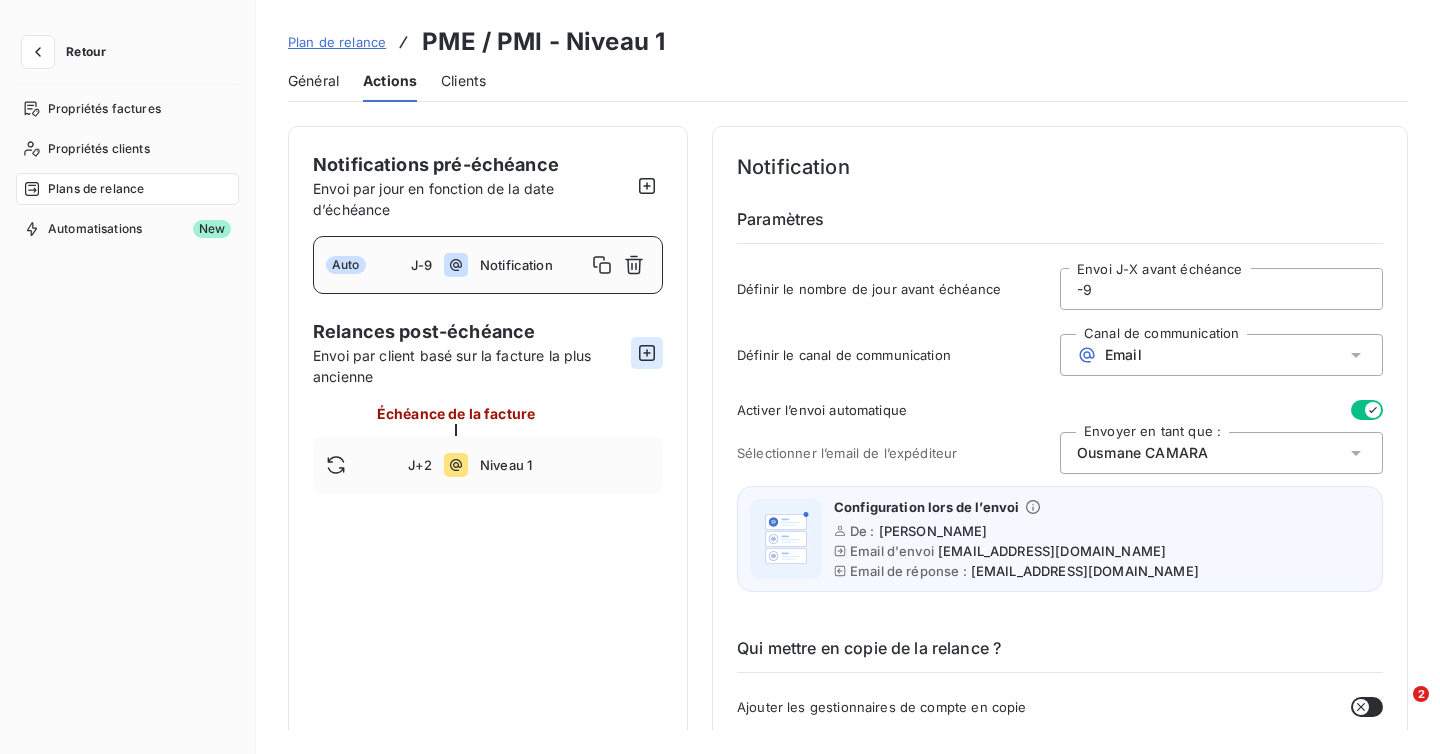click 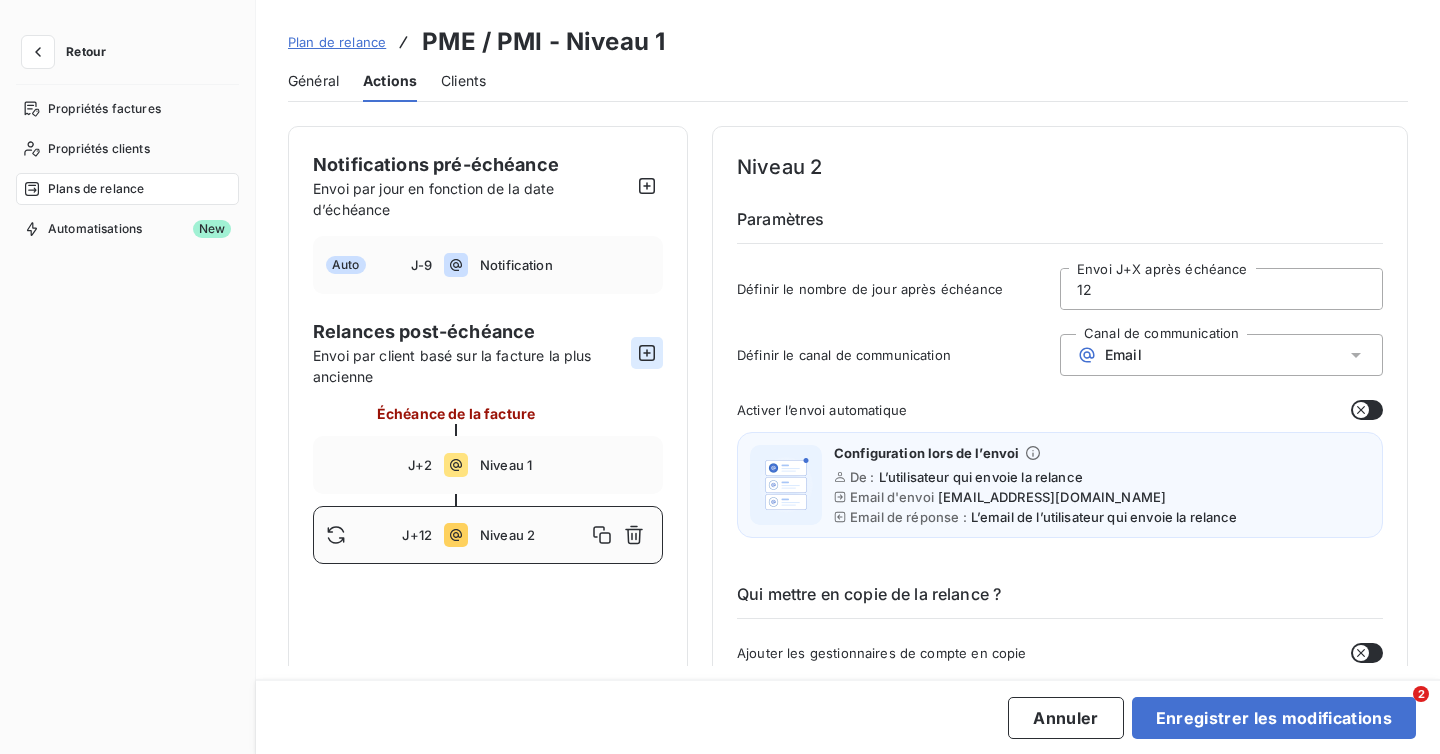 click 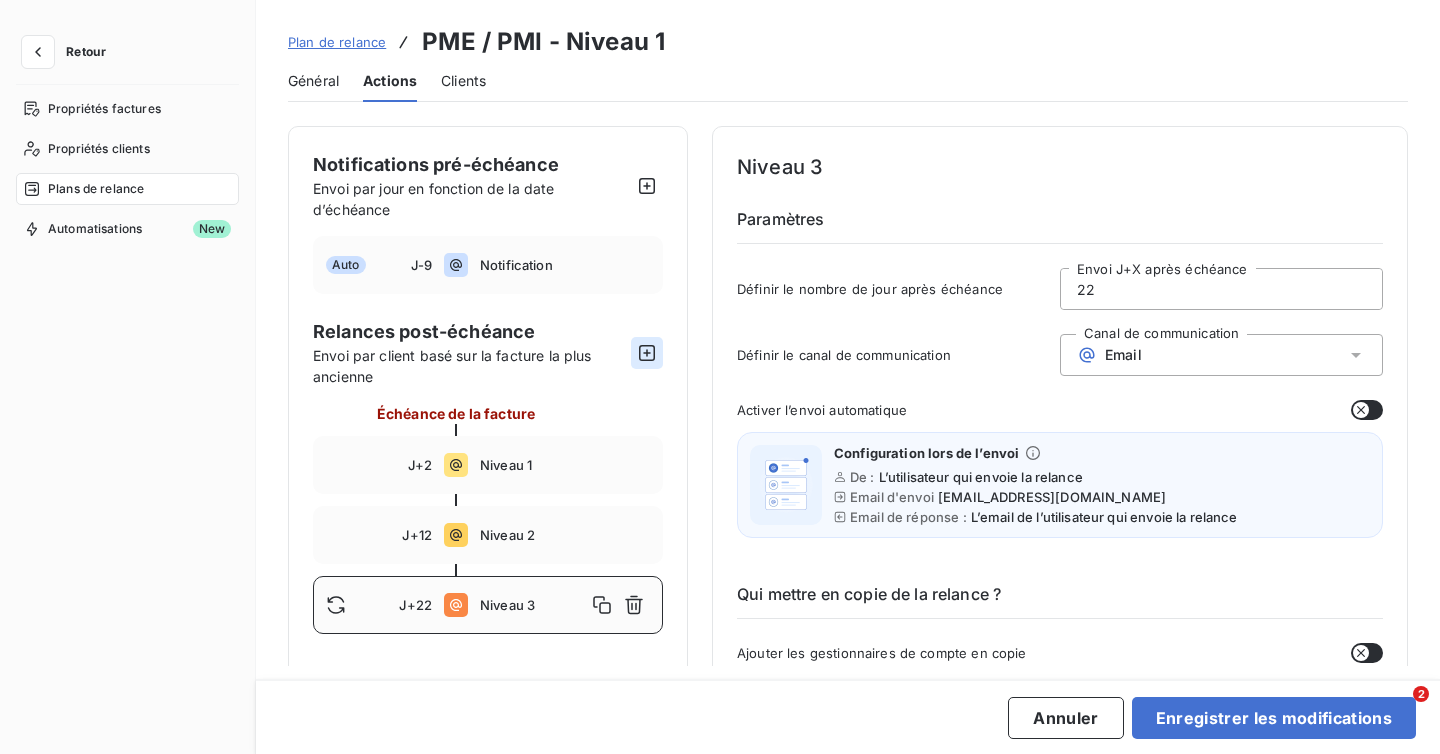click 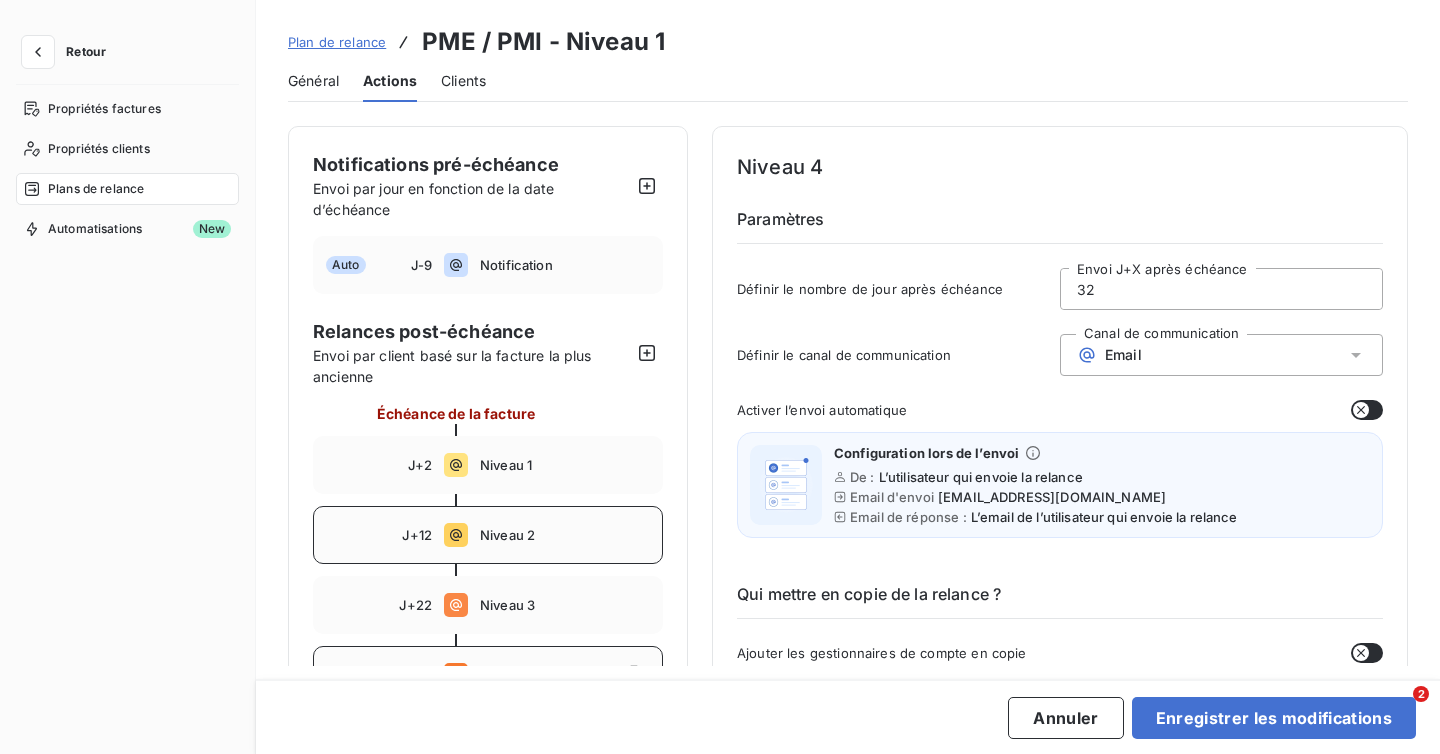 click on "Niveau 2" at bounding box center [565, 535] 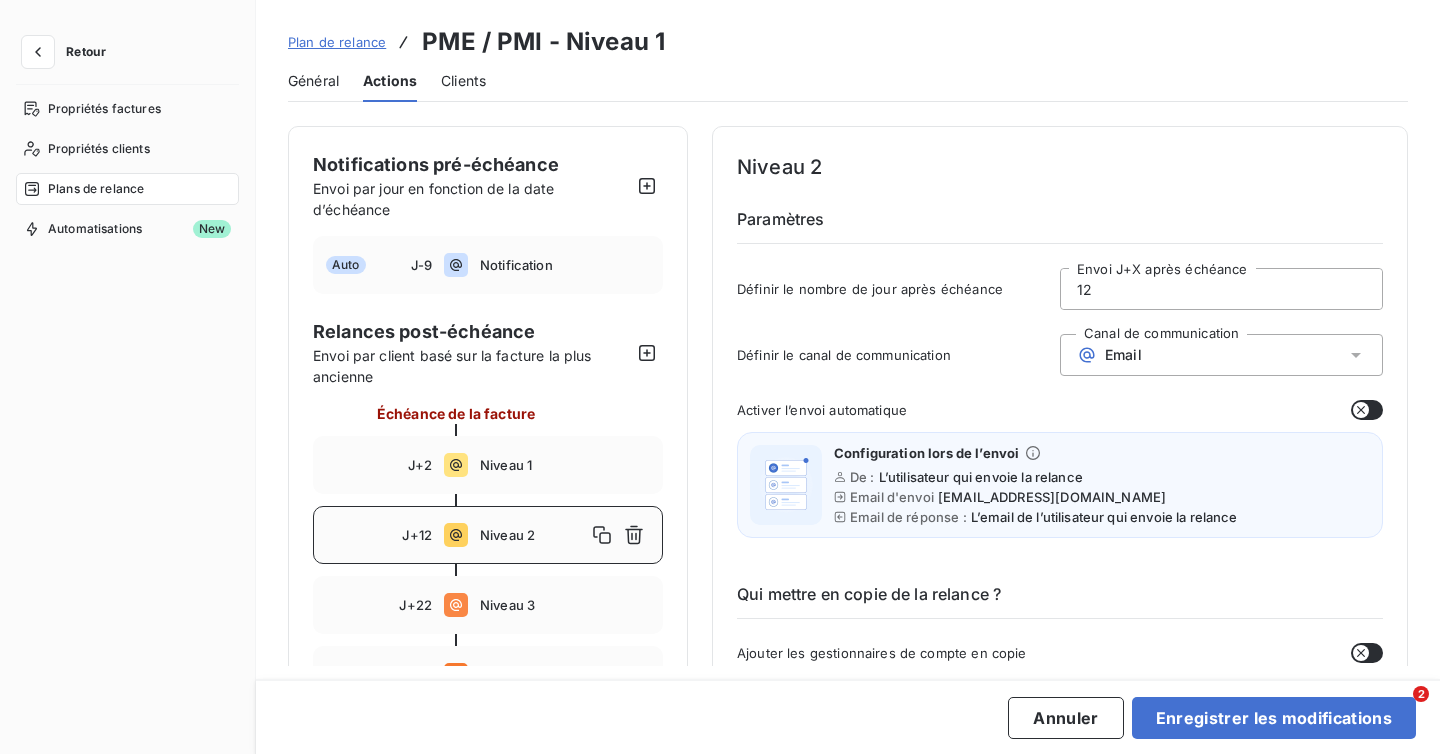 click on "12" at bounding box center [1221, 289] 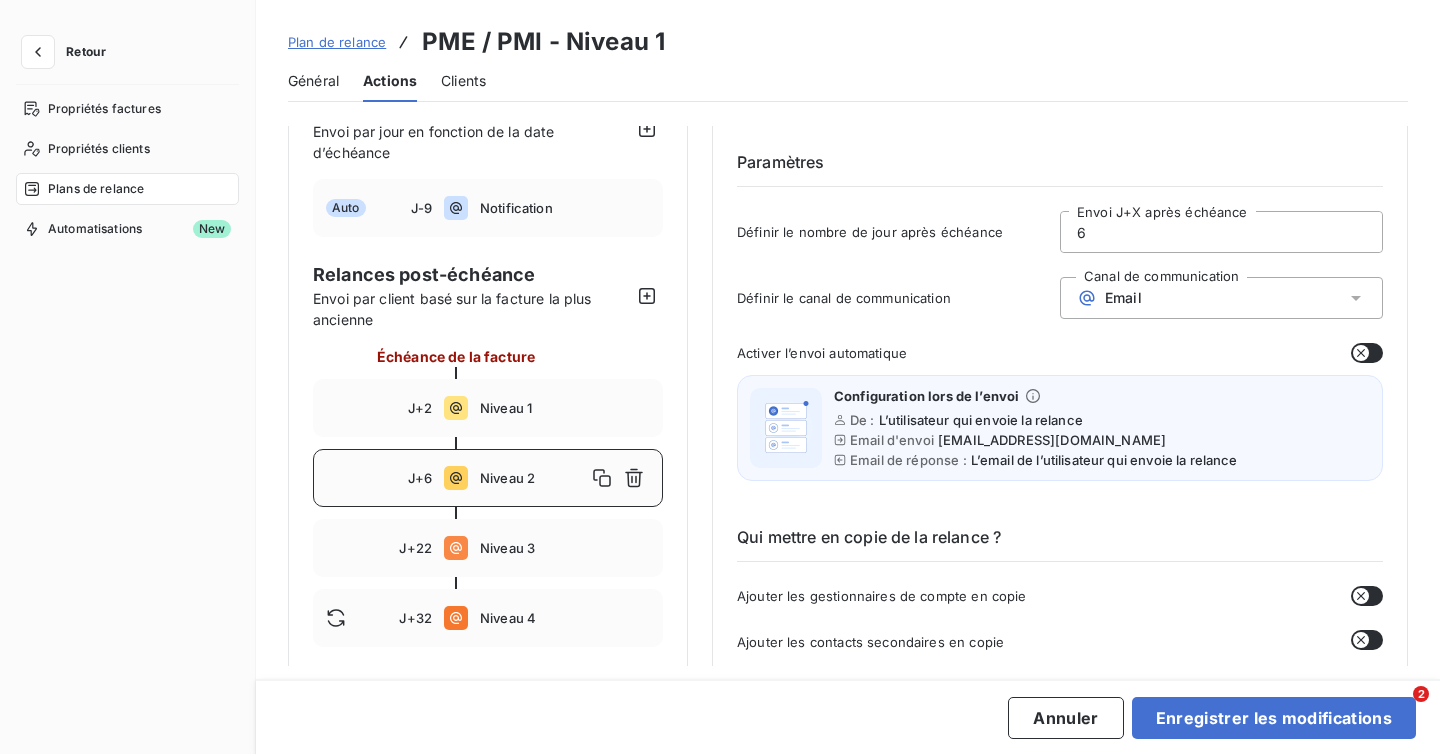 scroll, scrollTop: 61, scrollLeft: 0, axis: vertical 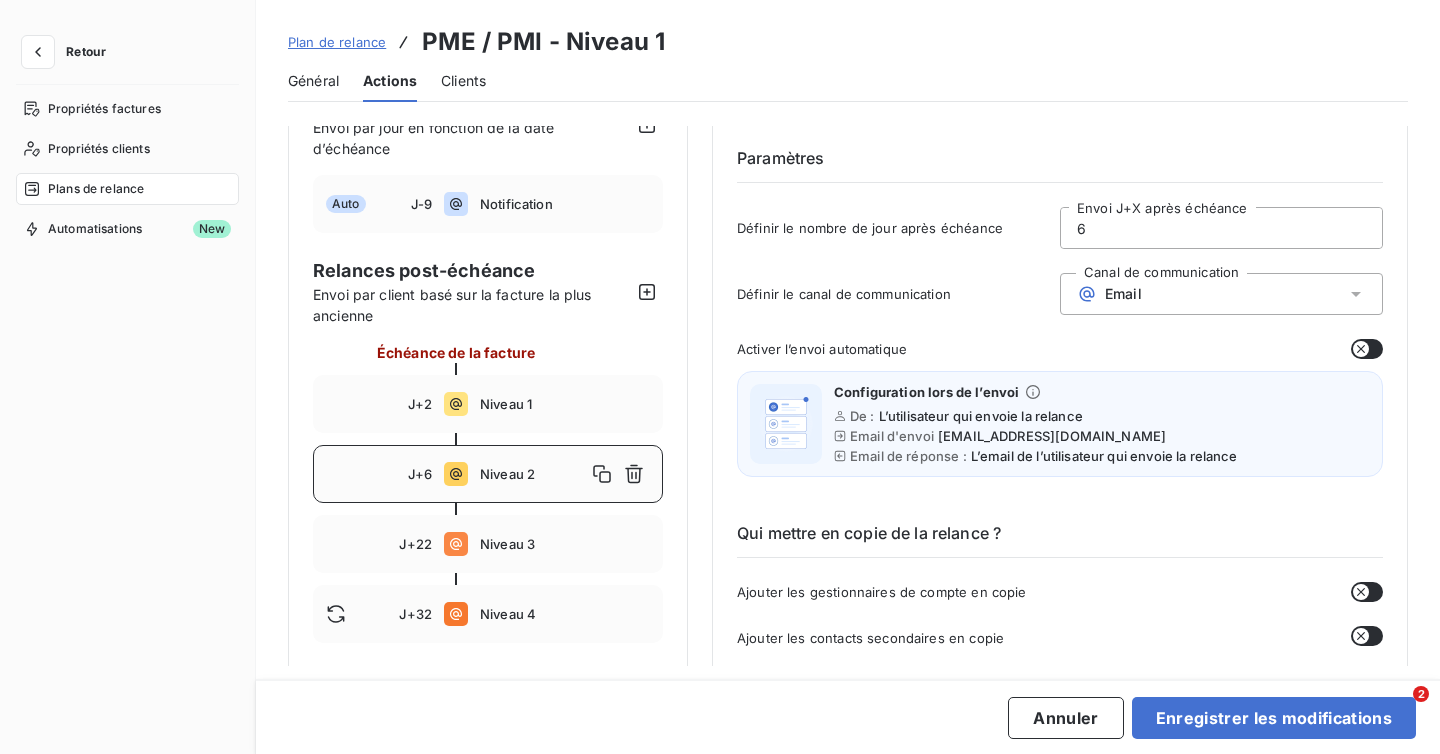 type on "6" 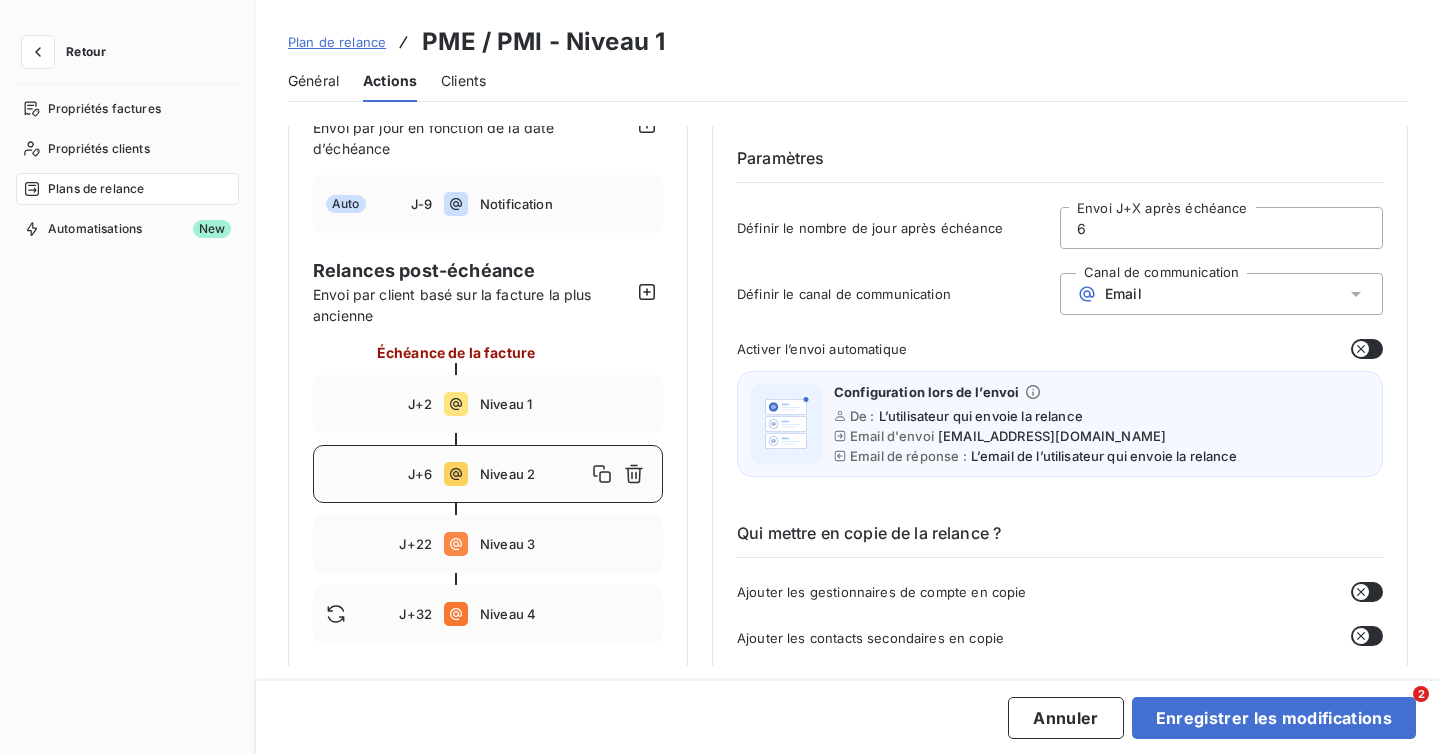 click on "Email" at bounding box center [1221, 294] 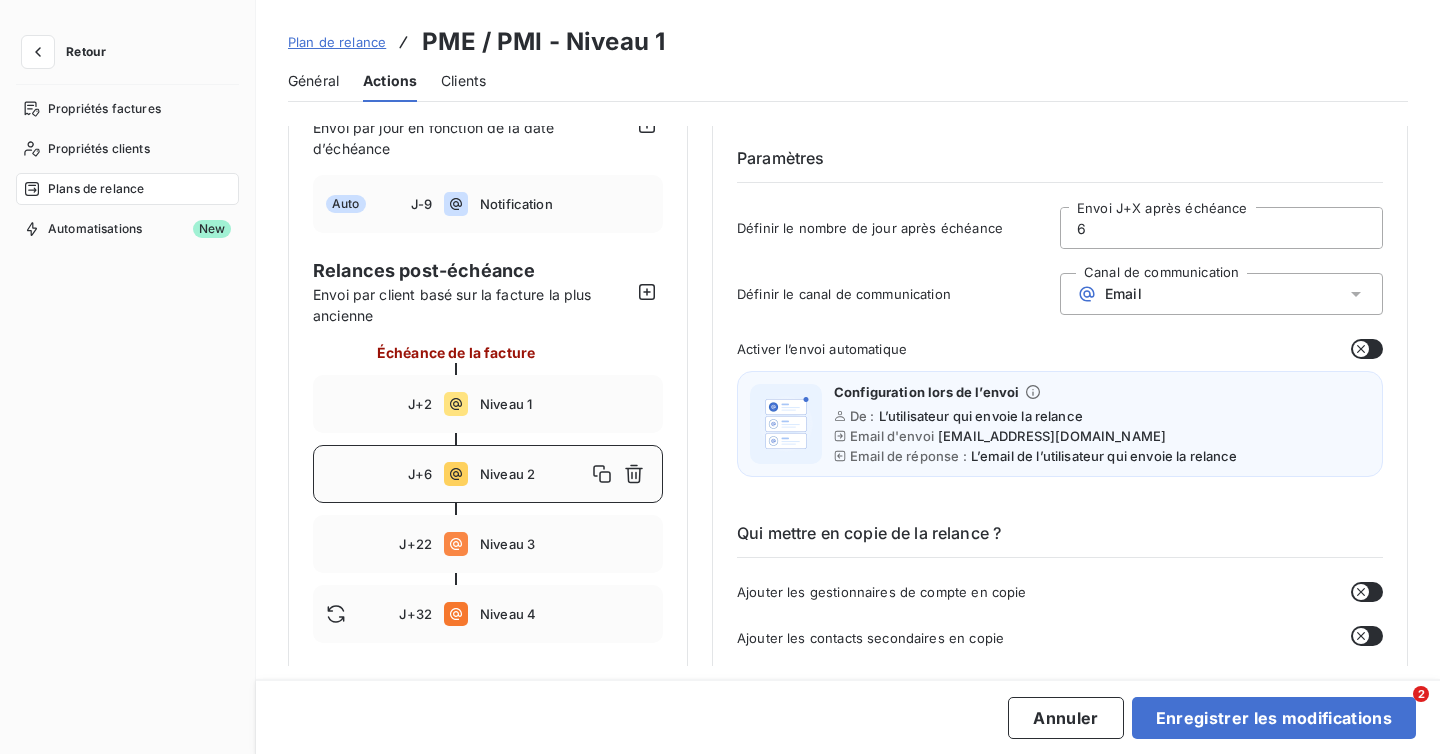 click on "Email" at bounding box center [1221, 294] 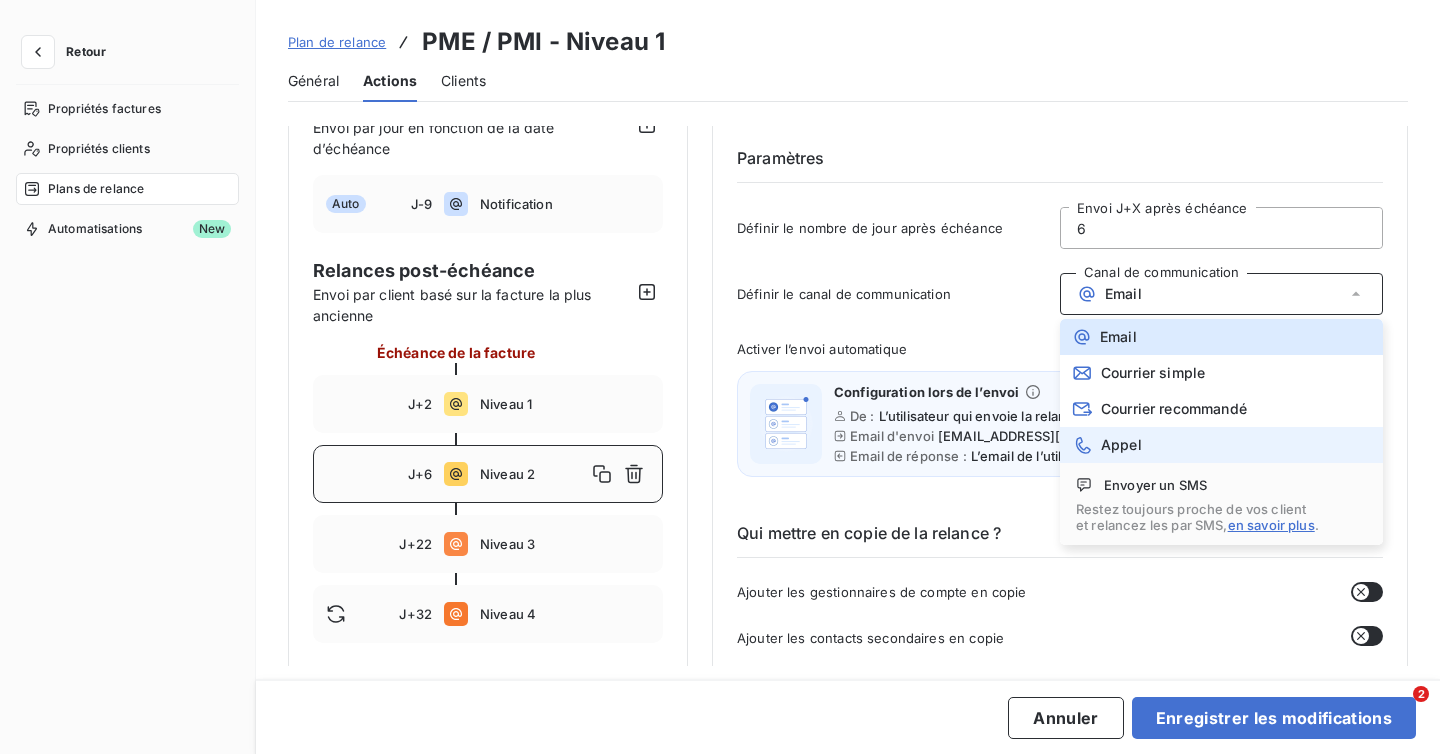 click on "Appel" at bounding box center (1107, 445) 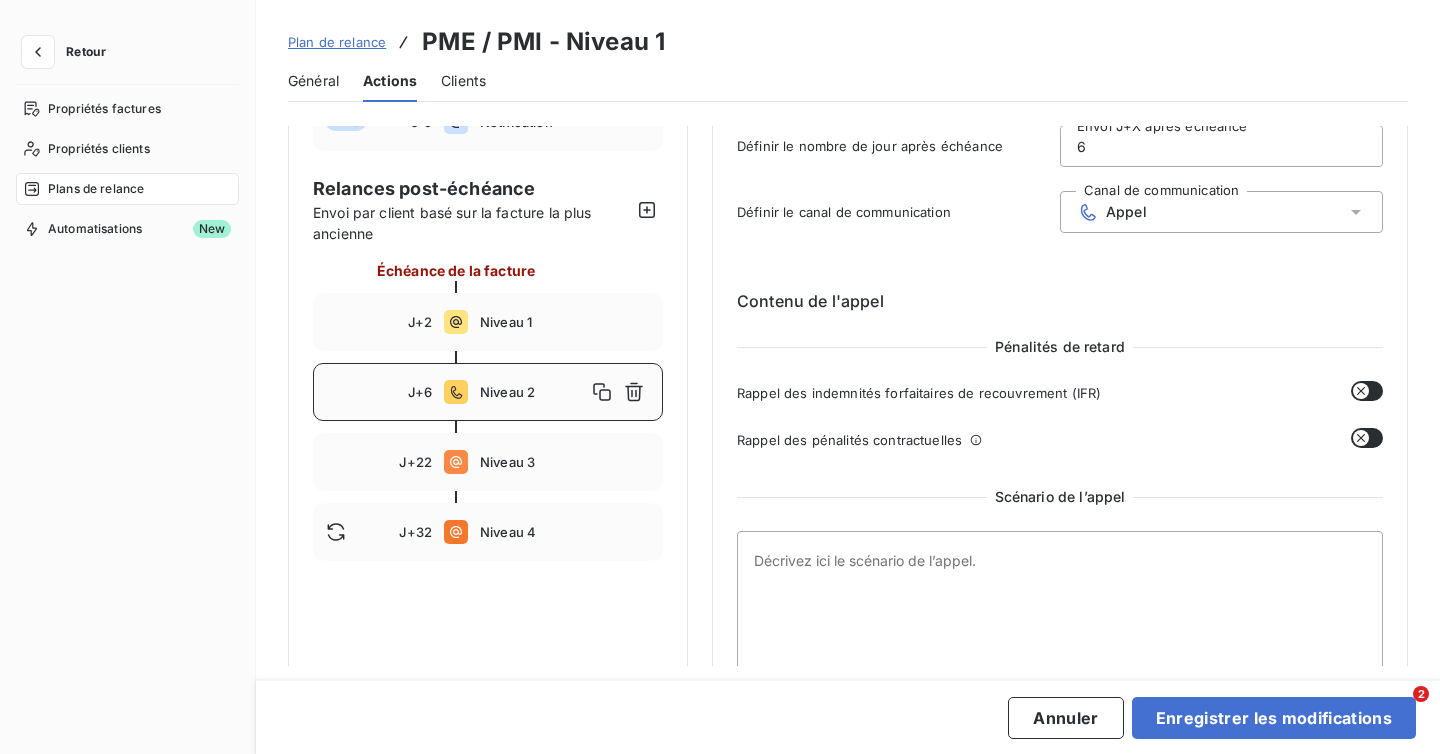 scroll, scrollTop: 150, scrollLeft: 0, axis: vertical 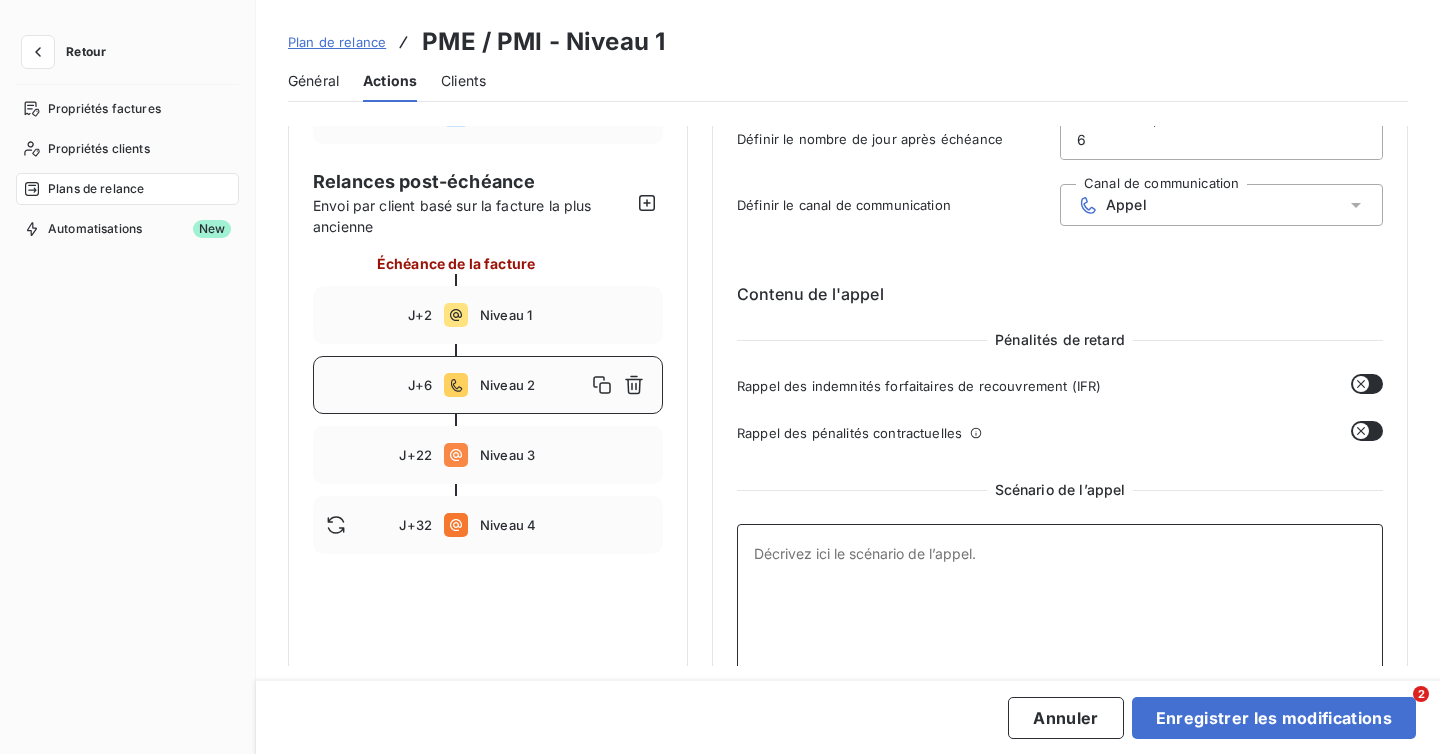 click at bounding box center [1060, 672] 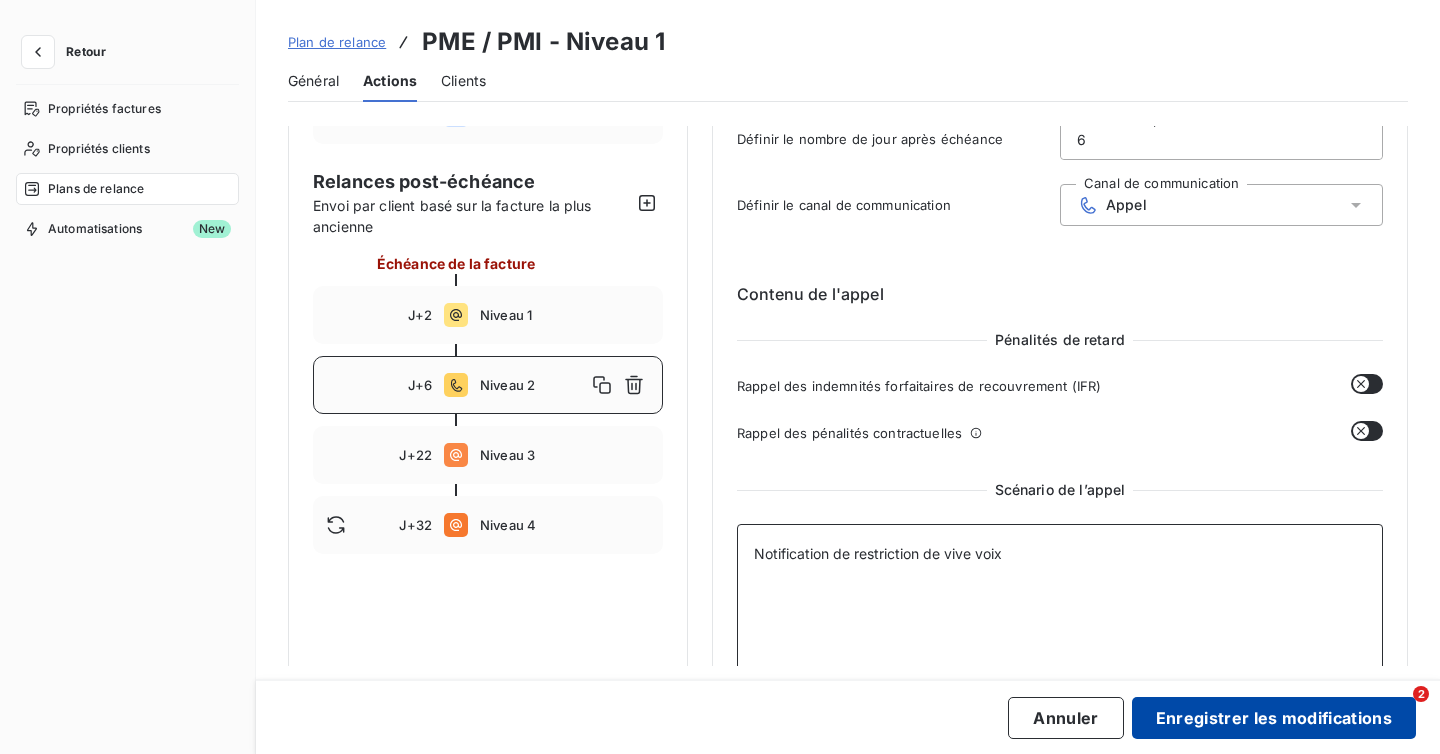 type on "Notification de restriction de vive voix" 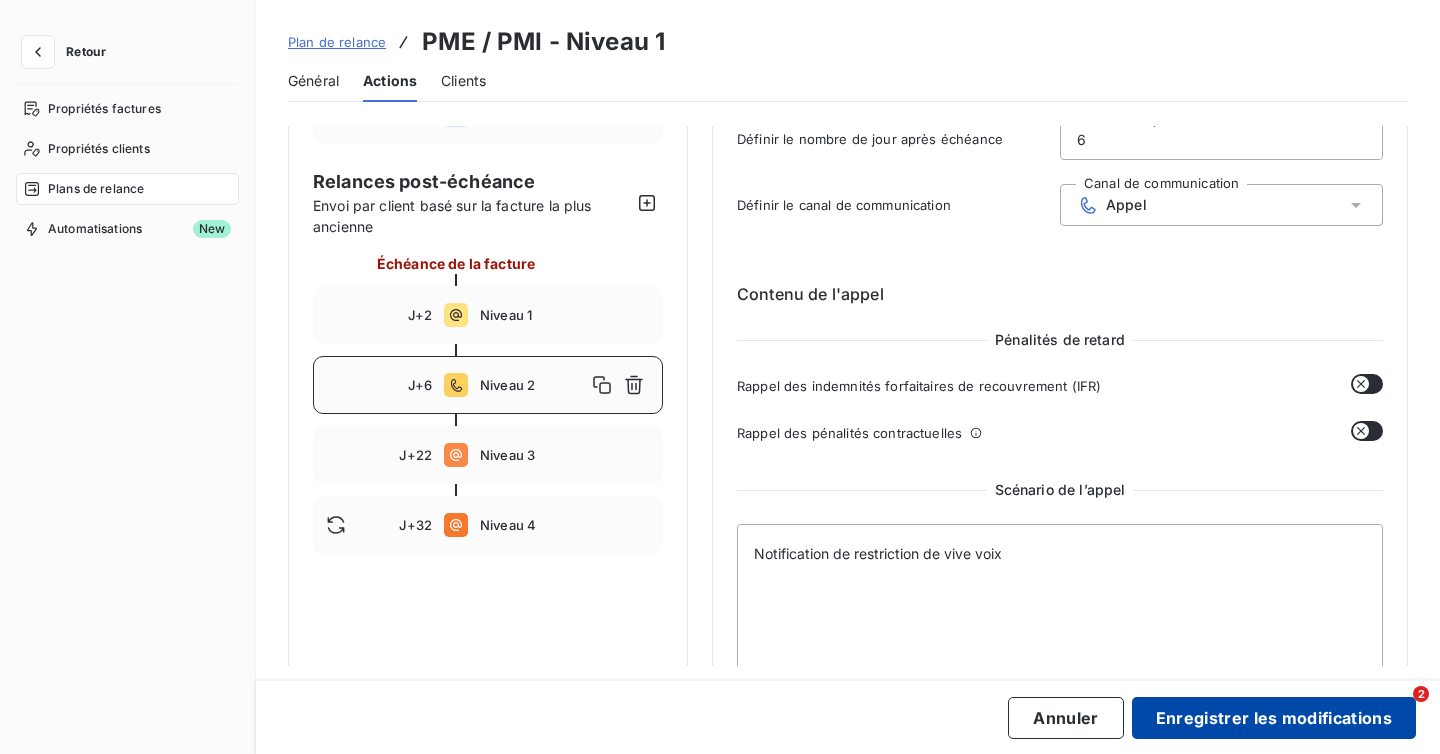 click on "Enregistrer les modifications" at bounding box center (1274, 718) 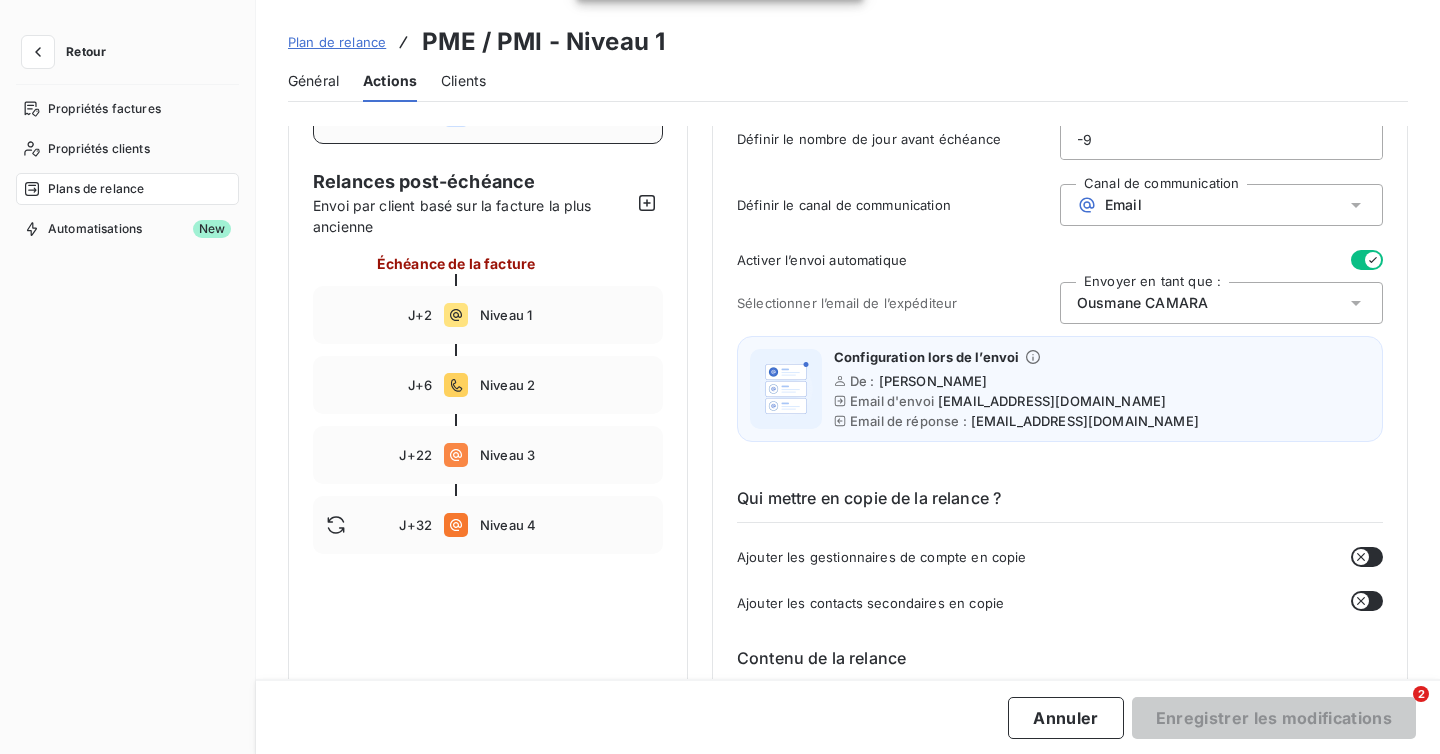 scroll, scrollTop: 63, scrollLeft: 0, axis: vertical 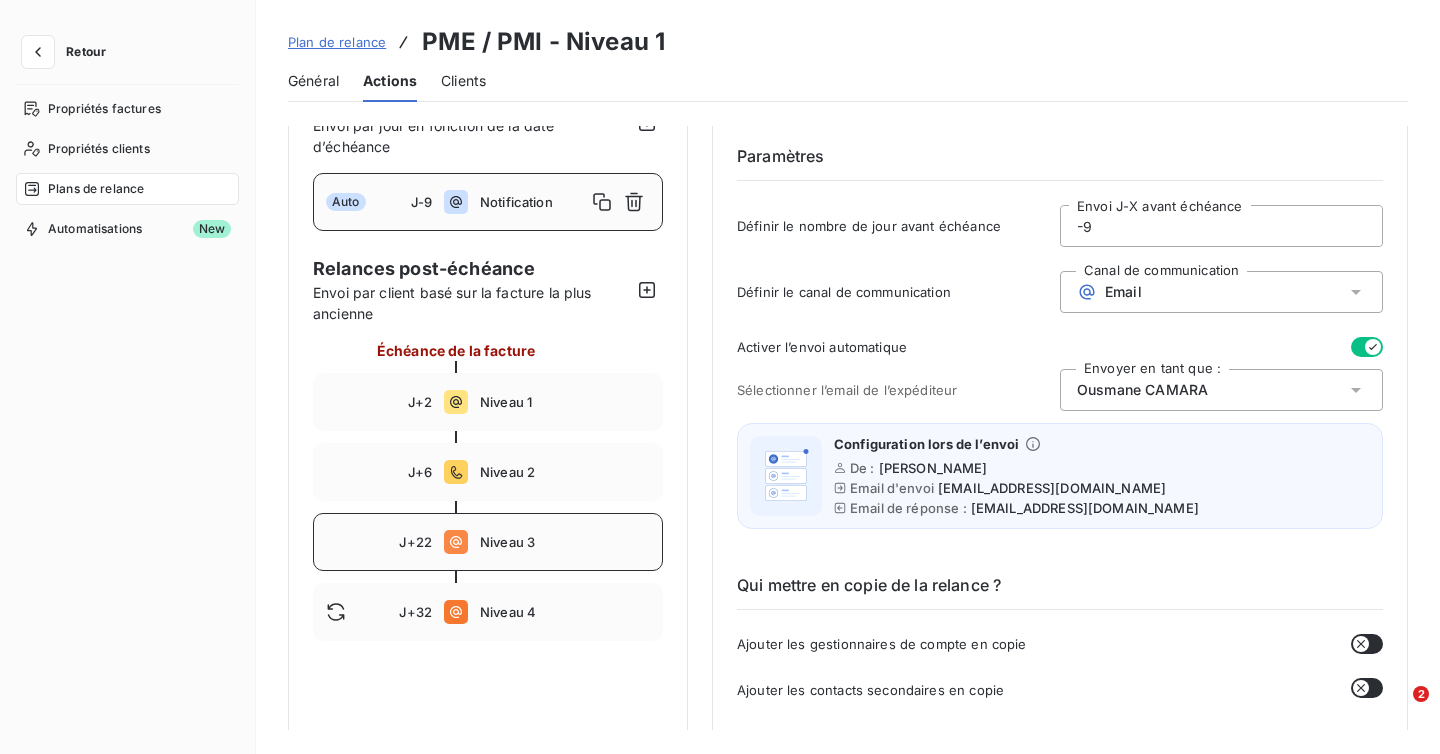 click on "J+22 Niveau 3" at bounding box center (488, 542) 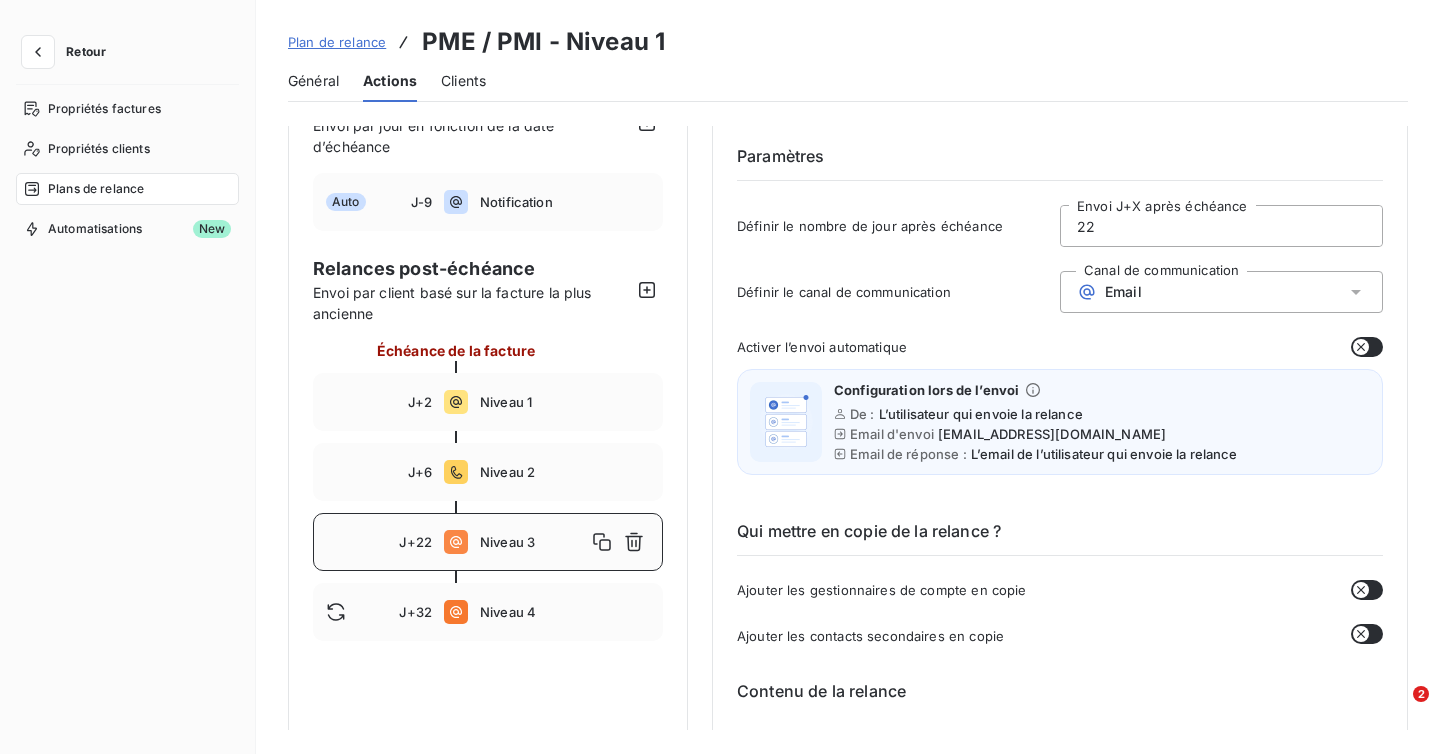 click on "22" at bounding box center (1221, 226) 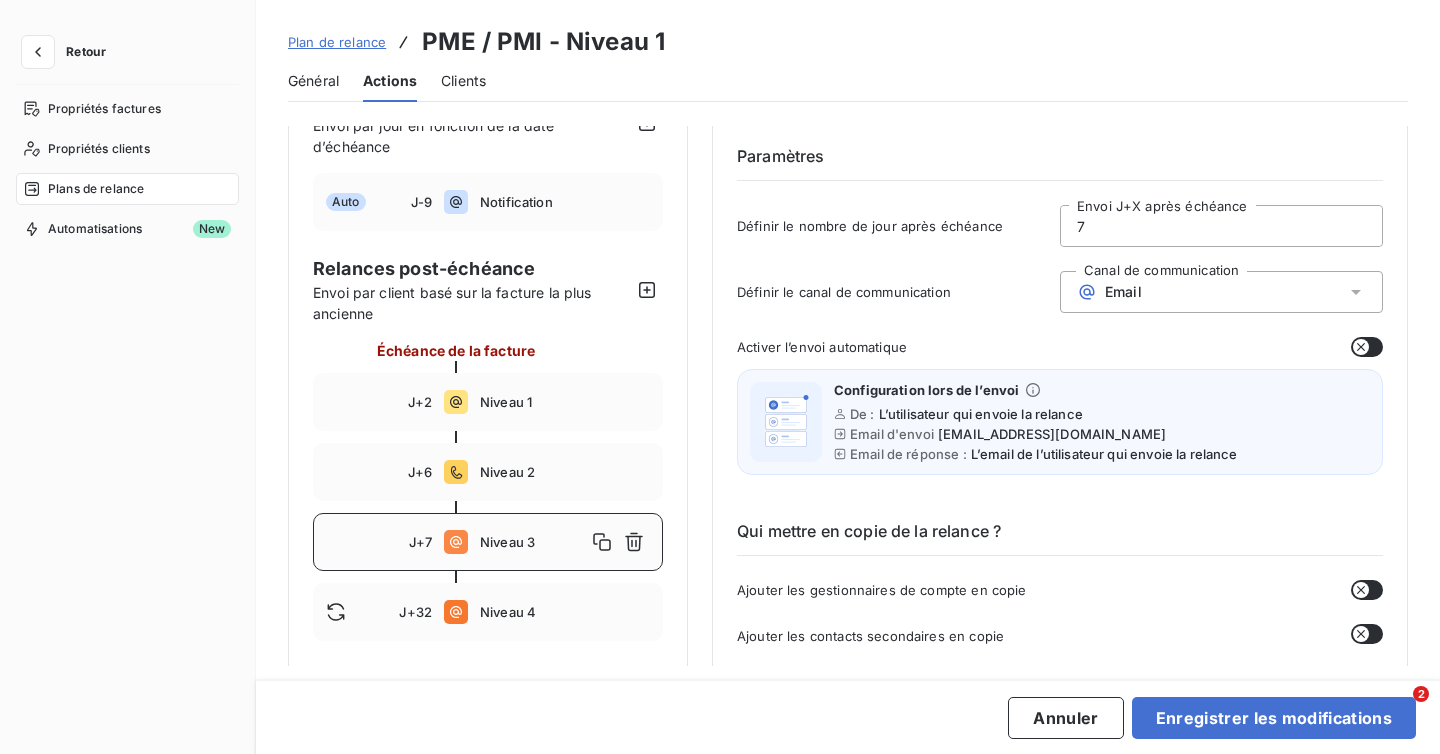 type on "7" 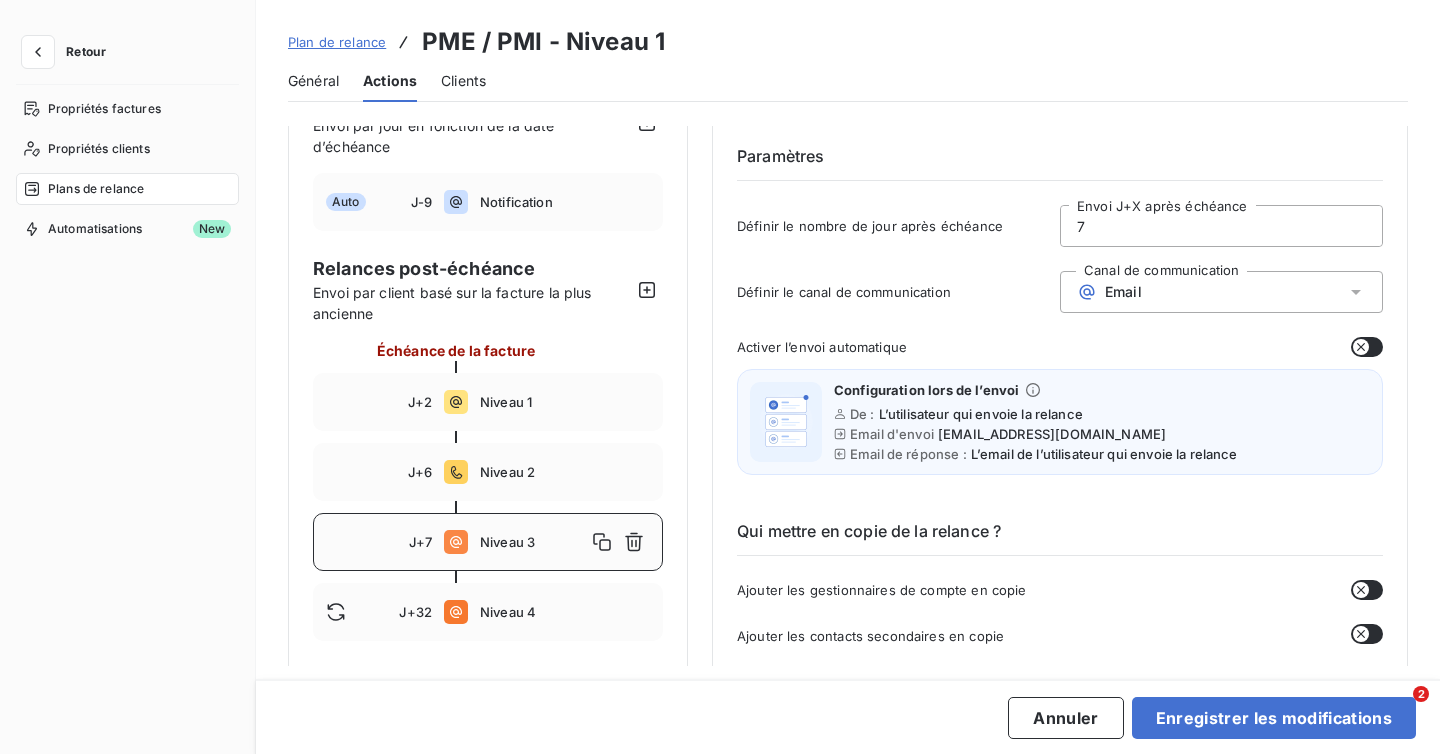 click on "Email" at bounding box center (1123, 292) 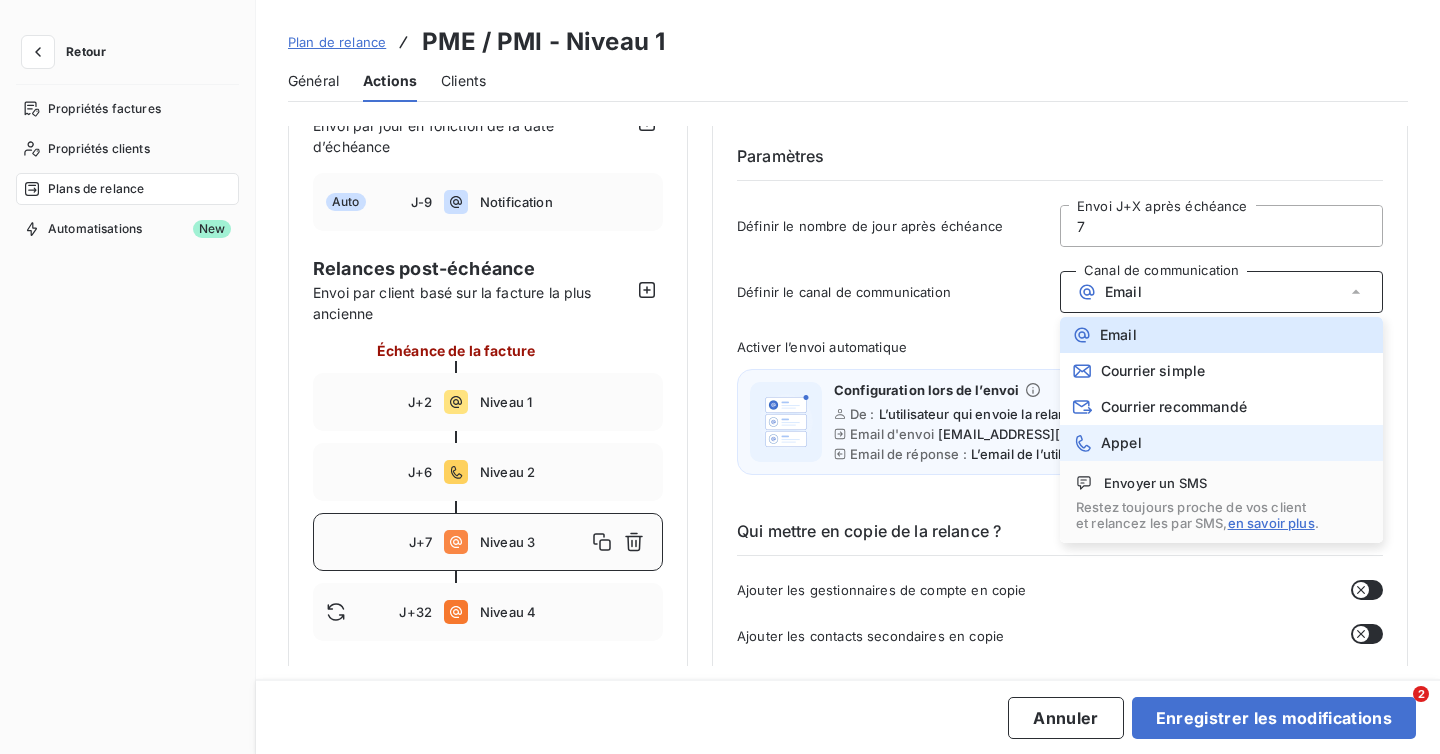 click on "Appel" at bounding box center [1107, 443] 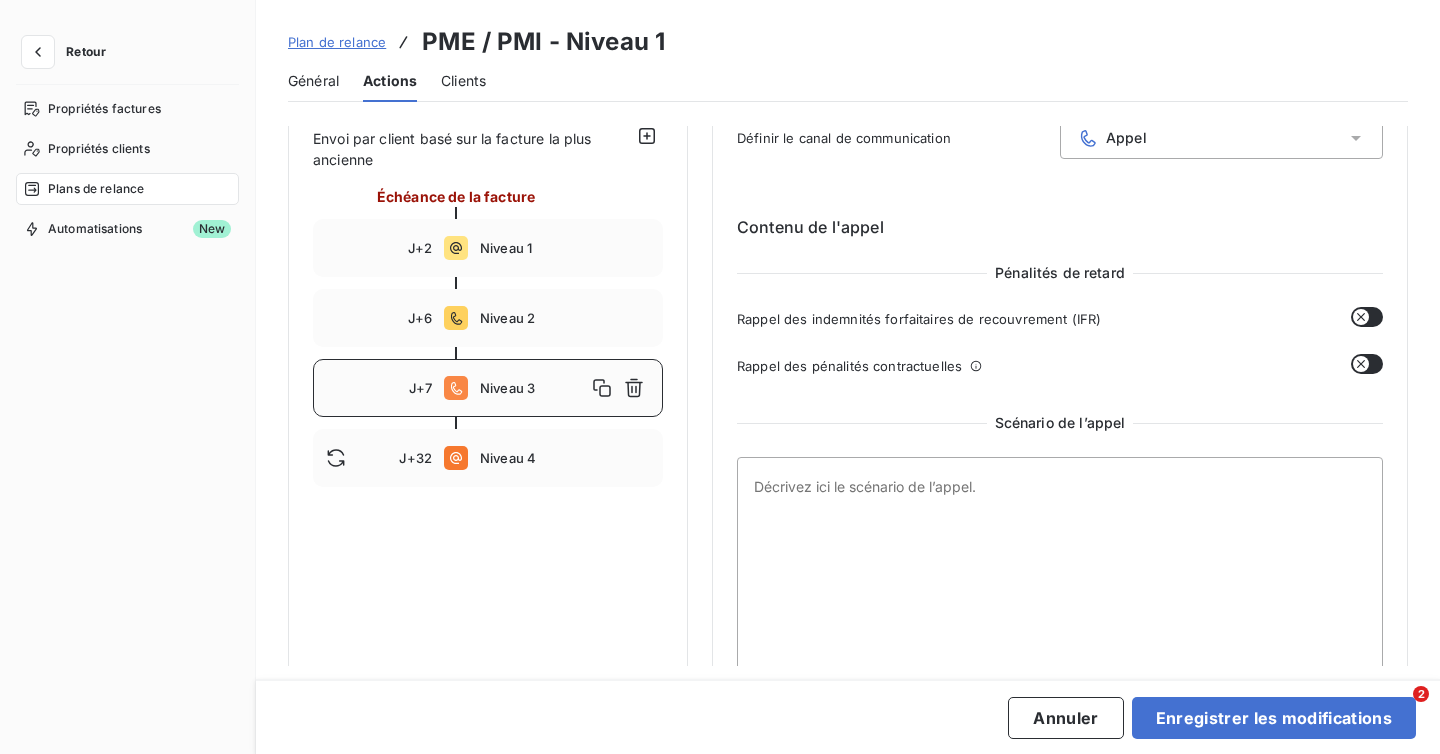 scroll, scrollTop: 293, scrollLeft: 0, axis: vertical 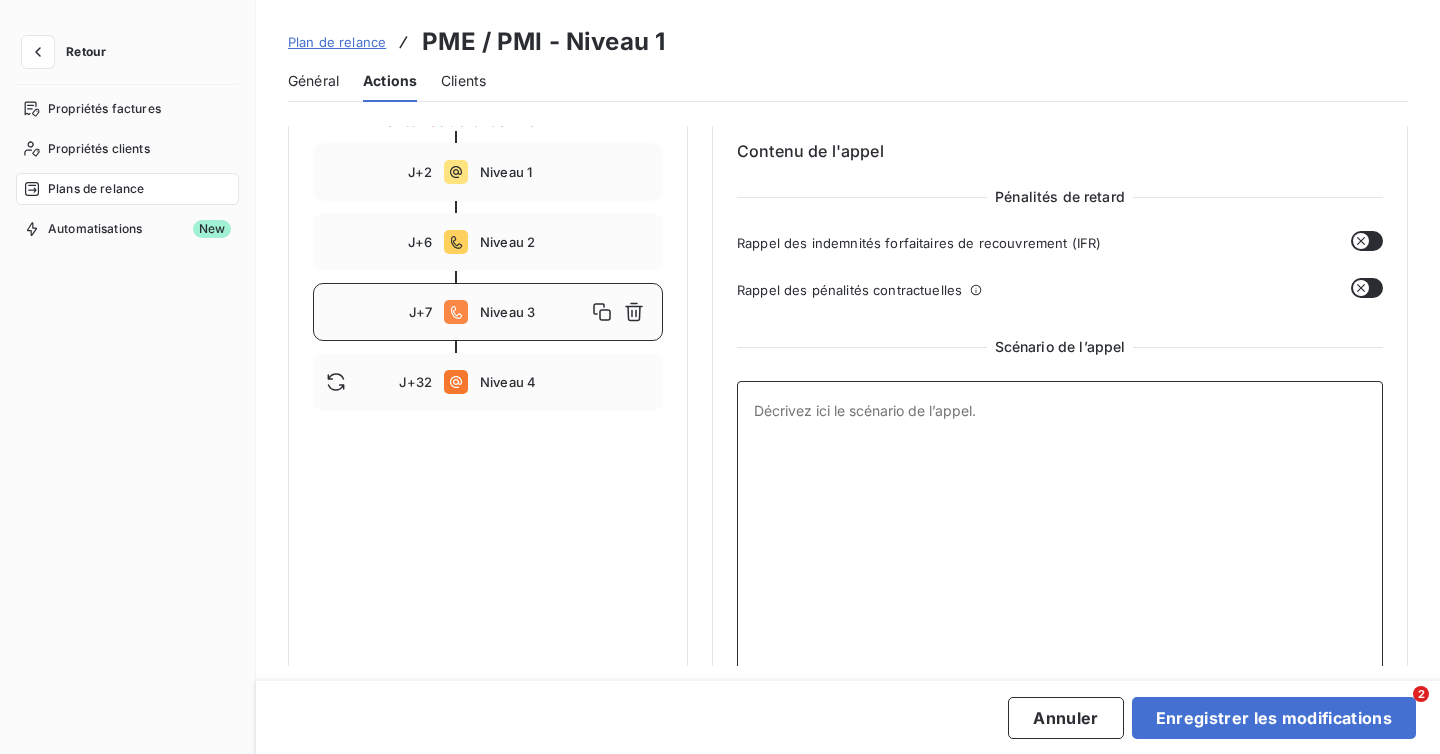 click at bounding box center [1060, 529] 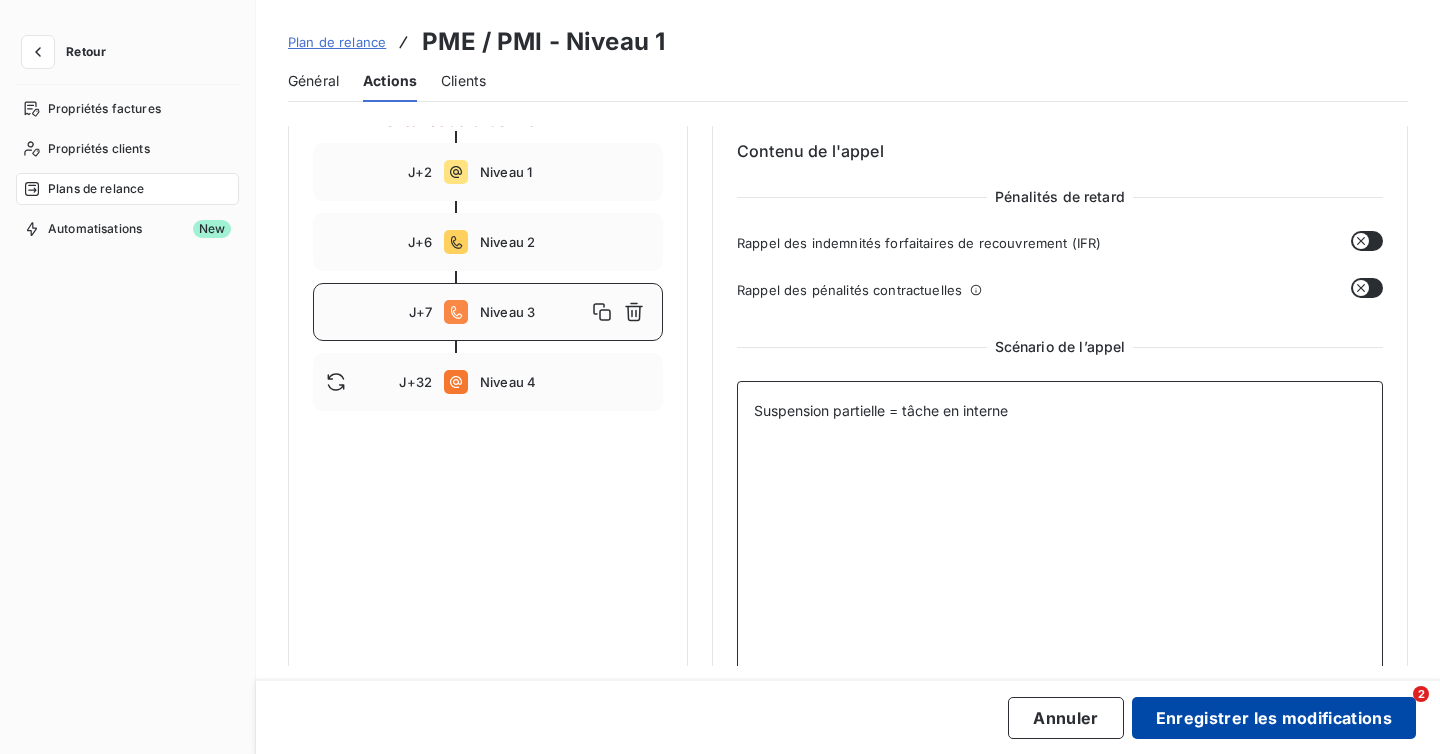 type on "Suspension partielle = tâche en interne" 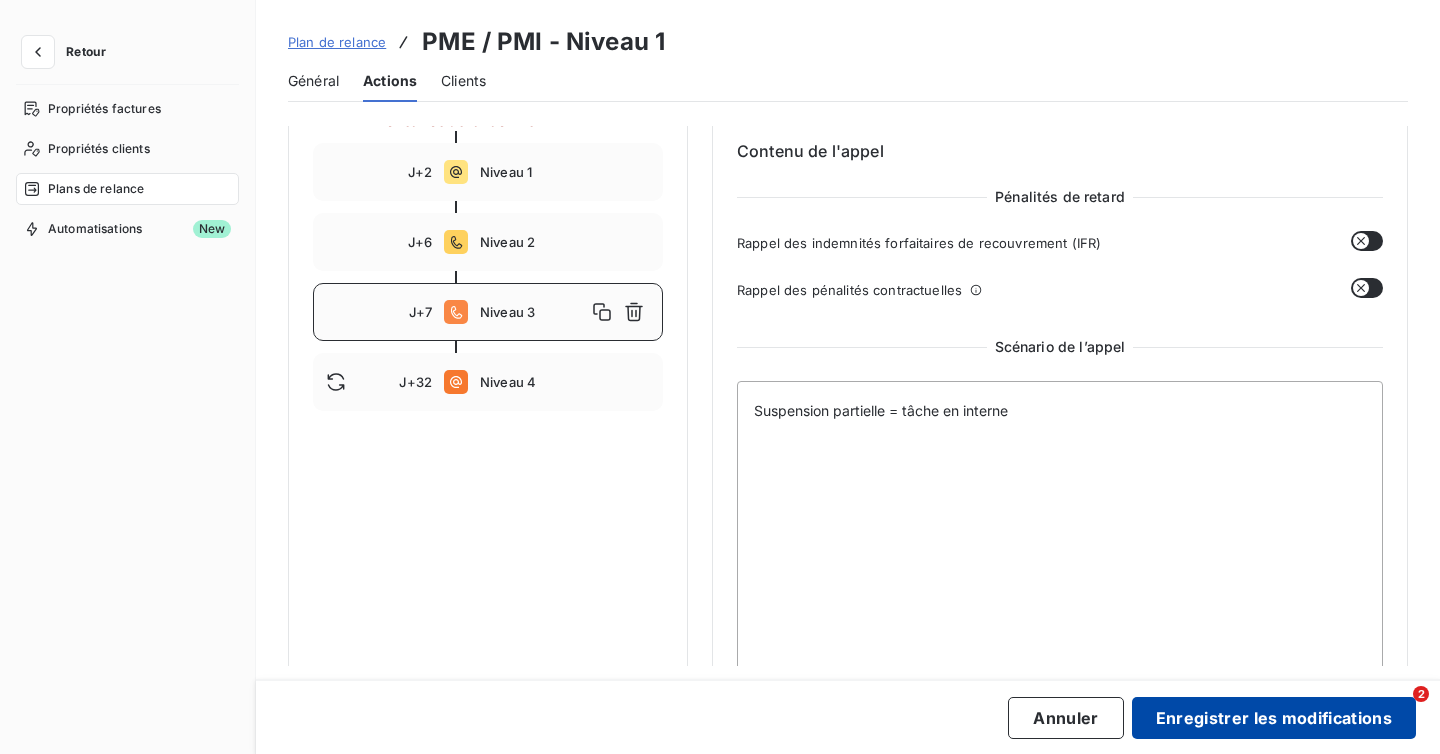 click on "Enregistrer les modifications" at bounding box center [1274, 718] 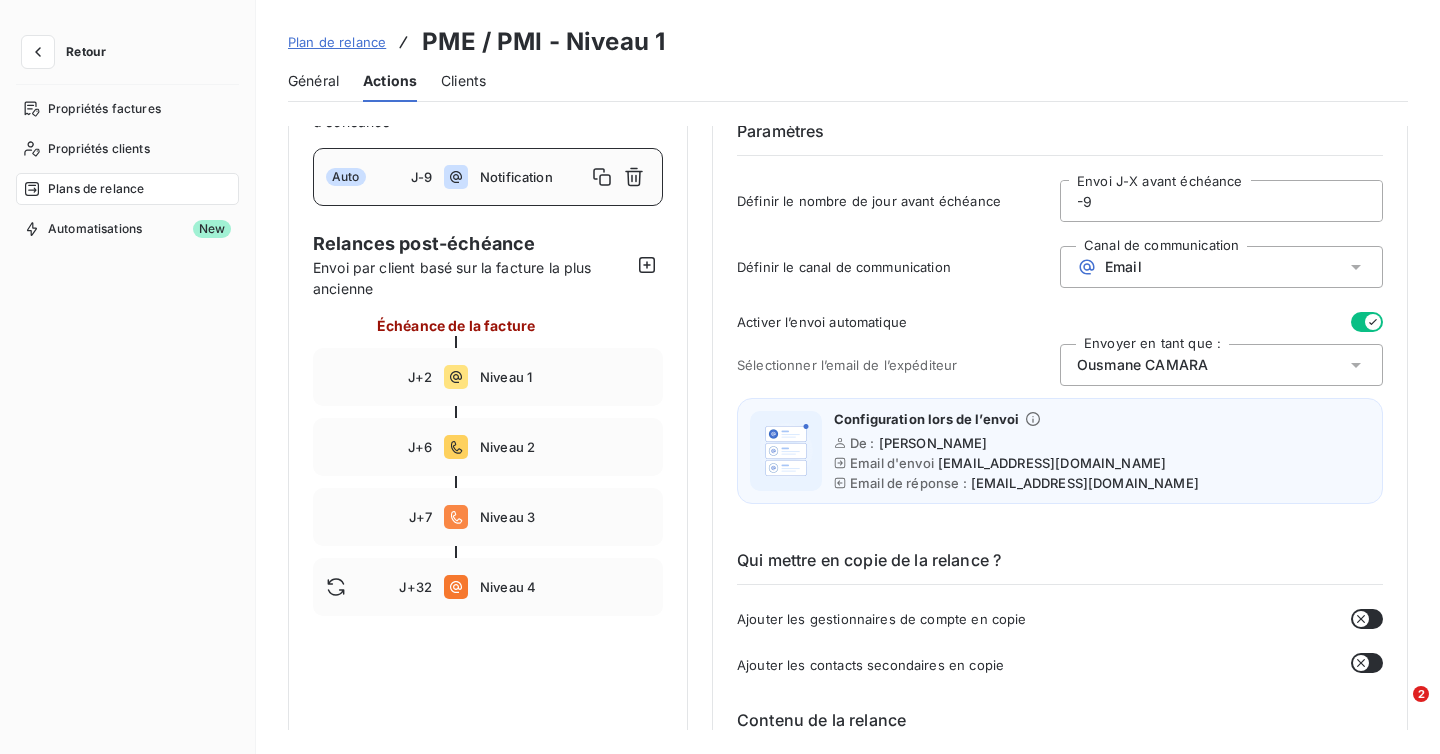scroll, scrollTop: 0, scrollLeft: 0, axis: both 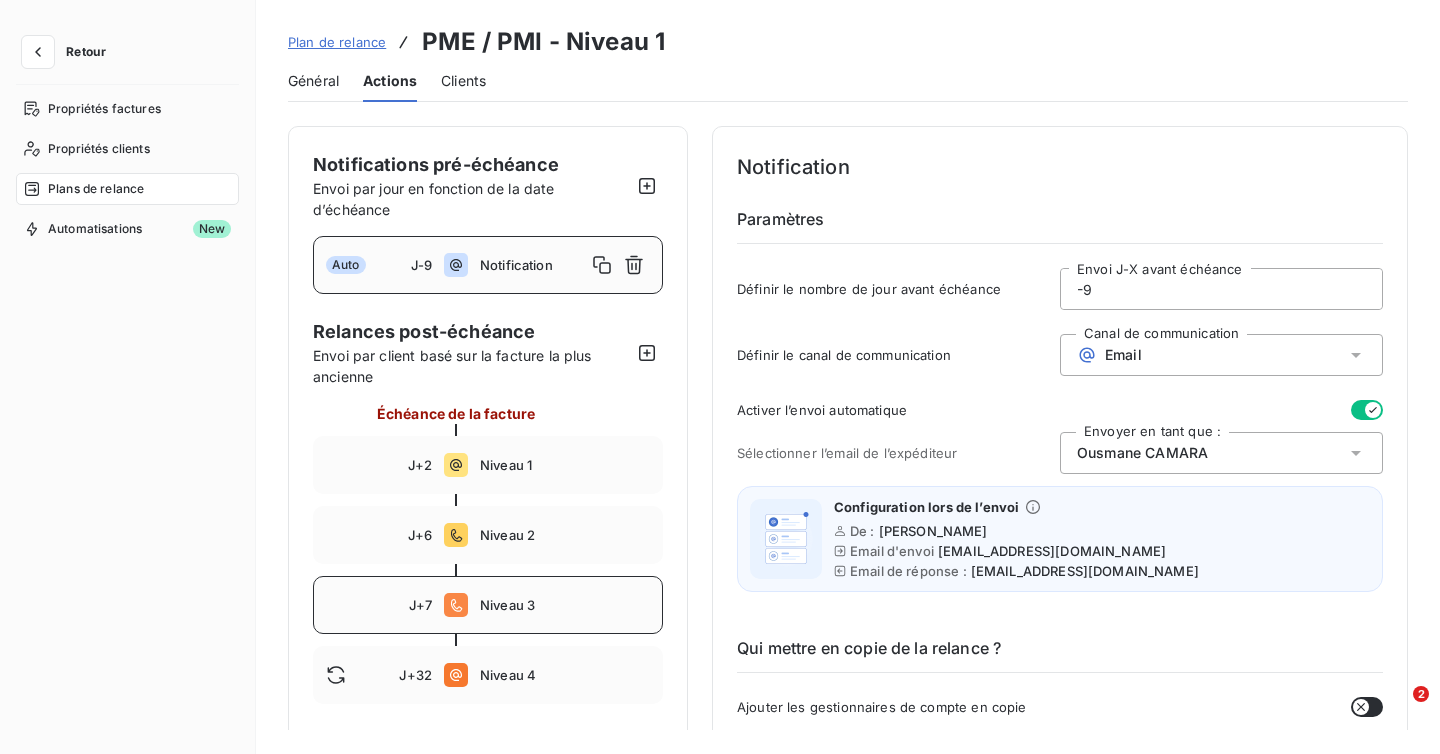 click on "Niveau 3" at bounding box center [565, 605] 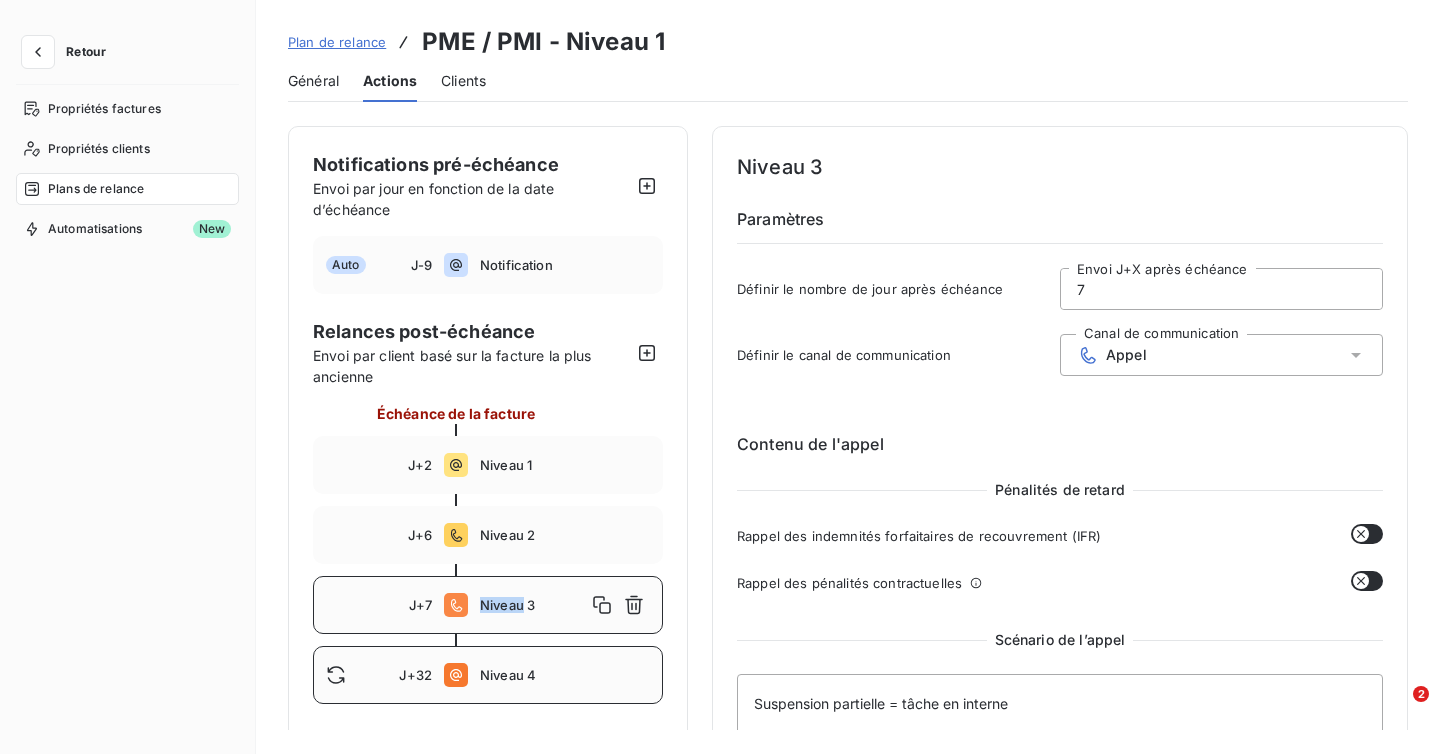 click on "J+32 Niveau 4" at bounding box center [488, 675] 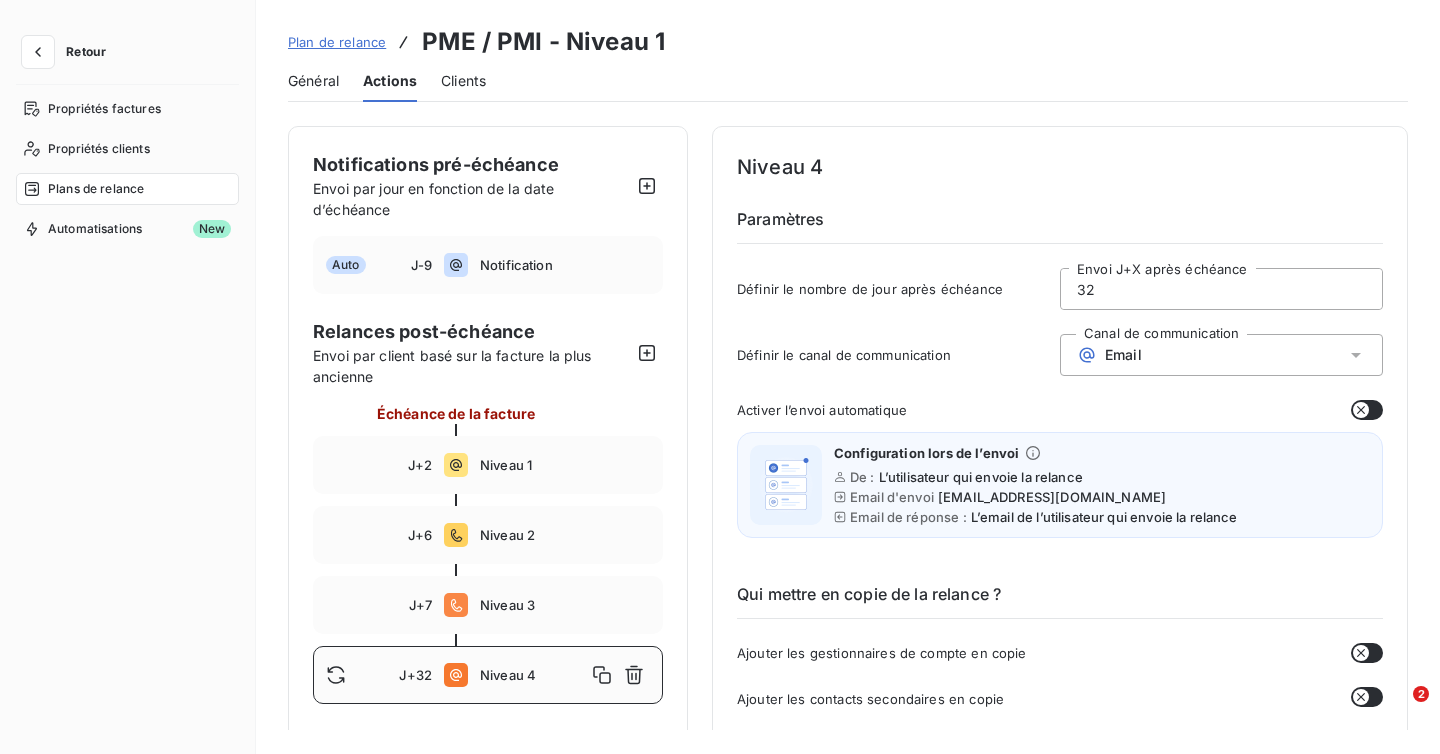 click on "32" at bounding box center (1221, 289) 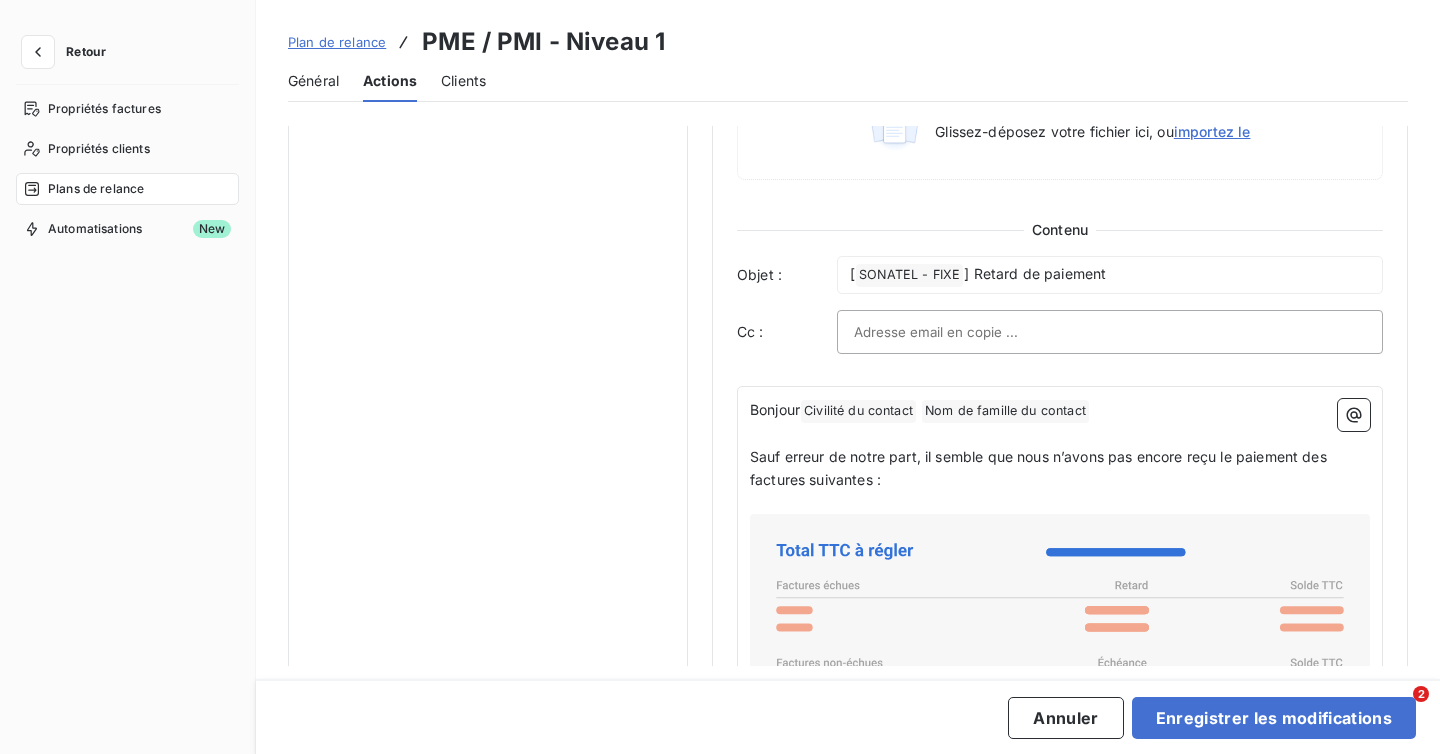 scroll, scrollTop: 1111, scrollLeft: 0, axis: vertical 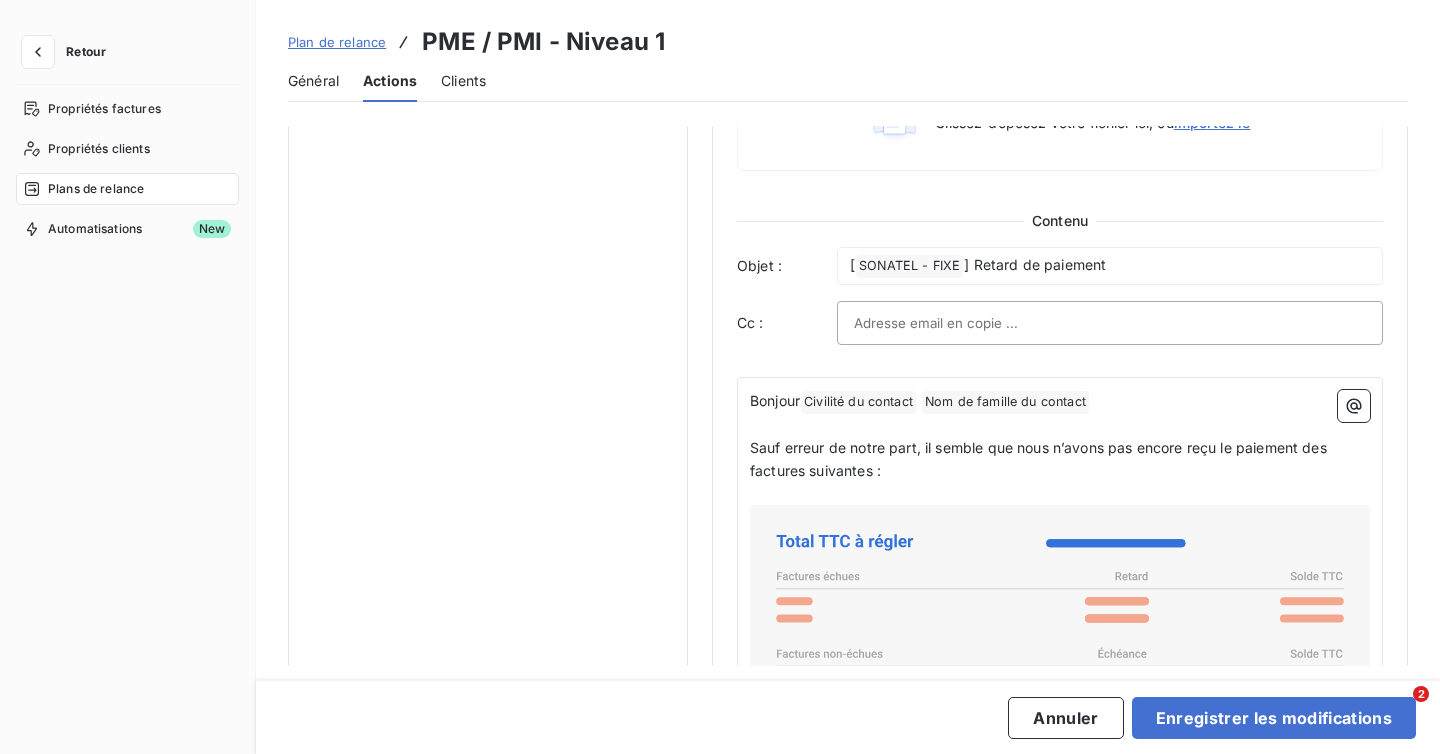 type on "13" 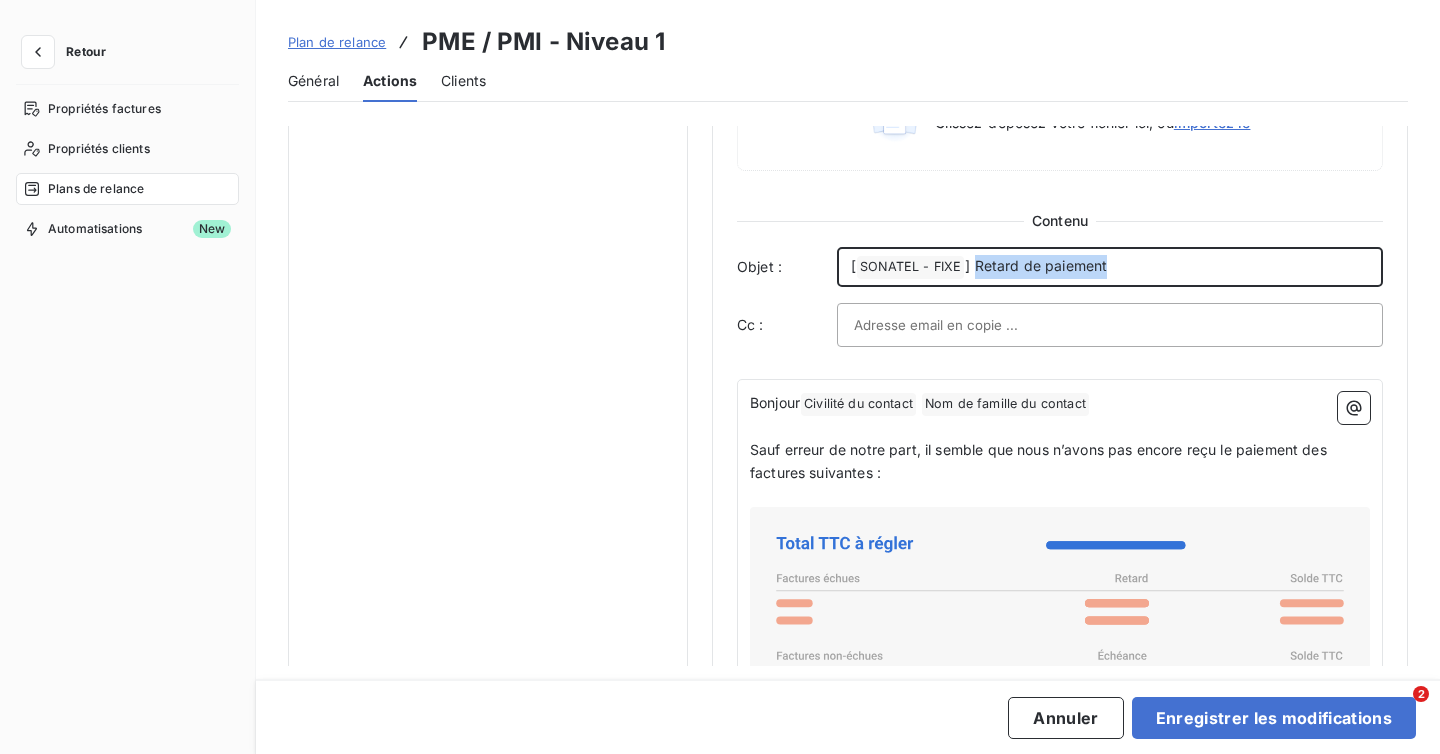 drag, startPoint x: 1112, startPoint y: 265, endPoint x: 974, endPoint y: 264, distance: 138.00362 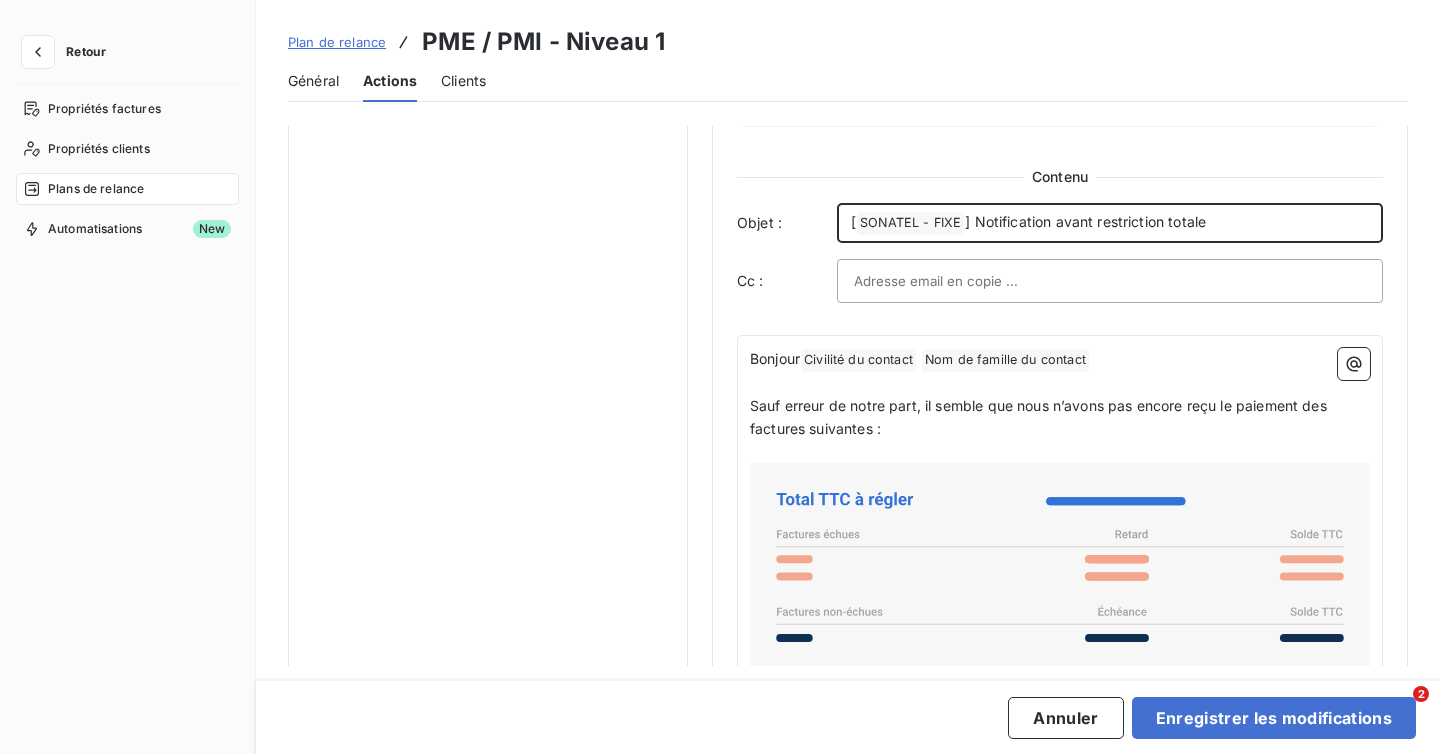 scroll, scrollTop: 1169, scrollLeft: 0, axis: vertical 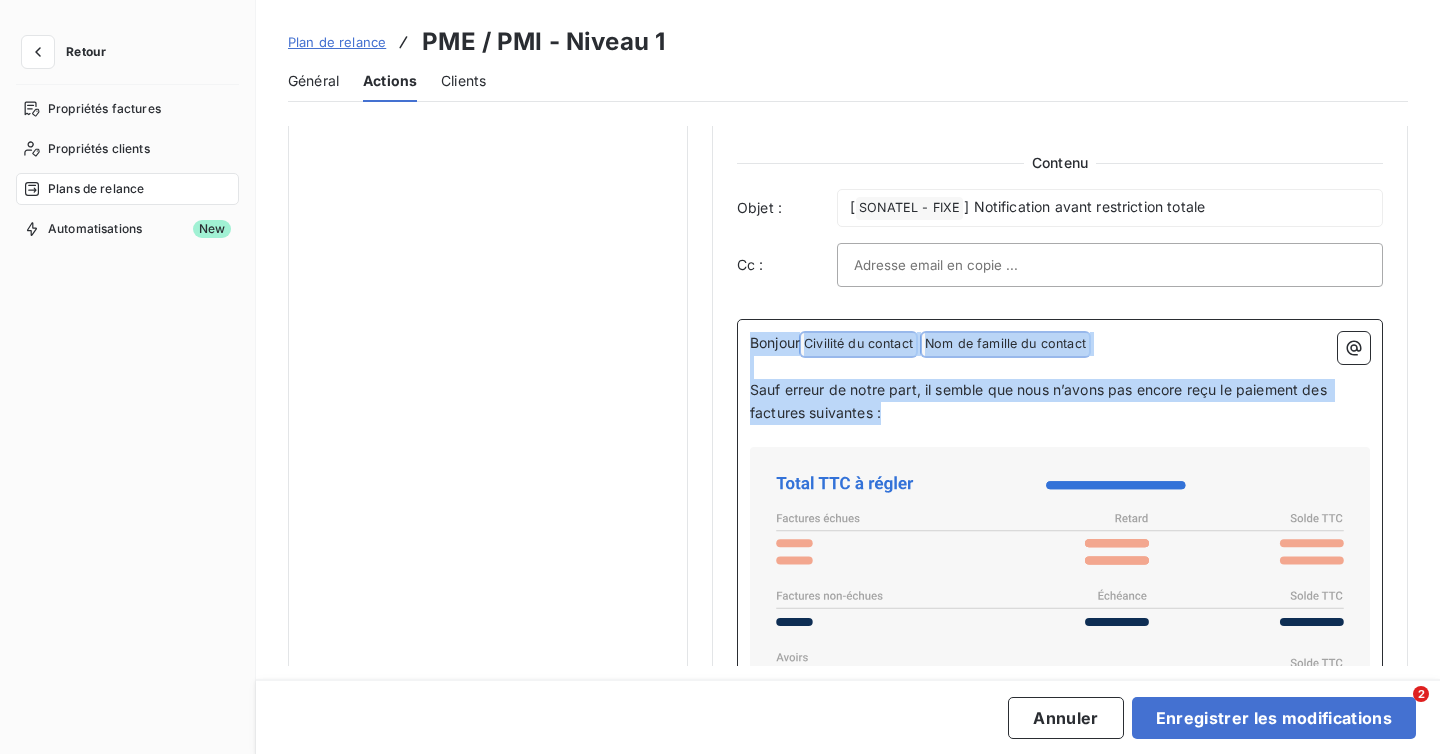 drag, startPoint x: 898, startPoint y: 422, endPoint x: 749, endPoint y: 343, distance: 168.64757 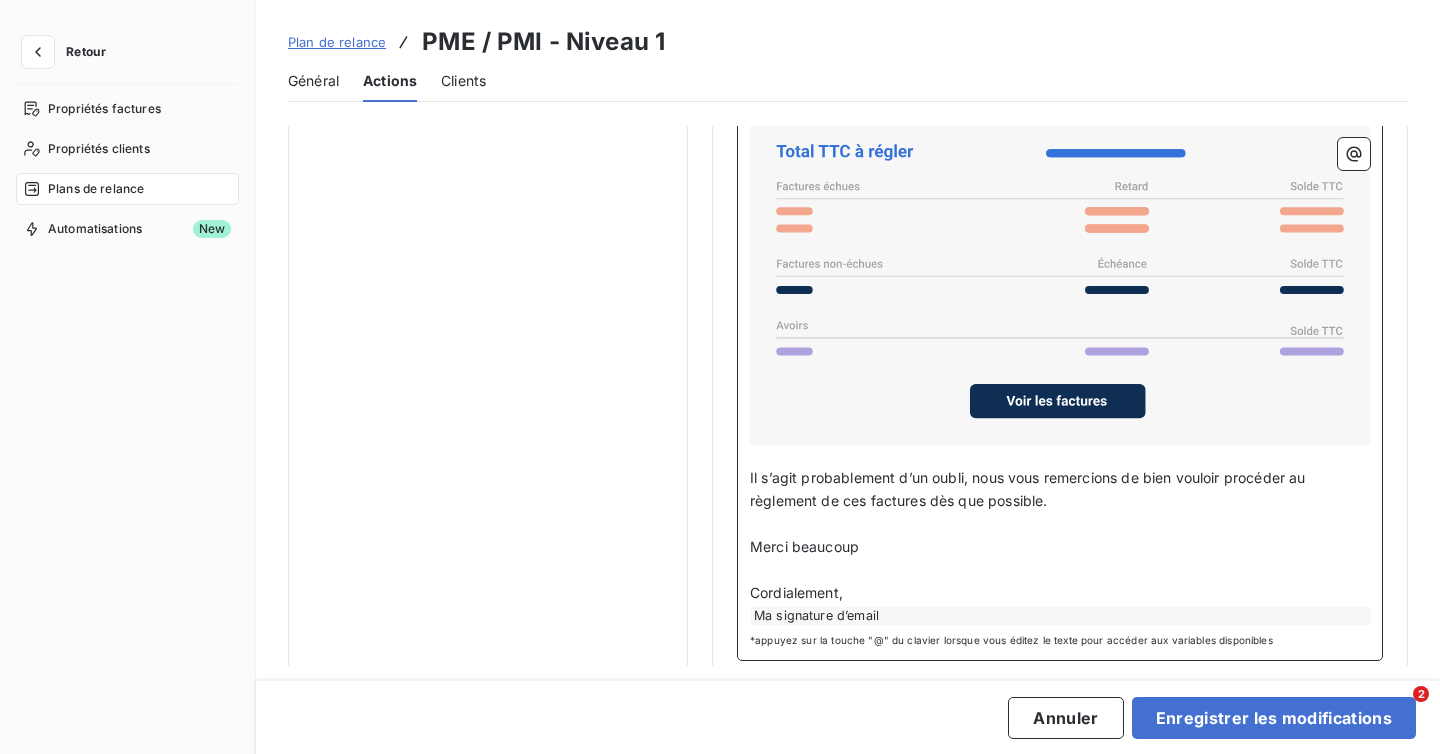 scroll, scrollTop: 1538, scrollLeft: 0, axis: vertical 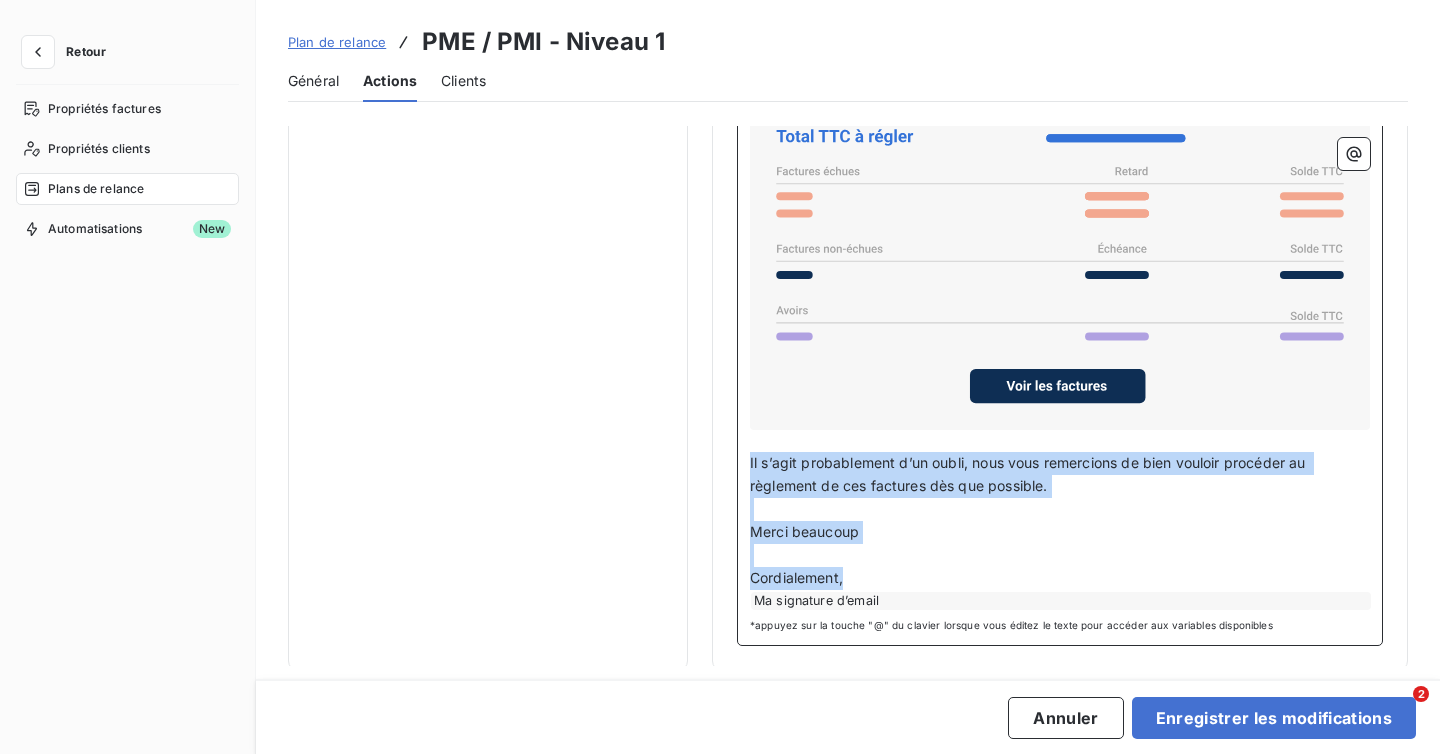 drag, startPoint x: 847, startPoint y: 575, endPoint x: 730, endPoint y: 448, distance: 172.6789 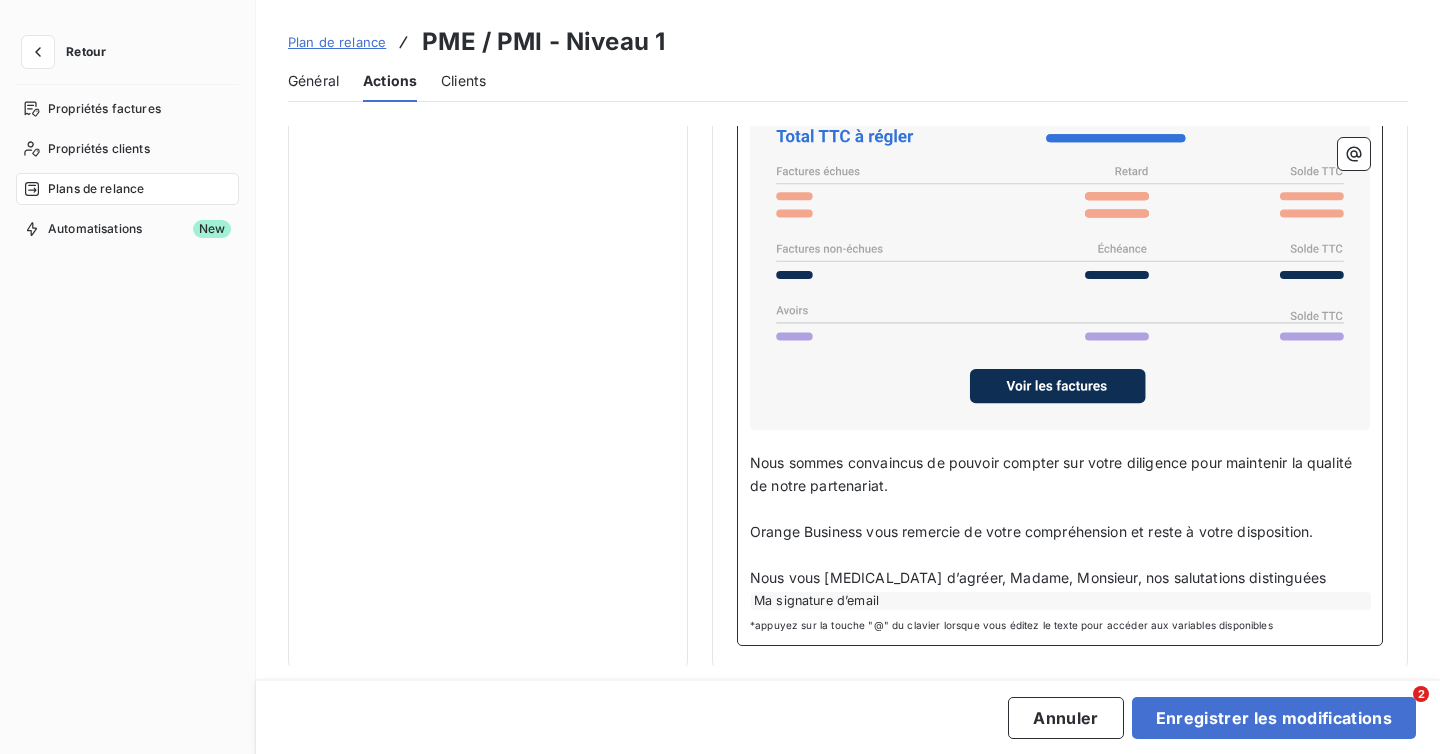 click on "Ma signature d’email" at bounding box center [1061, 601] 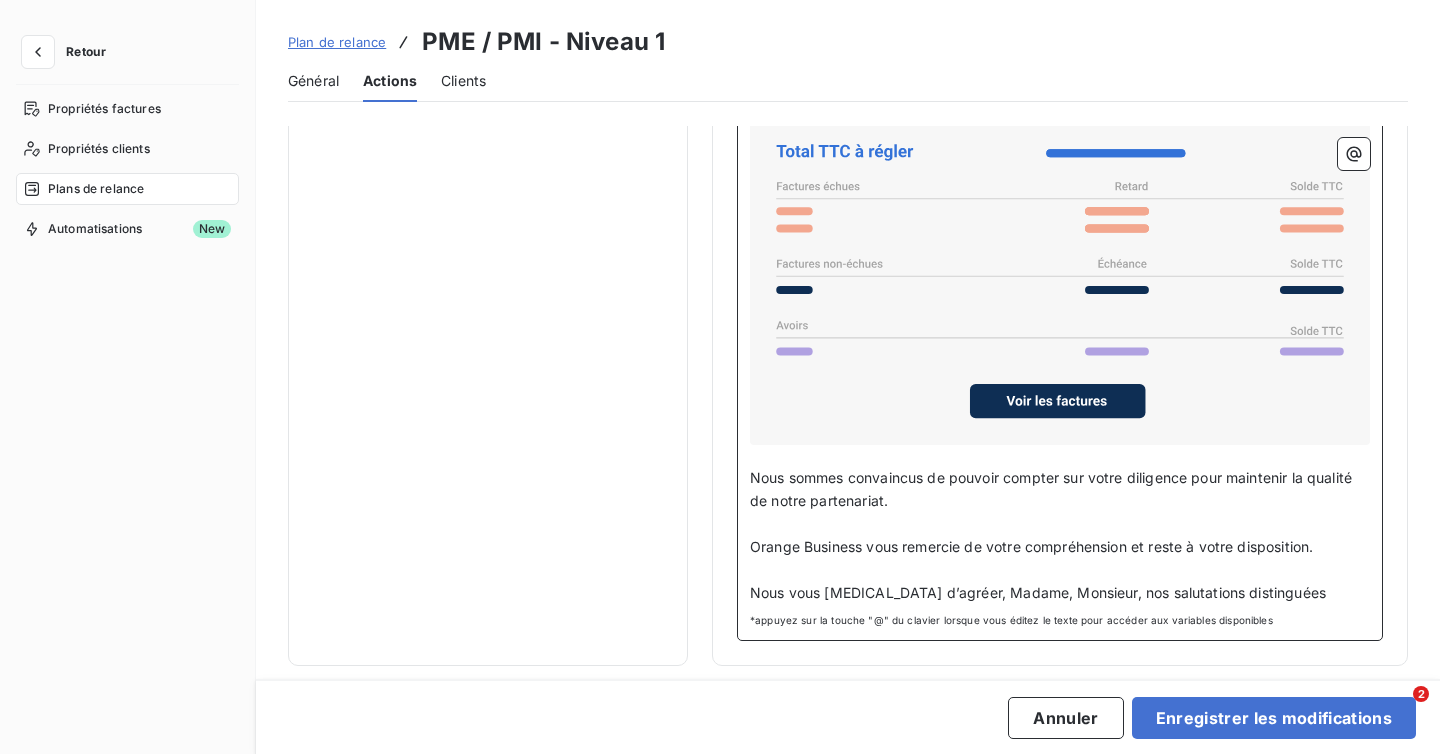 scroll, scrollTop: 1518, scrollLeft: 0, axis: vertical 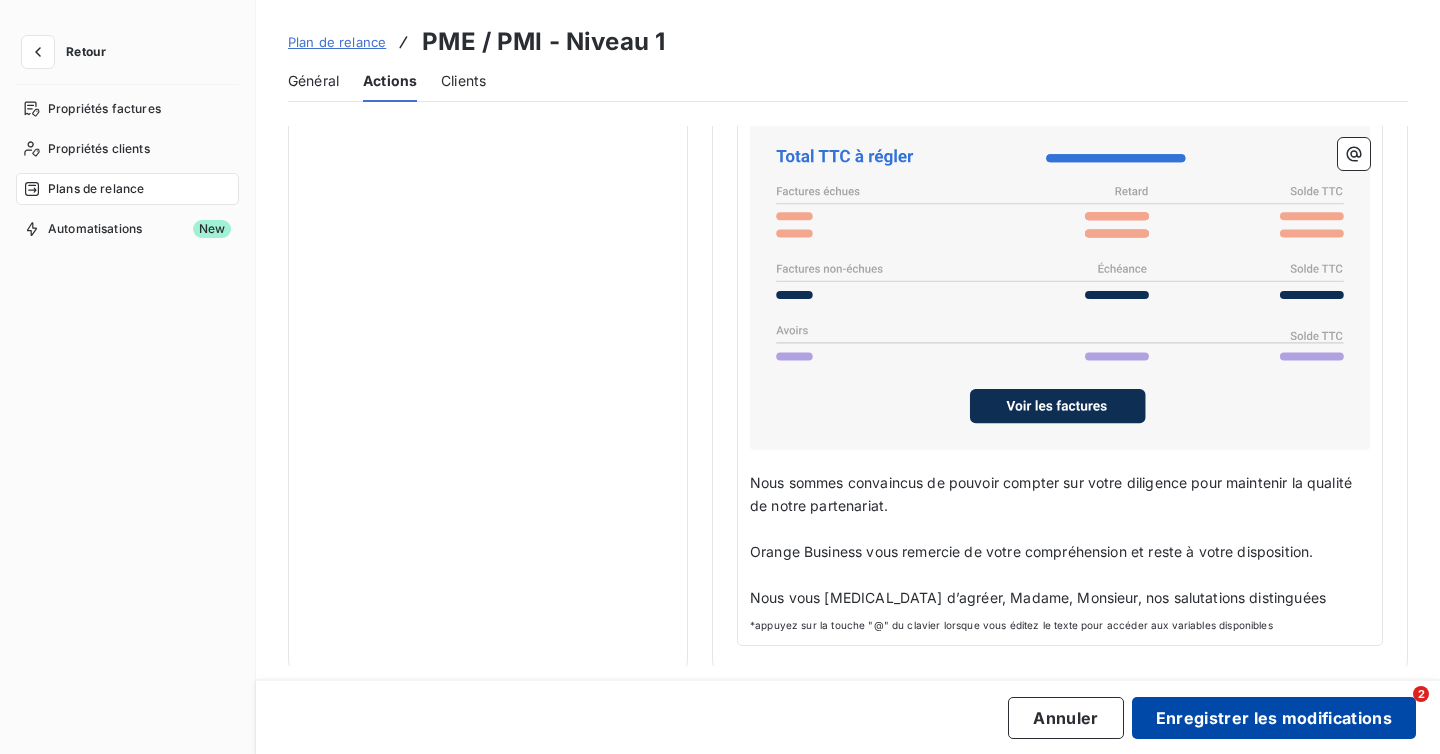 click on "Enregistrer les modifications" at bounding box center (1274, 718) 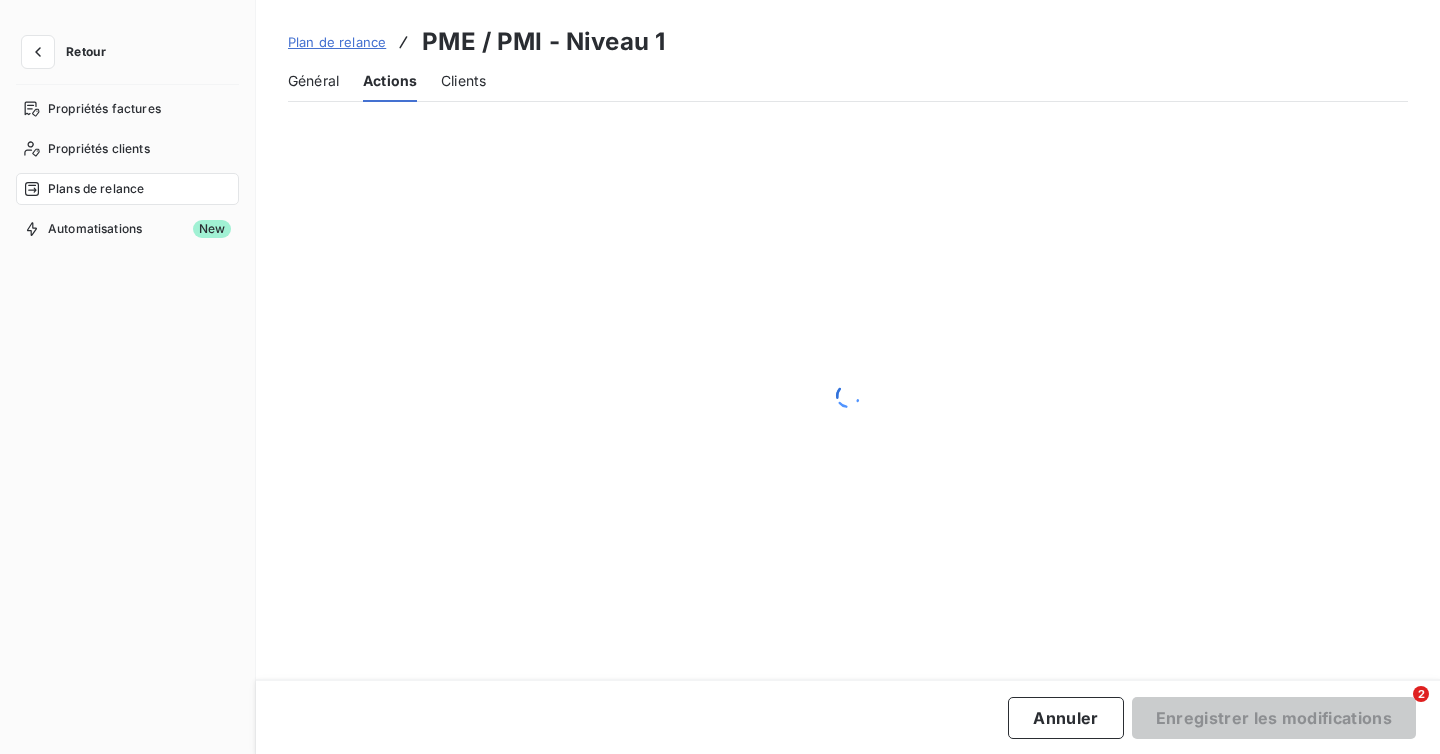 scroll, scrollTop: 63, scrollLeft: 0, axis: vertical 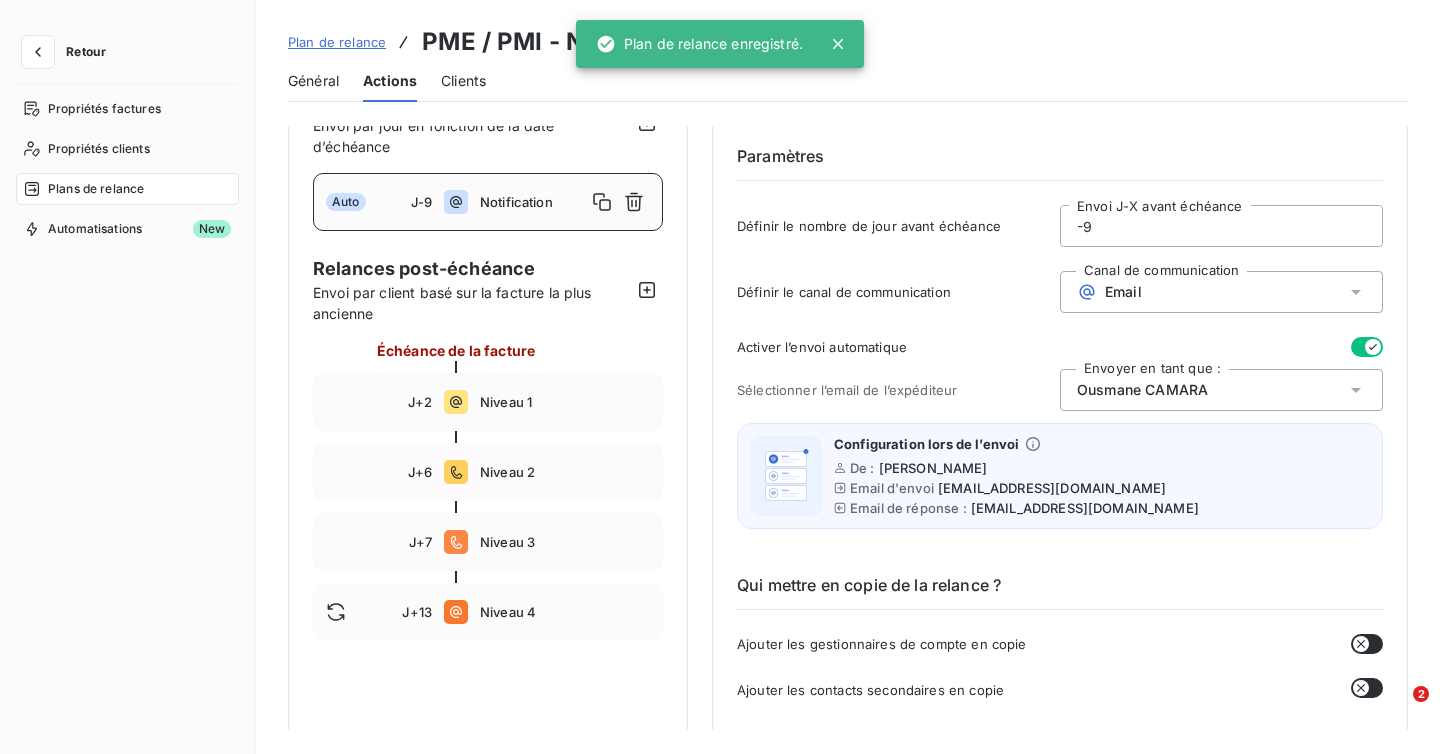 click on "Général" at bounding box center (313, 81) 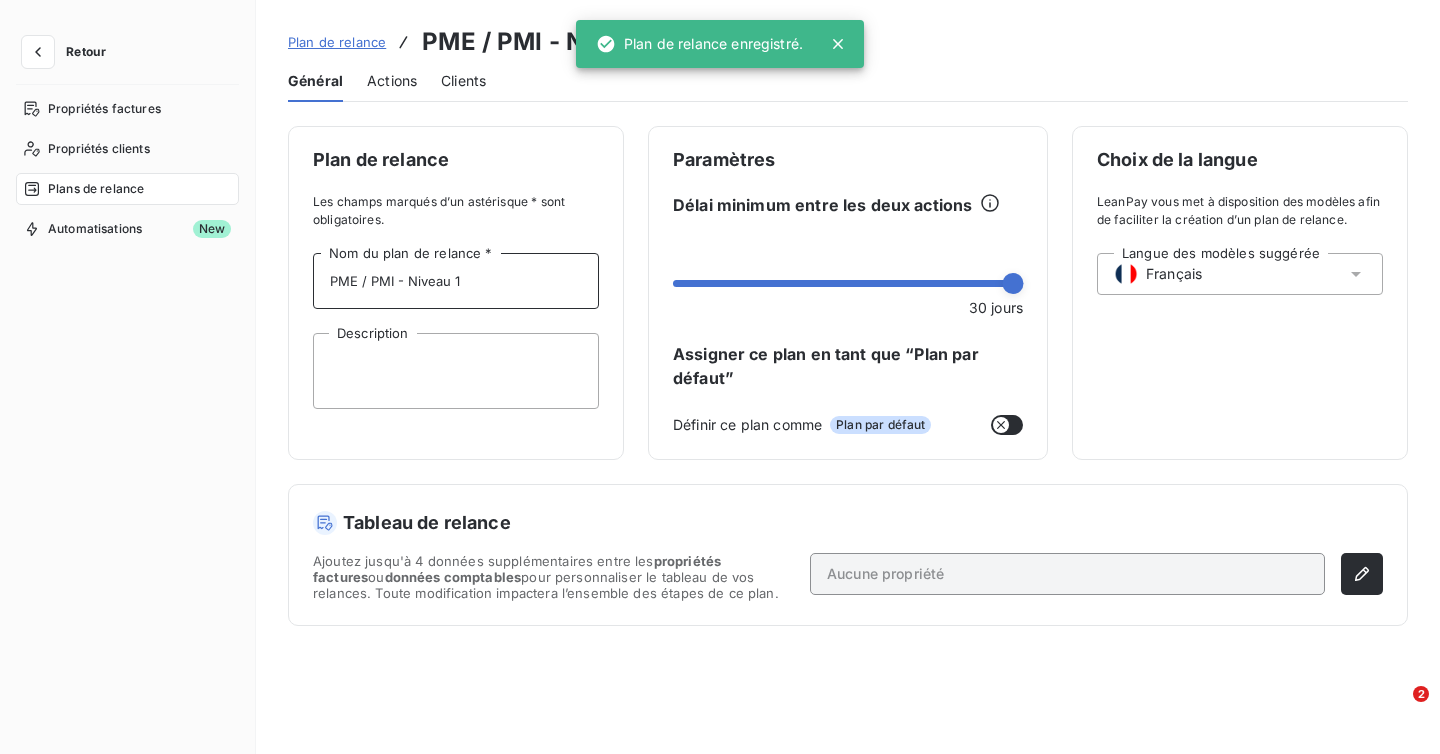 click on "PME / PMI - Niveau 1" at bounding box center (456, 281) 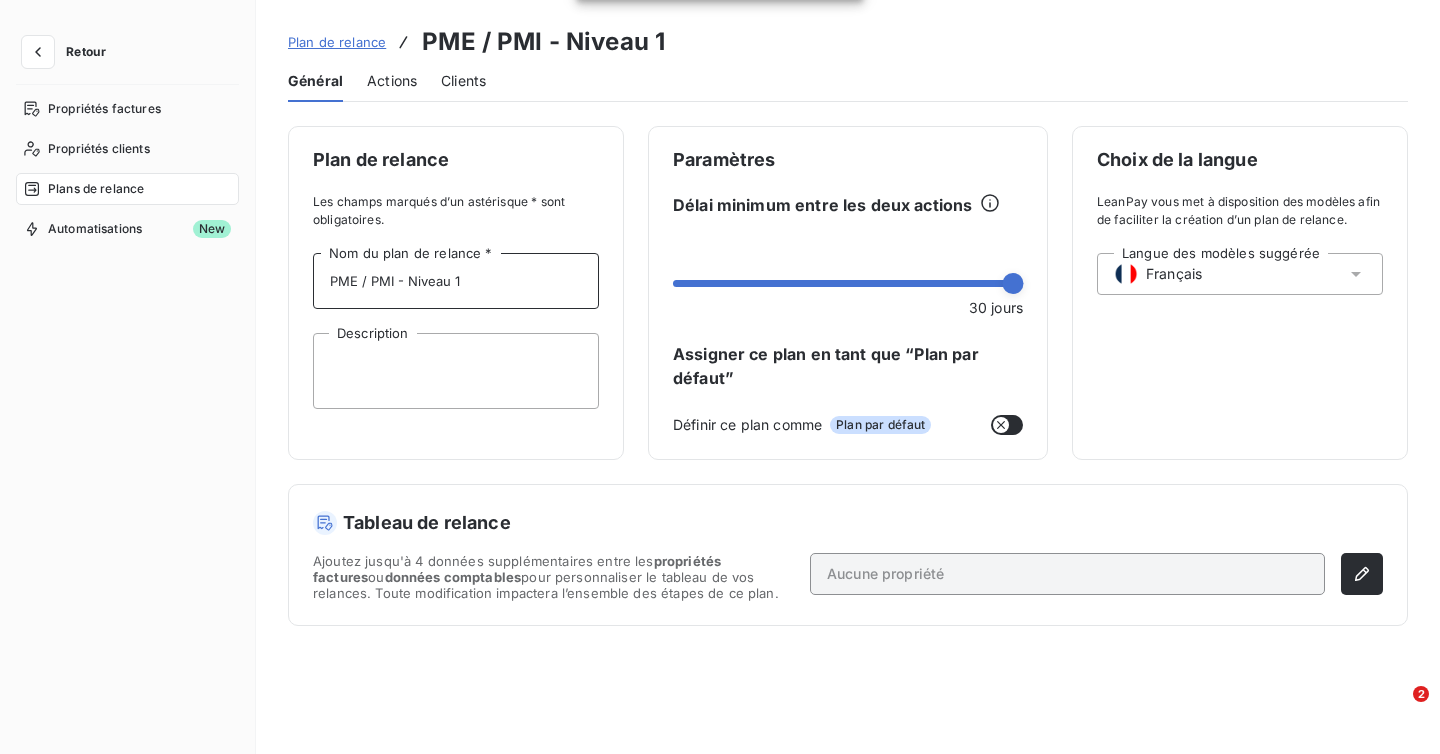 click on "PME / PMI - Niveau 1" at bounding box center [456, 281] 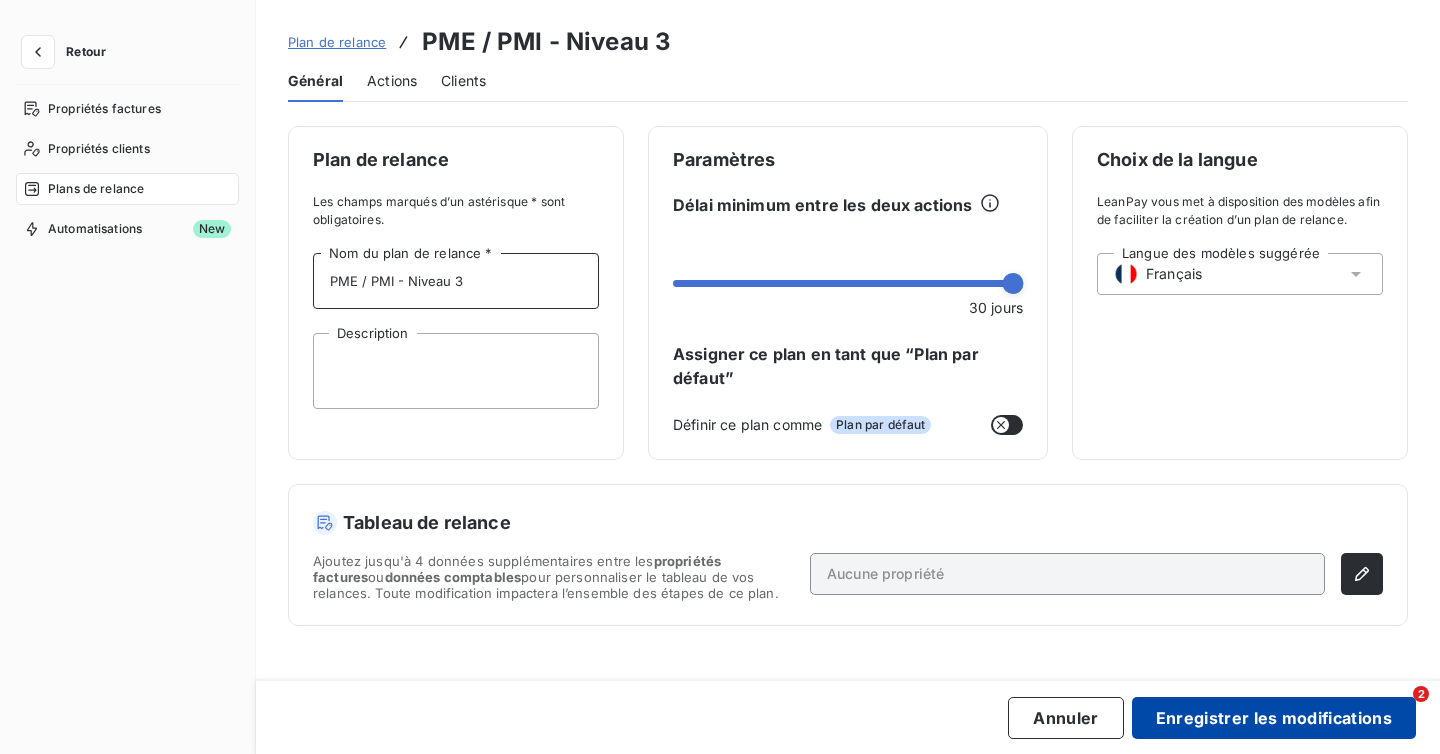 type on "PME / PMI - Niveau 3" 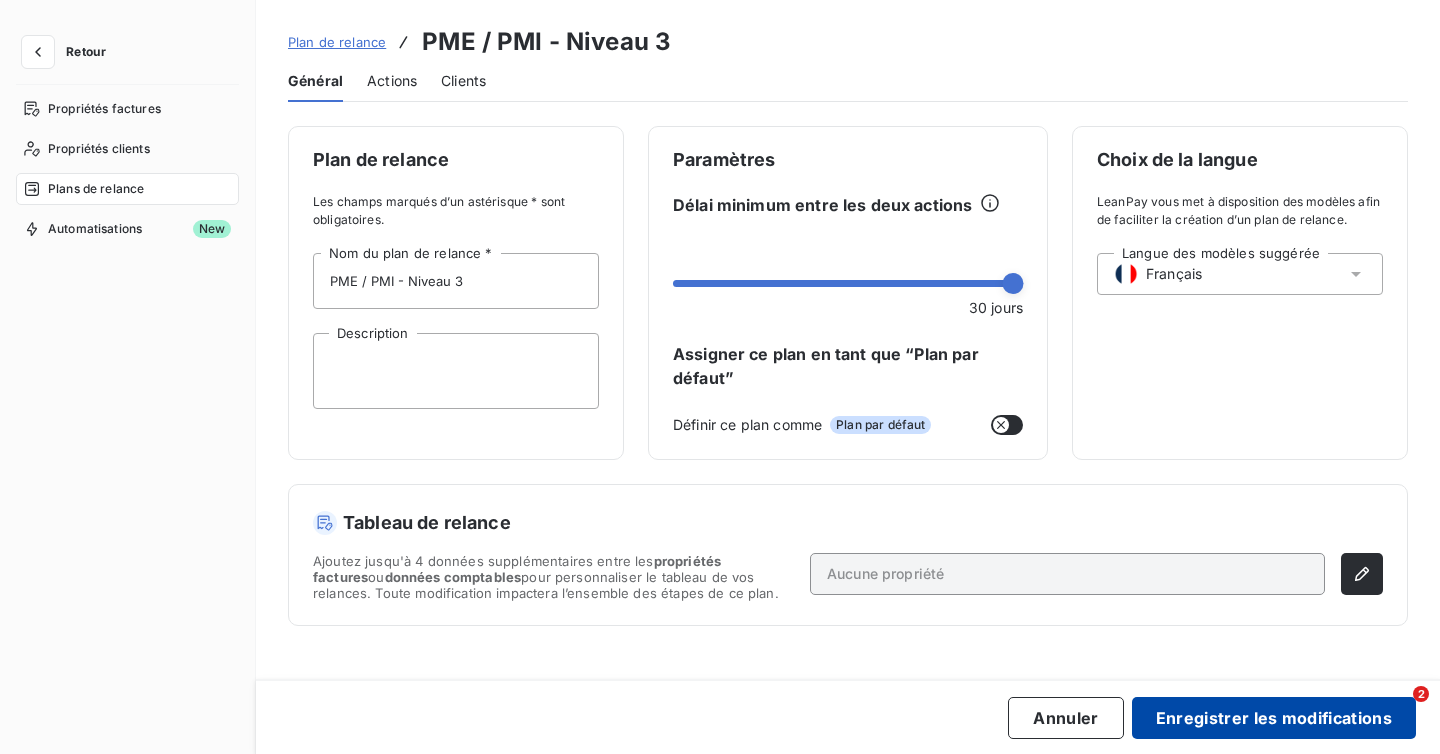 click on "Enregistrer les modifications" at bounding box center [1274, 718] 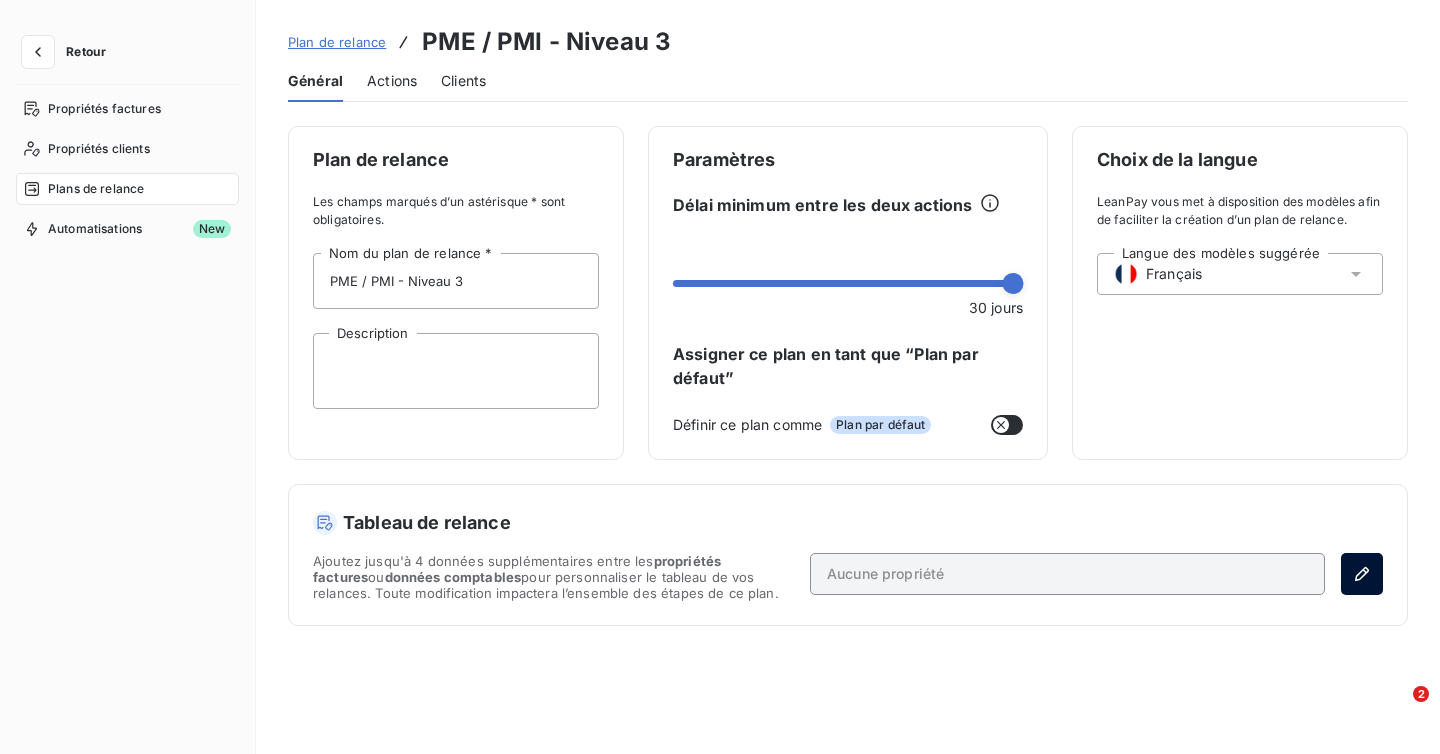 click 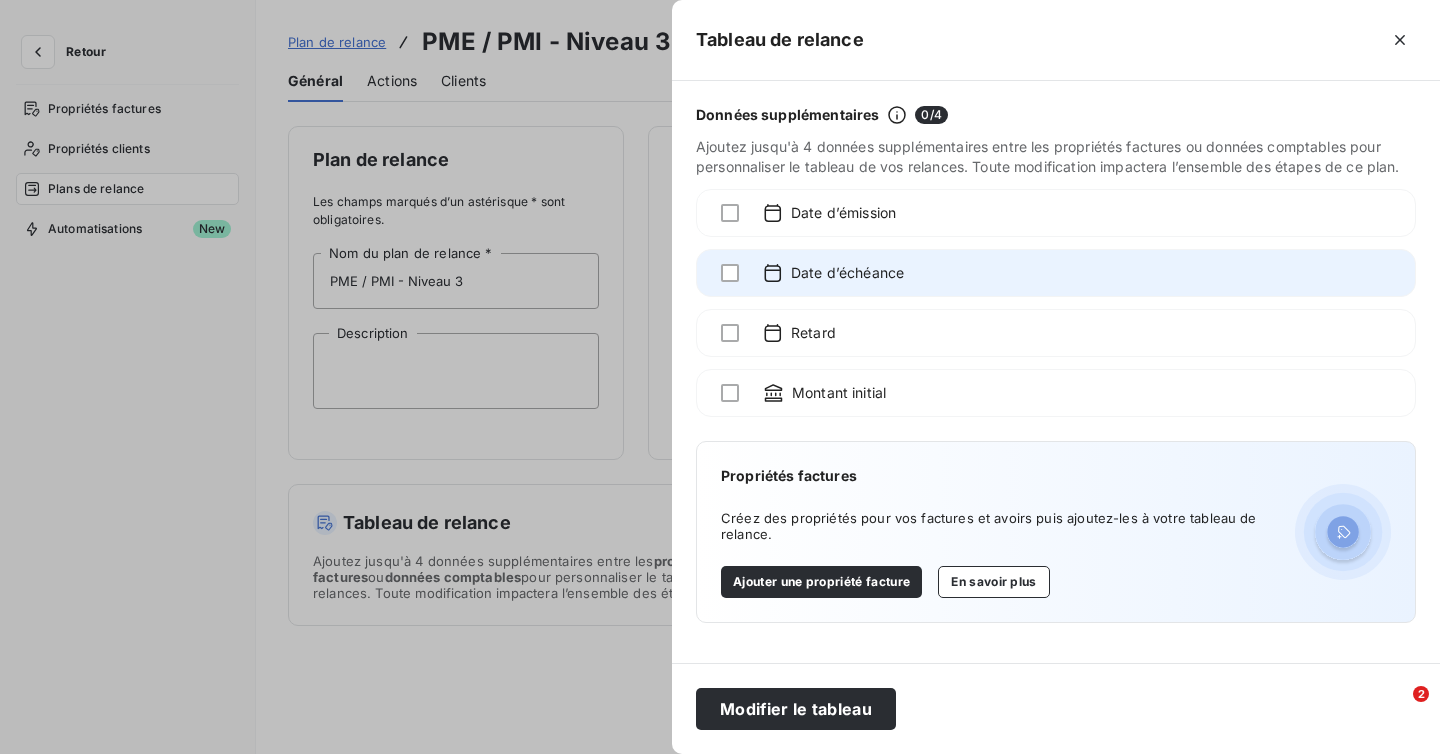 click on "Date d’échéance" at bounding box center [847, 273] 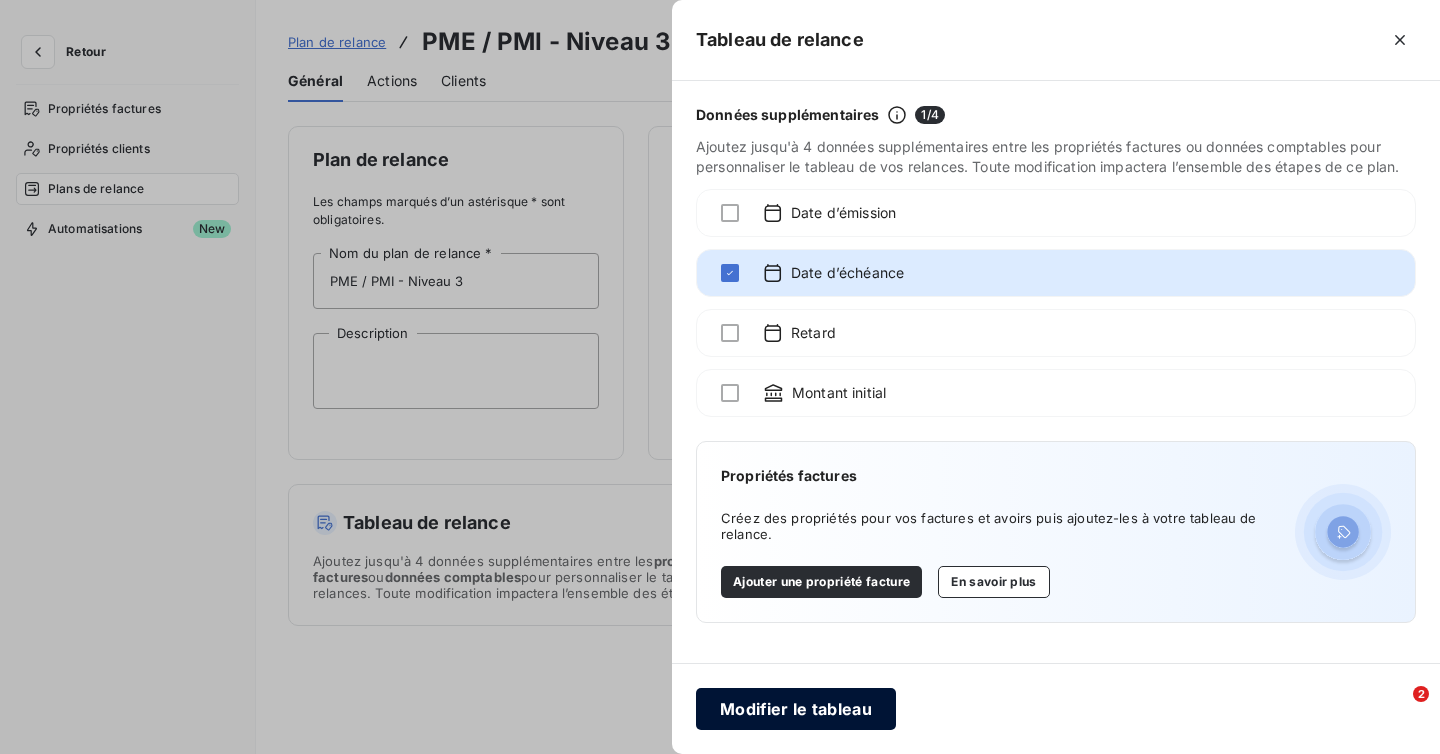 click on "Modifier le tableau" at bounding box center (796, 709) 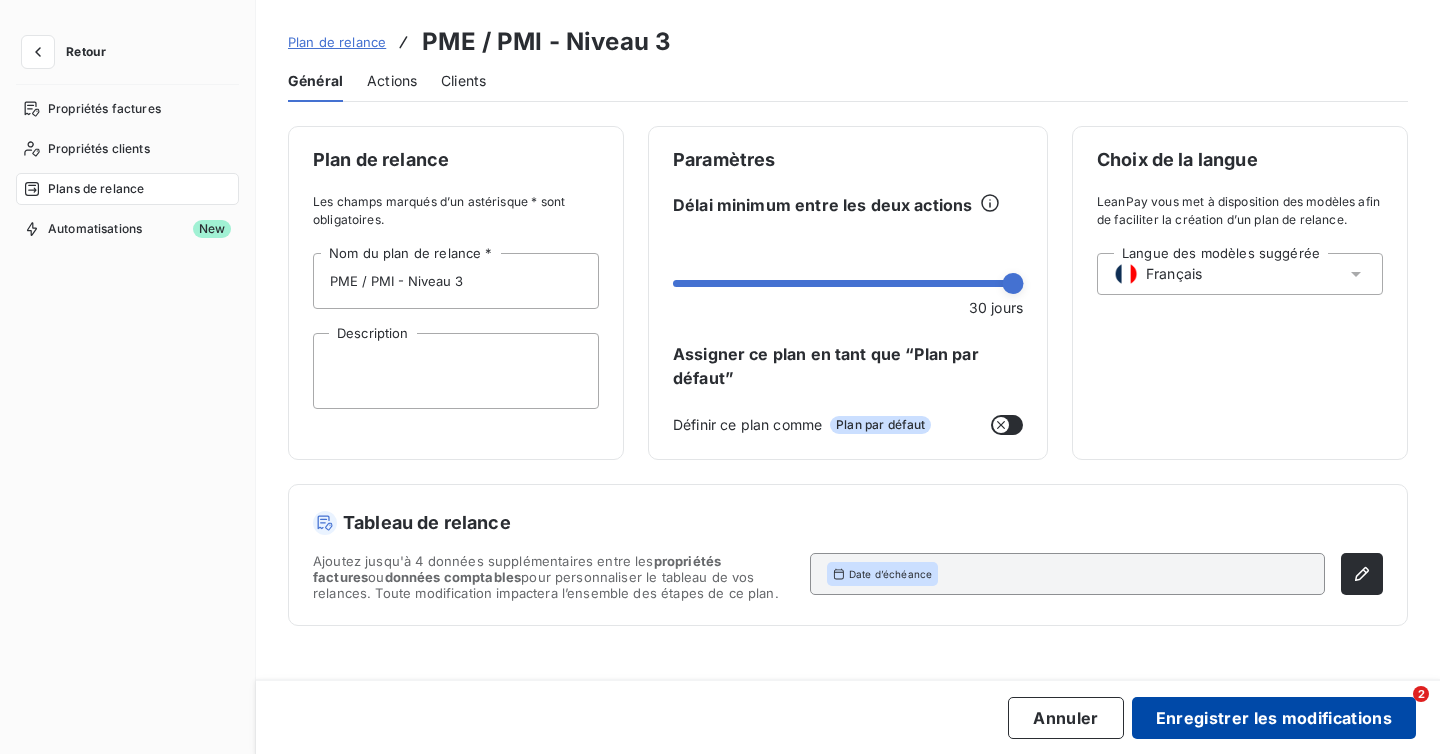 click on "Enregistrer les modifications" at bounding box center (1274, 718) 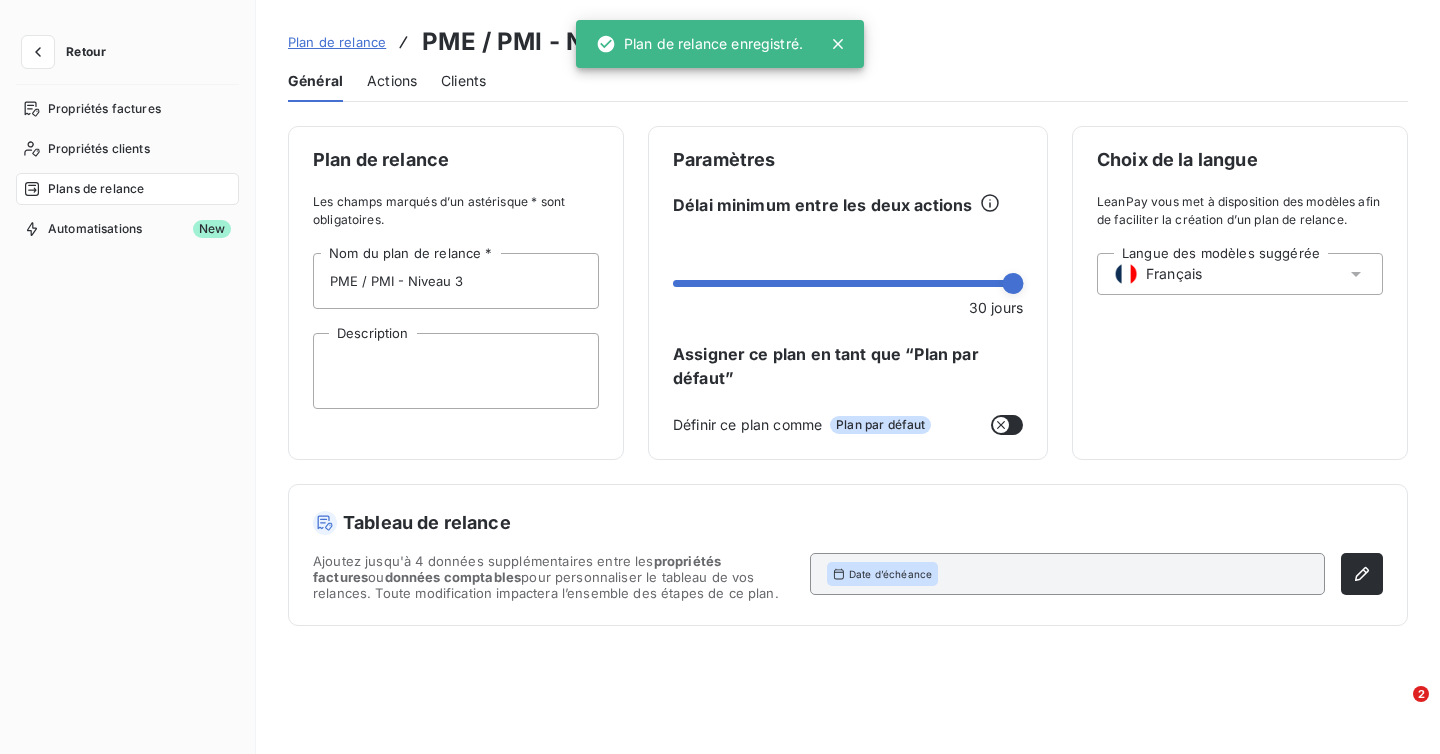 click on "Plan de relance" at bounding box center [337, 42] 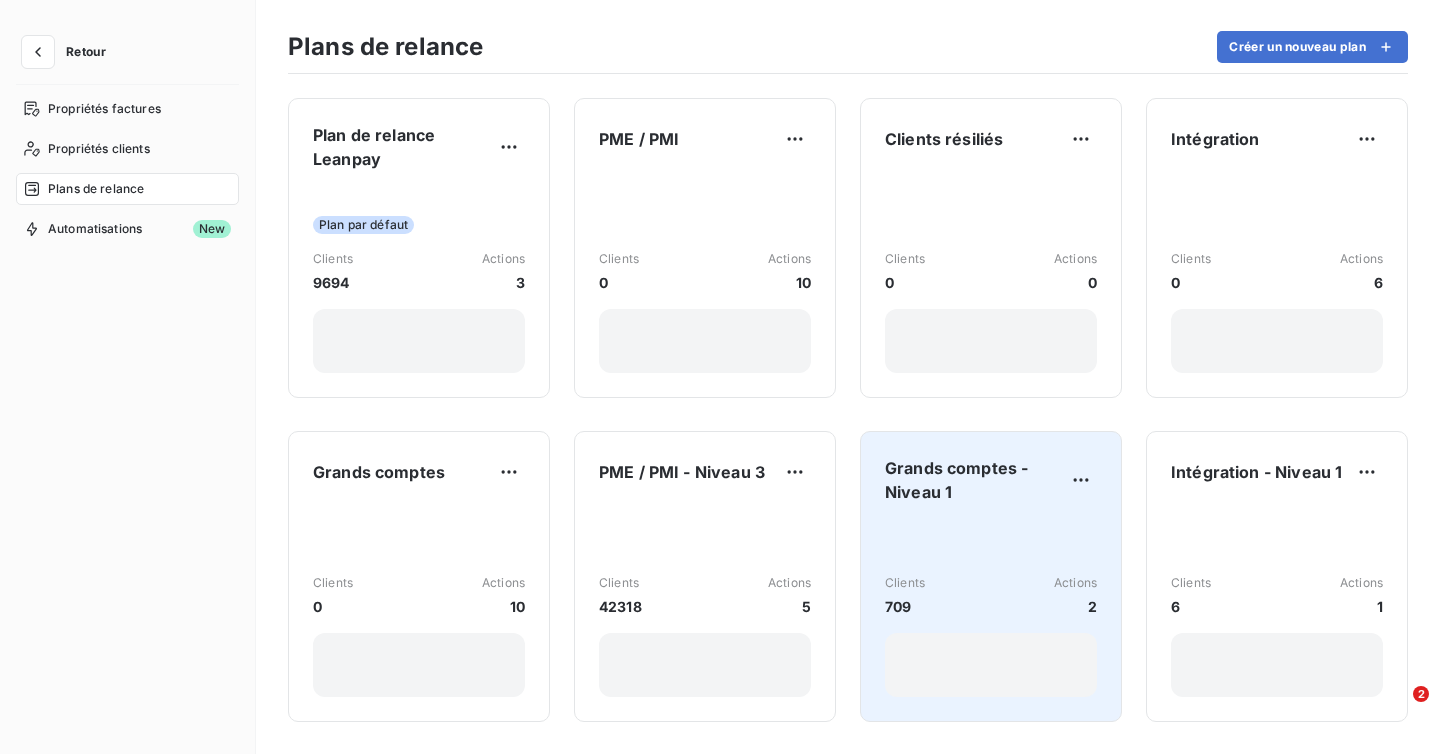 click on "Grands comptes - Niveau 1 Clients 709 Actions 2" at bounding box center (991, 576) 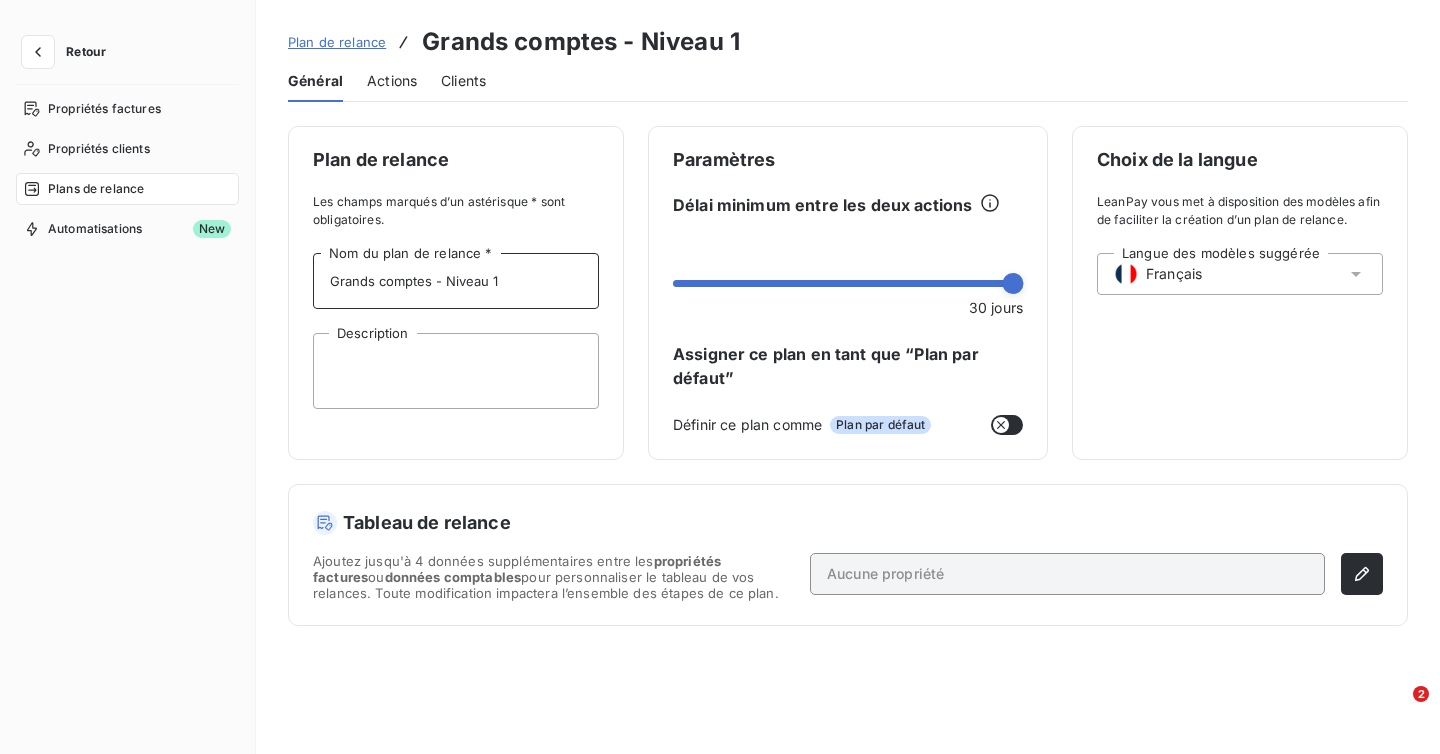 click on "Grands comptes - Niveau 1" at bounding box center [456, 281] 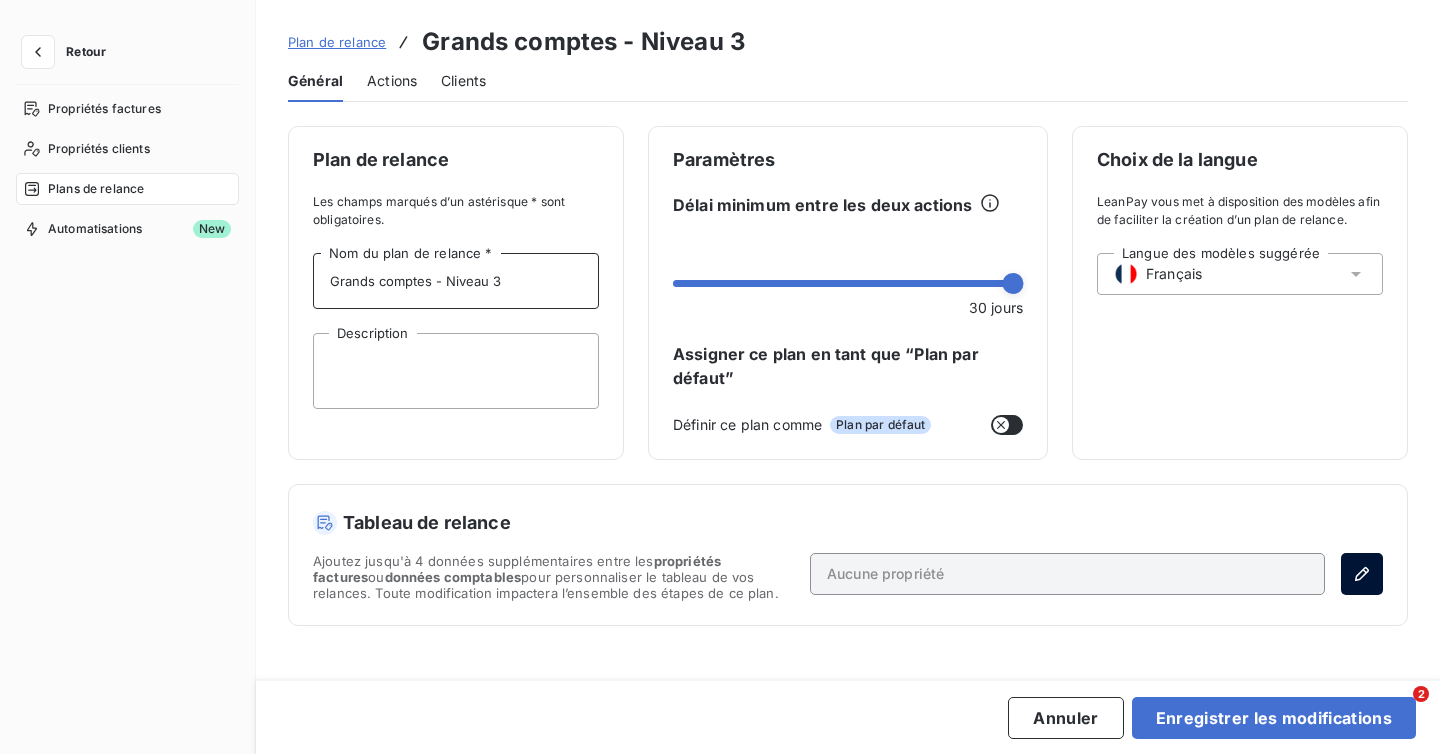 type on "Grands comptes - Niveau 3" 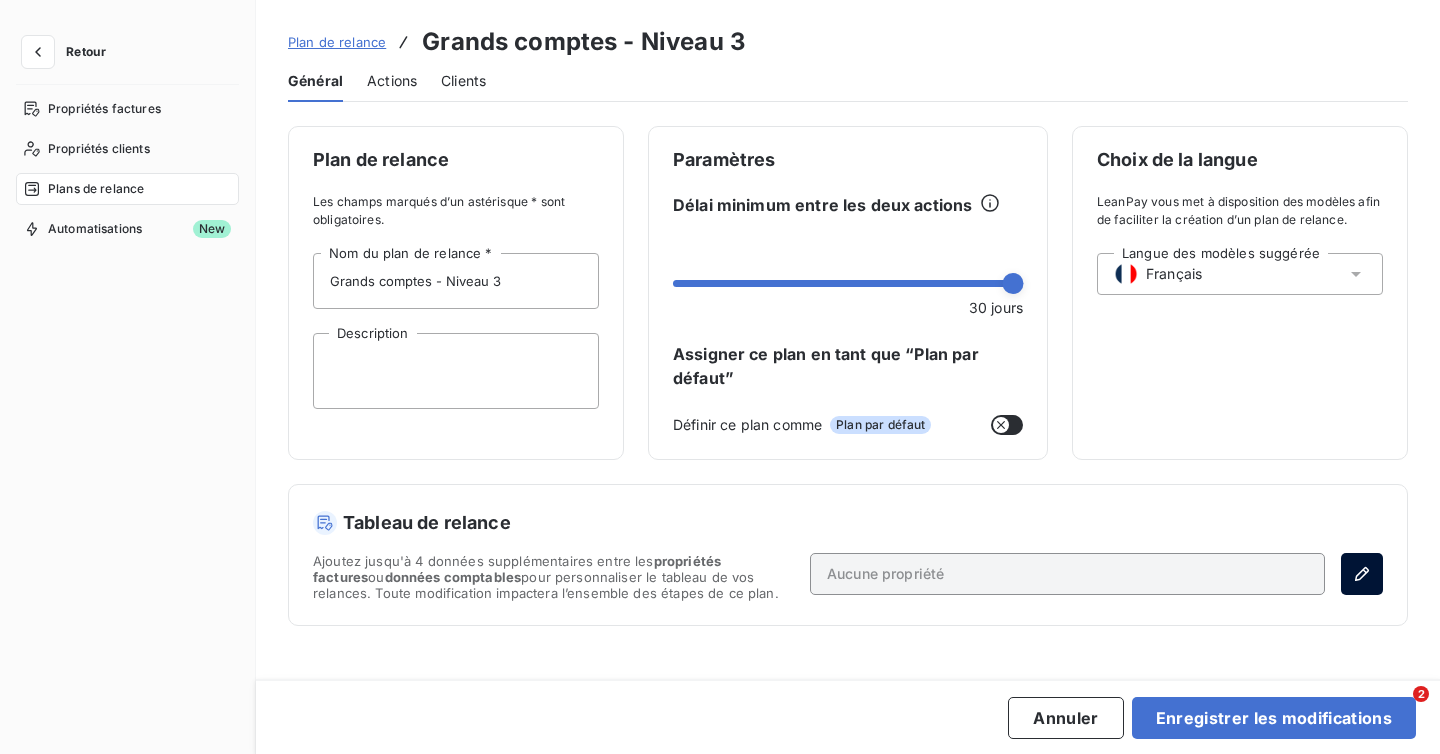 click at bounding box center (1362, 574) 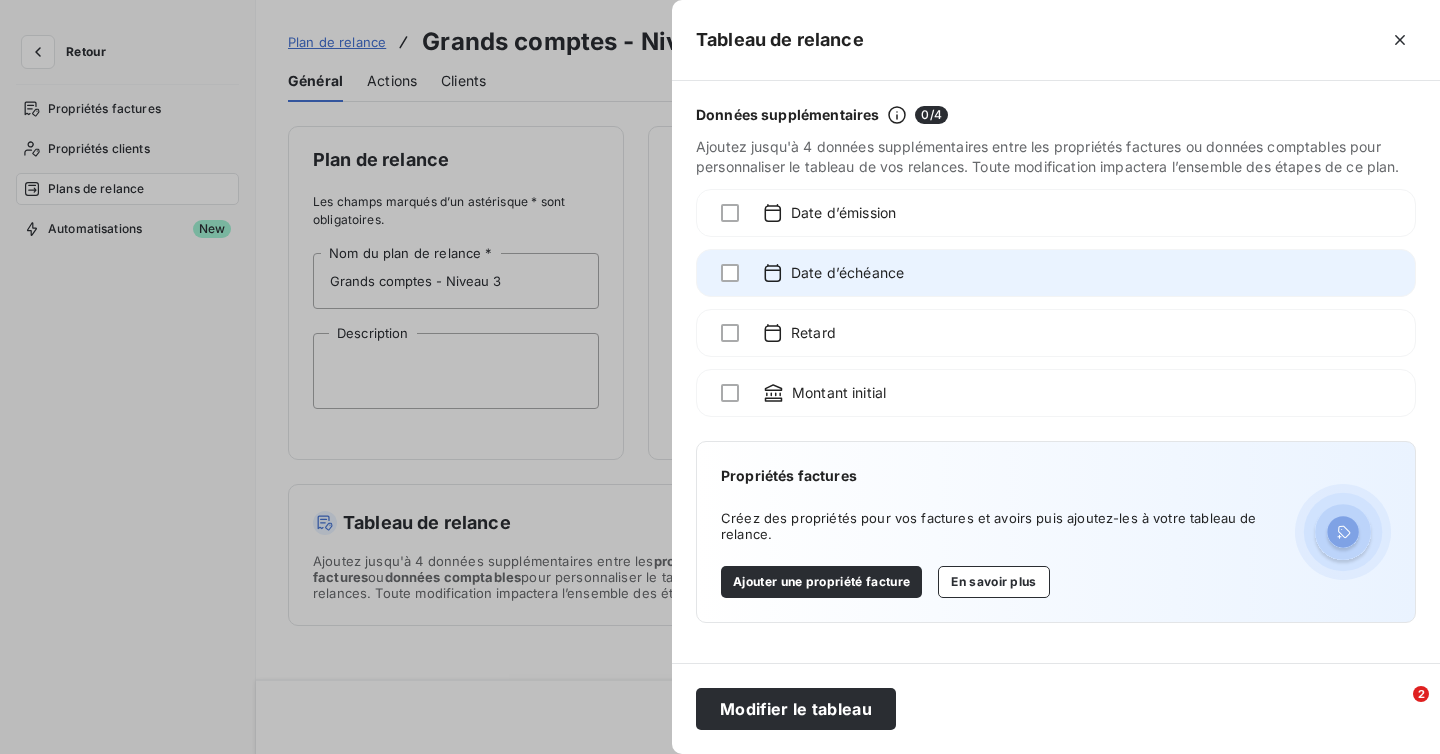click at bounding box center [1159, 273] 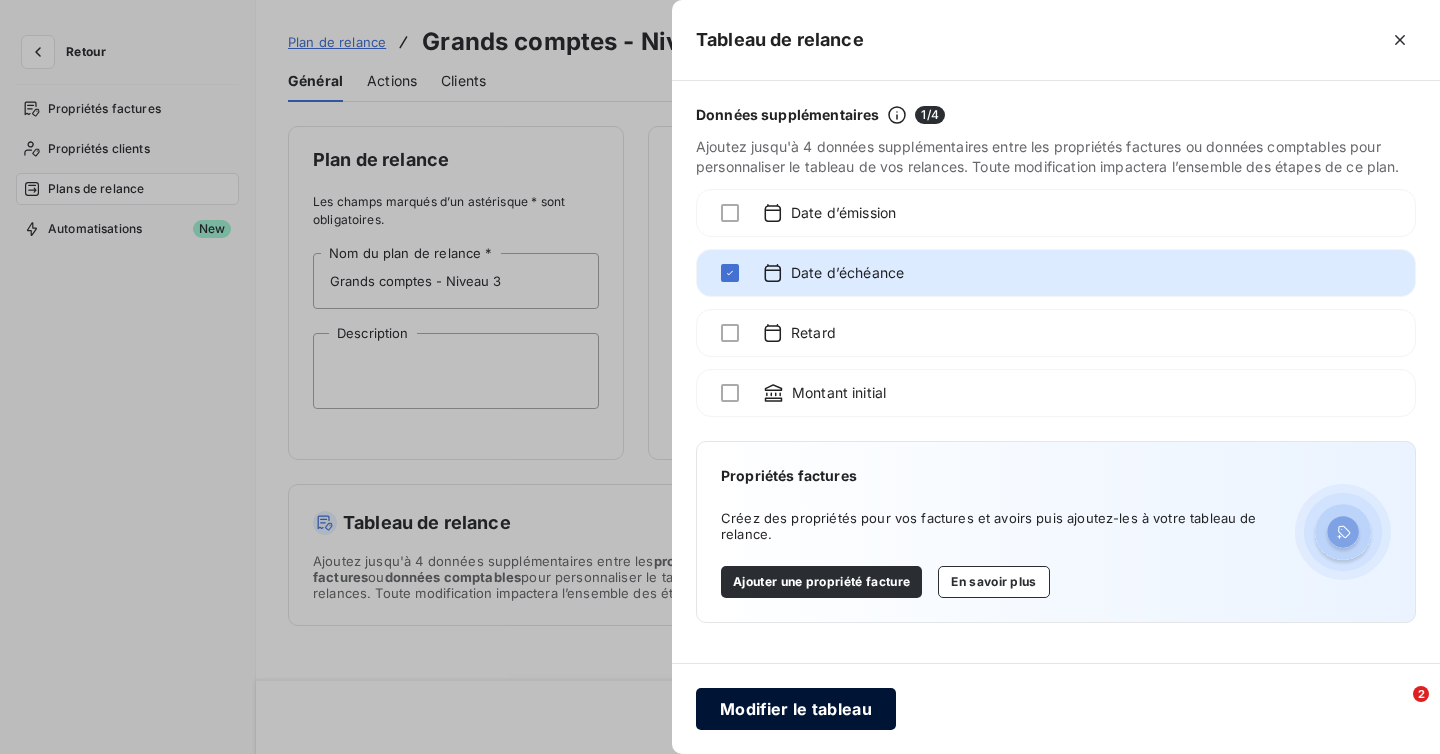 click on "Modifier le tableau" at bounding box center (796, 709) 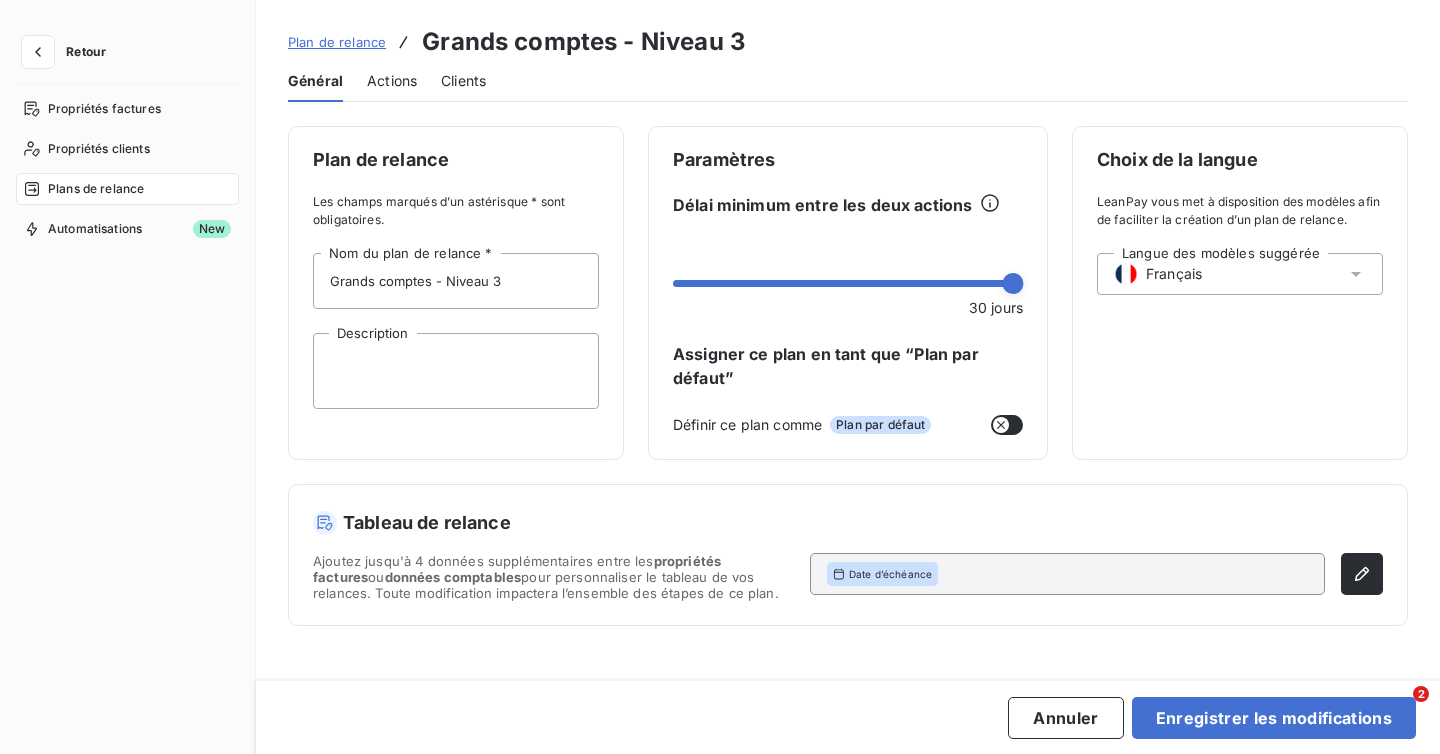 click on "Actions" at bounding box center (392, 81) 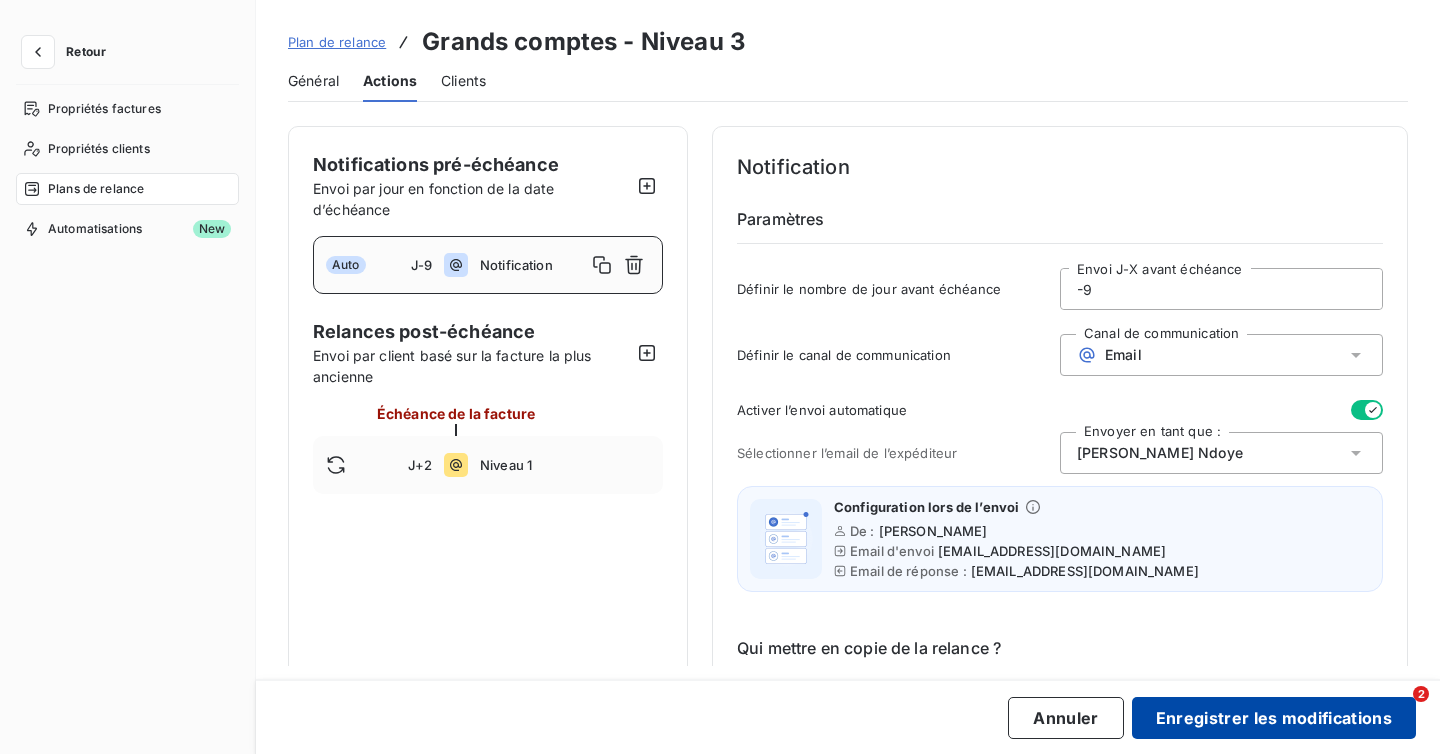 click on "Enregistrer les modifications" at bounding box center [1274, 718] 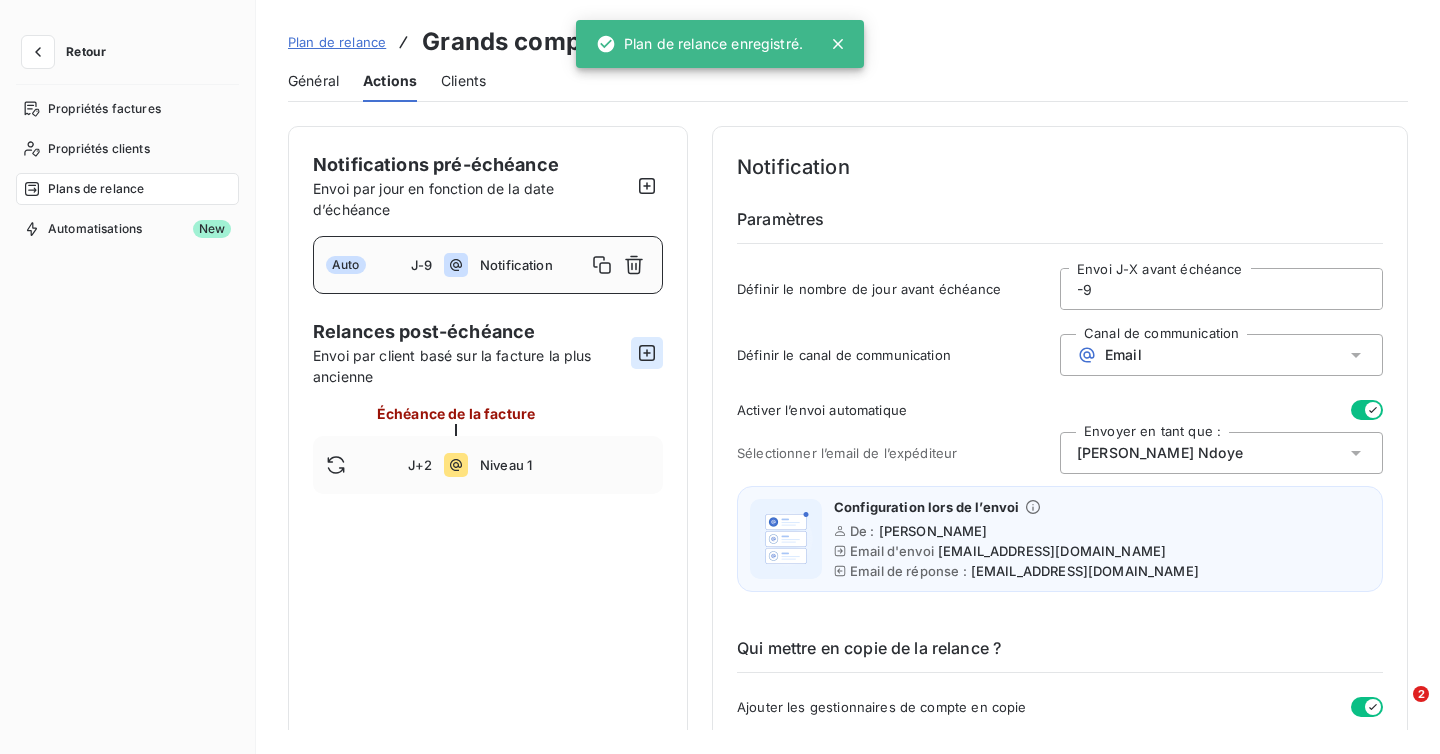 click 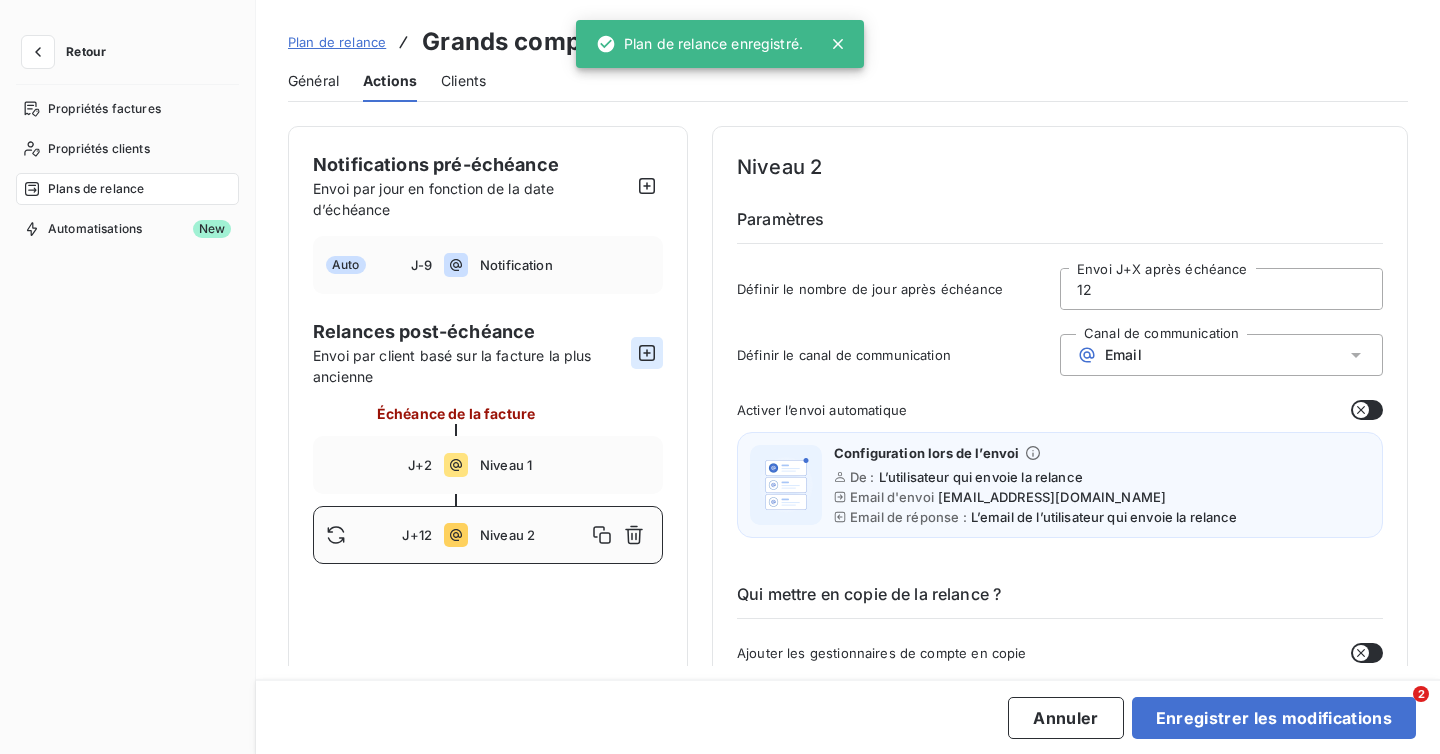 click 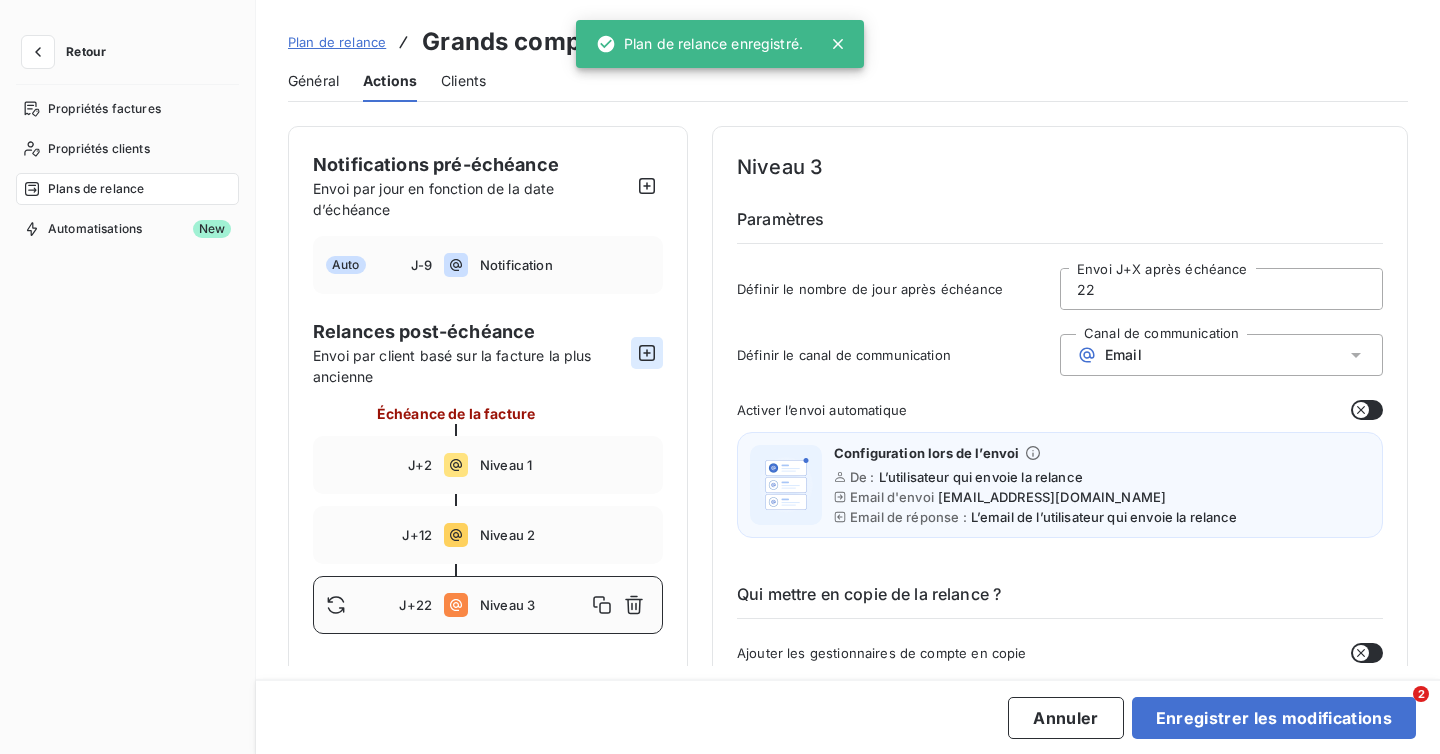 click 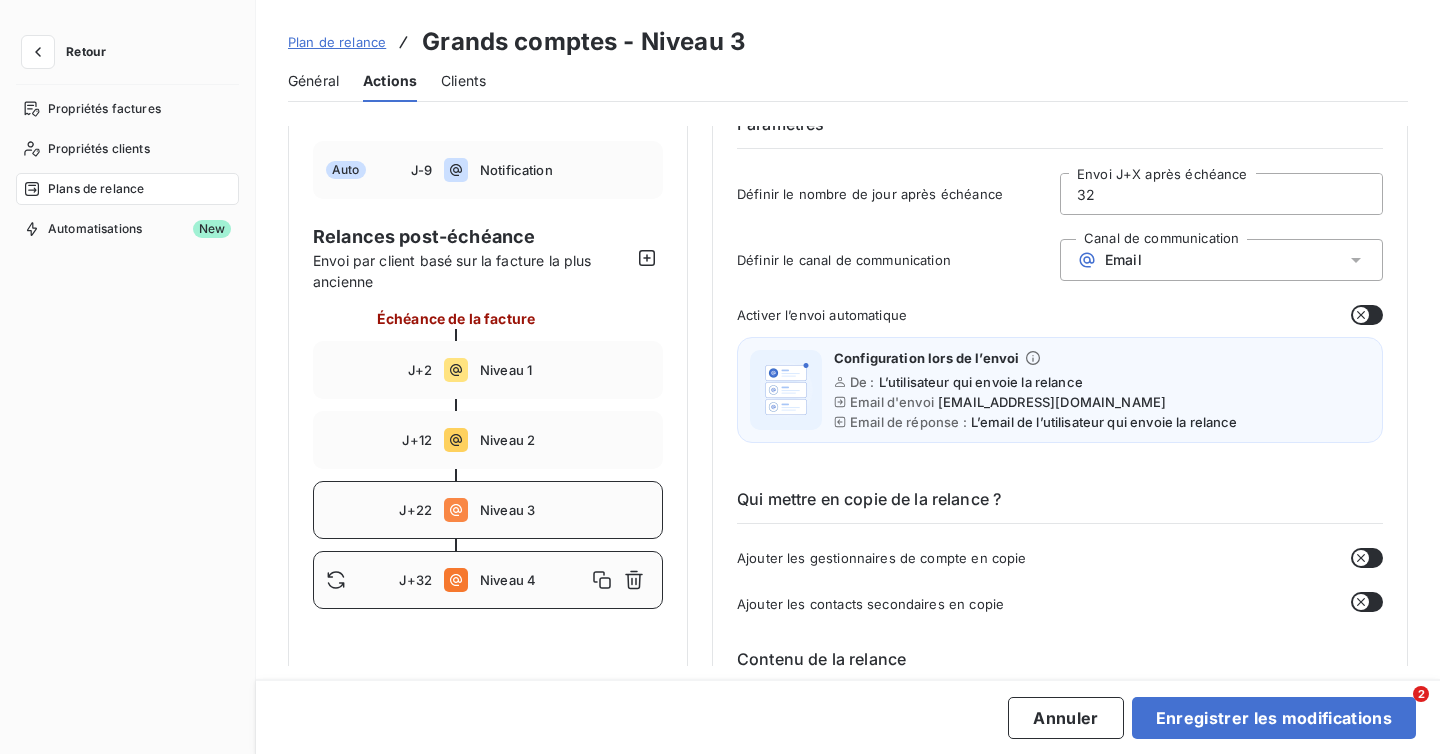 scroll, scrollTop: 119, scrollLeft: 0, axis: vertical 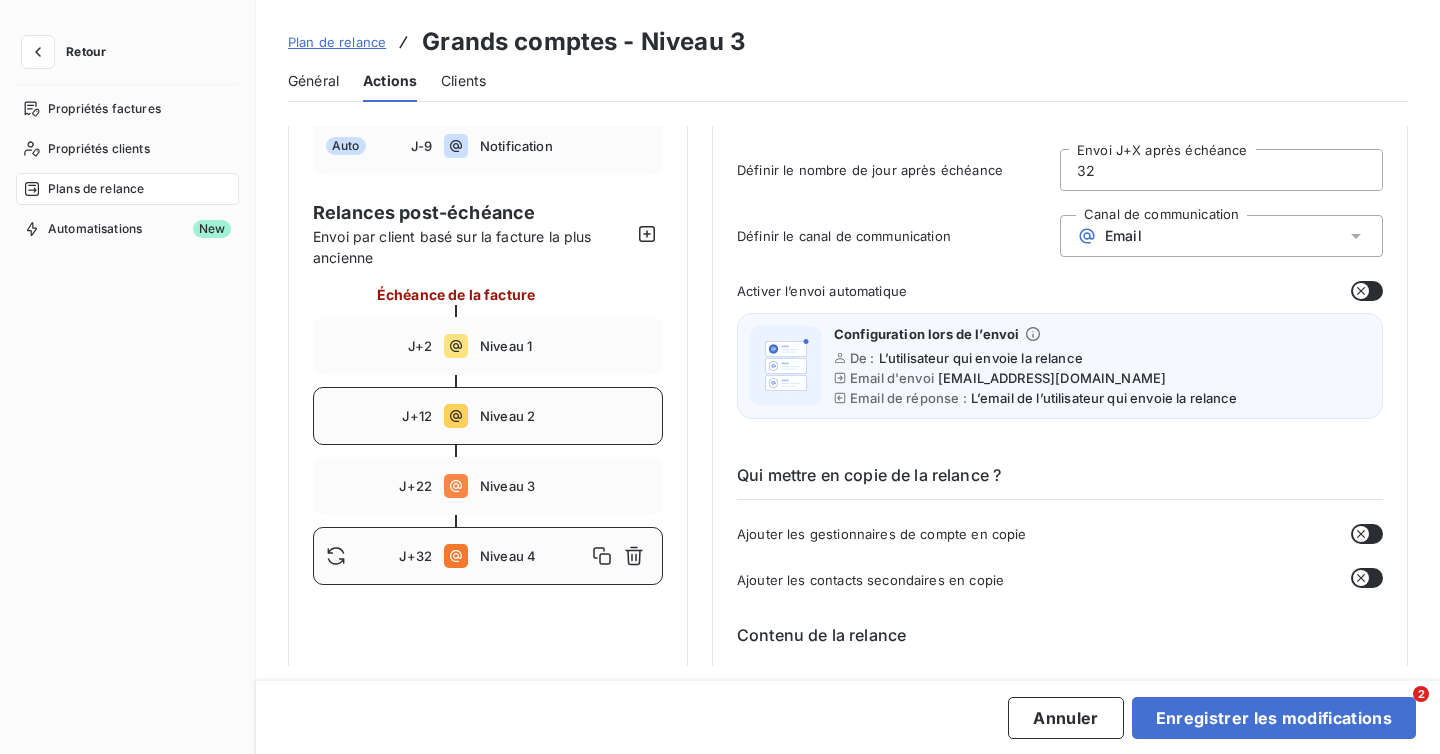 click on "J+12 Niveau 2" at bounding box center [488, 416] 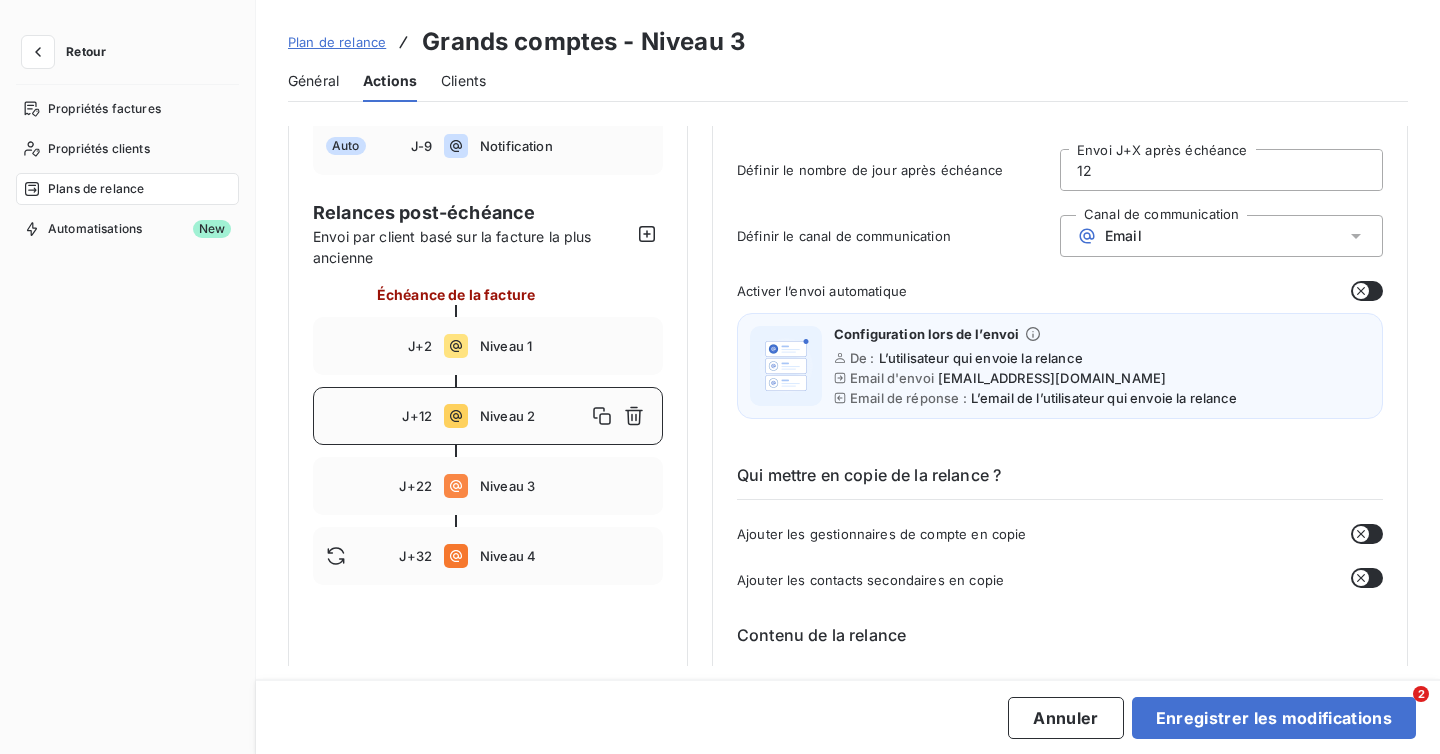 click on "12" at bounding box center (1221, 170) 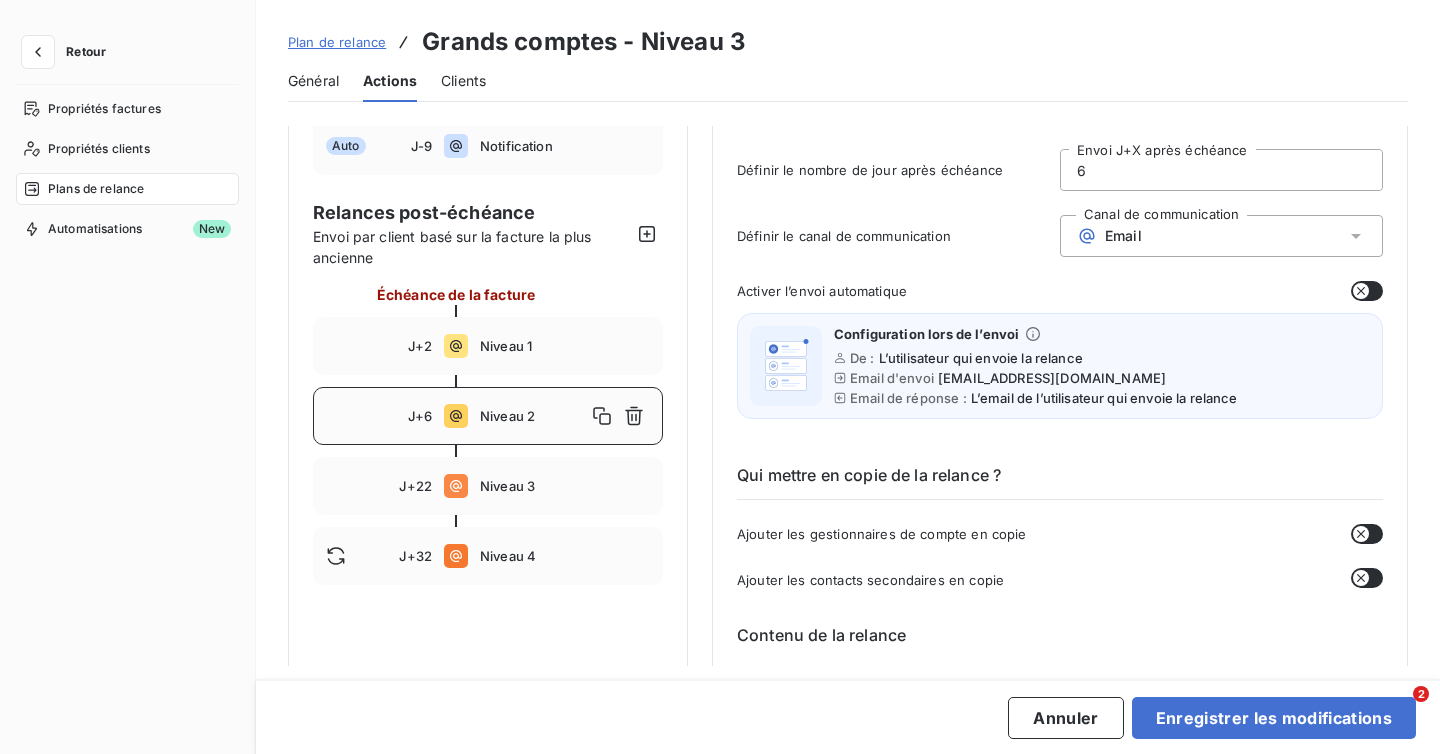 type on "6" 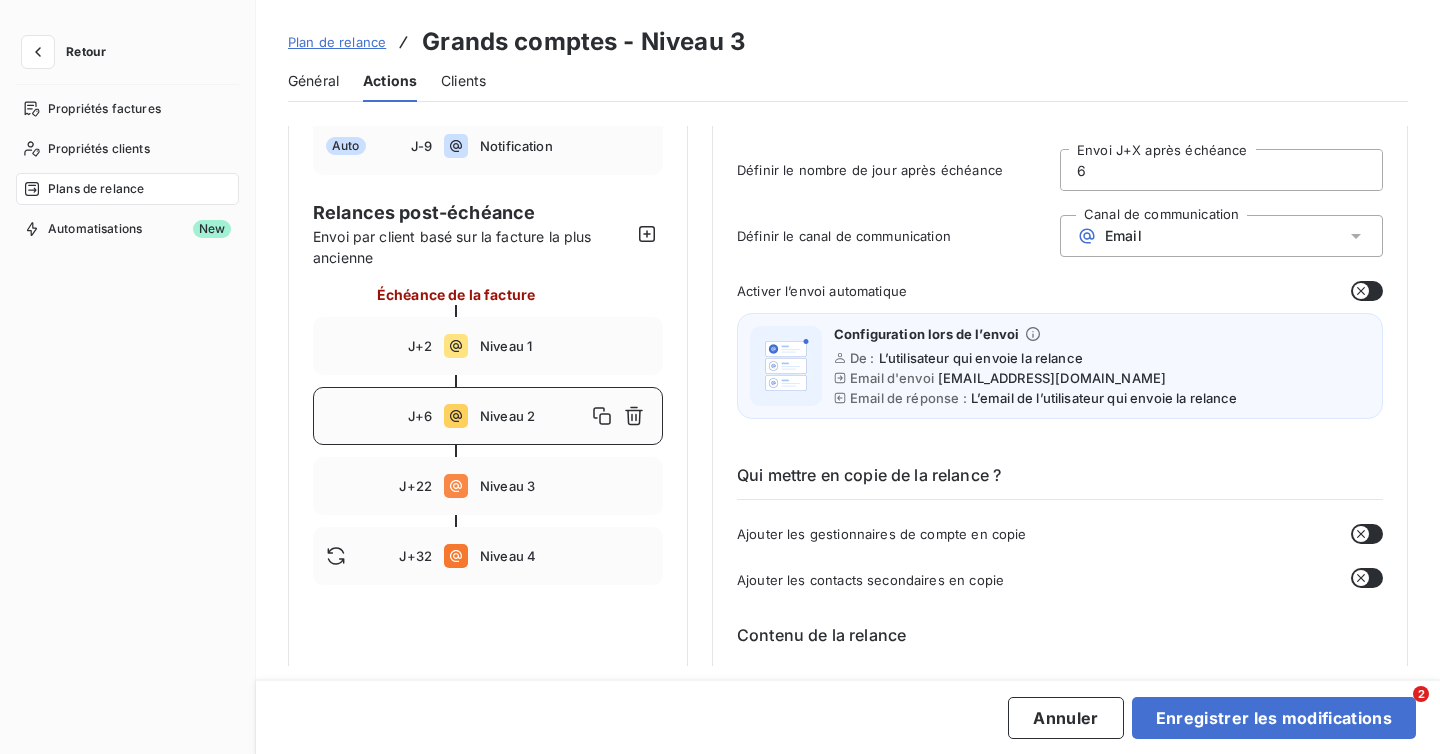 click on "Email" at bounding box center (1221, 236) 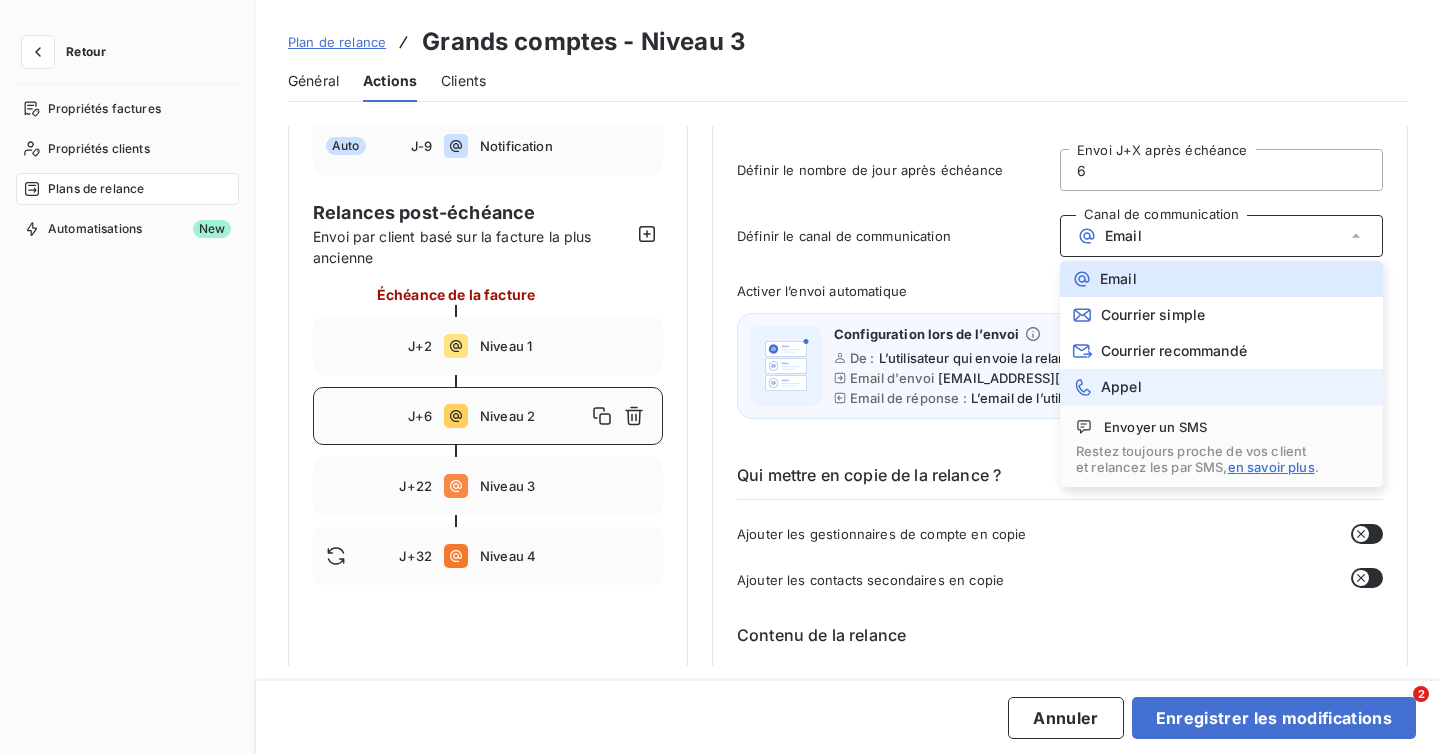 click on "Appel" at bounding box center (1221, 387) 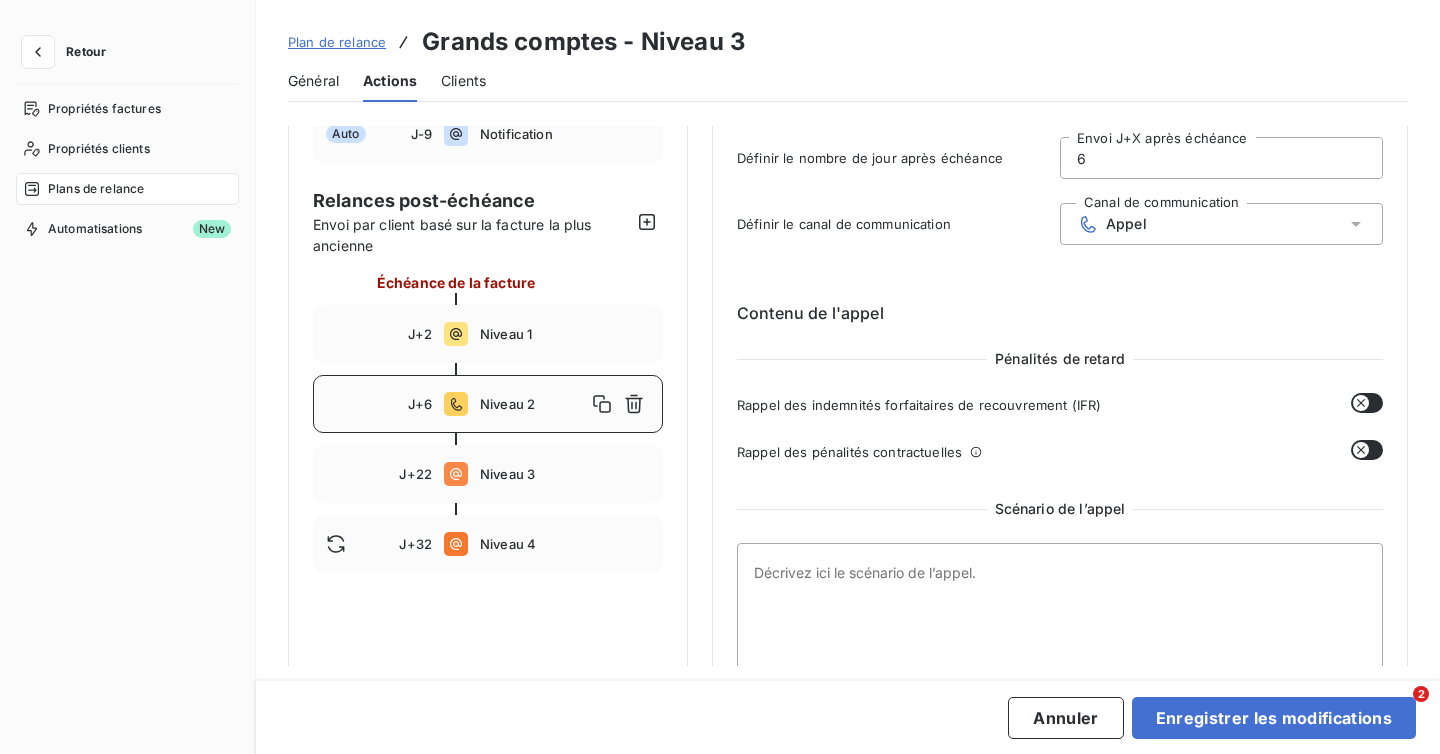 scroll, scrollTop: 141, scrollLeft: 0, axis: vertical 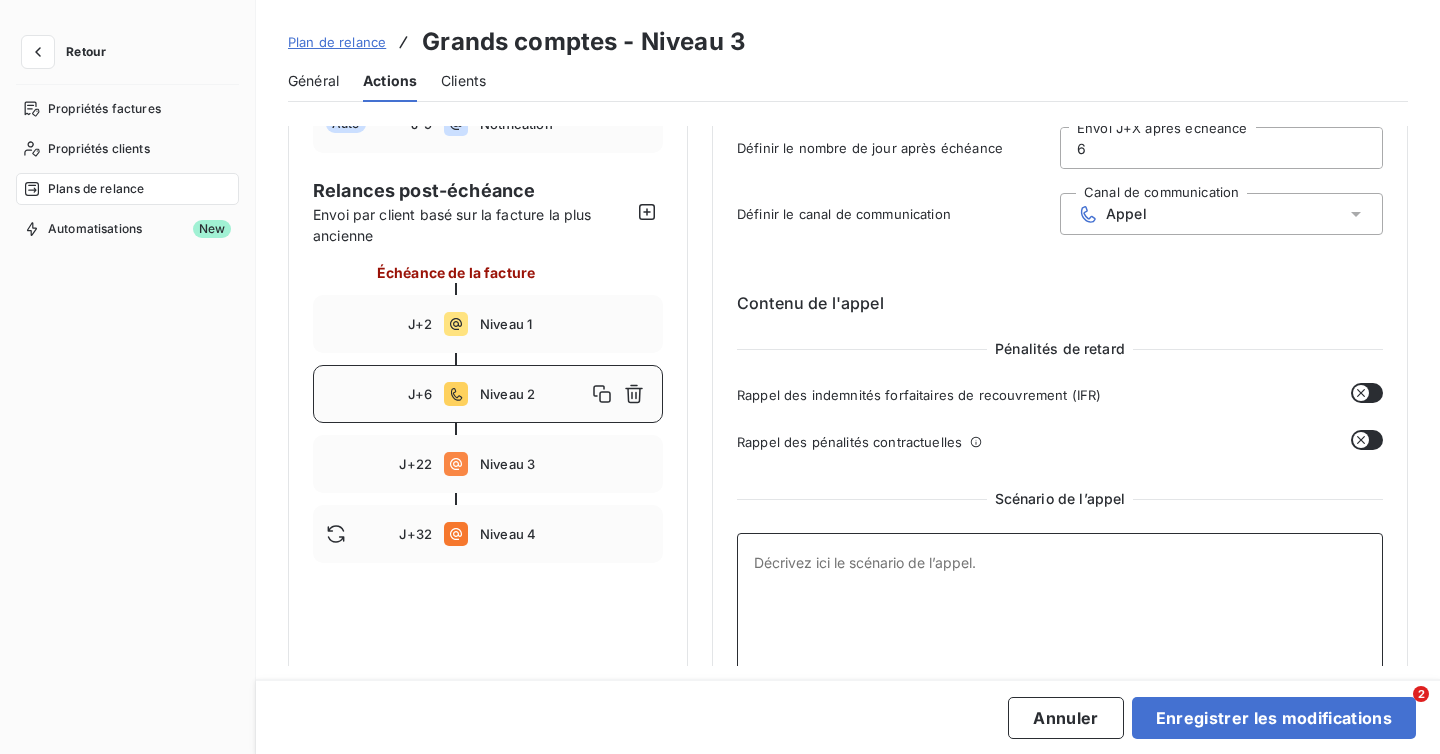 click at bounding box center (1060, 681) 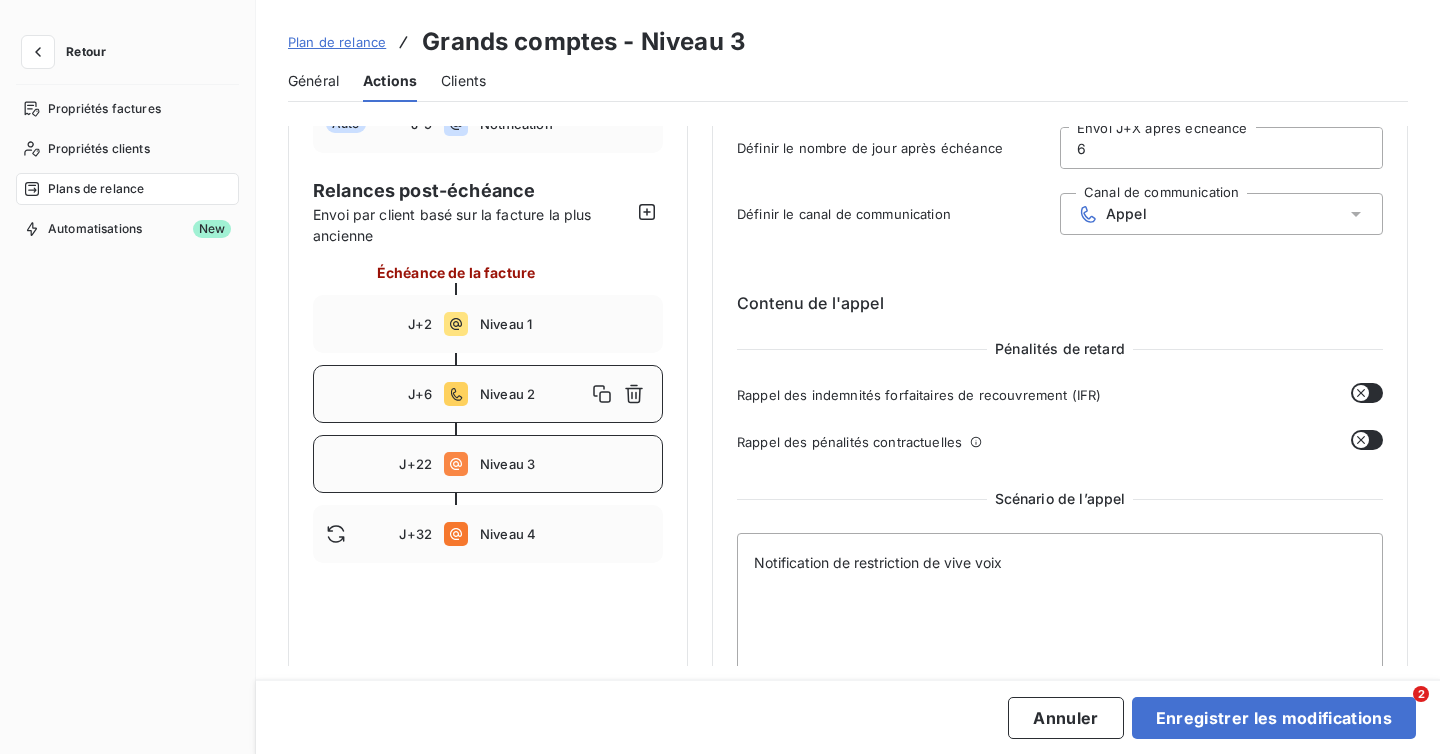 click on "Niveau 3" at bounding box center (565, 464) 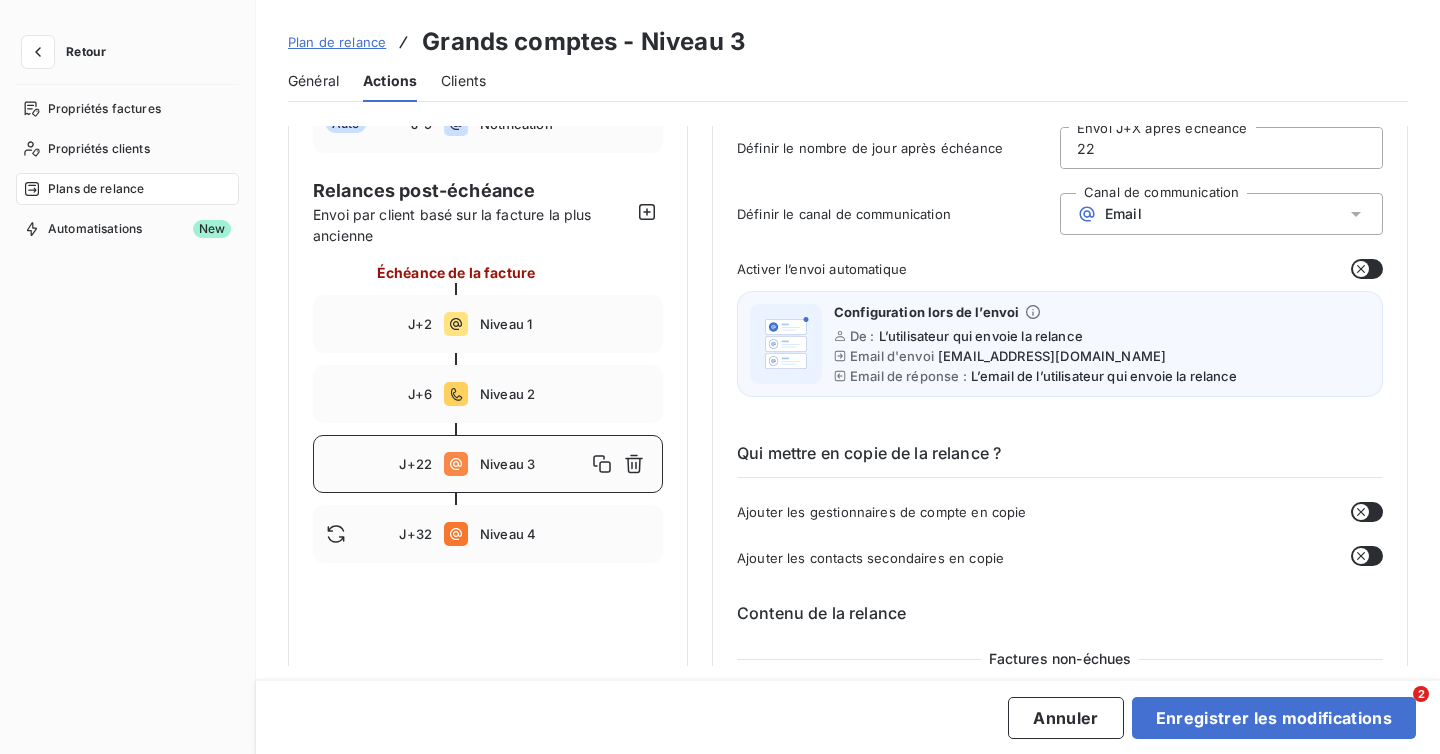 click on "22" at bounding box center [1221, 148] 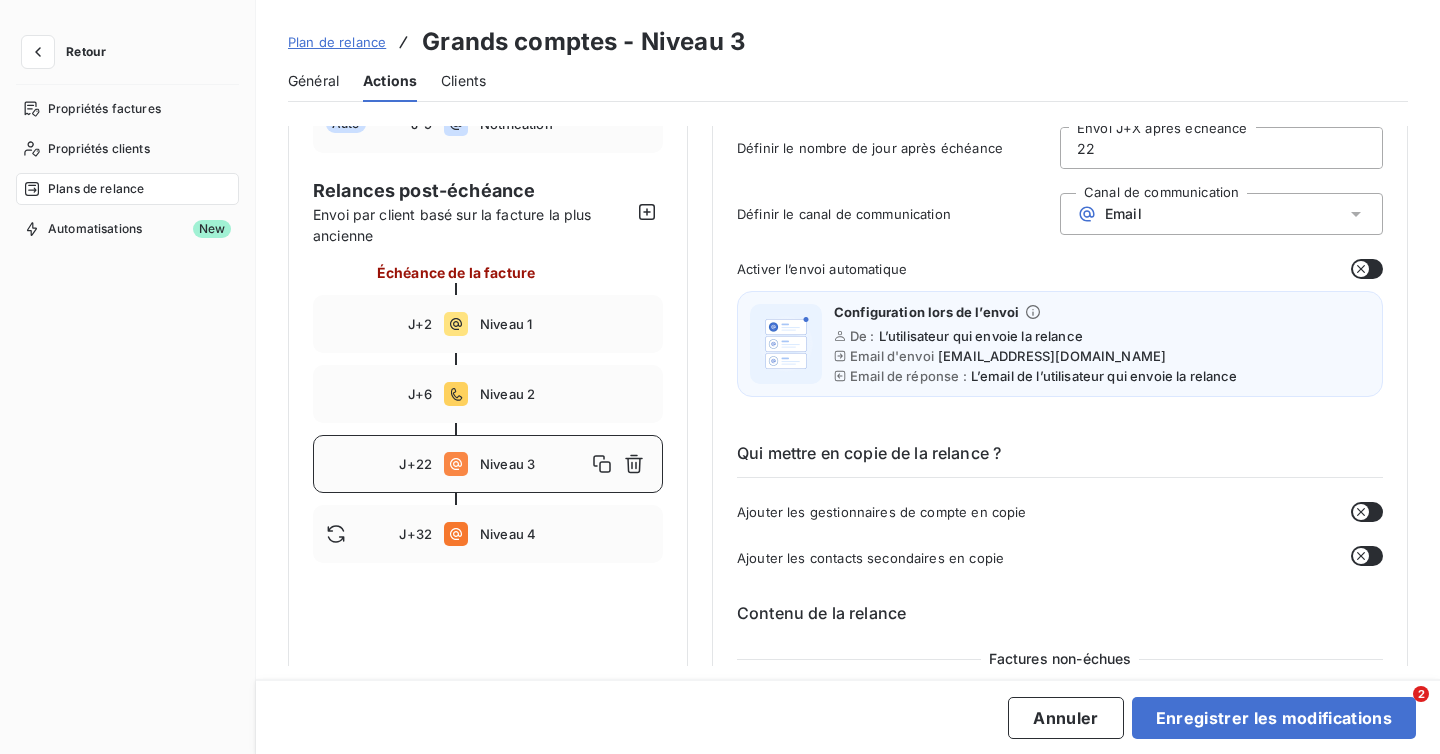 type on "2" 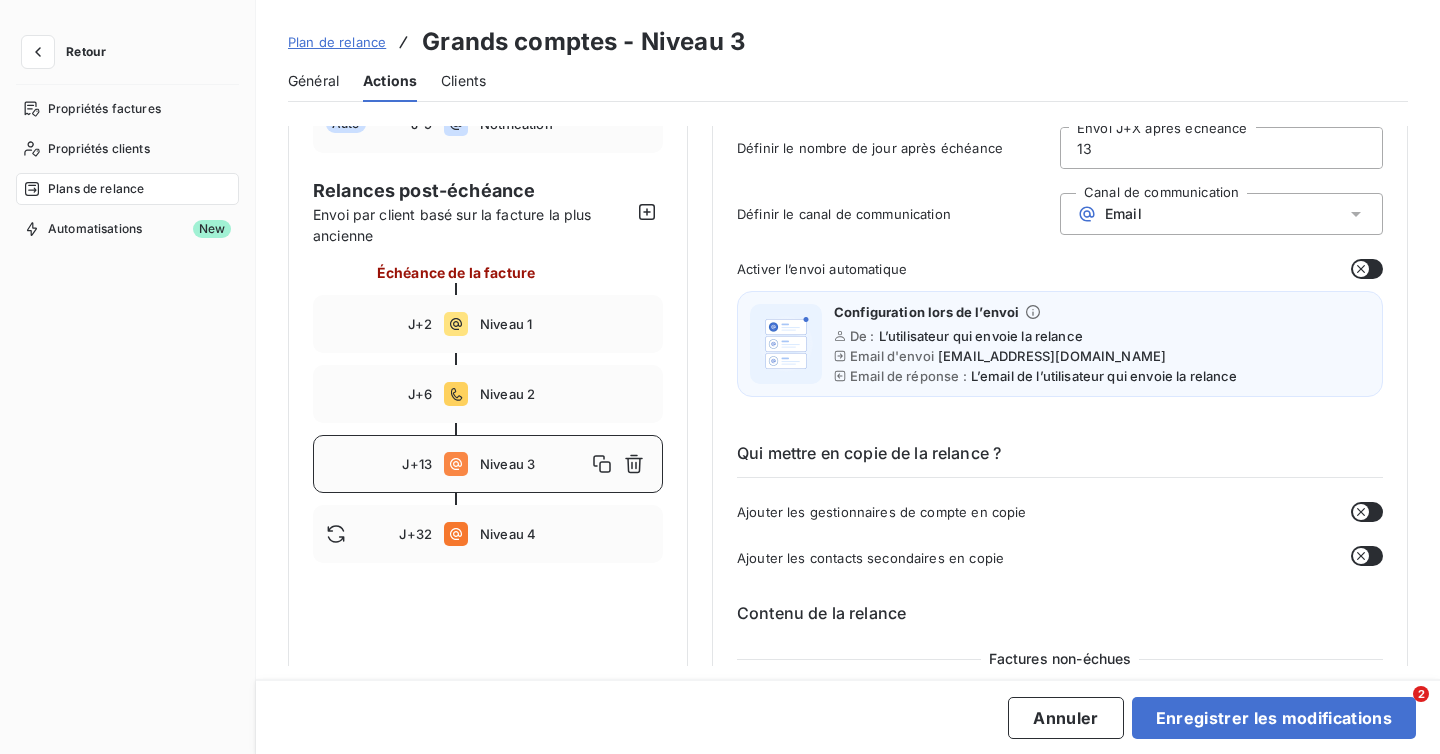 type on "13" 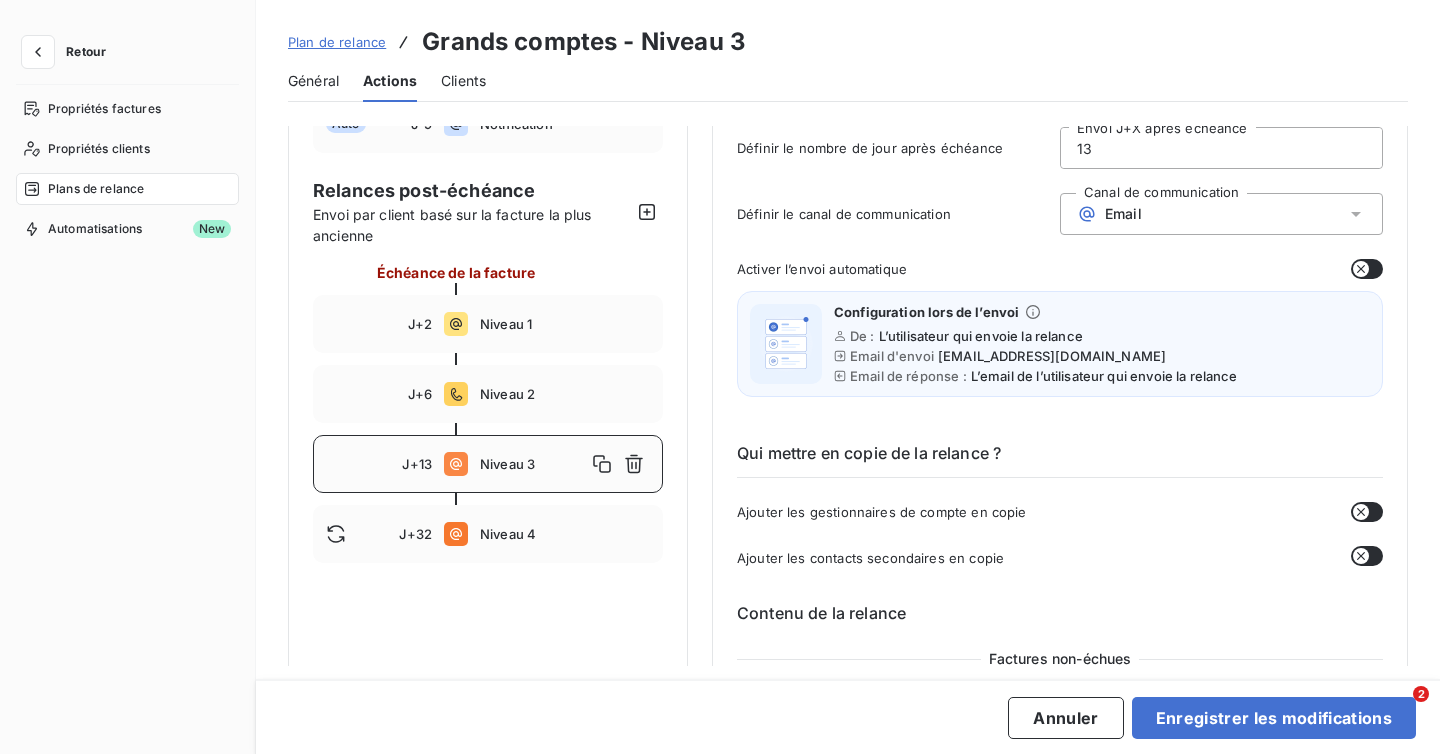 click on "Email" at bounding box center [1221, 214] 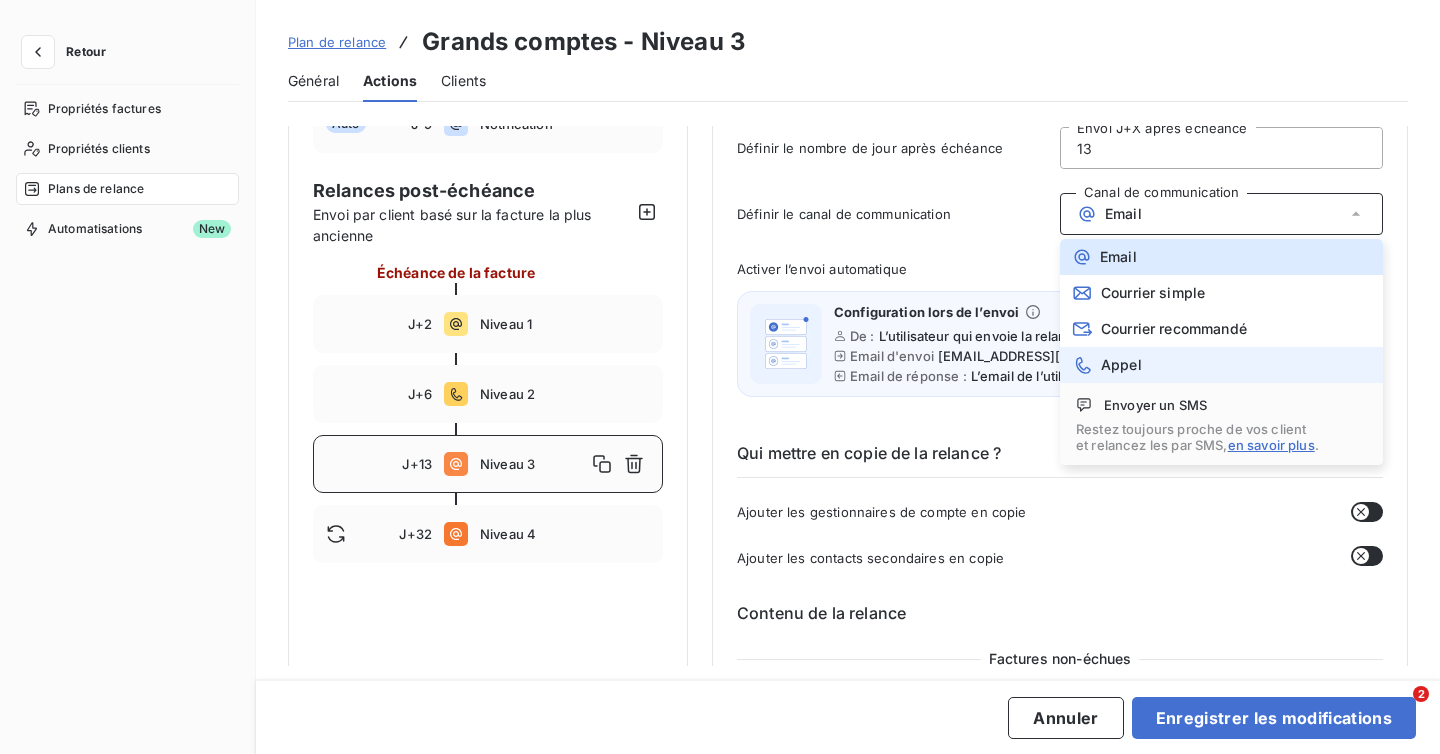 click on "Appel" at bounding box center [1221, 365] 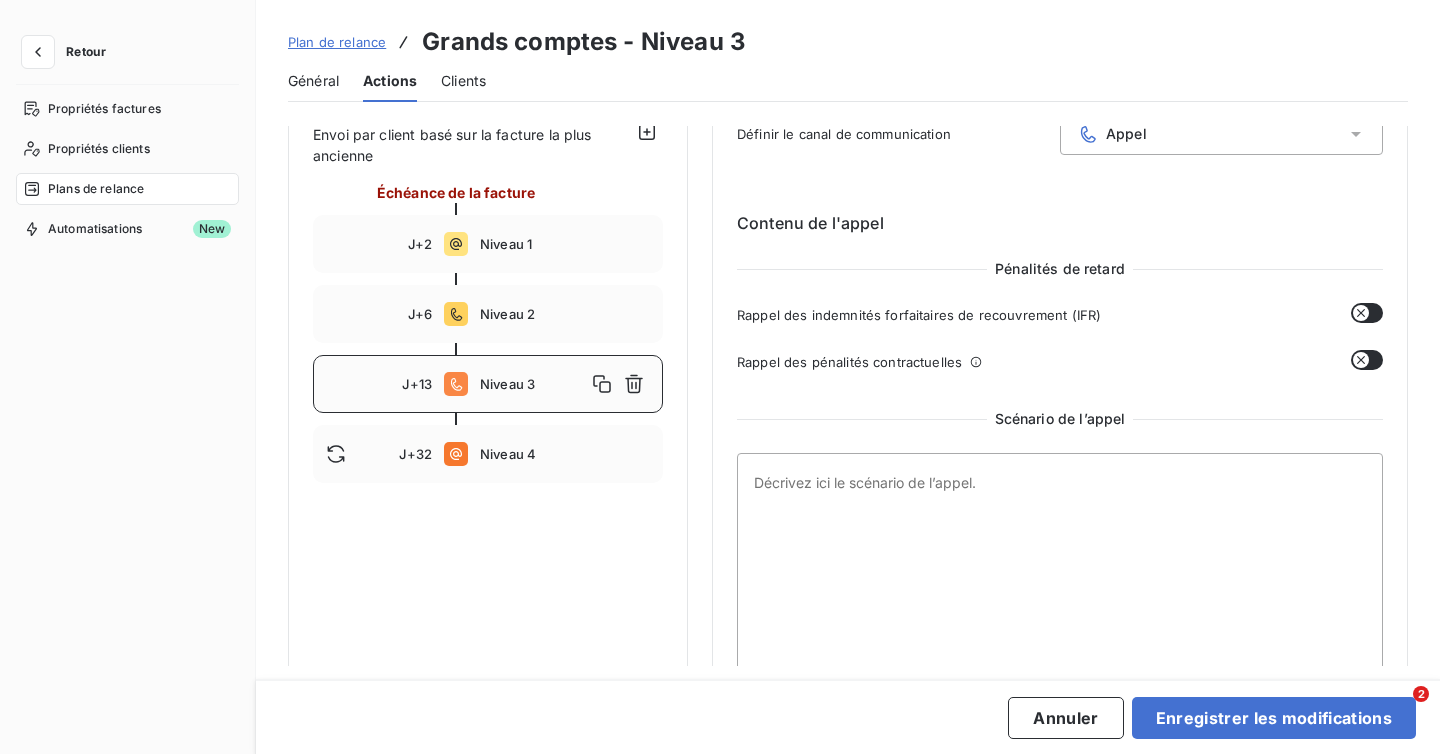 scroll, scrollTop: 263, scrollLeft: 0, axis: vertical 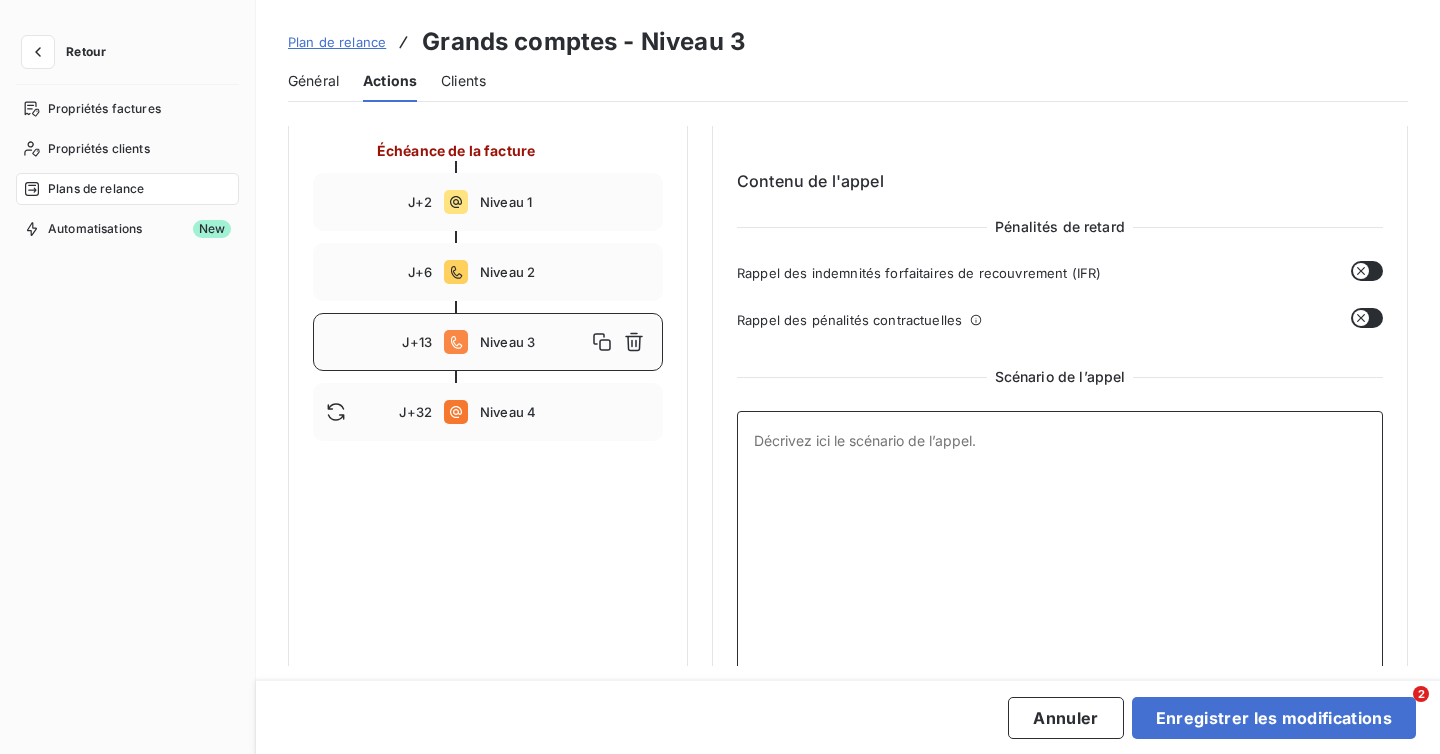 click at bounding box center (1060, 559) 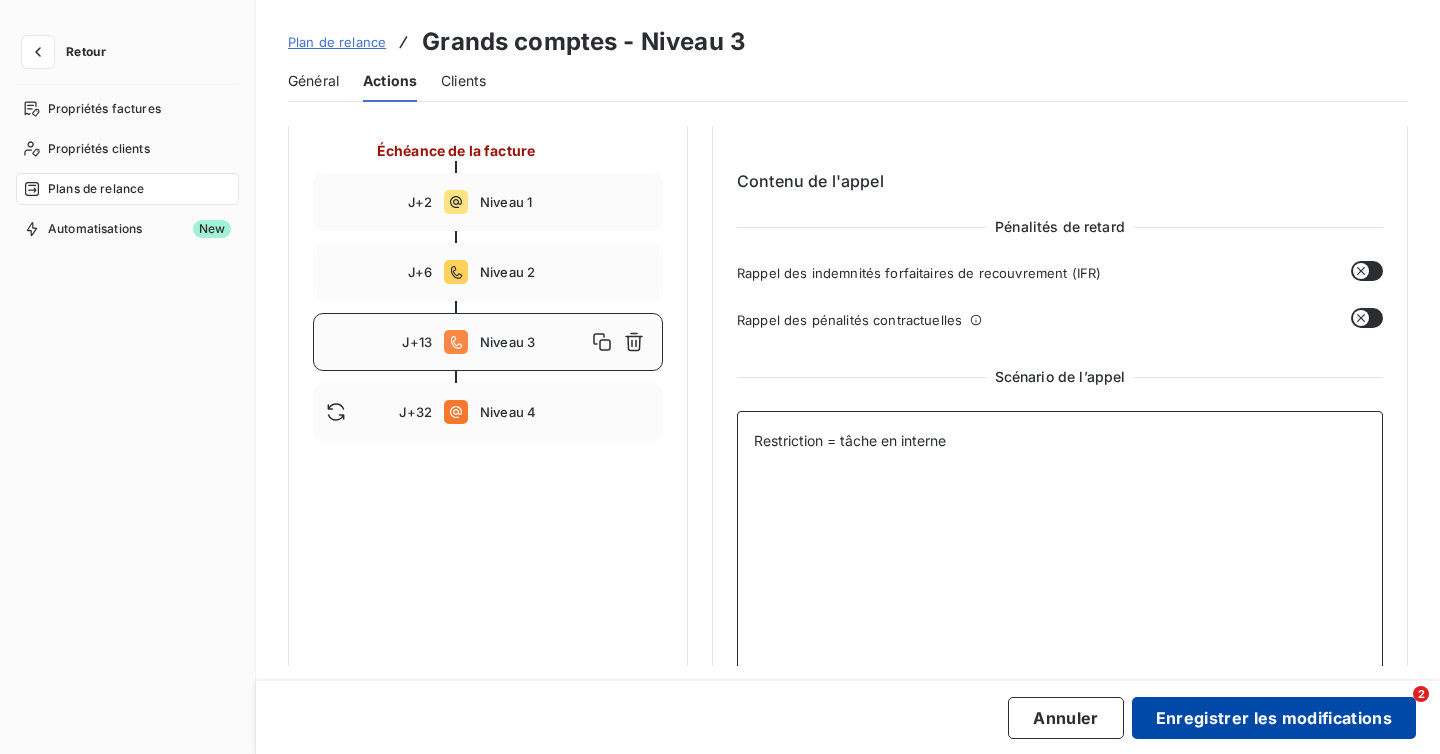 type on "Restriction = tâche en interne" 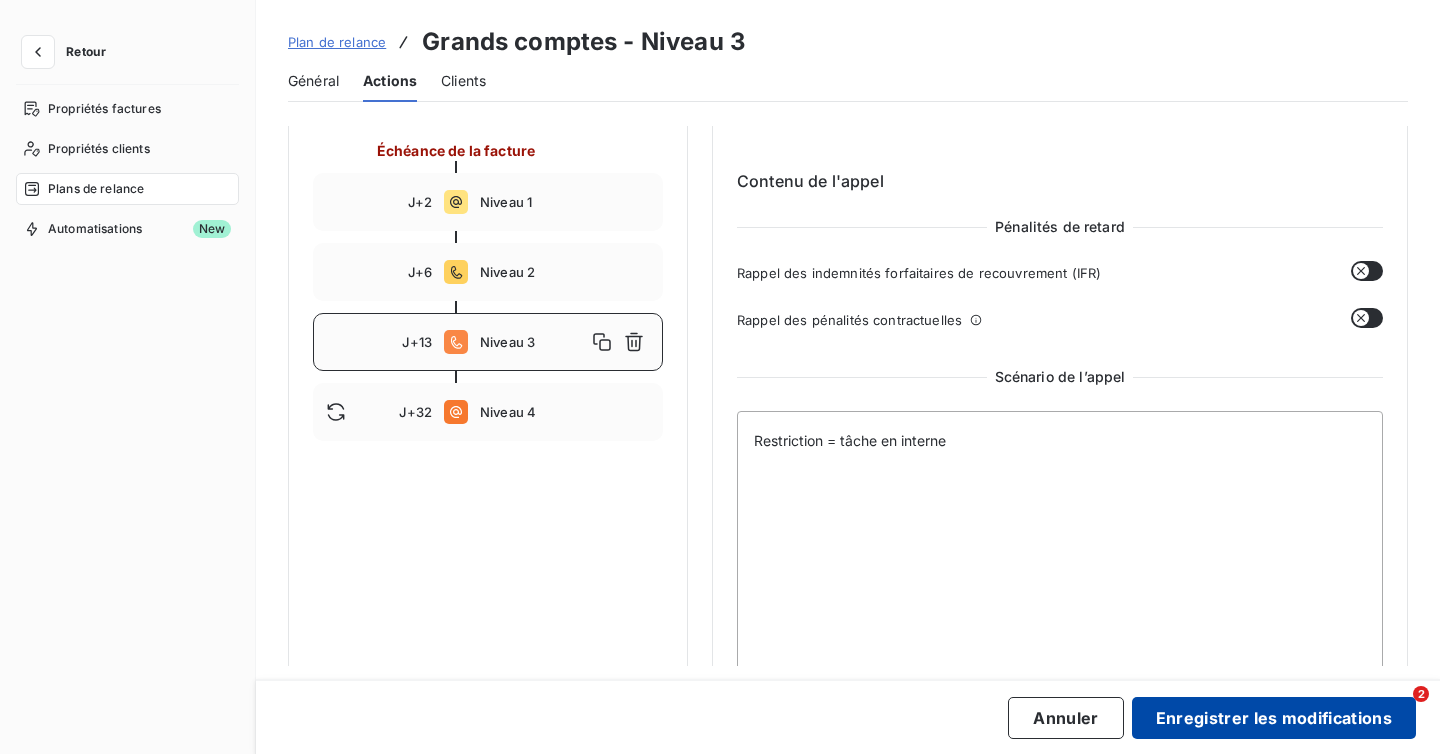 click on "Enregistrer les modifications" at bounding box center [1274, 718] 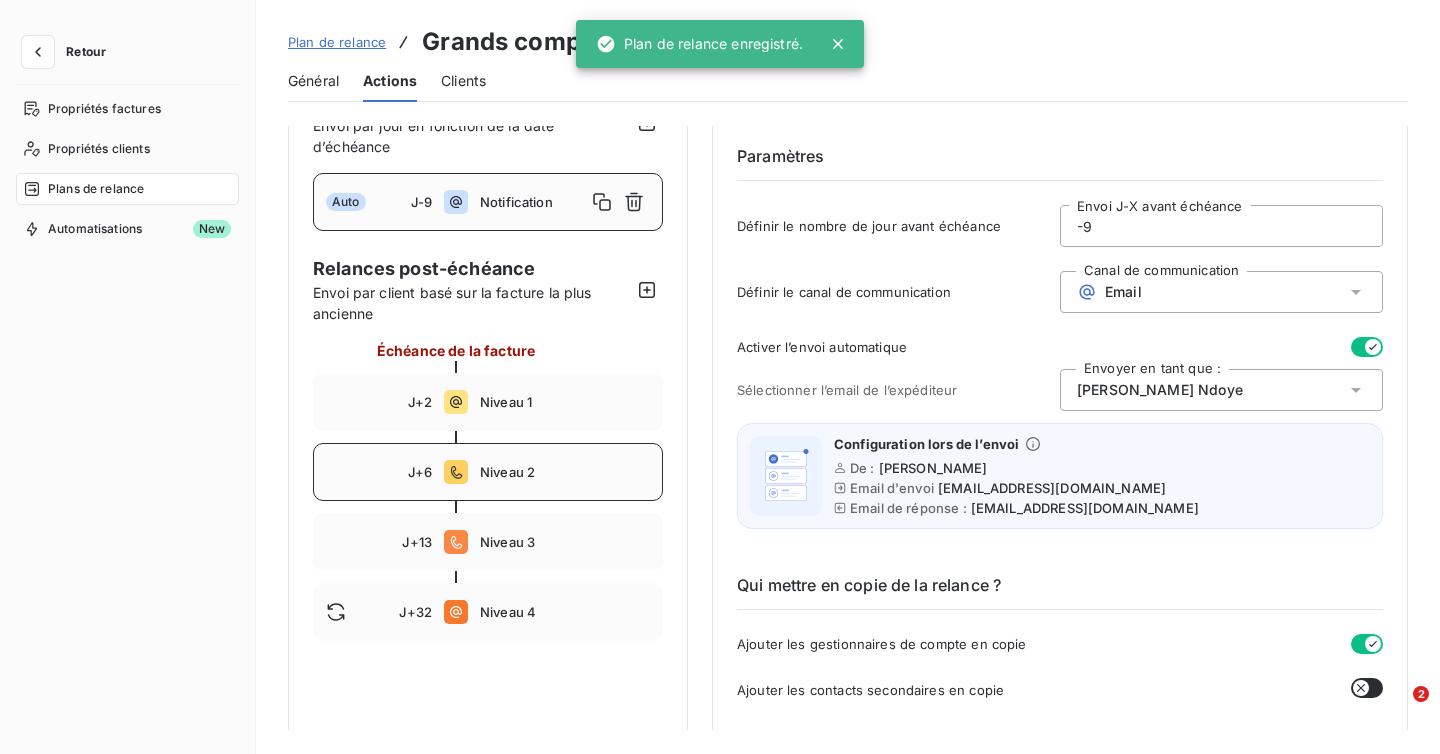 scroll, scrollTop: 195, scrollLeft: 0, axis: vertical 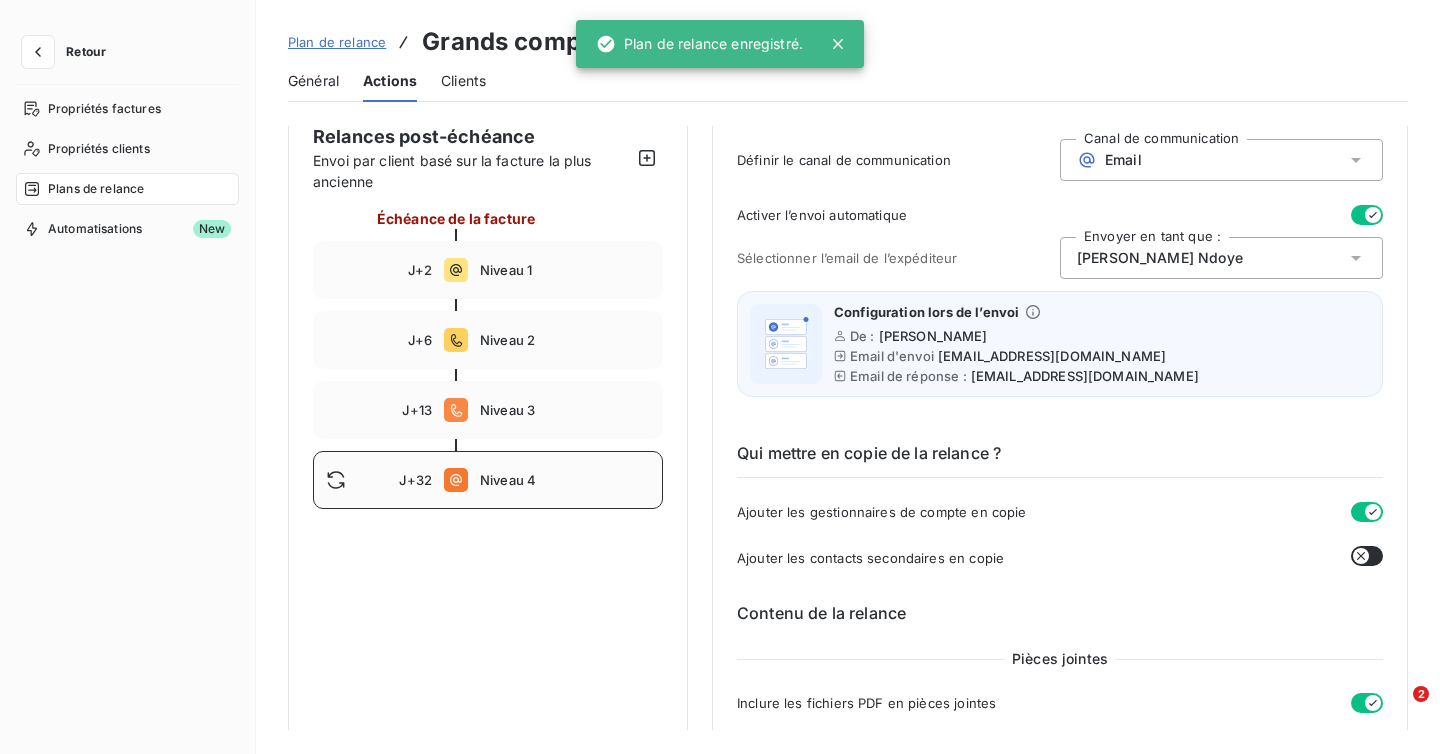 click on "Niveau 4" at bounding box center (565, 480) 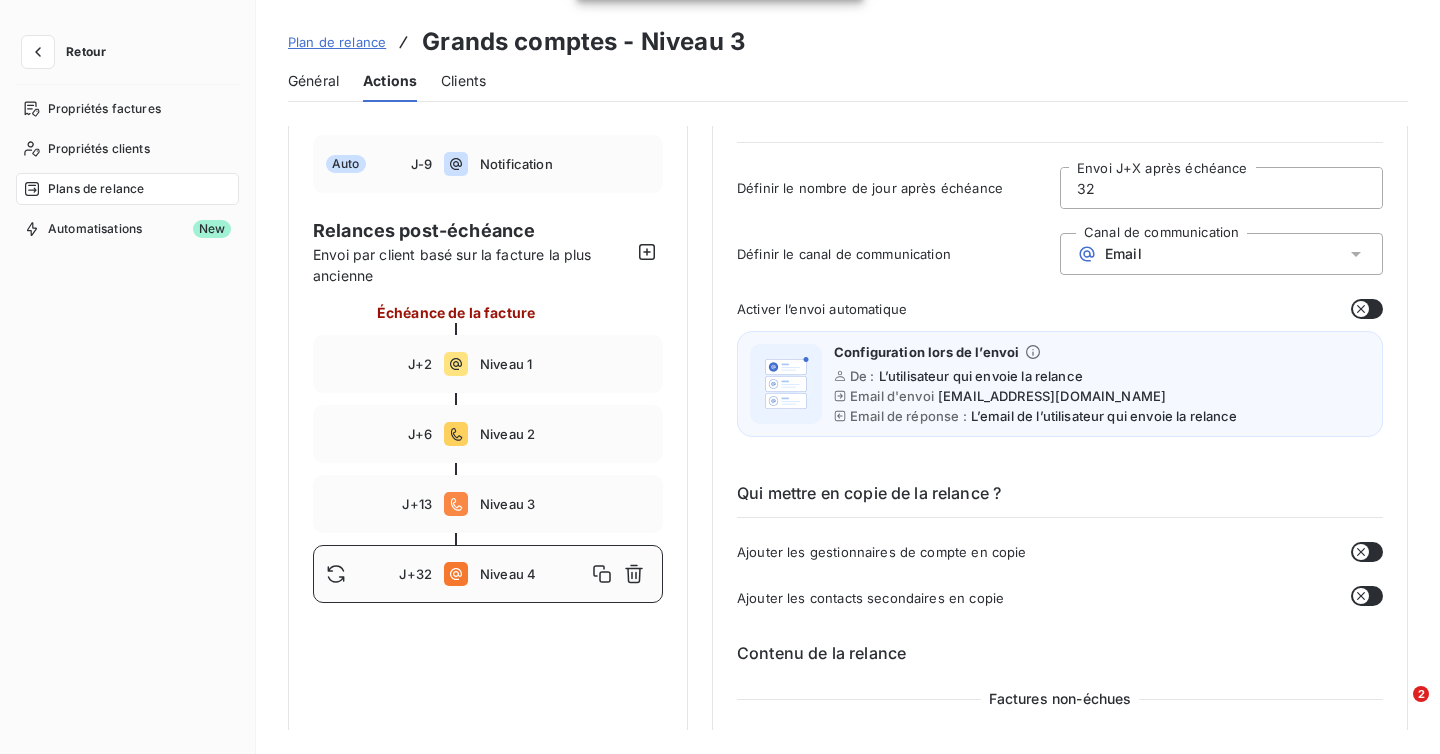 scroll, scrollTop: 95, scrollLeft: 0, axis: vertical 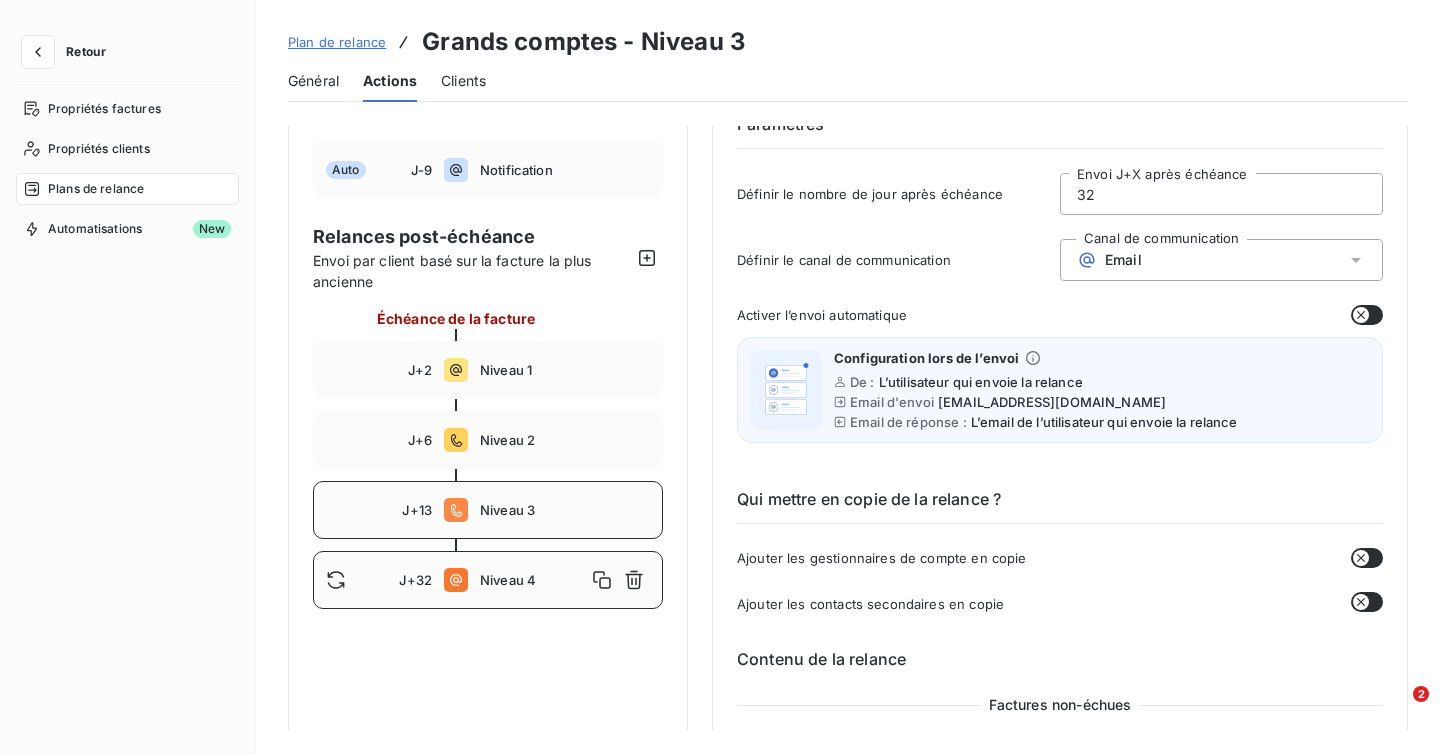 click on "Niveau 3" at bounding box center (565, 510) 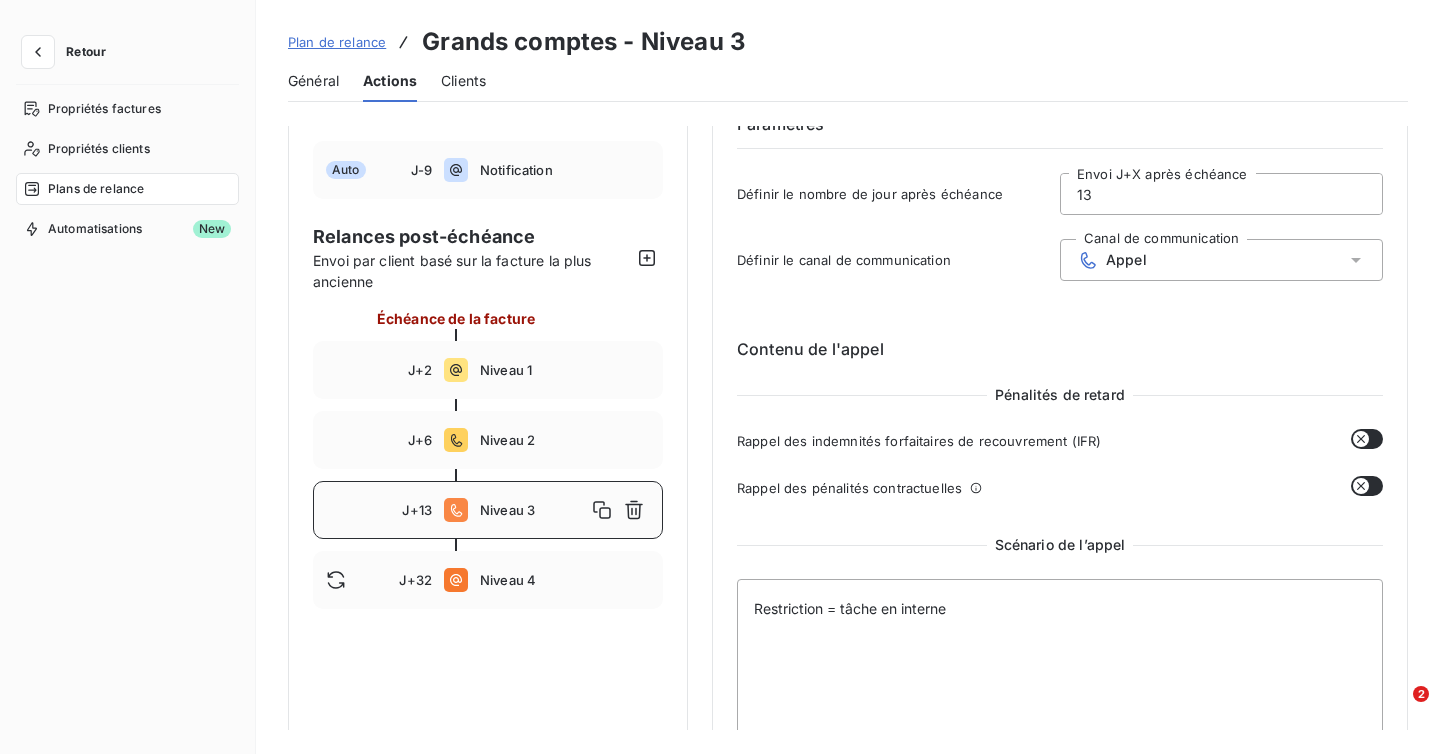 click on "13" at bounding box center (1221, 194) 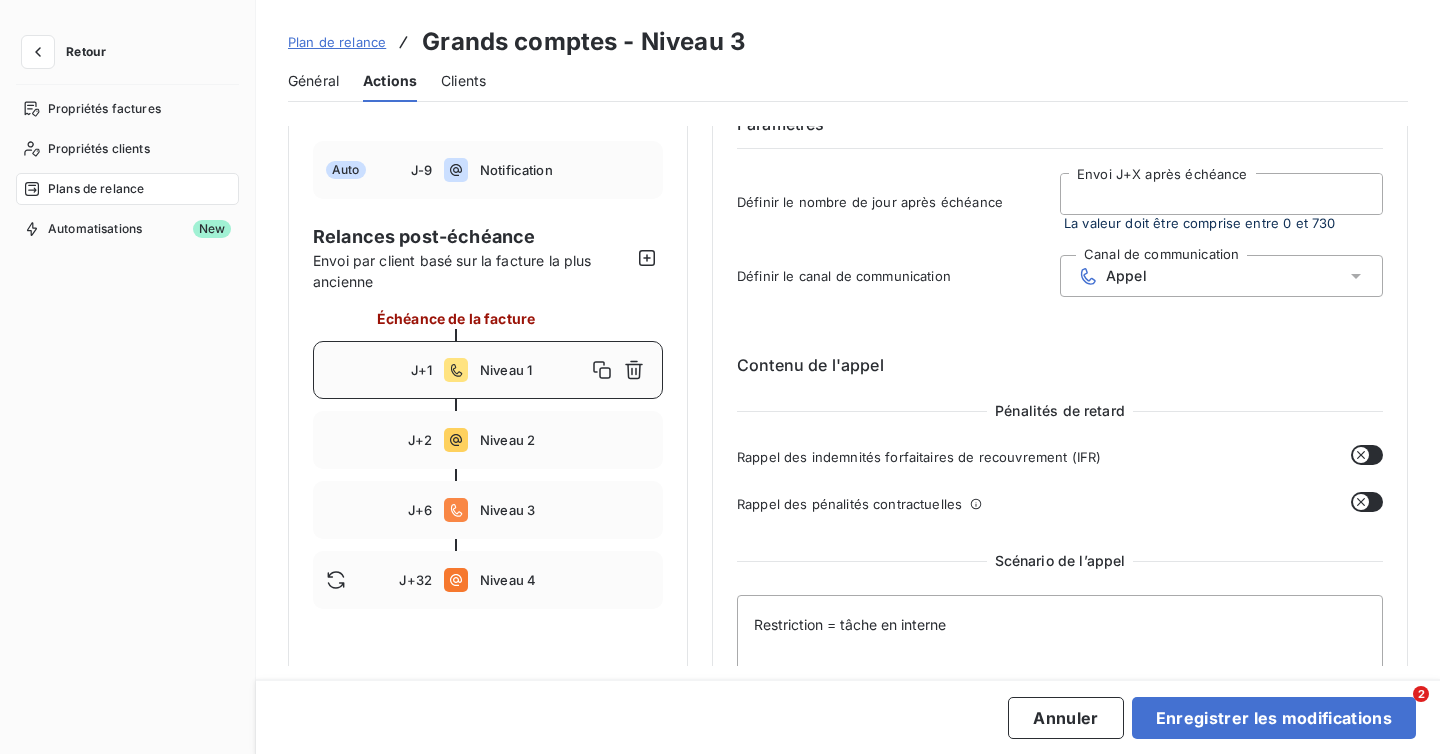 type on "7" 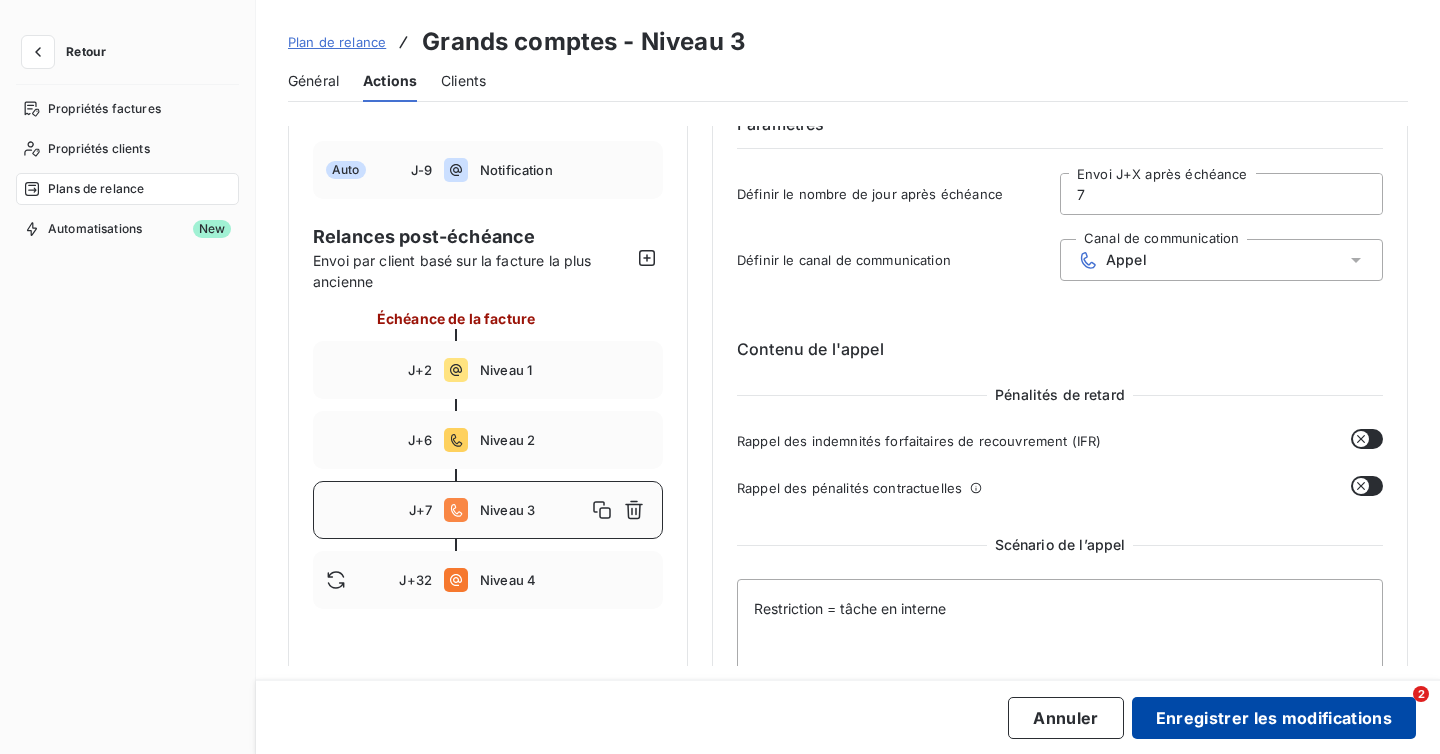 click on "Enregistrer les modifications" at bounding box center (1274, 718) 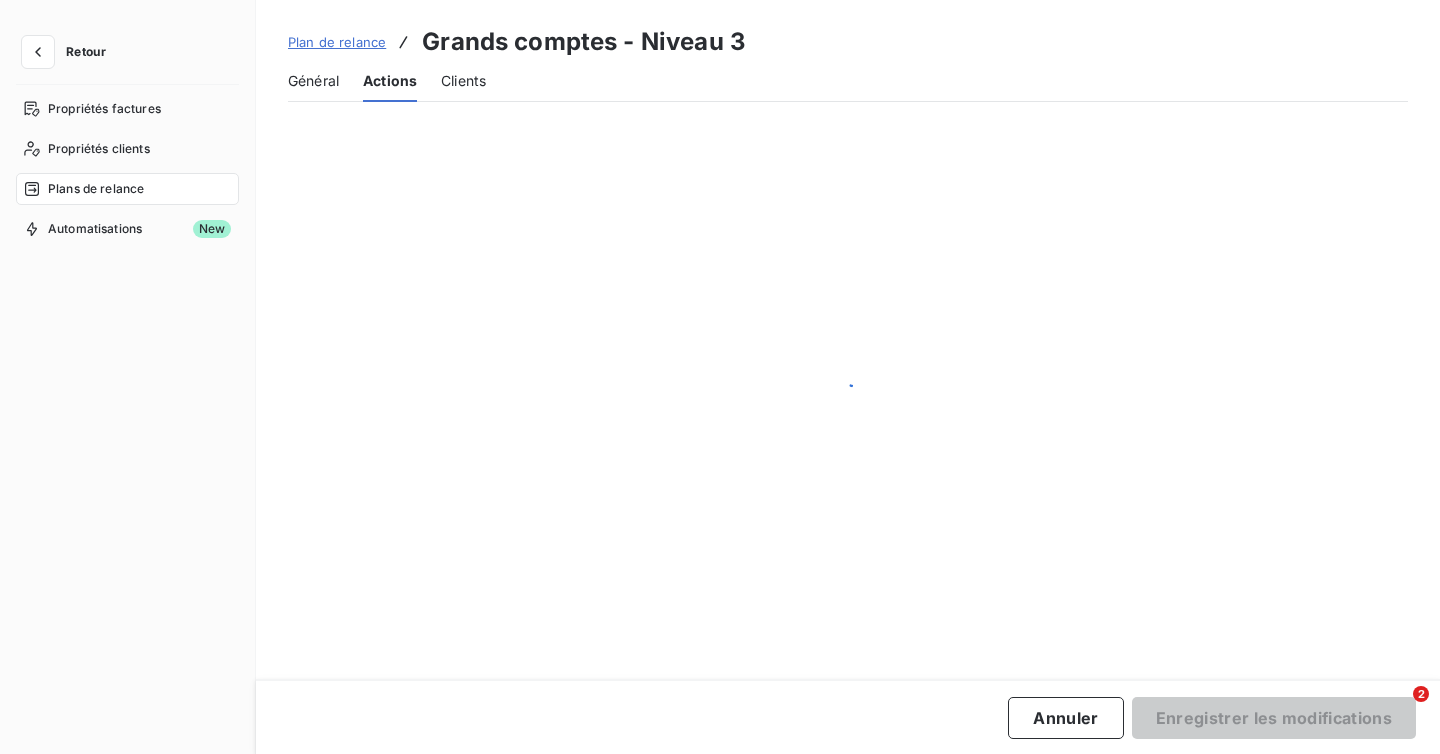 scroll, scrollTop: 63, scrollLeft: 0, axis: vertical 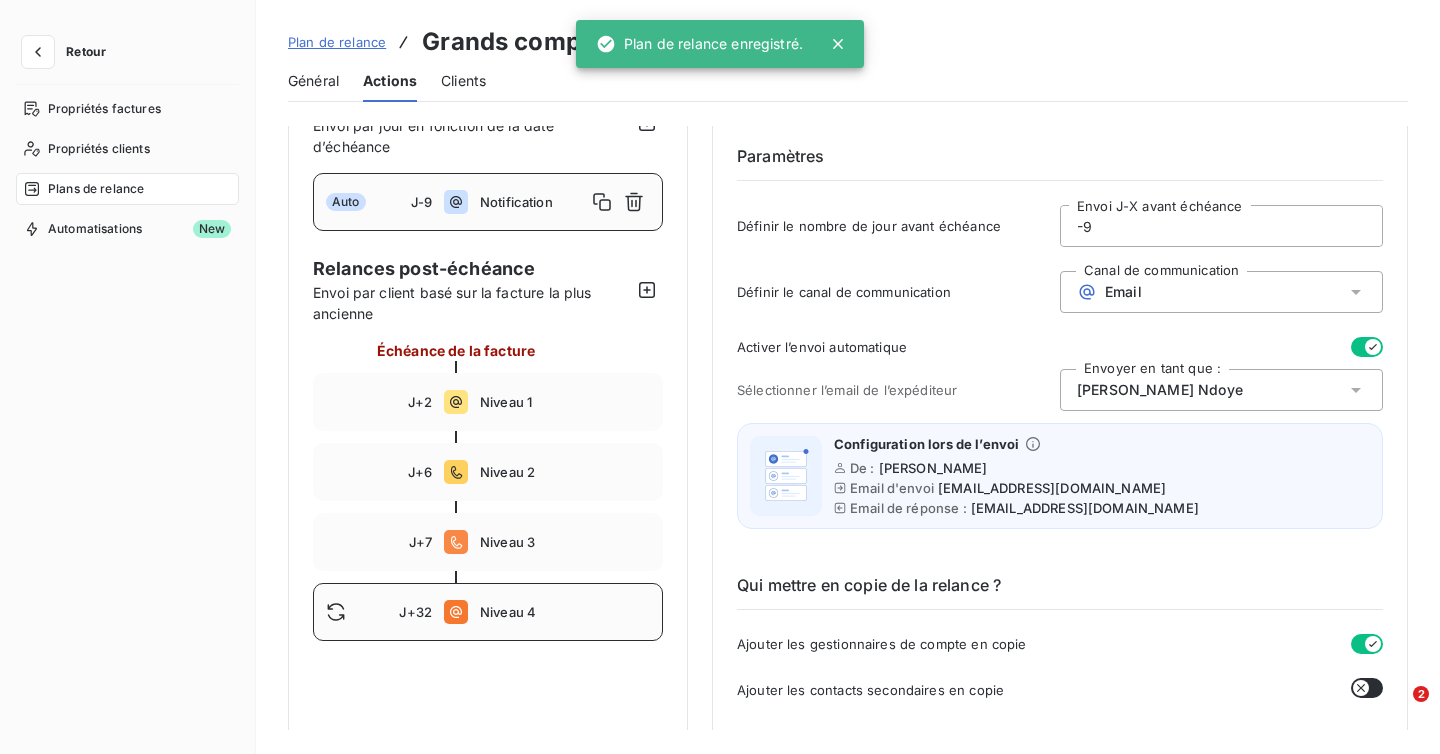 click on "Niveau 4" at bounding box center [565, 612] 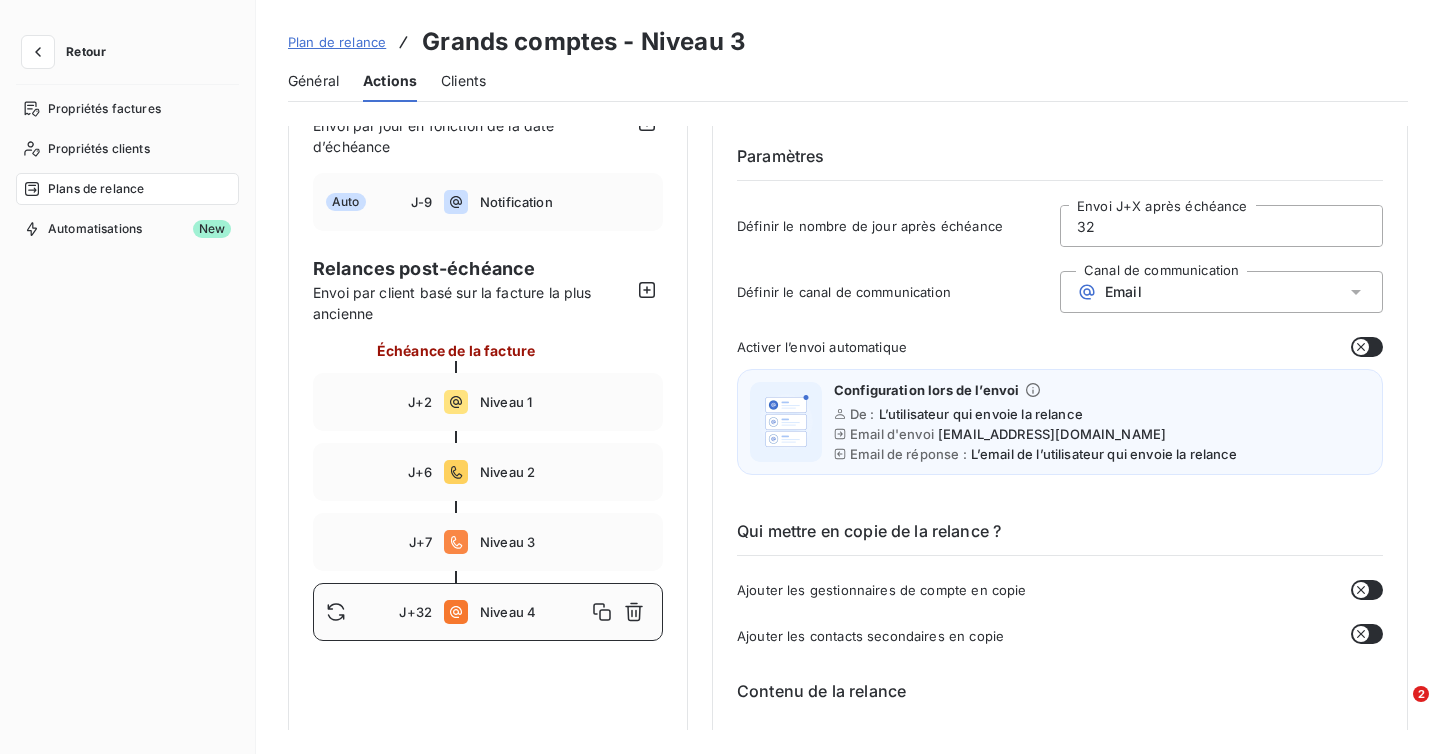 click on "32" at bounding box center [1221, 226] 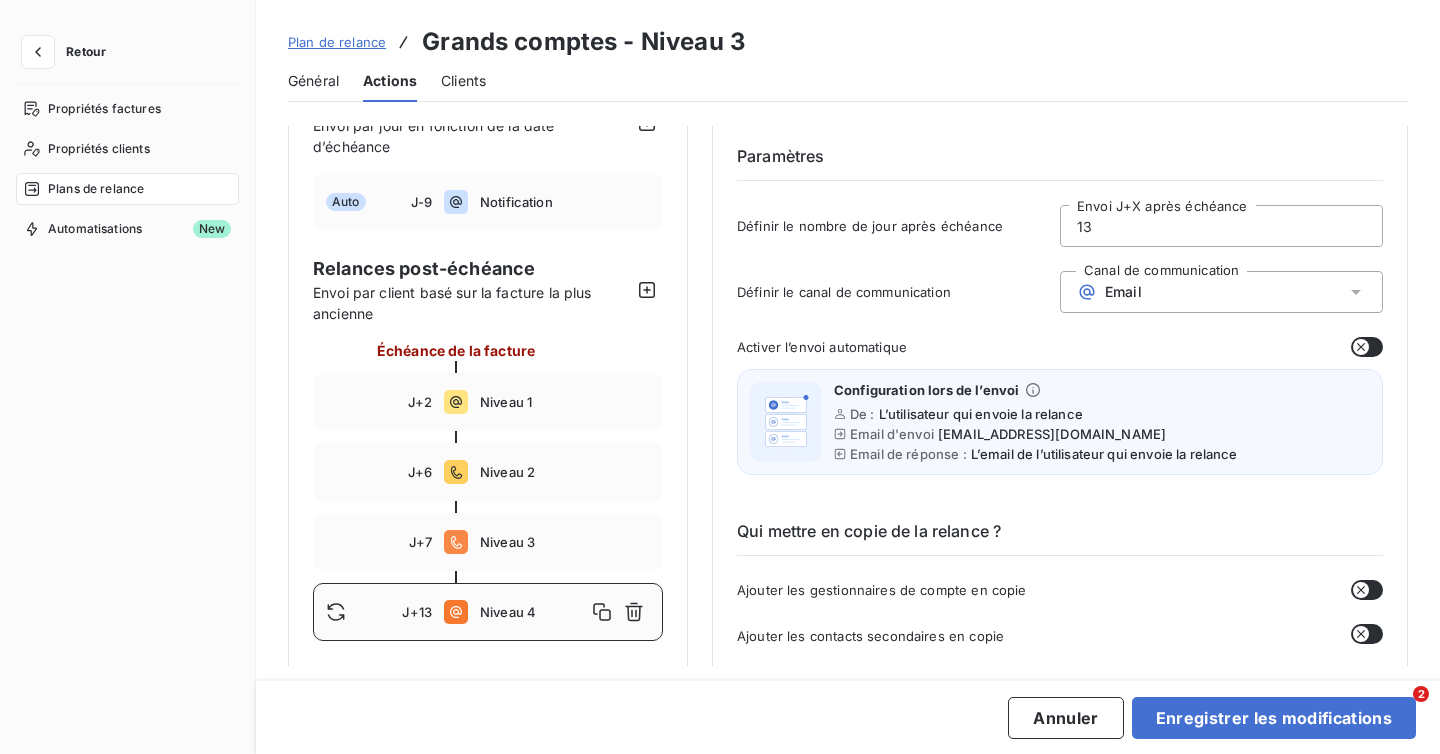 type on "13" 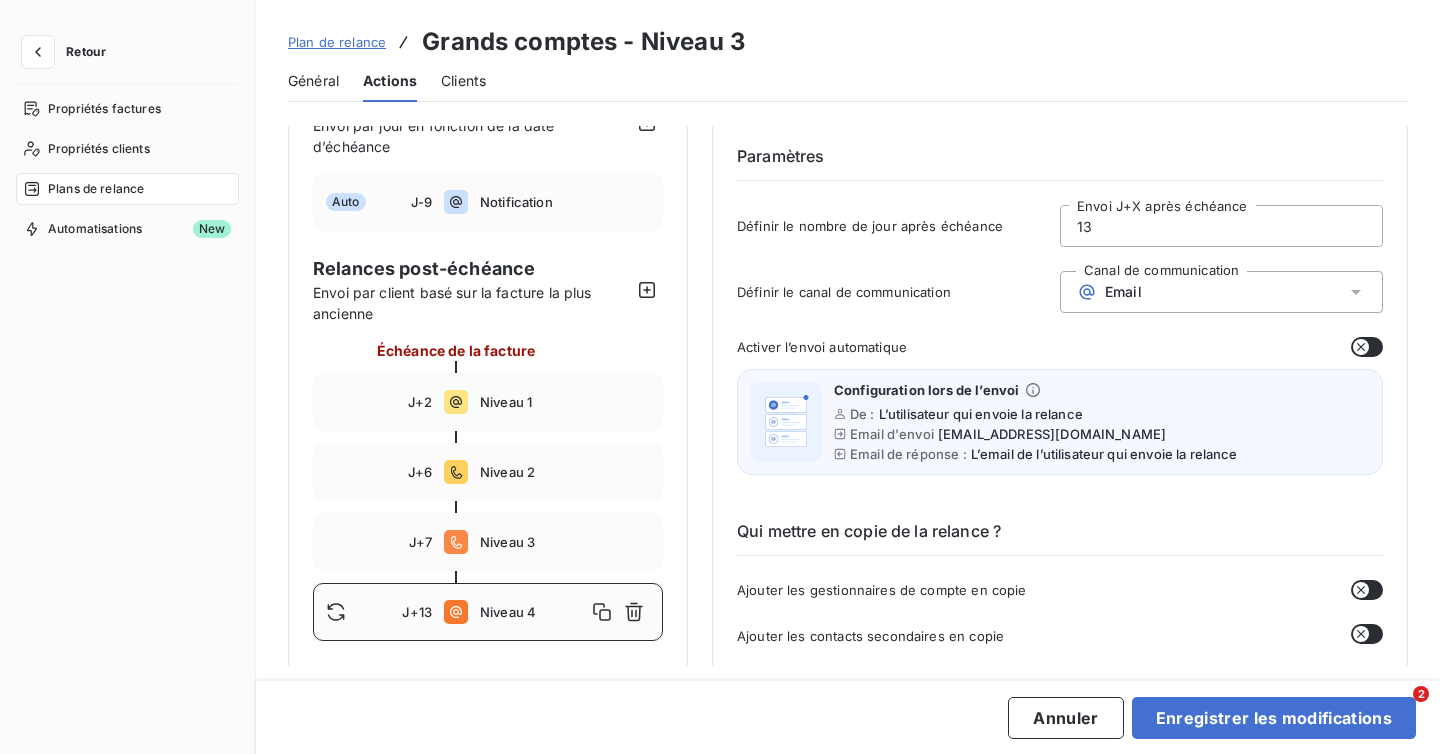click at bounding box center (1367, 590) 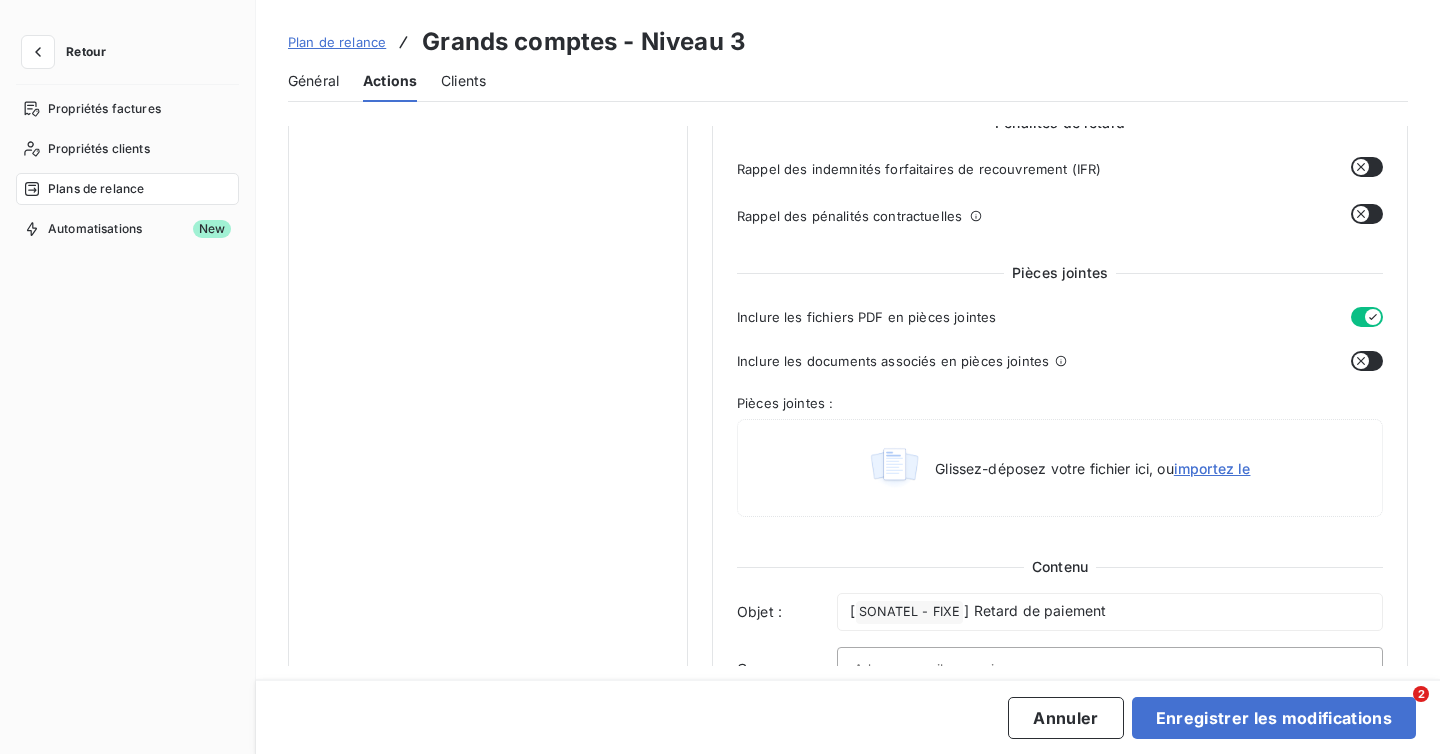 scroll, scrollTop: 776, scrollLeft: 0, axis: vertical 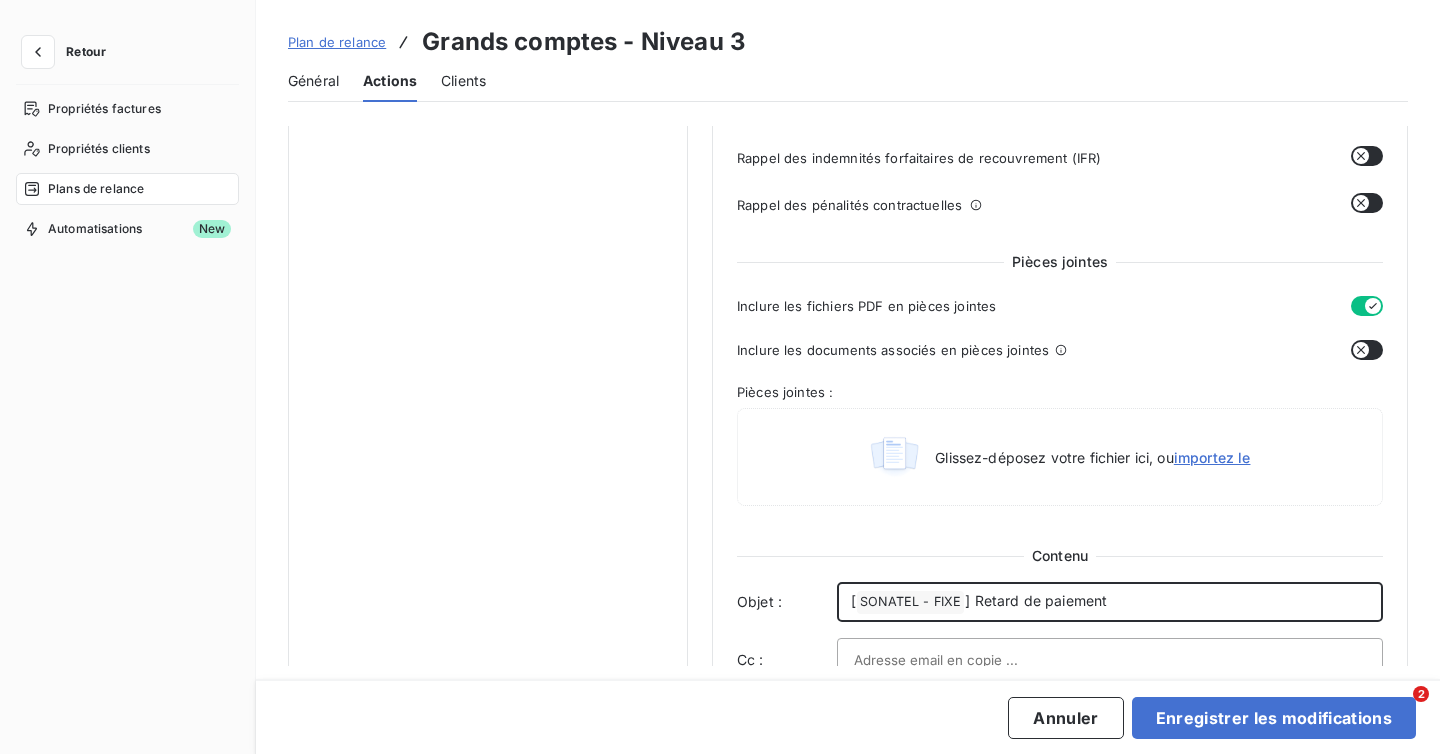 click on "[ SONATEL - FIXE ﻿ ] Retard de paiement" at bounding box center (1110, 602) 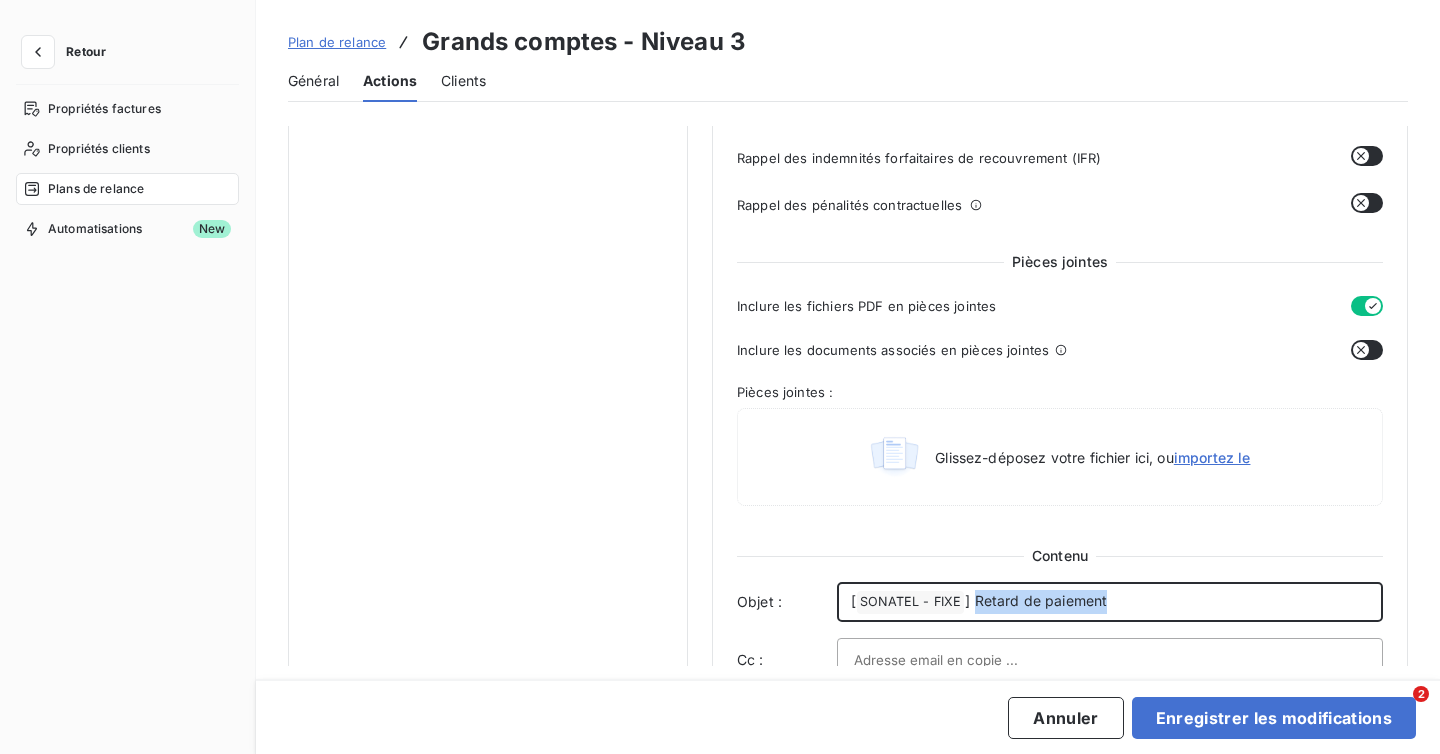 drag, startPoint x: 1129, startPoint y: 601, endPoint x: 973, endPoint y: 591, distance: 156.32019 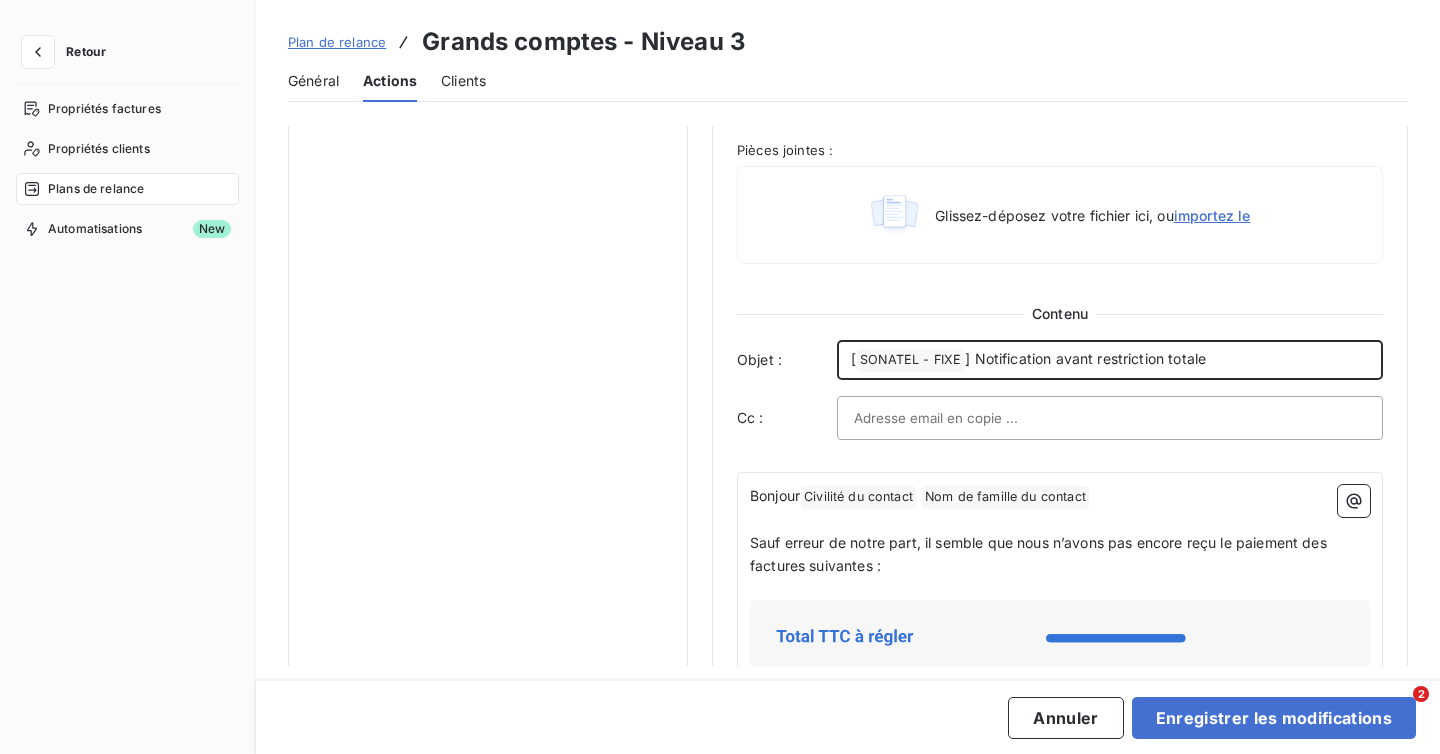 scroll, scrollTop: 1024, scrollLeft: 0, axis: vertical 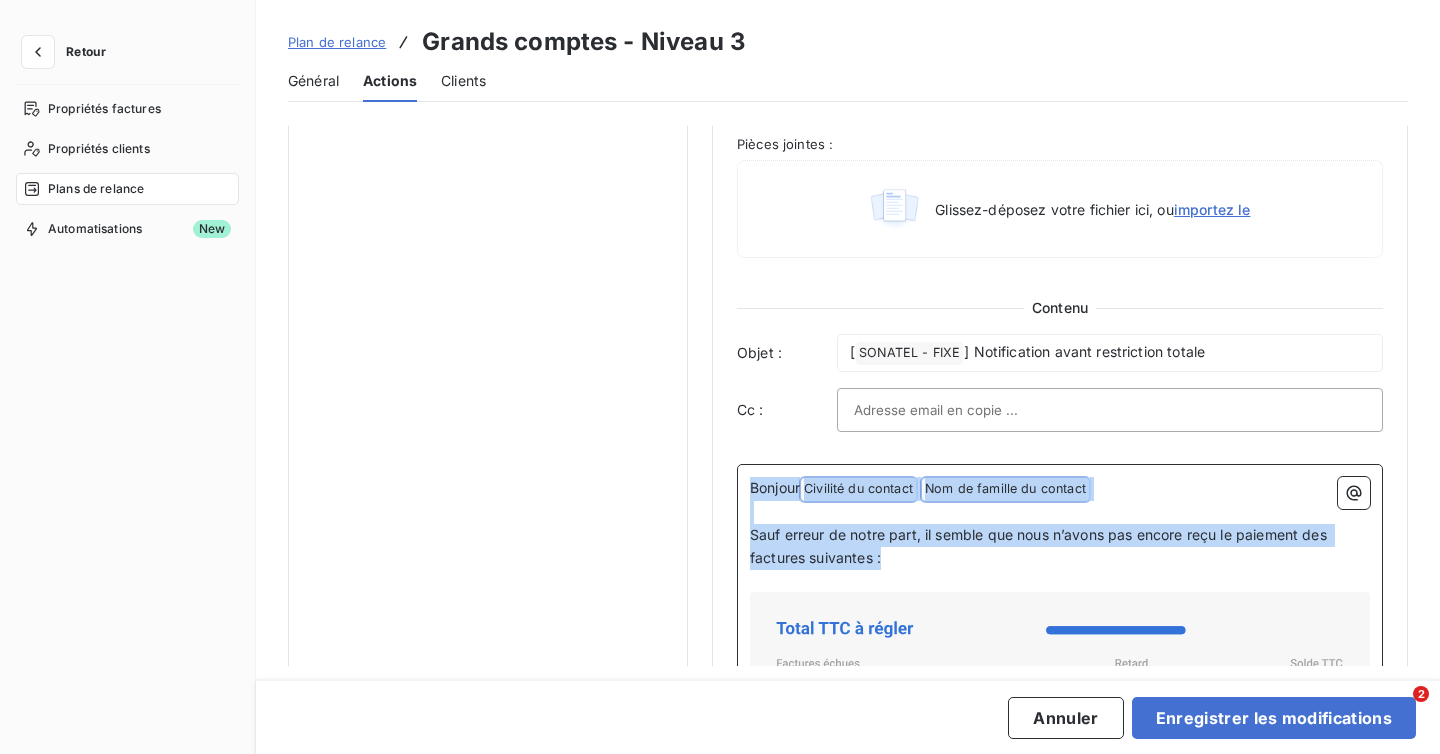 drag, startPoint x: 895, startPoint y: 558, endPoint x: 709, endPoint y: 476, distance: 203.27321 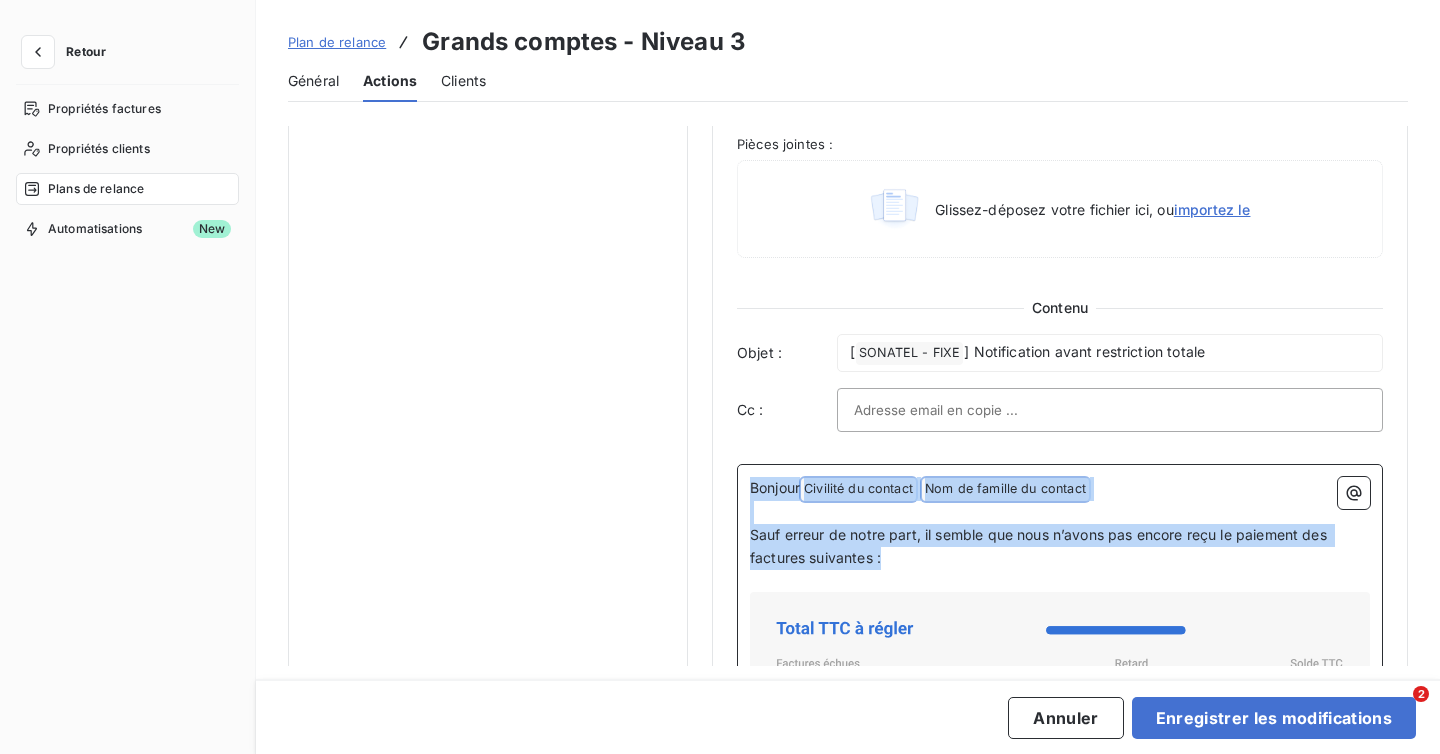 click on "Notifications pré-échéance Envoi par jour en fonction de la date d’échéance Auto J-9 Notification   Relances post-échéance Envoi par client basé sur la facture la plus ancienne Échéance de la facture J+2 Niveau 1   J+6 Niveau 2   J+7 Niveau 3   J+13 Niveau 4   Niveau 4 Paramètres Définir le nombre de jour après échéance 13 Envoi J+X après échéance Définir le canal de communication Canal de communication Email Activer l’envoi automatique Configuration lors de l’envoi De : L’utilisateur qui envoie la relance Email d'envoi rappels@leanpay.io Email de réponse : L’email de l’utilisateur qui envoie la relance
Qui mettre en copie de la relance ? Ajouter les gestionnaires de compte en copie Ajouter les contacts secondaires en copie Contenu de la relance Factures non-échues Exclure les factures et les avoirs non-échus de la relance Pénalités de retard Rappel des indemnités forfaitaires de recouvrement (IFR) Pénalité + 40,00€ Rappel des pénalités contractuelles 0 Taux   : [" at bounding box center (848, 132) 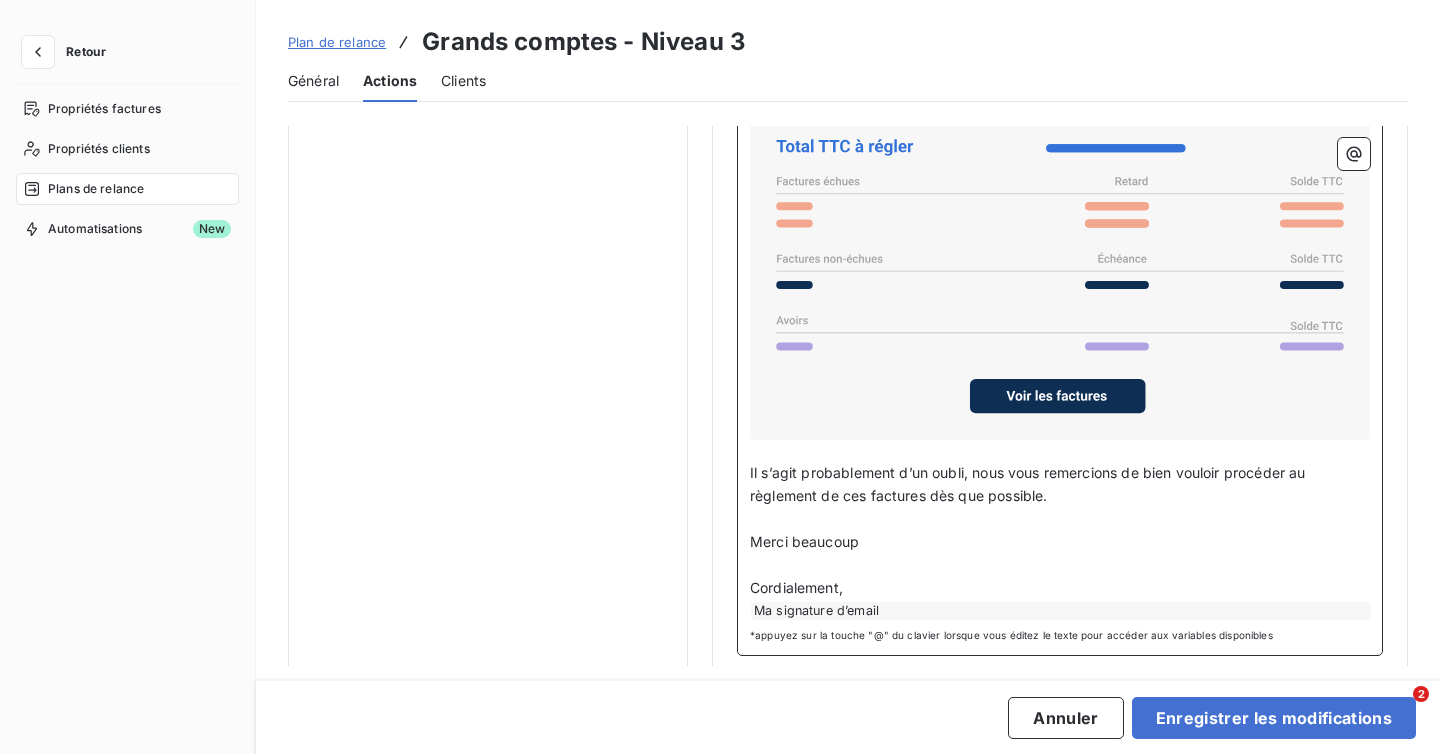 scroll, scrollTop: 1533, scrollLeft: 0, axis: vertical 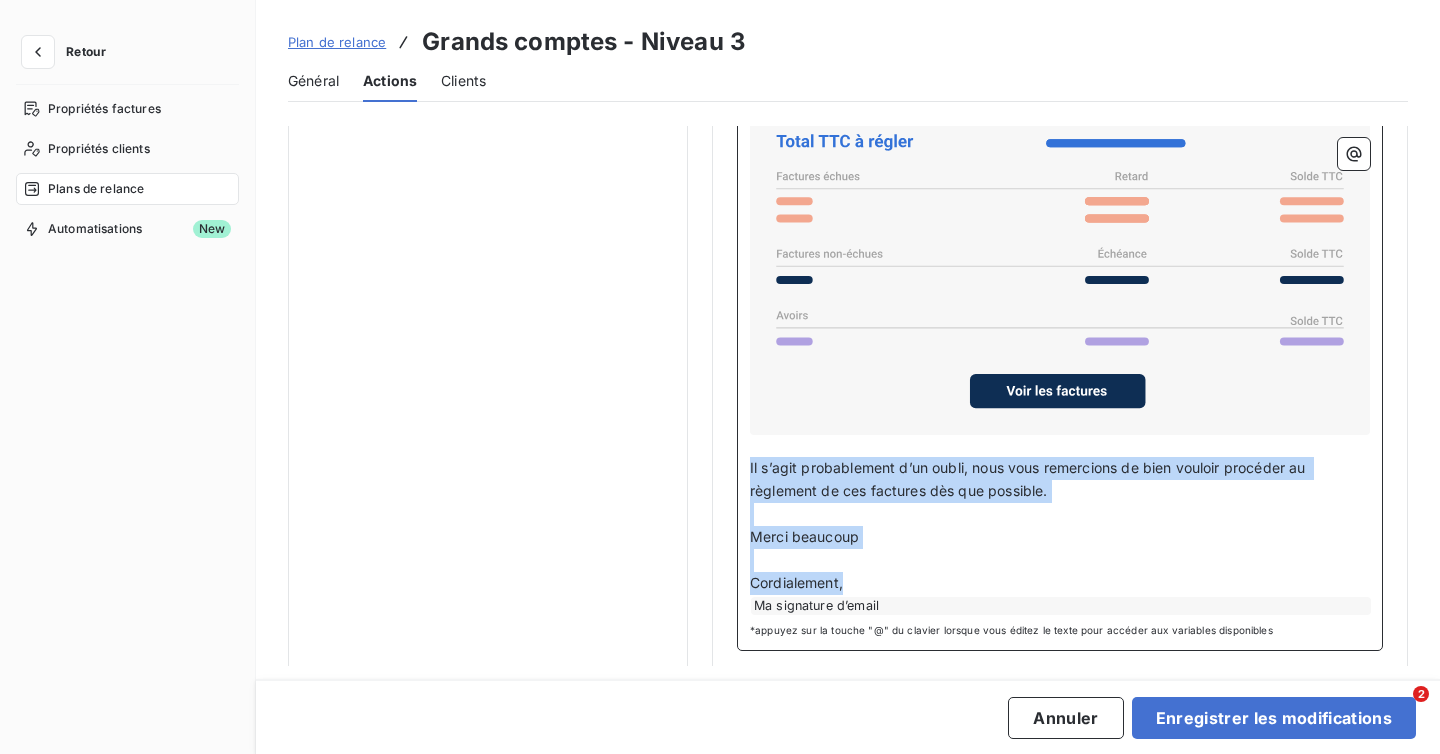 drag, startPoint x: 852, startPoint y: 578, endPoint x: 741, endPoint y: 465, distance: 158.39824 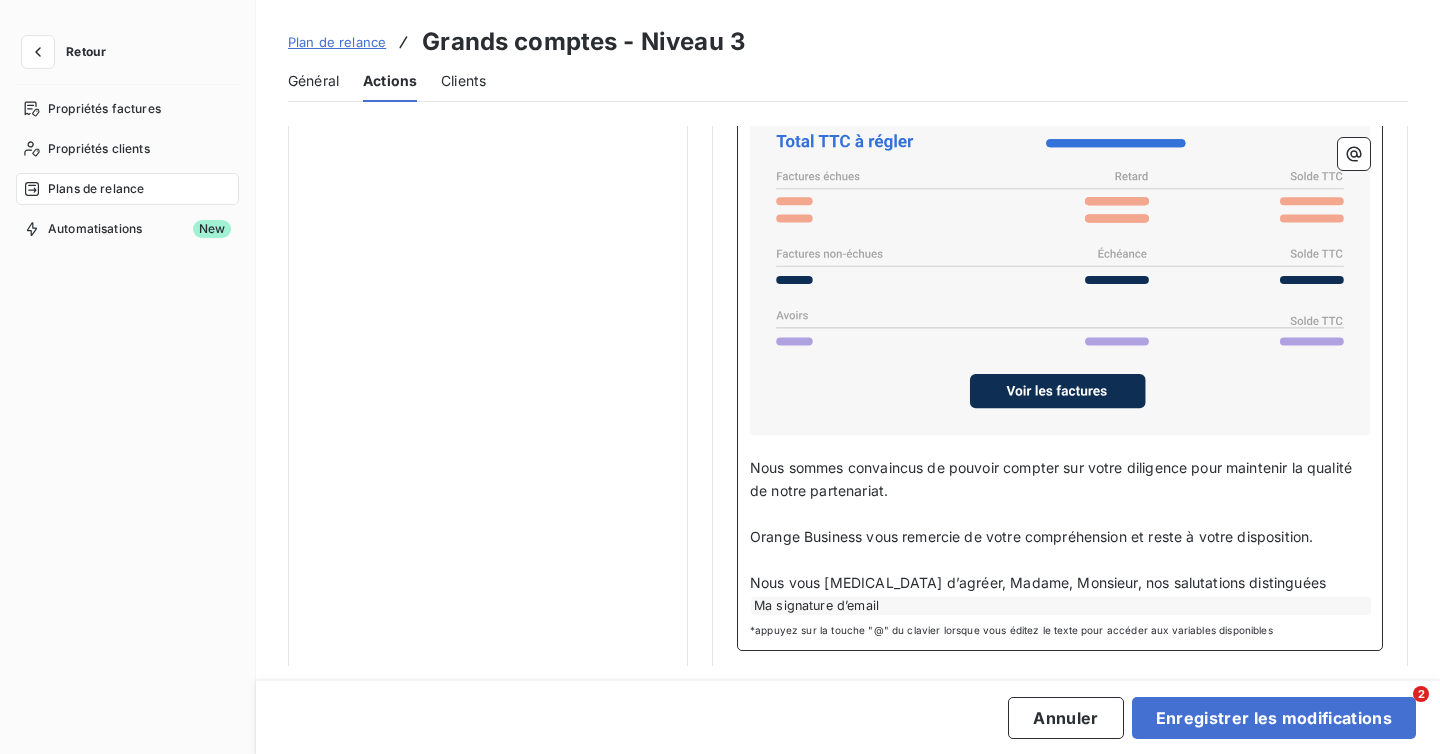 click on "Ma signature d’email" at bounding box center (1061, 606) 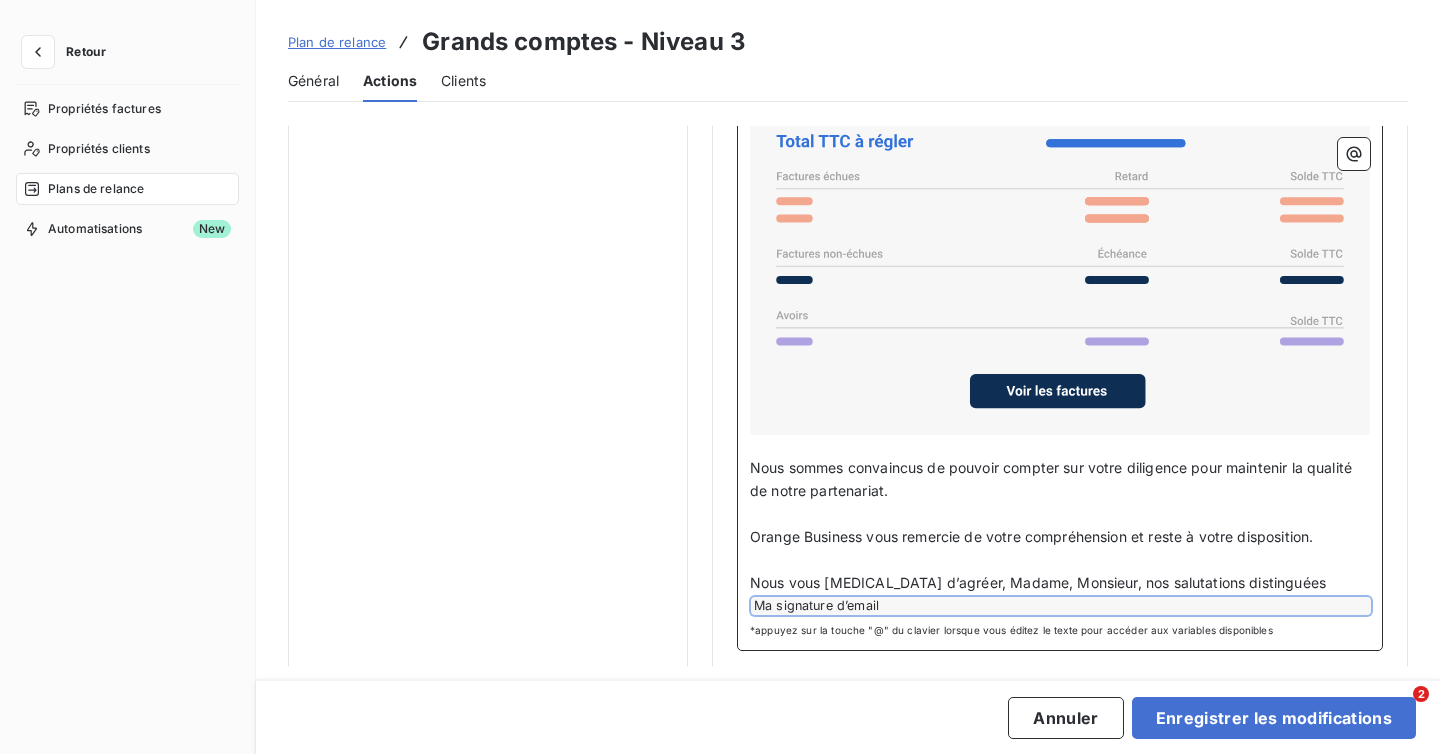scroll, scrollTop: 1518, scrollLeft: 0, axis: vertical 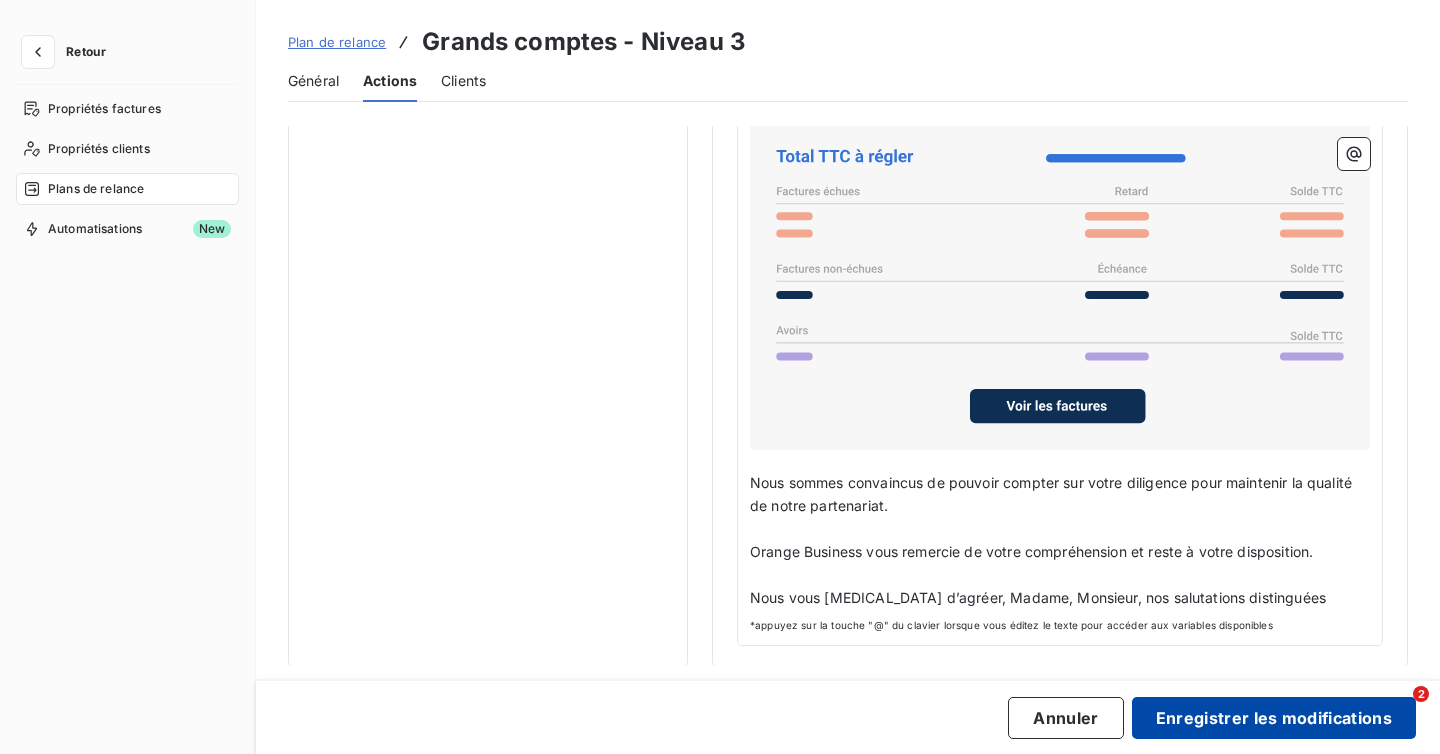 click on "Enregistrer les modifications" at bounding box center (1274, 718) 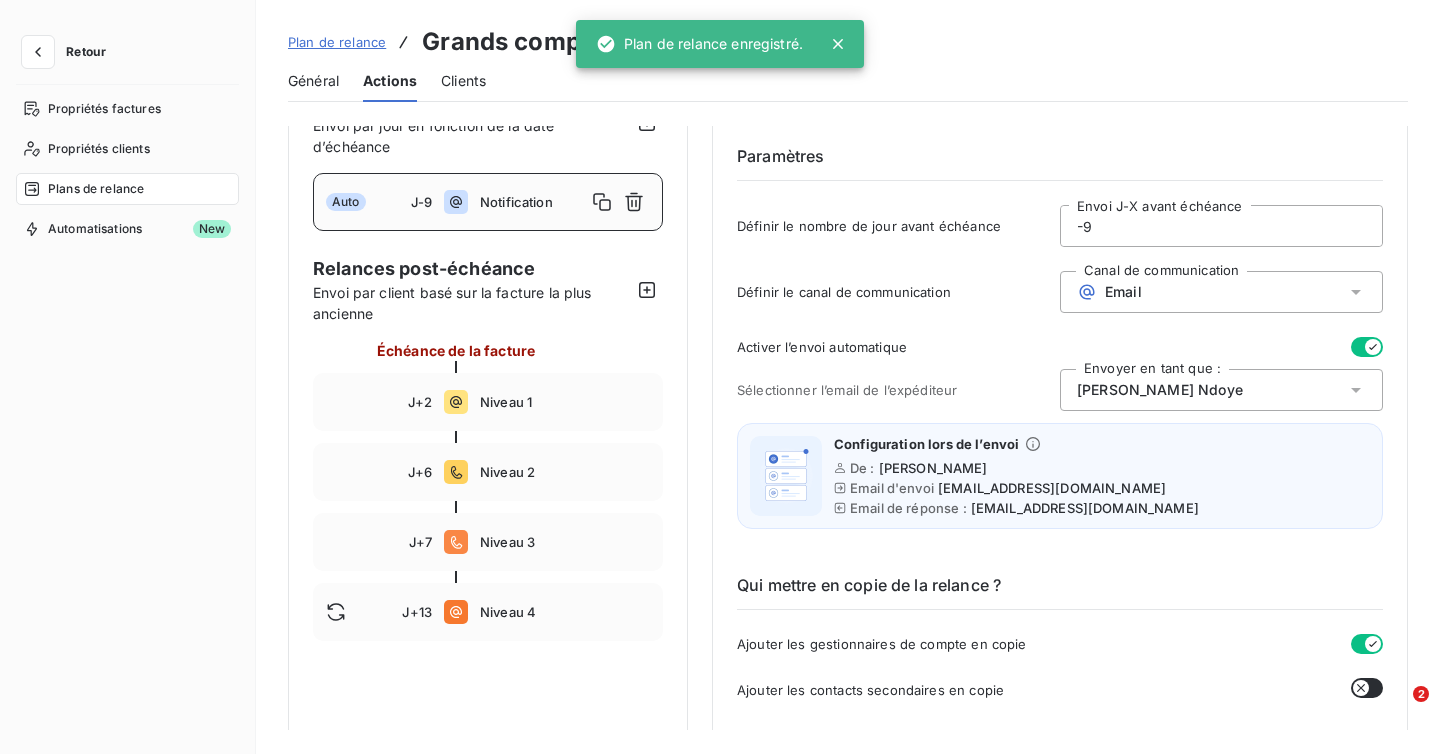 scroll, scrollTop: 0, scrollLeft: 0, axis: both 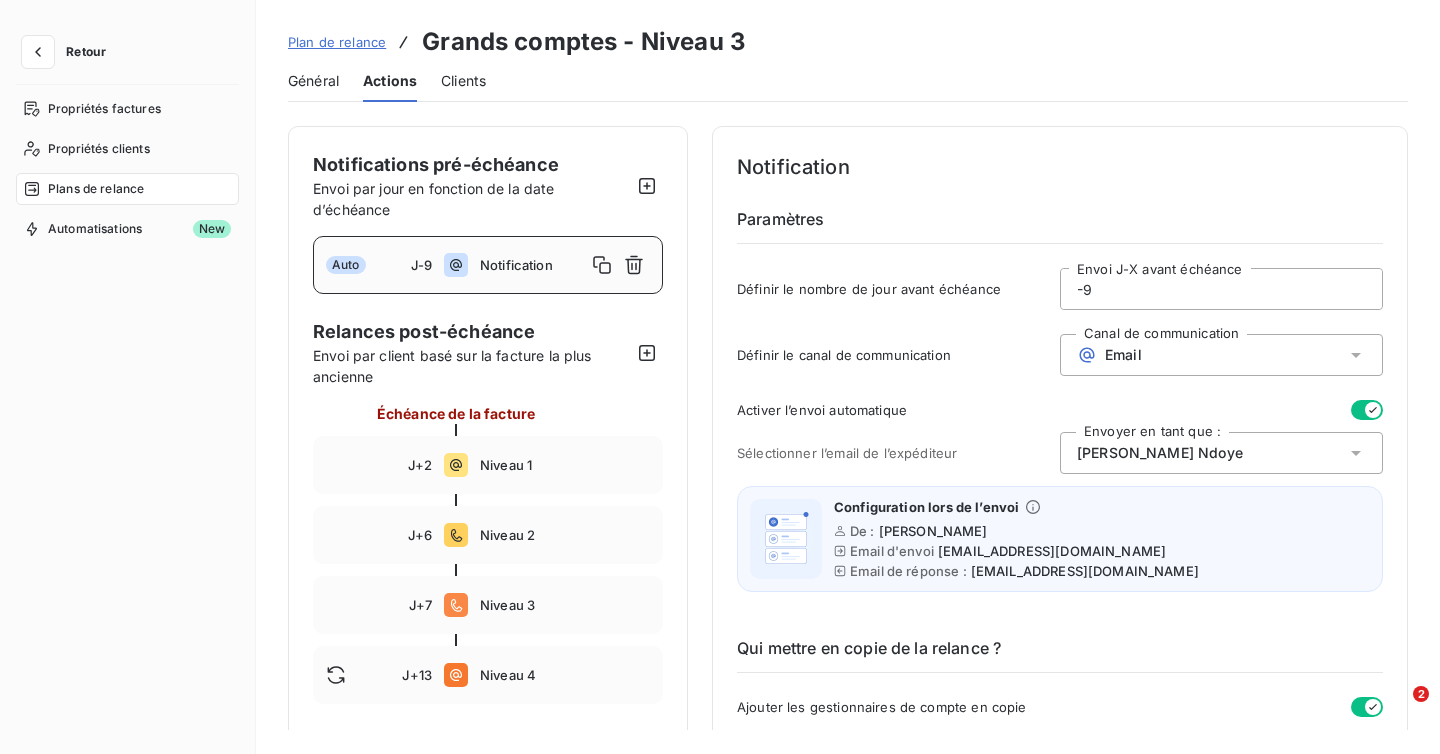 click on "Plan de relance" at bounding box center [337, 42] 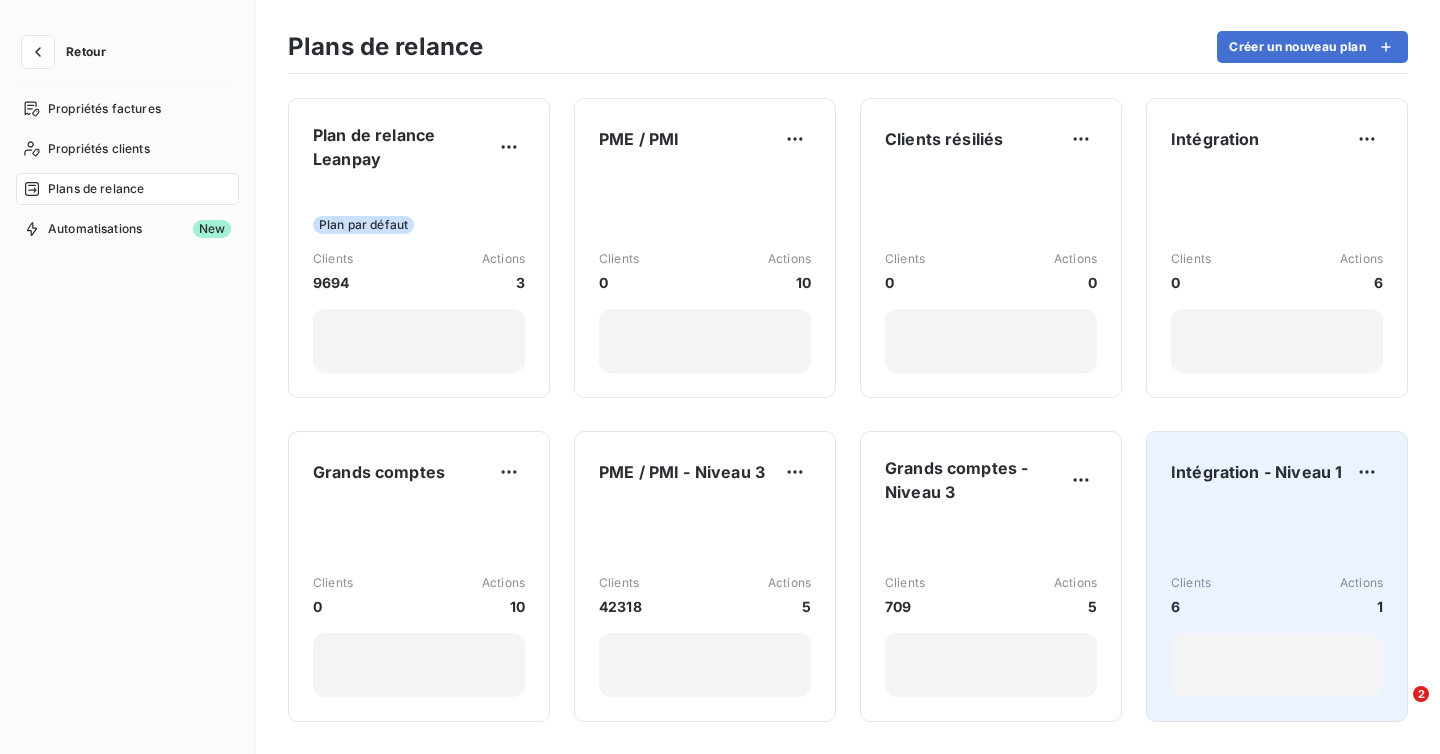 click on "Clients 6 Actions 1" at bounding box center (1277, 600) 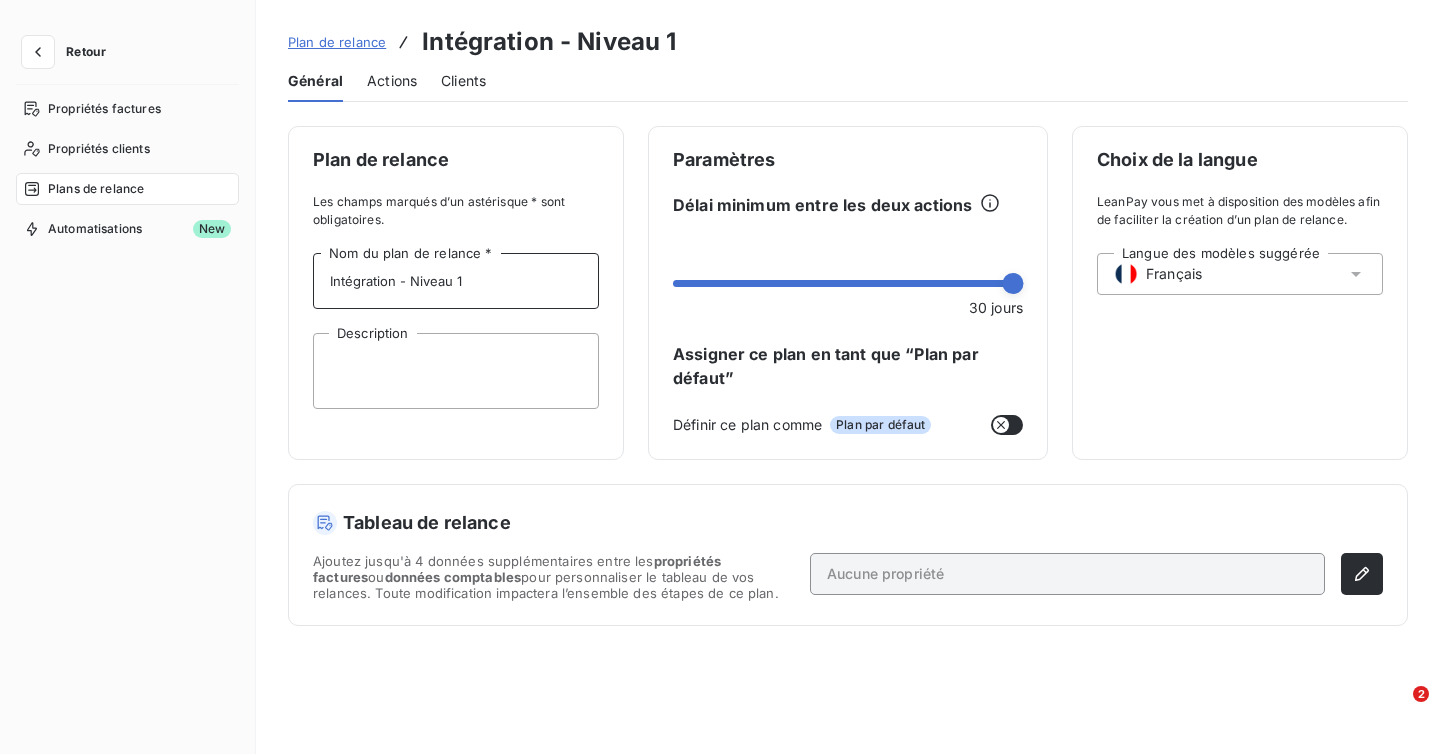 click on "Intégration - Niveau 1" at bounding box center [456, 281] 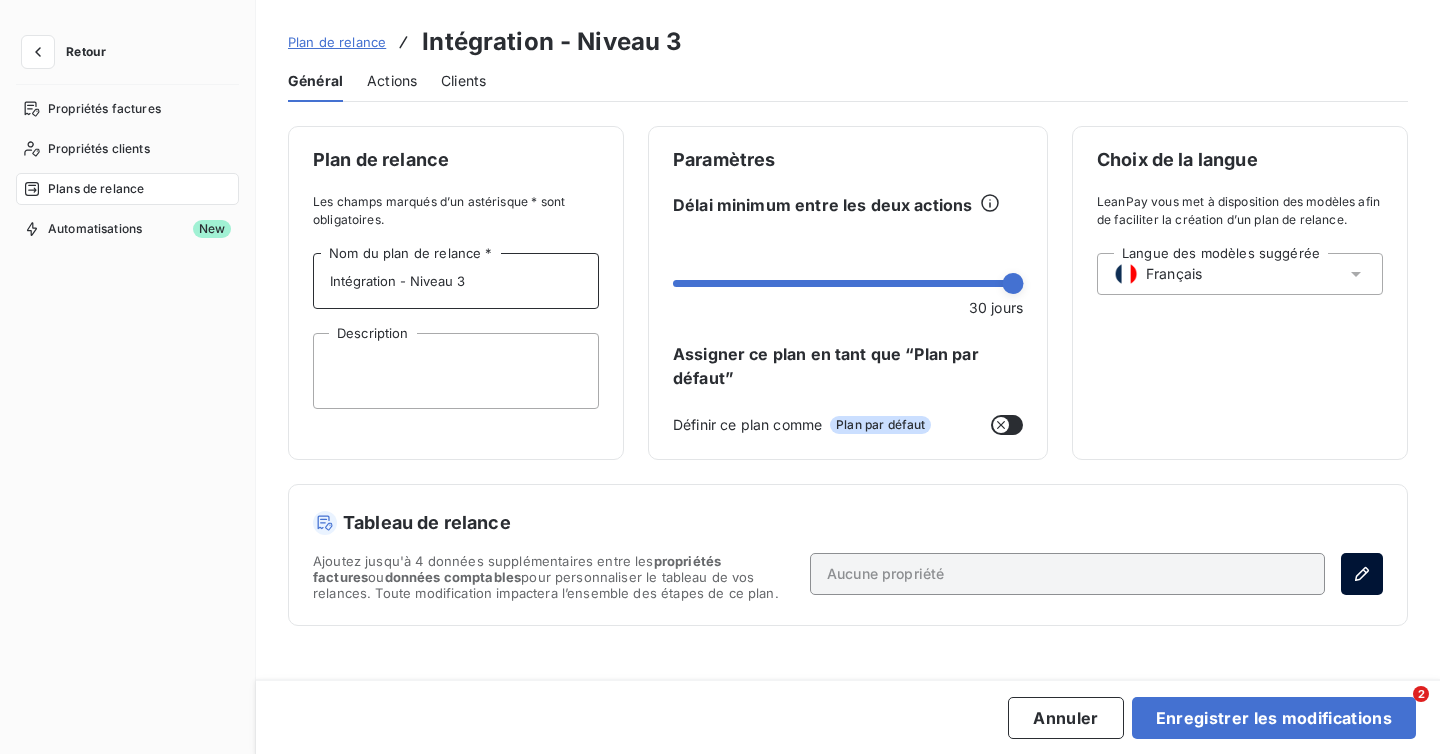 type on "Intégration - Niveau 3" 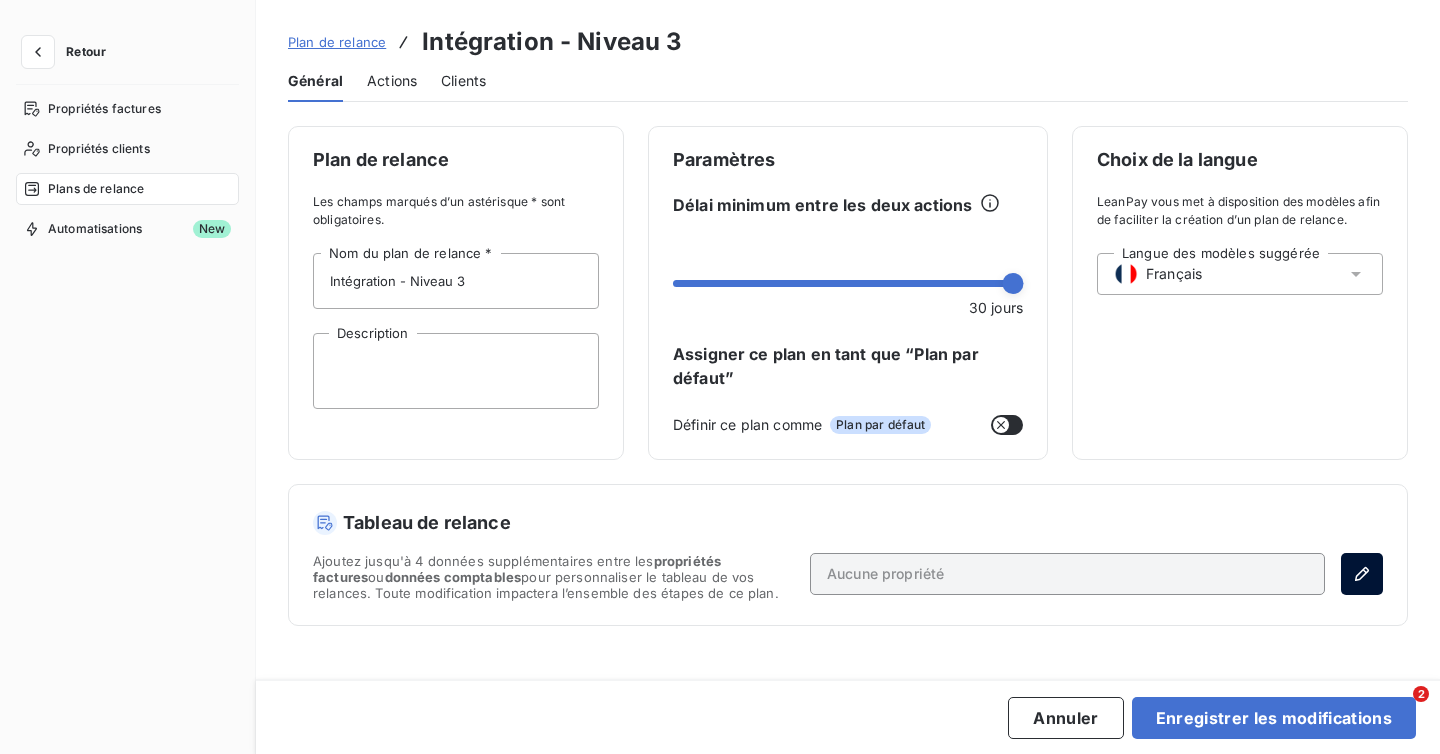 click 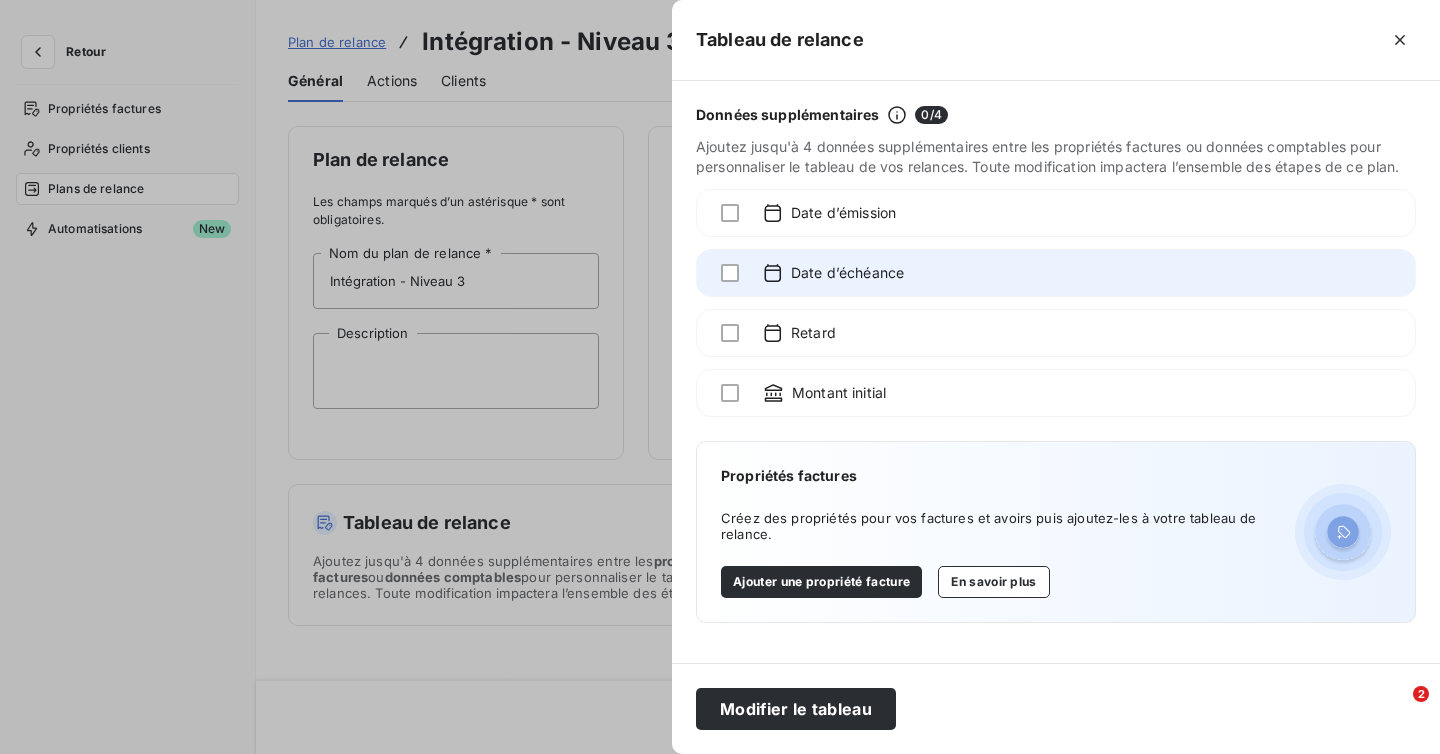 click on "Date d’échéance" at bounding box center [847, 273] 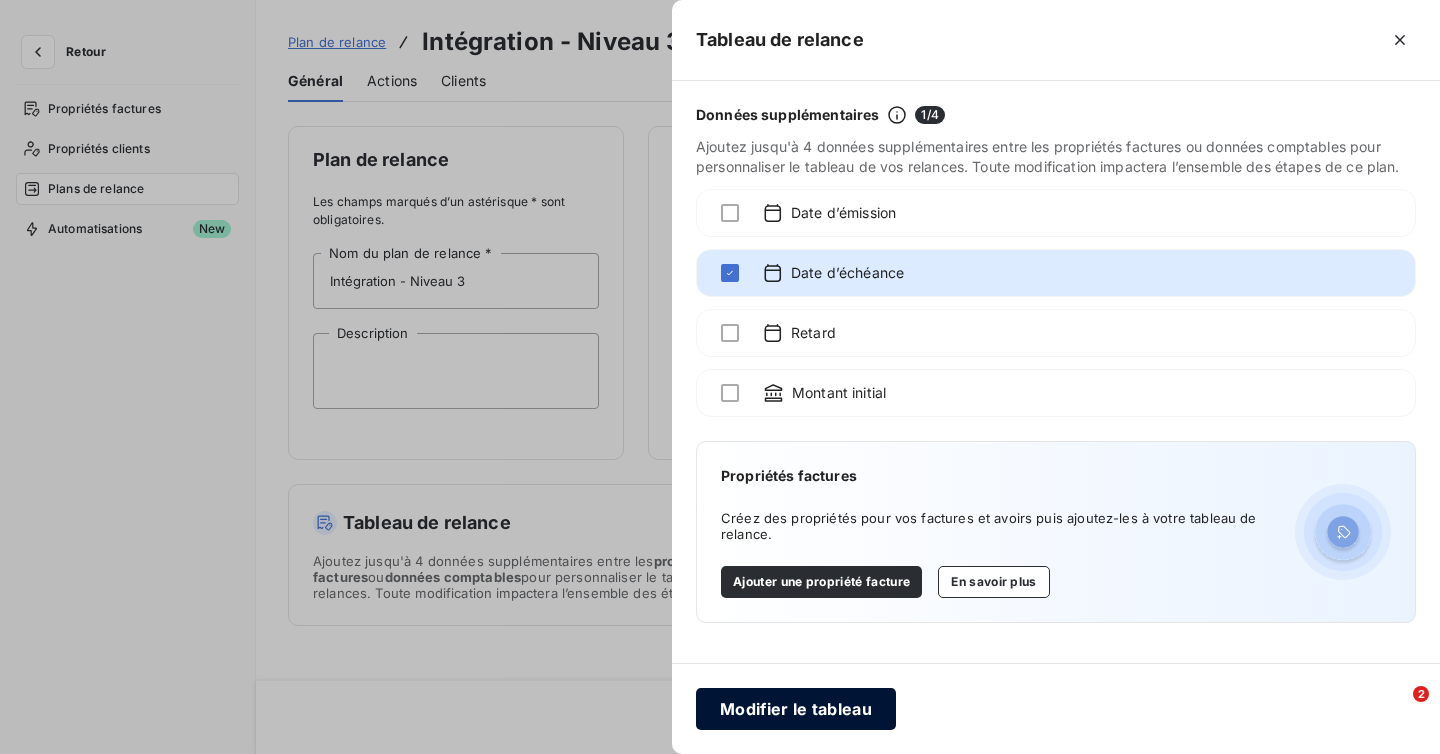 click on "Modifier le tableau" at bounding box center (796, 709) 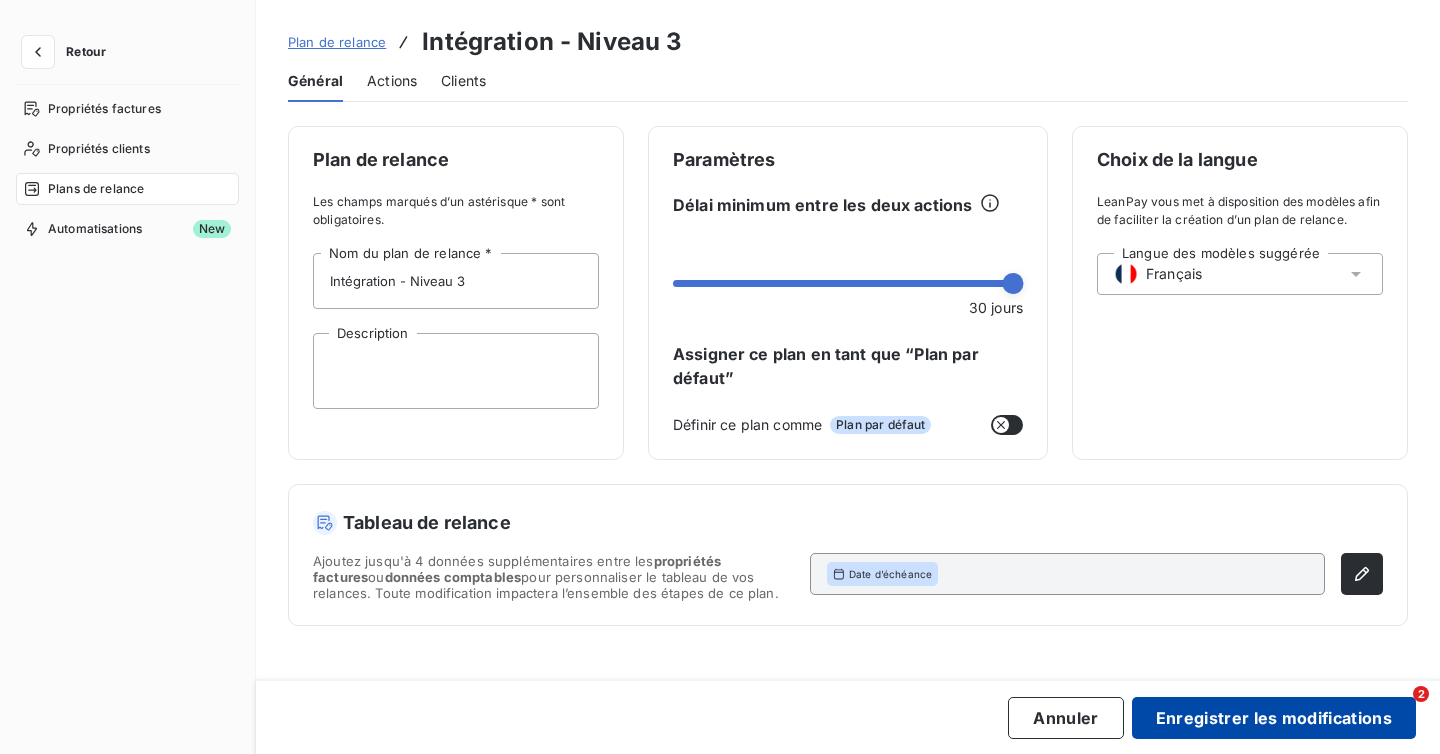 click on "Enregistrer les modifications" at bounding box center (1274, 718) 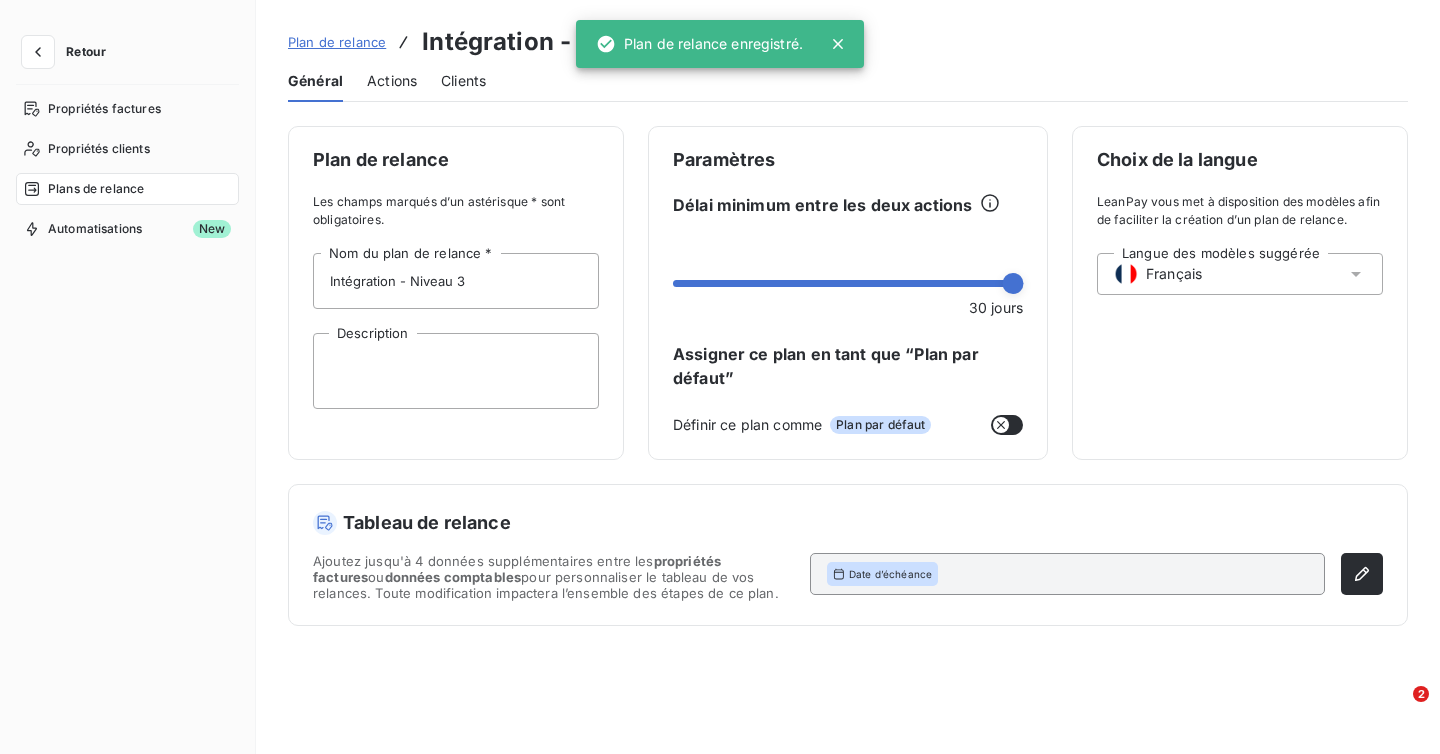 click on "Actions" at bounding box center (392, 81) 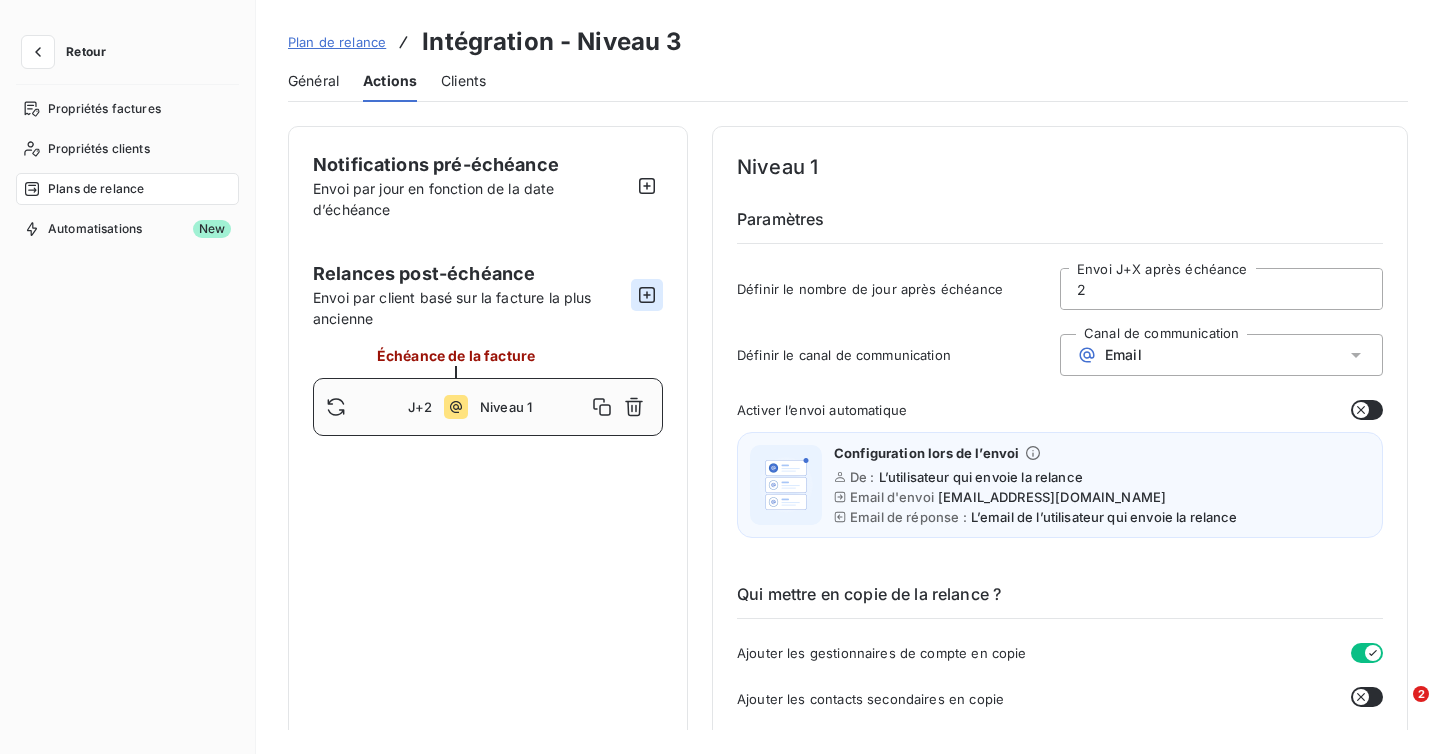 click 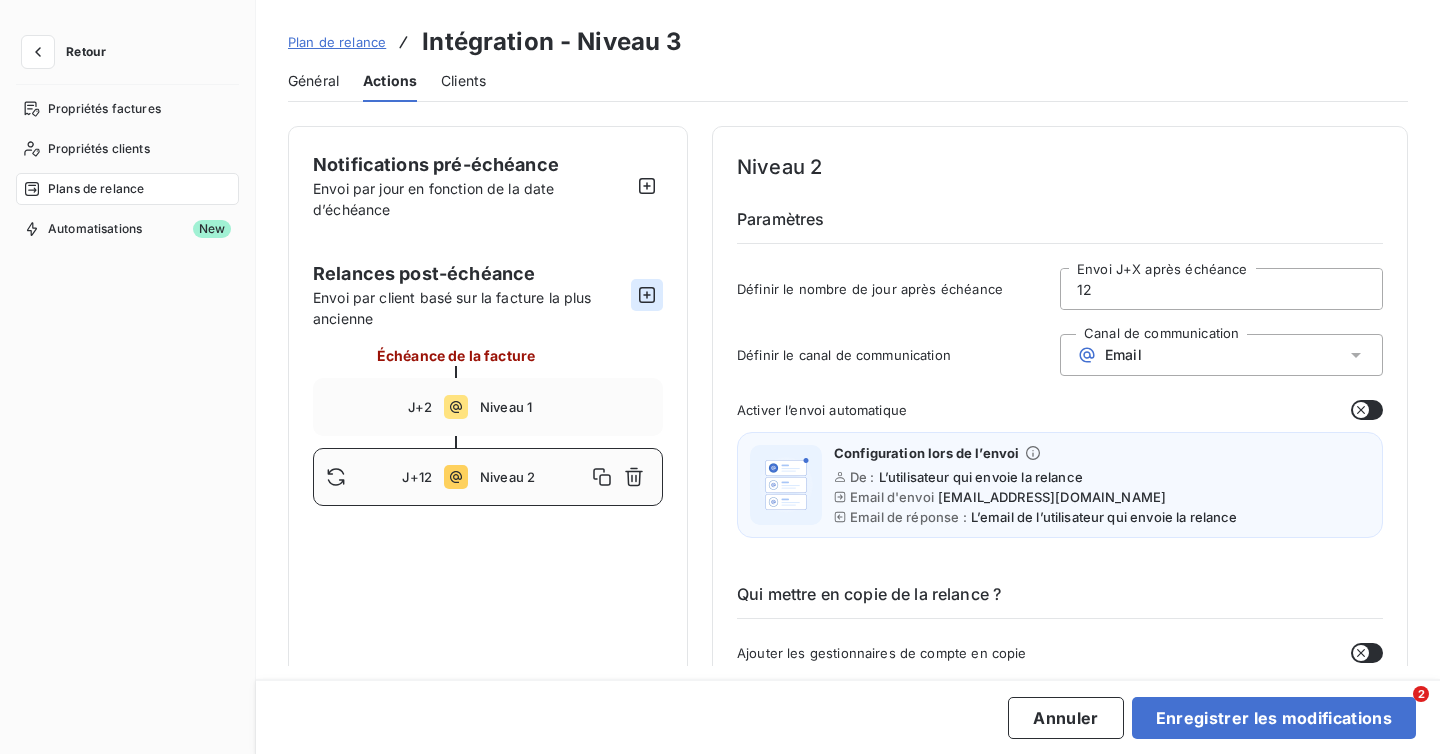 click 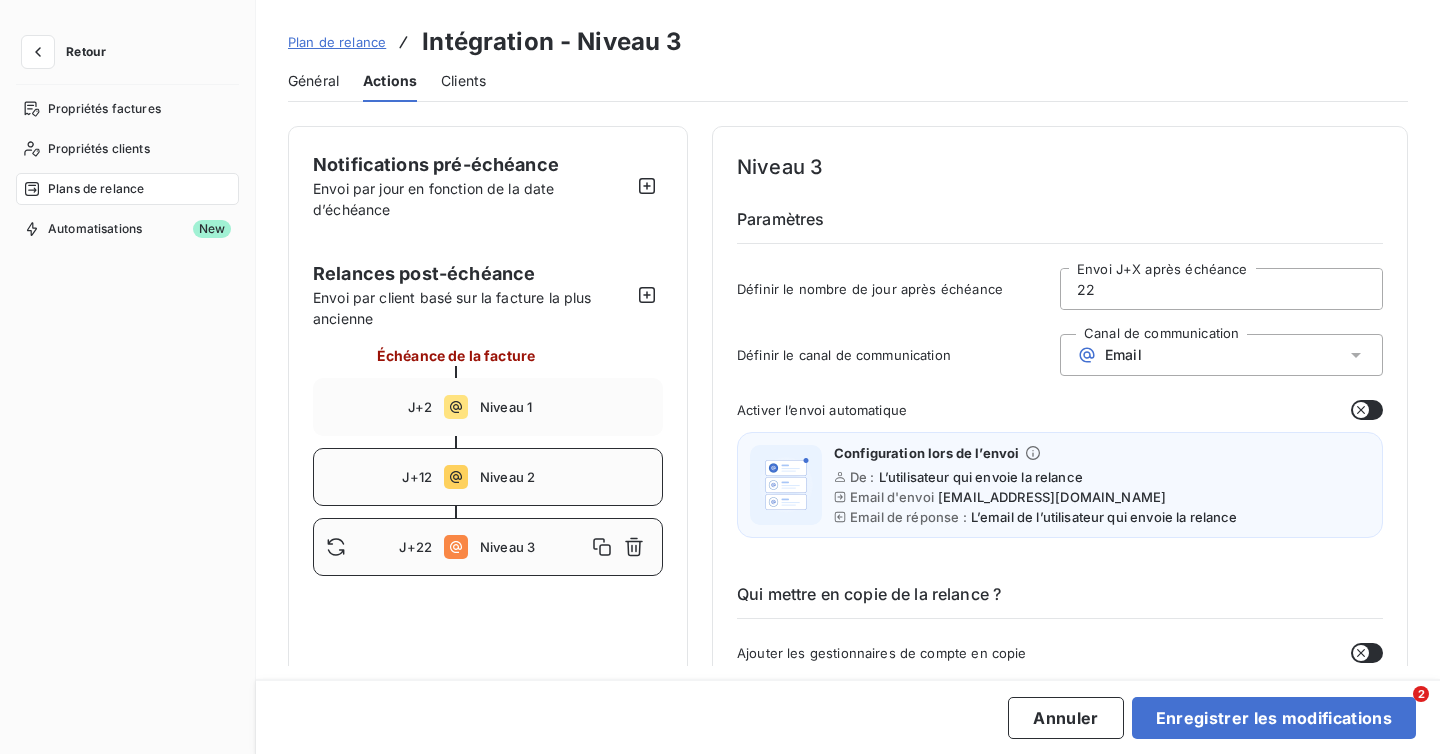 click on "Niveau 2" at bounding box center (565, 477) 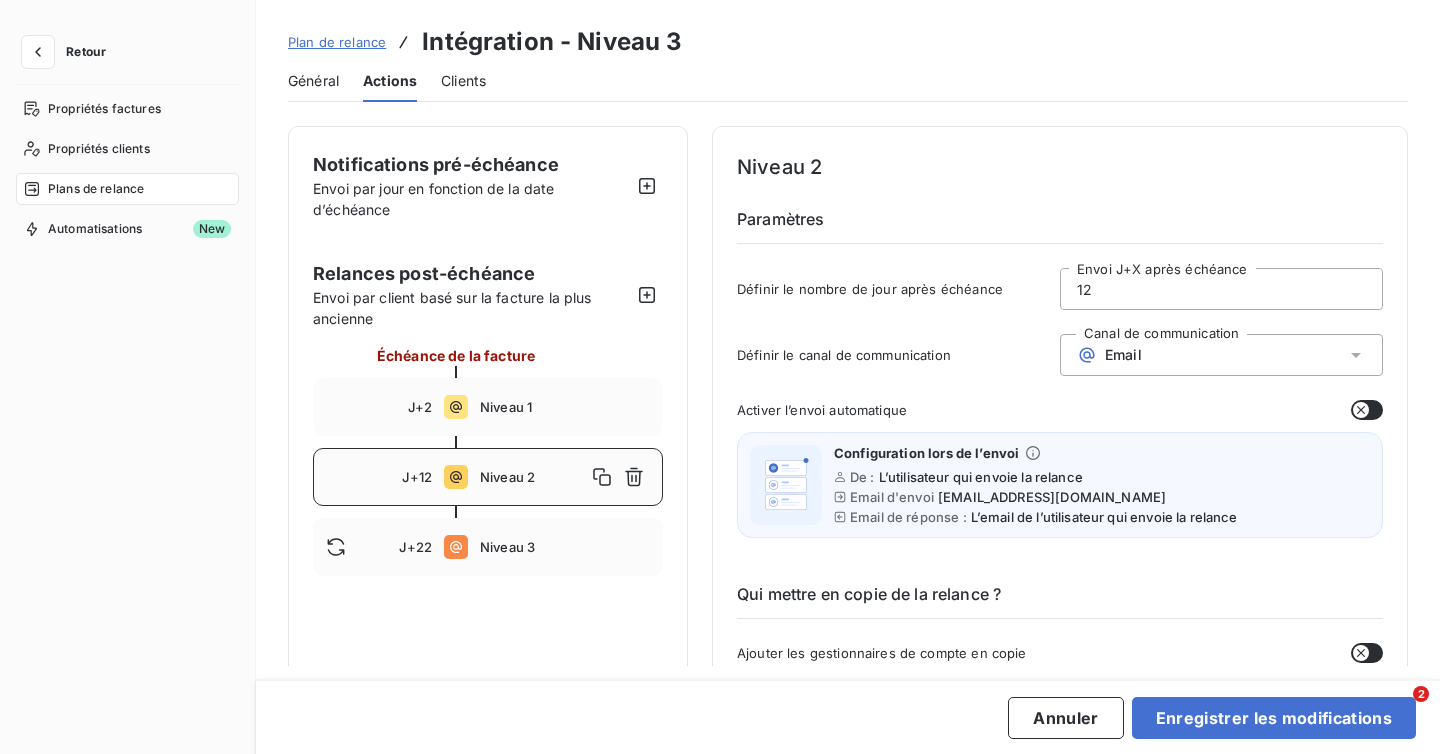 click on "12" at bounding box center (1221, 289) 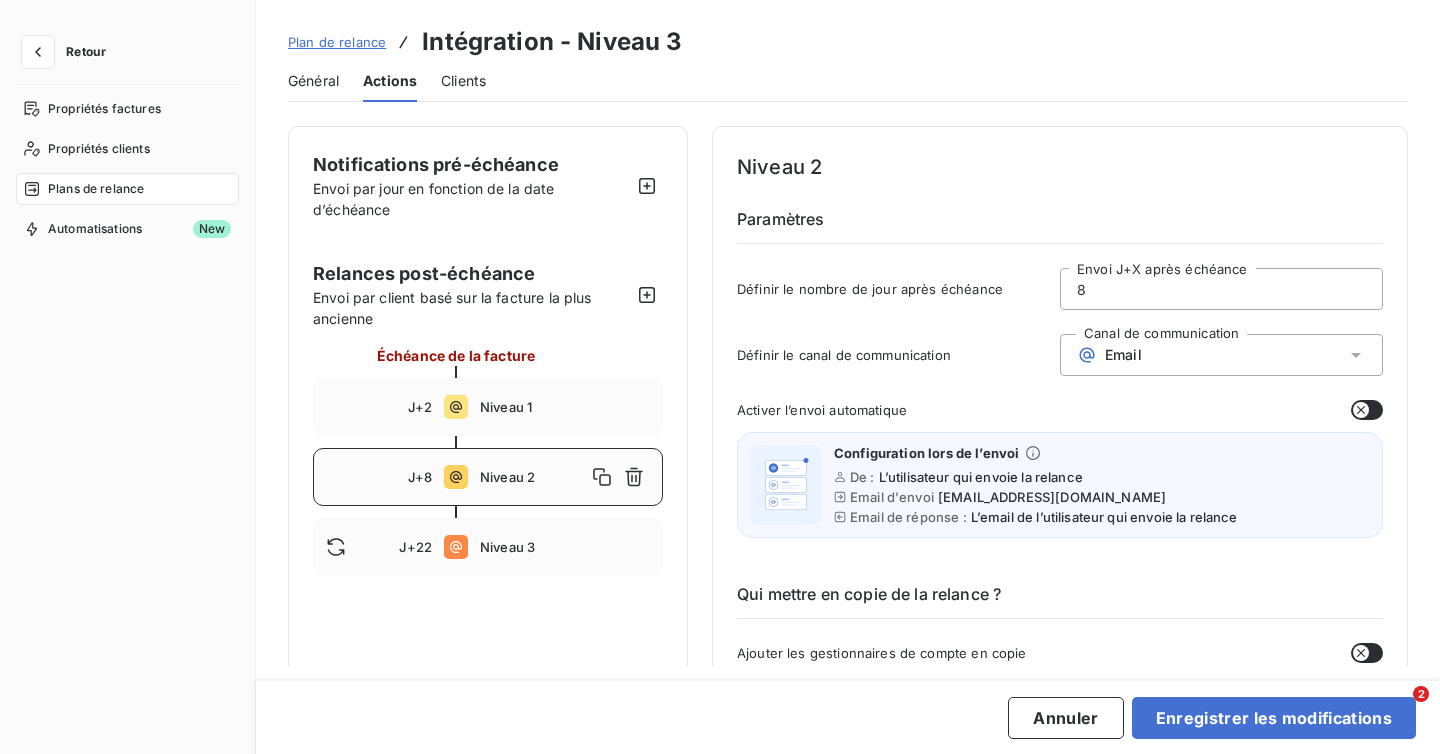 type on "8" 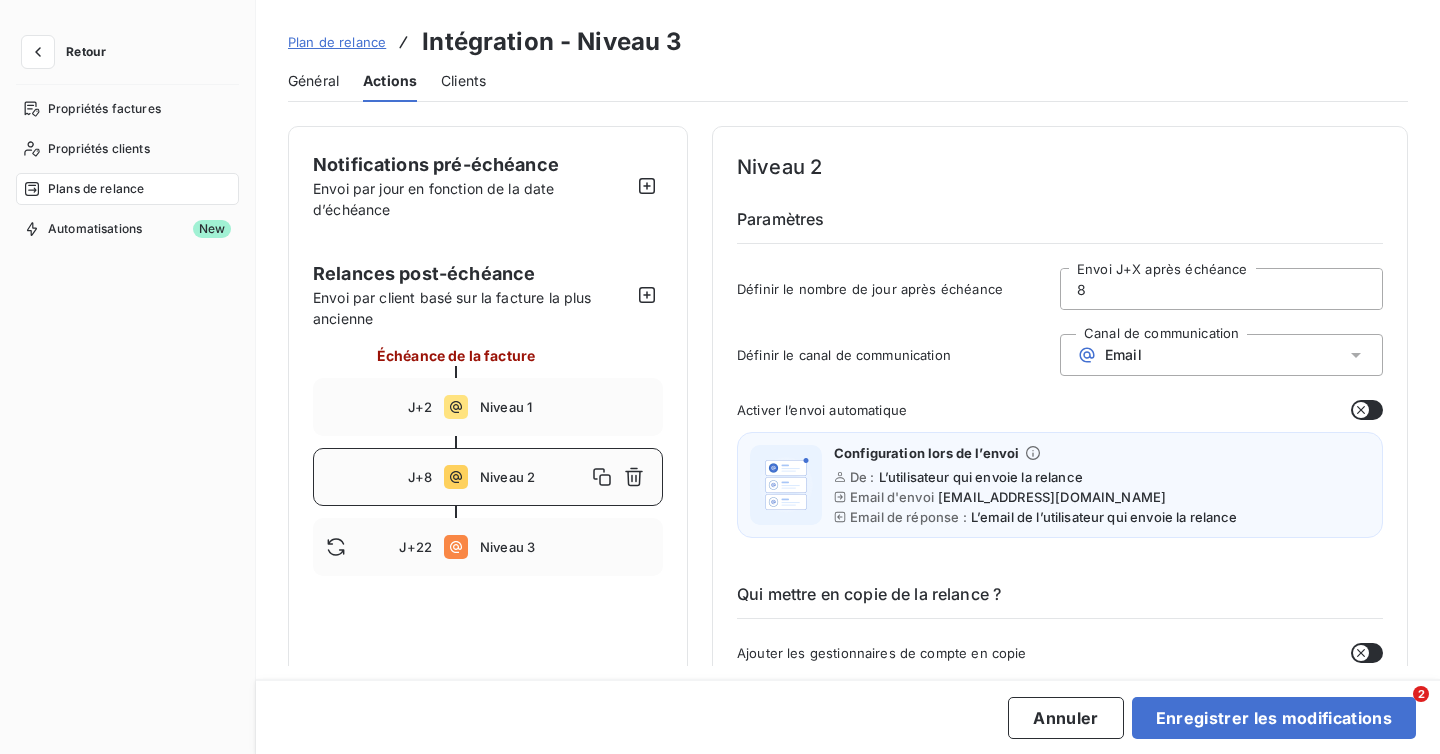 click on "Email" at bounding box center (1221, 355) 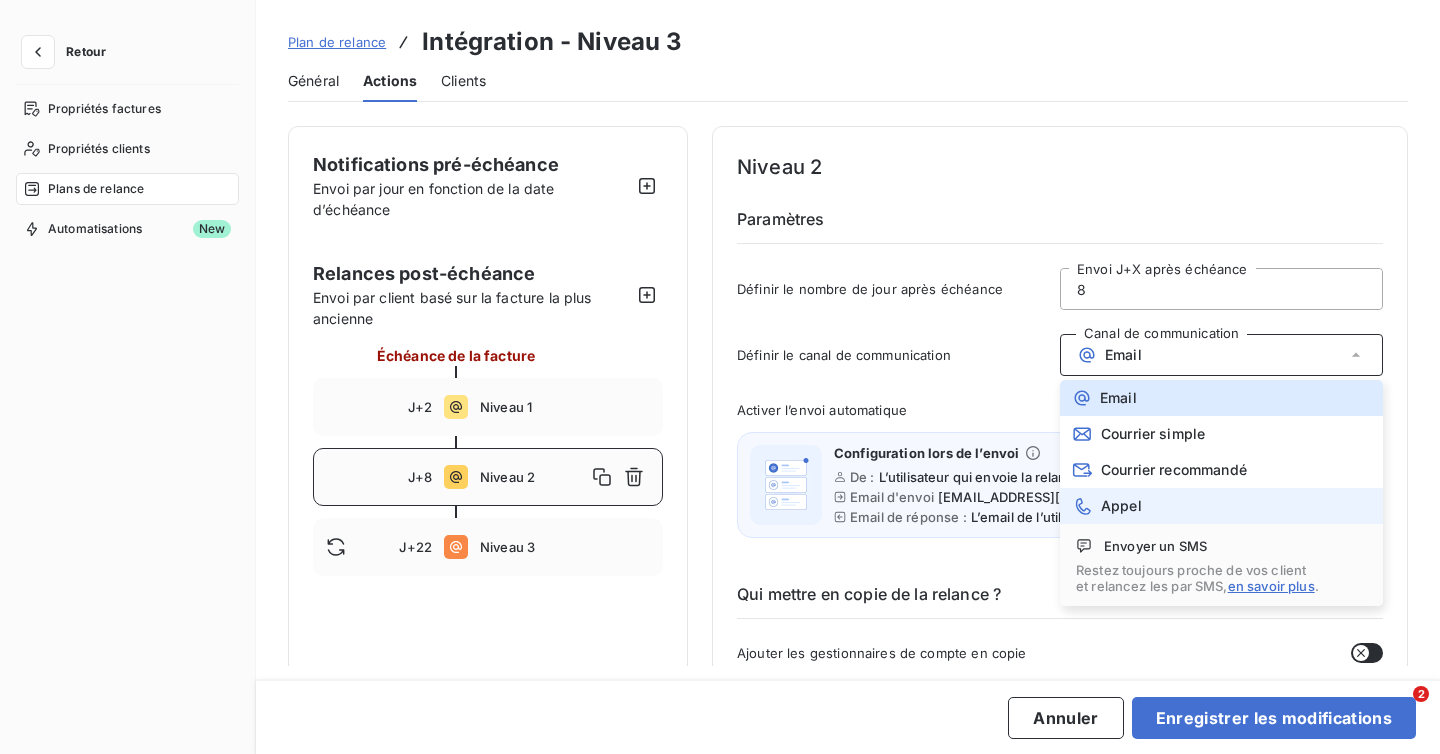 click on "Appel" at bounding box center [1121, 506] 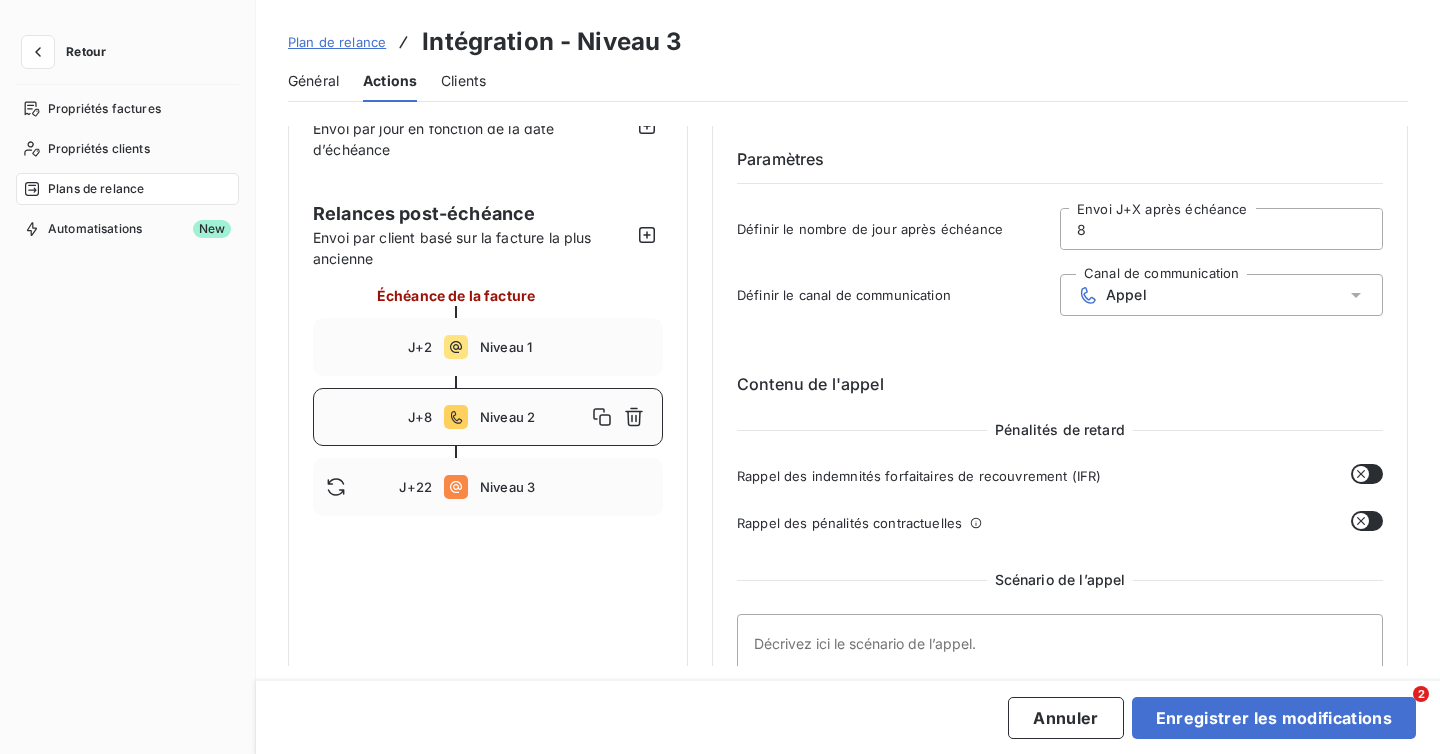 scroll, scrollTop: 67, scrollLeft: 0, axis: vertical 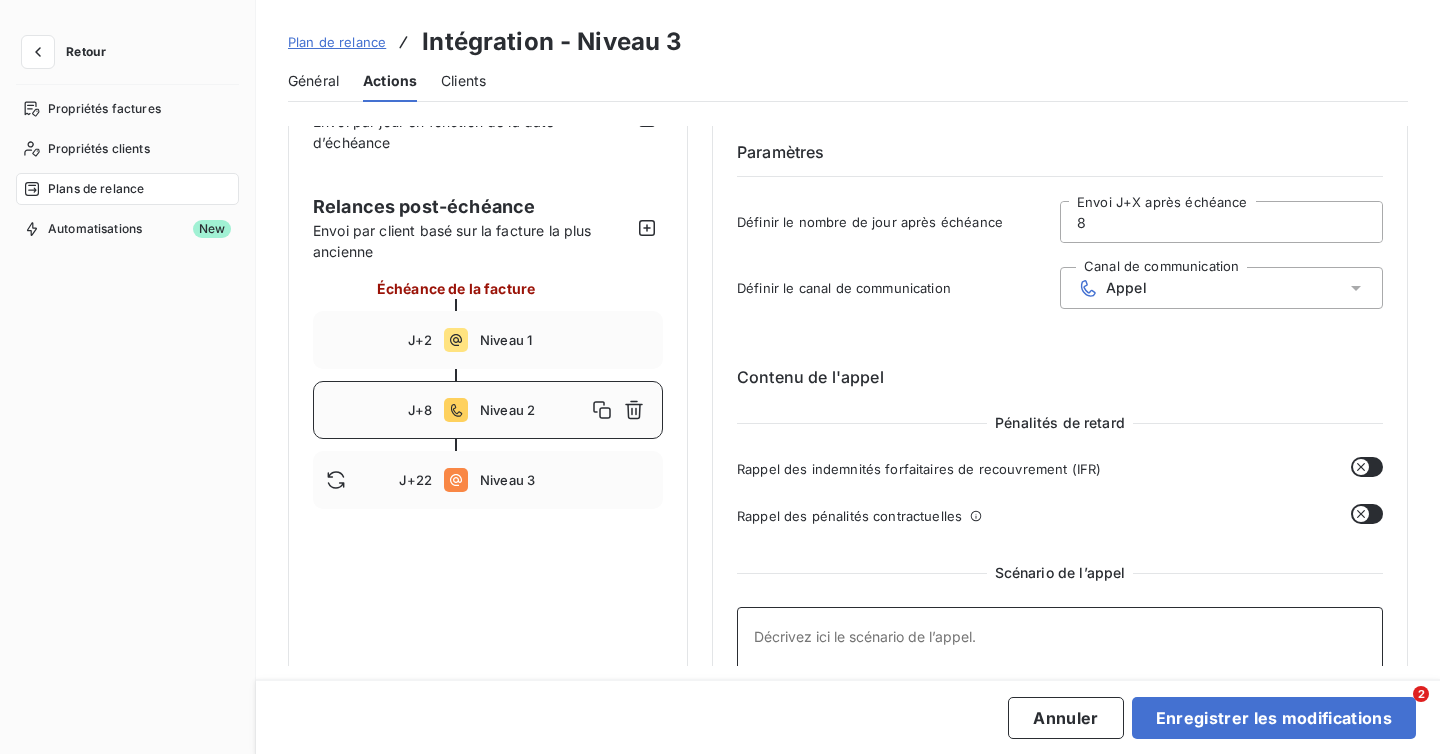 click at bounding box center (1060, 755) 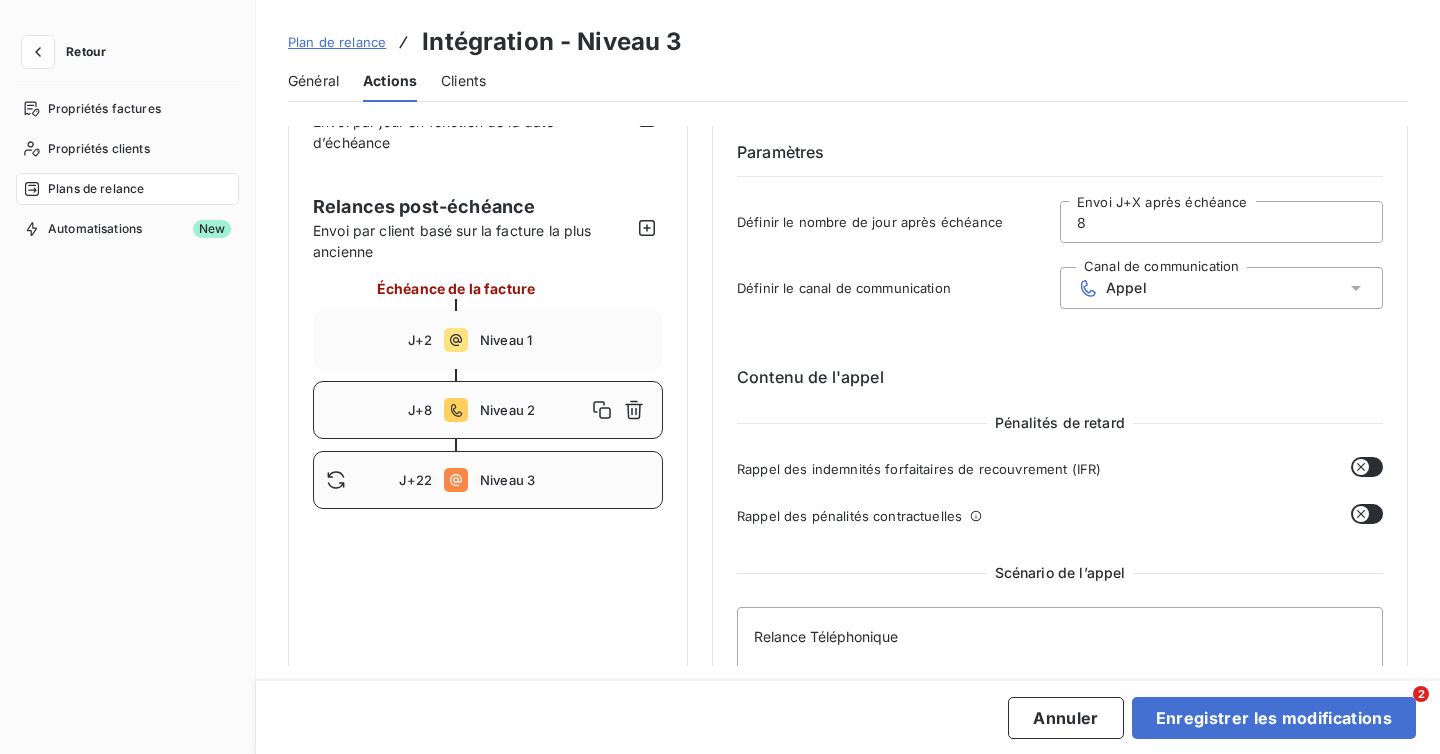 click on "Niveau 3" at bounding box center (565, 480) 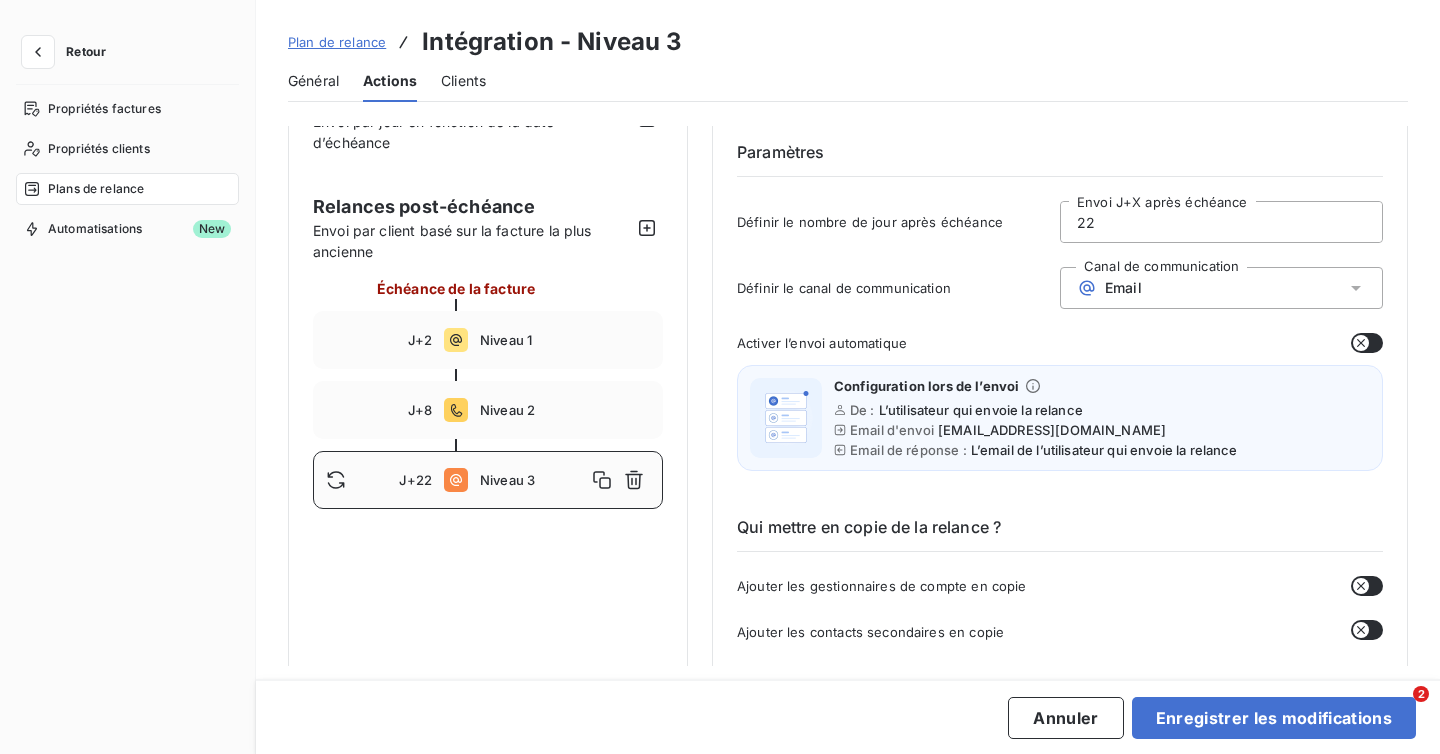click on "22" at bounding box center (1221, 222) 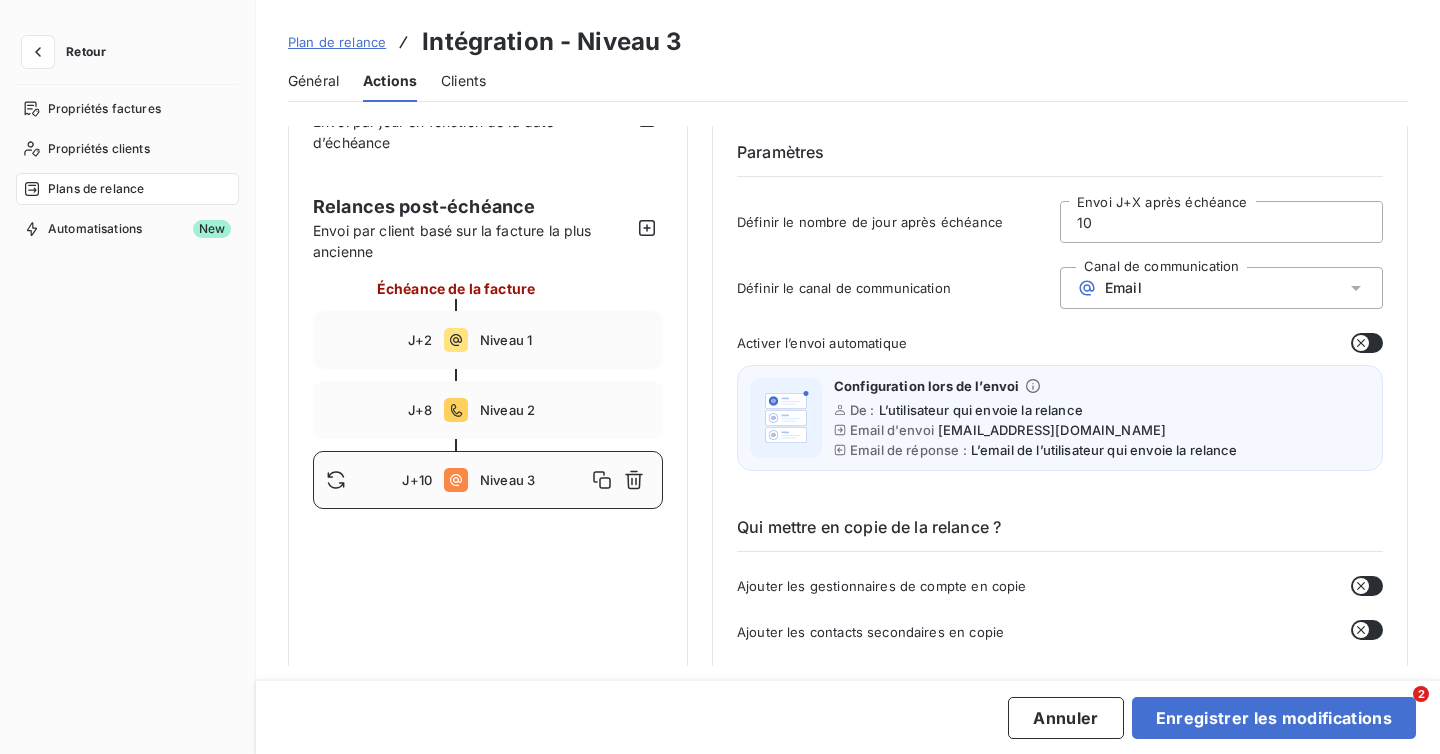 type on "10" 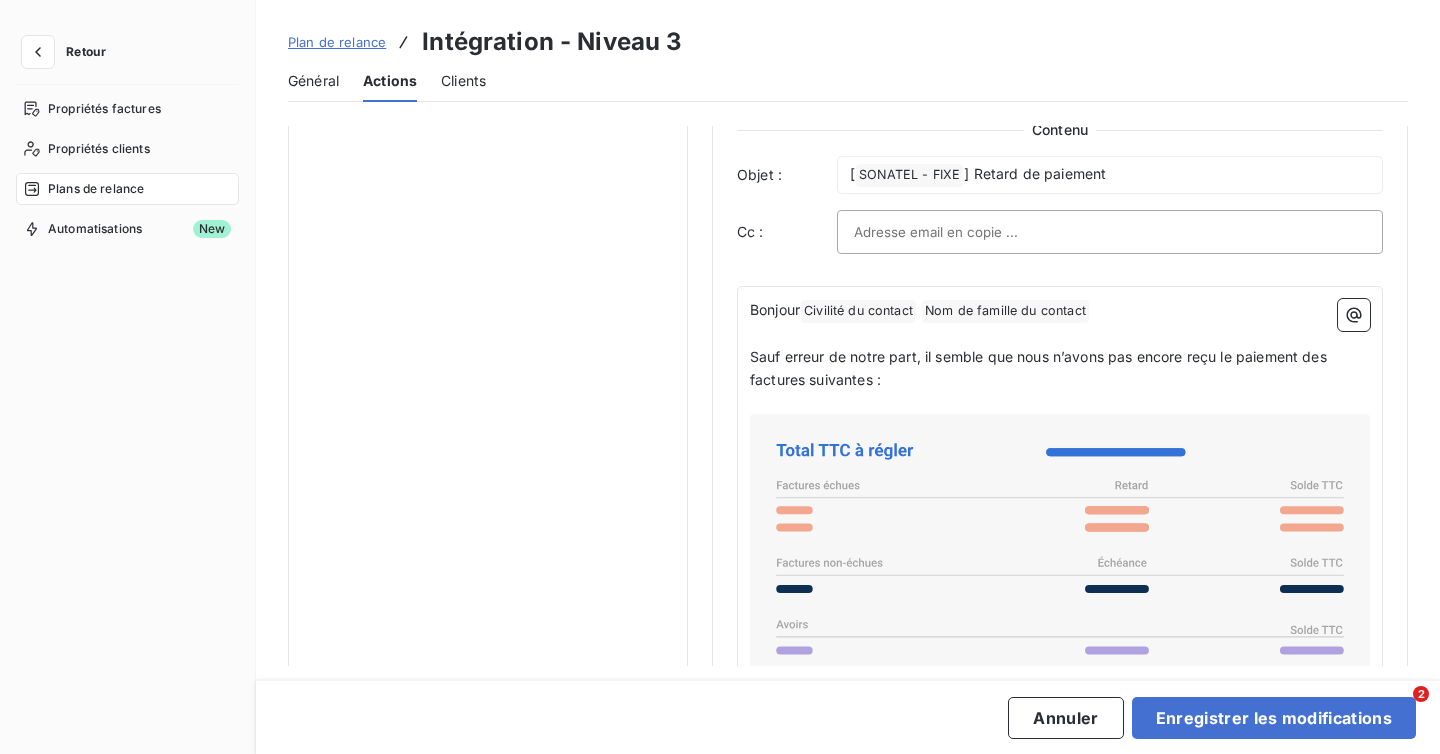 scroll, scrollTop: 1232, scrollLeft: 0, axis: vertical 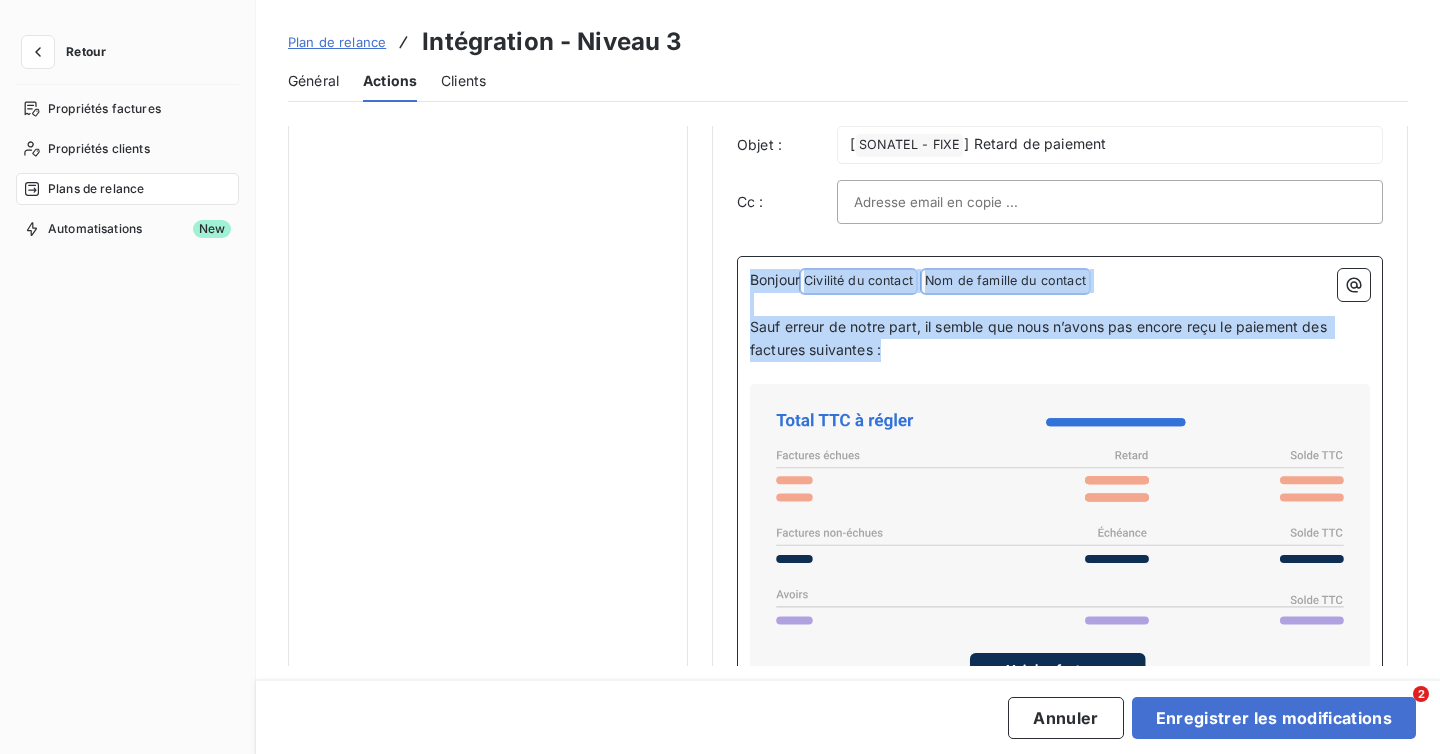 drag, startPoint x: 890, startPoint y: 350, endPoint x: 739, endPoint y: 275, distance: 168.60011 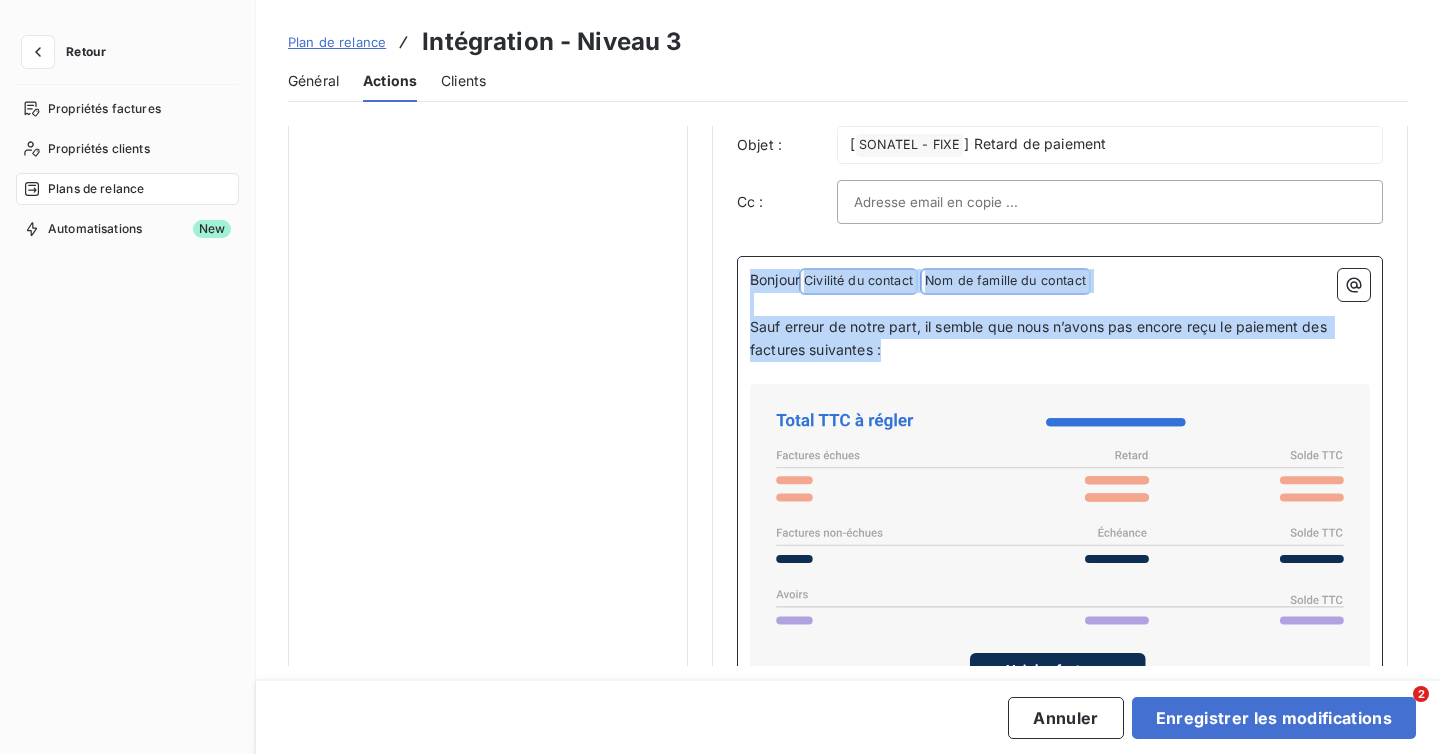 click on "Bonjour  Civilité du contact ﻿   Nom de famille du contact ﻿ ﻿ ﻿ Sauf erreur de notre part, il semble que nous n’avons pas encore reçu le paiement des factures suivantes : ﻿ ﻿ ﻿ Il s’agit probablement d’un oubli, nous vous remercions de bien vouloir procéder au règlement de ces factures dès que possible. ﻿ Merci beaucoup ﻿ Cordialement, Ma signature d’email ﻿ *appuyez sur la touche "@" du clavier lorsque vous éditez le texte pour accéder aux variables disponibles" at bounding box center [1060, 593] 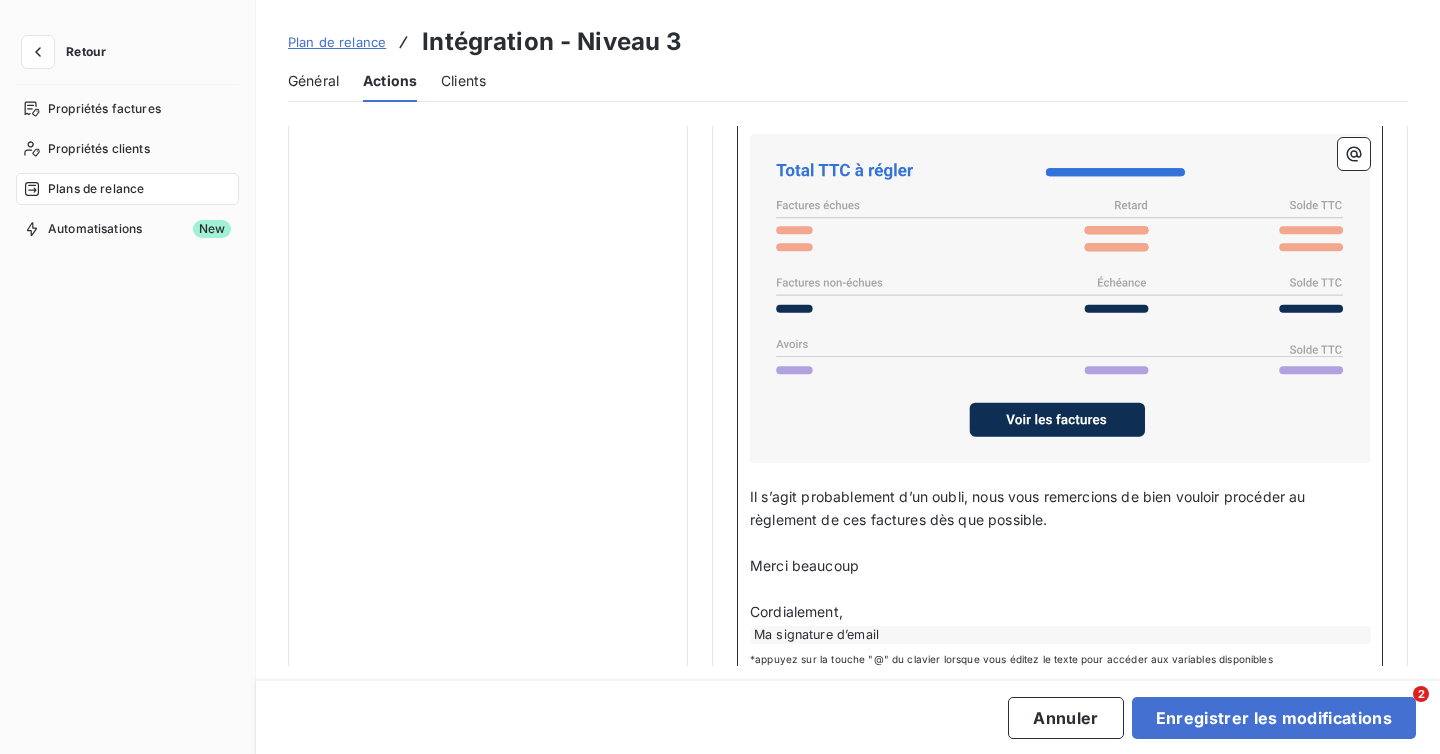 scroll, scrollTop: 1561, scrollLeft: 0, axis: vertical 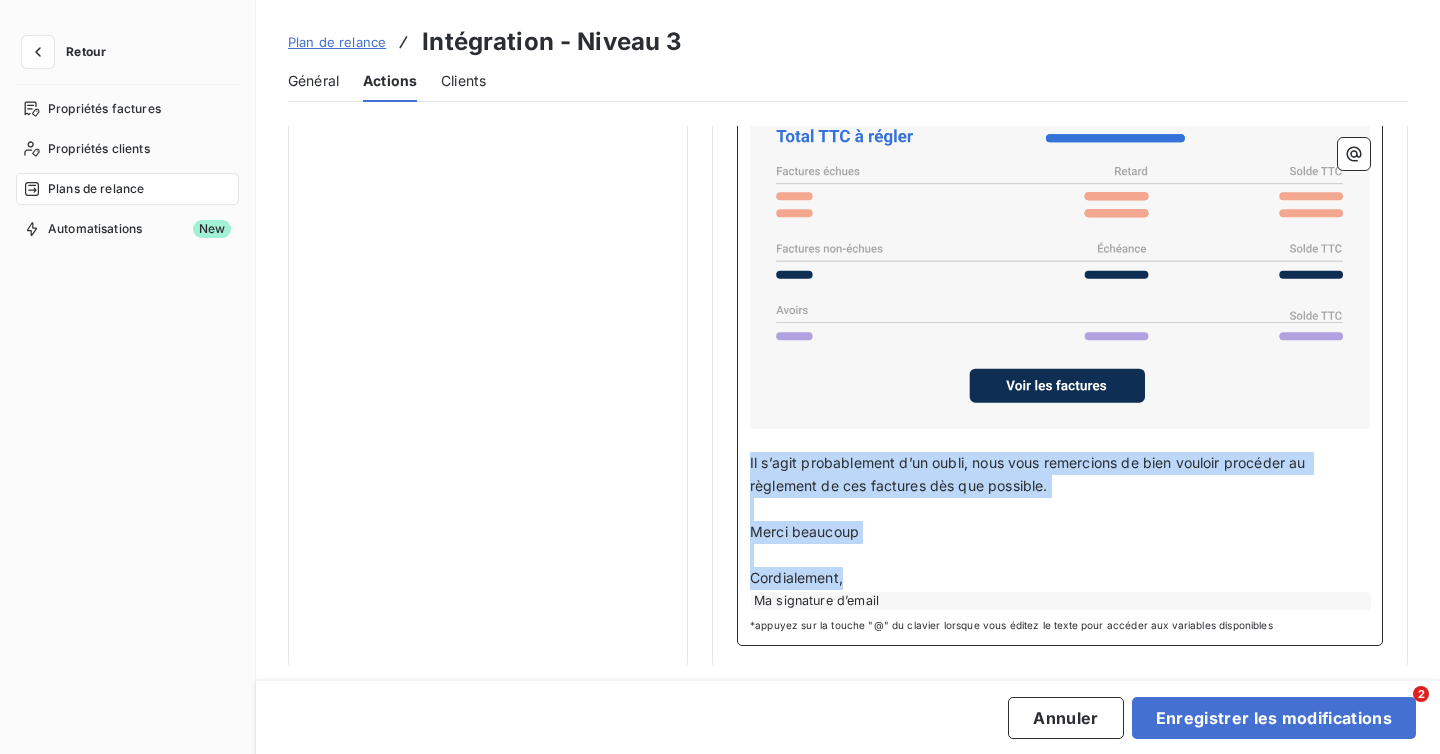 drag, startPoint x: 851, startPoint y: 574, endPoint x: 748, endPoint y: 460, distance: 153.63919 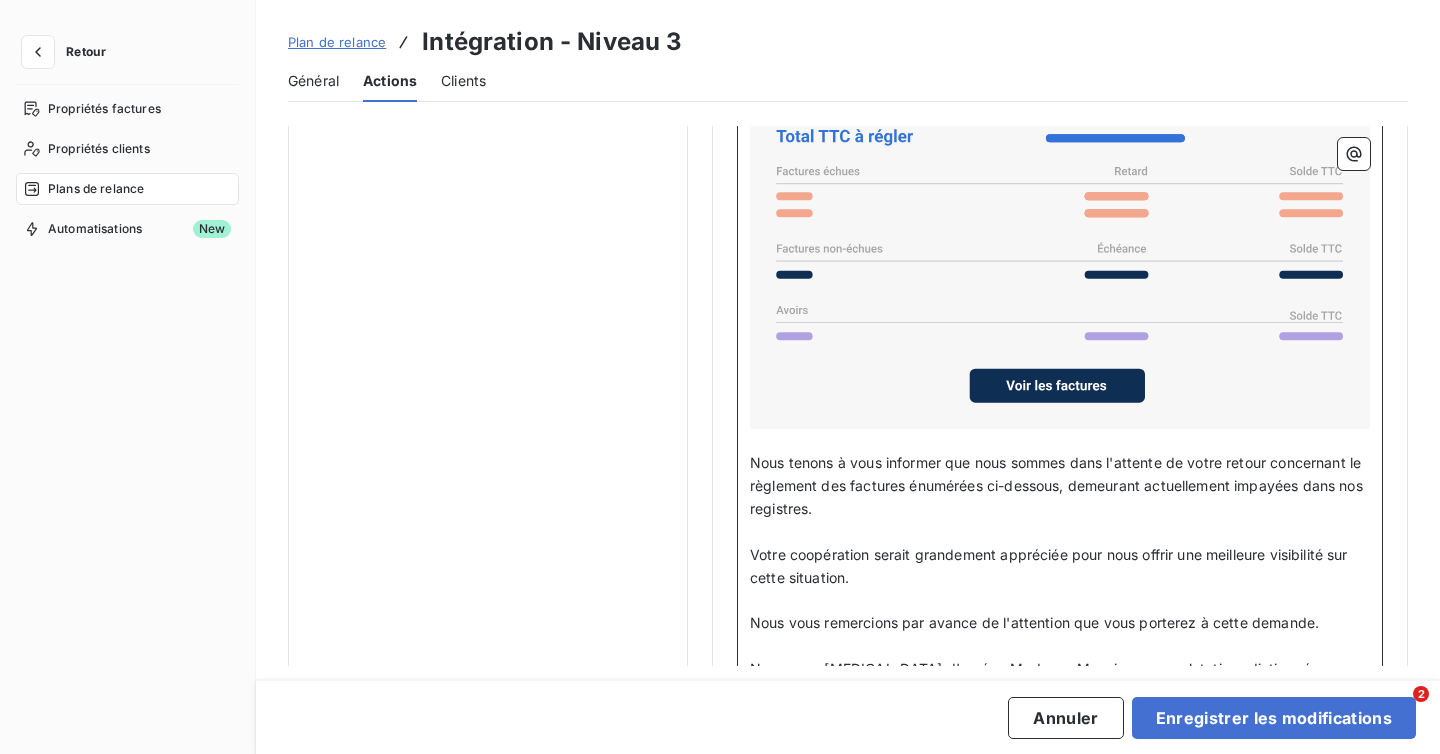 scroll, scrollTop: 1652, scrollLeft: 0, axis: vertical 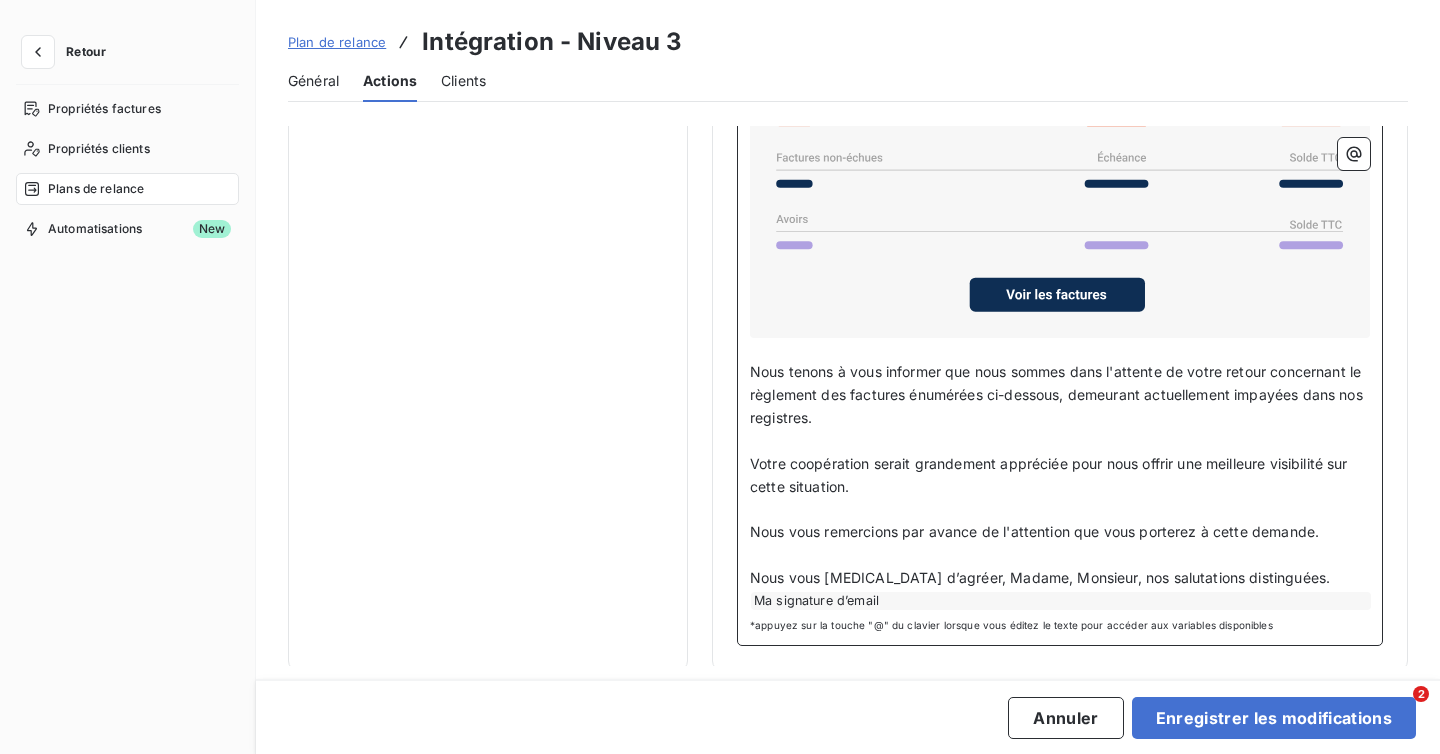 click on "Ma signature d’email" at bounding box center (1061, 601) 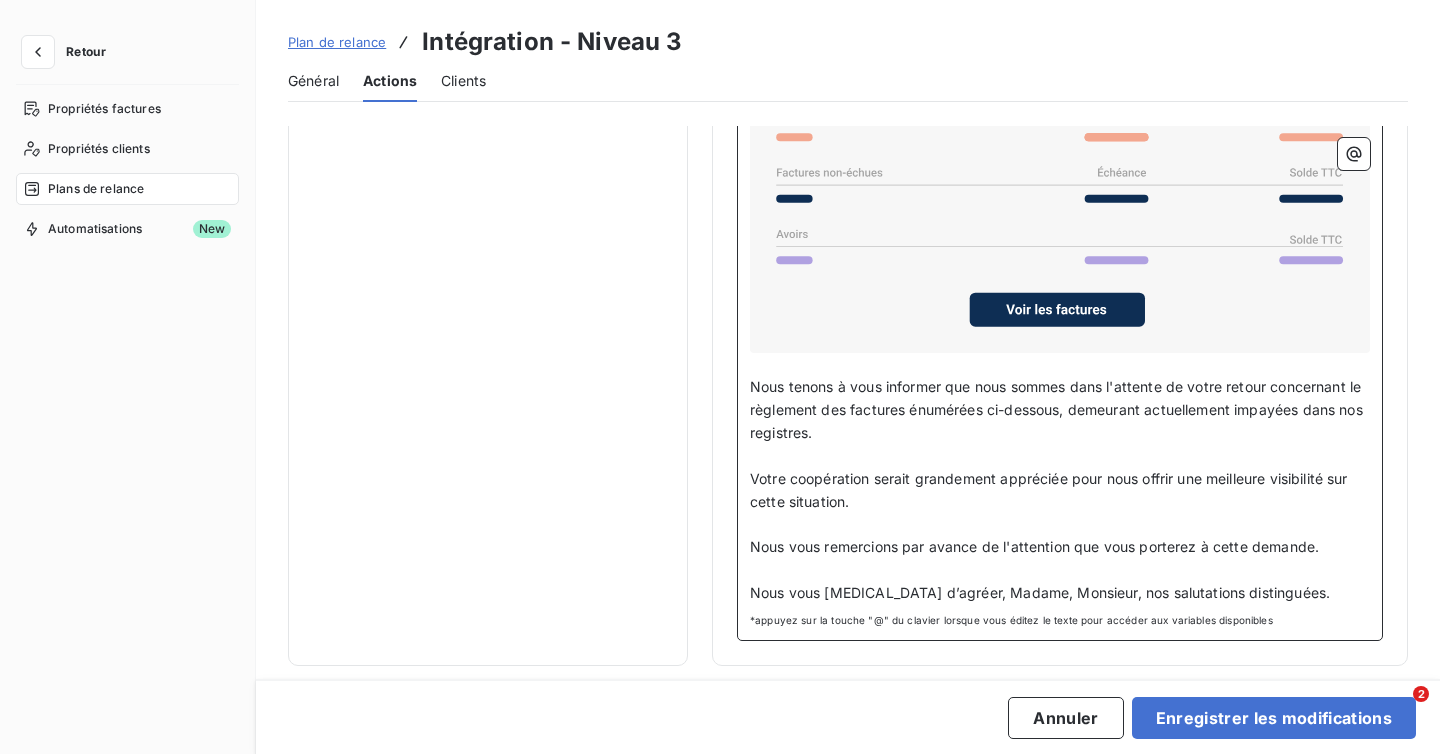 scroll, scrollTop: 1632, scrollLeft: 0, axis: vertical 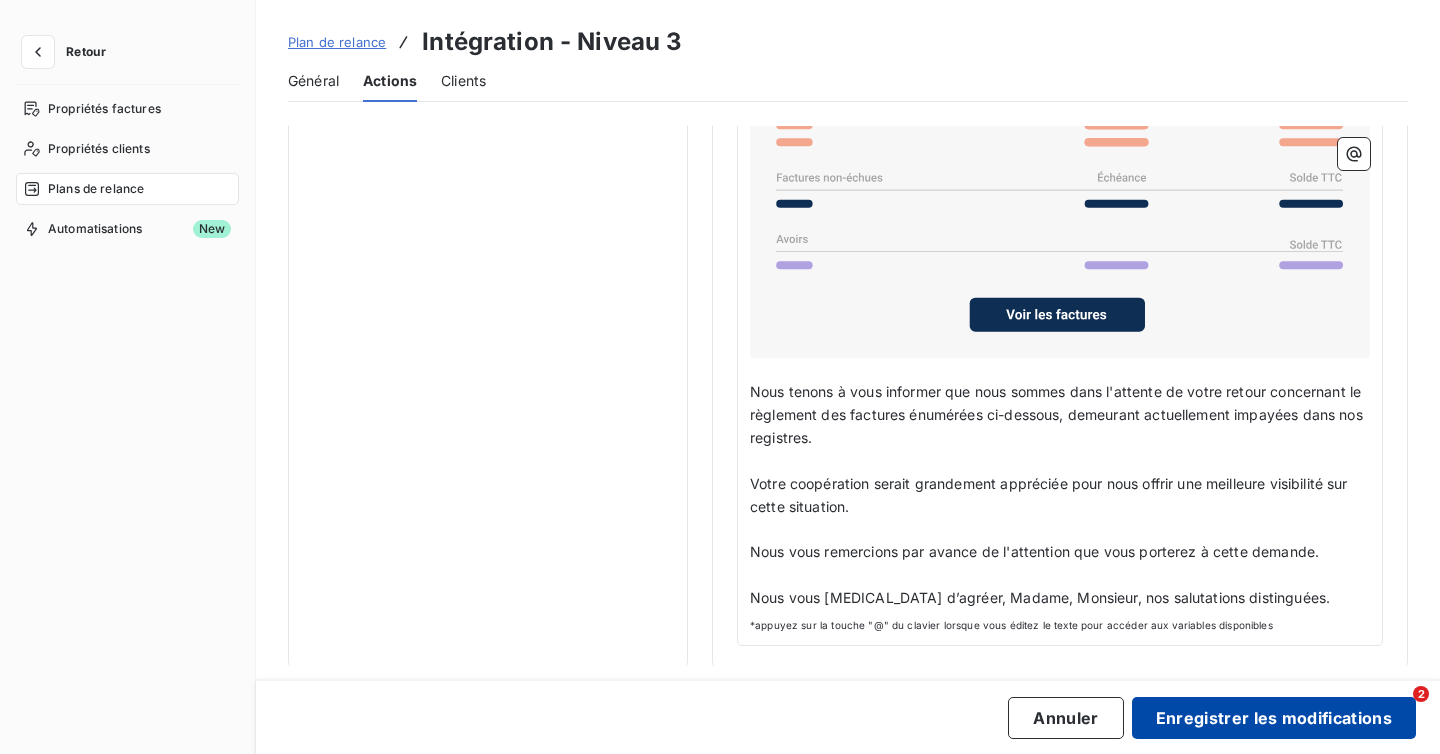 click on "Enregistrer les modifications" at bounding box center (1274, 718) 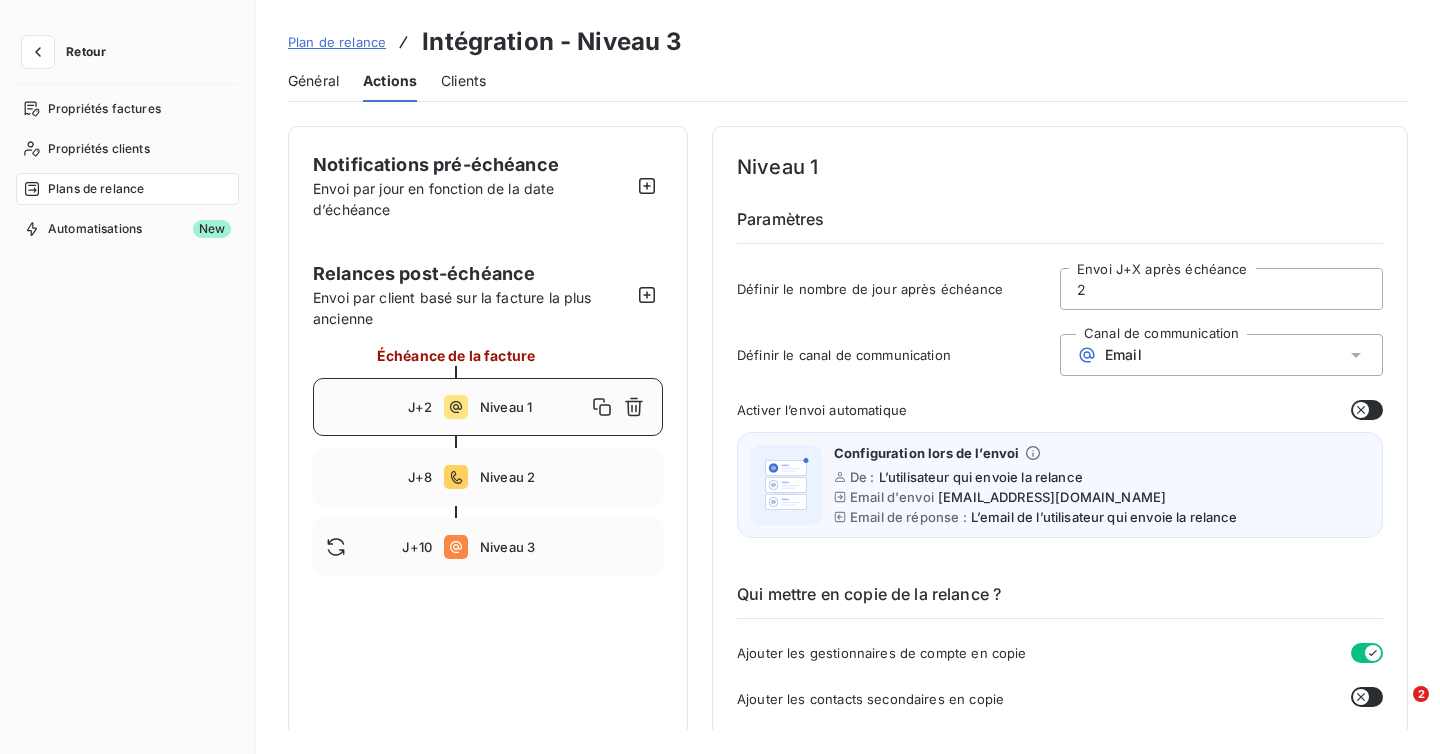 scroll, scrollTop: 0, scrollLeft: 0, axis: both 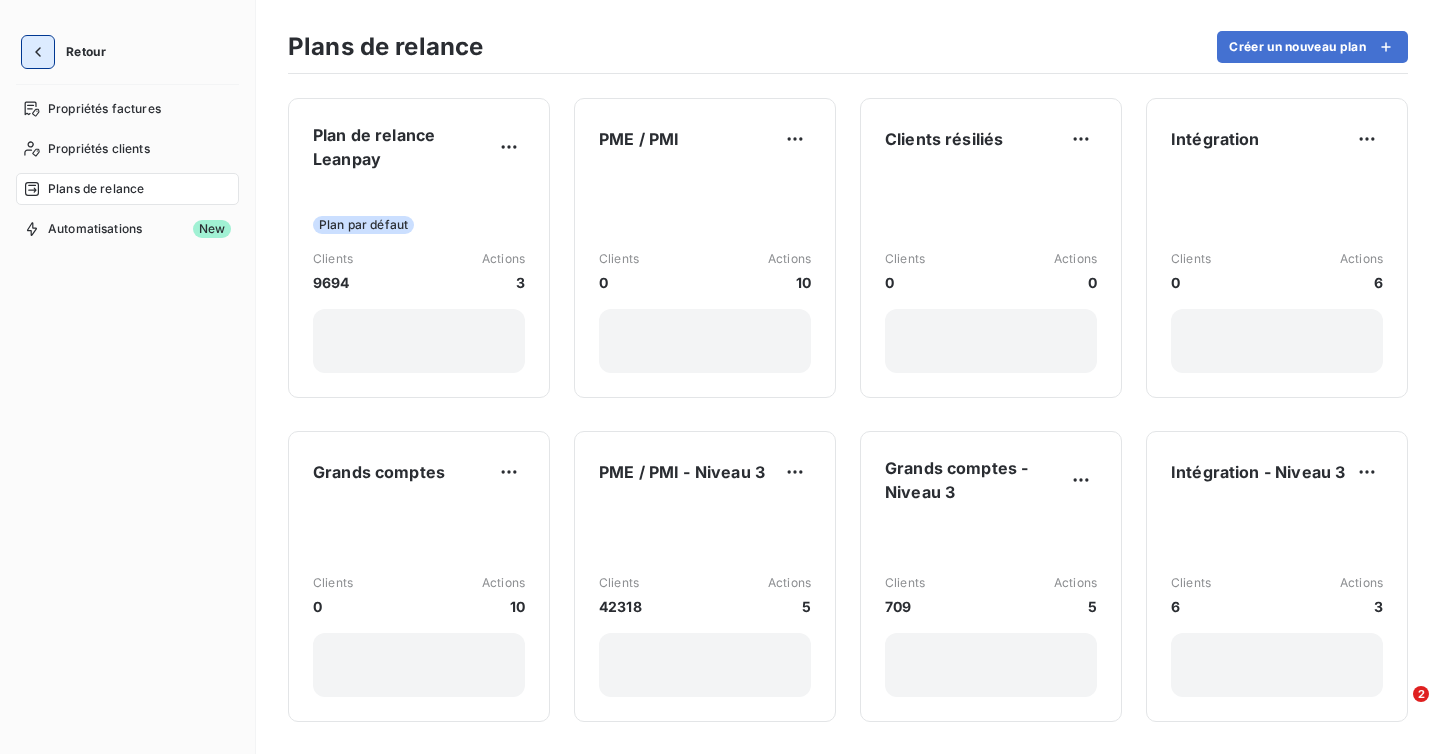 click 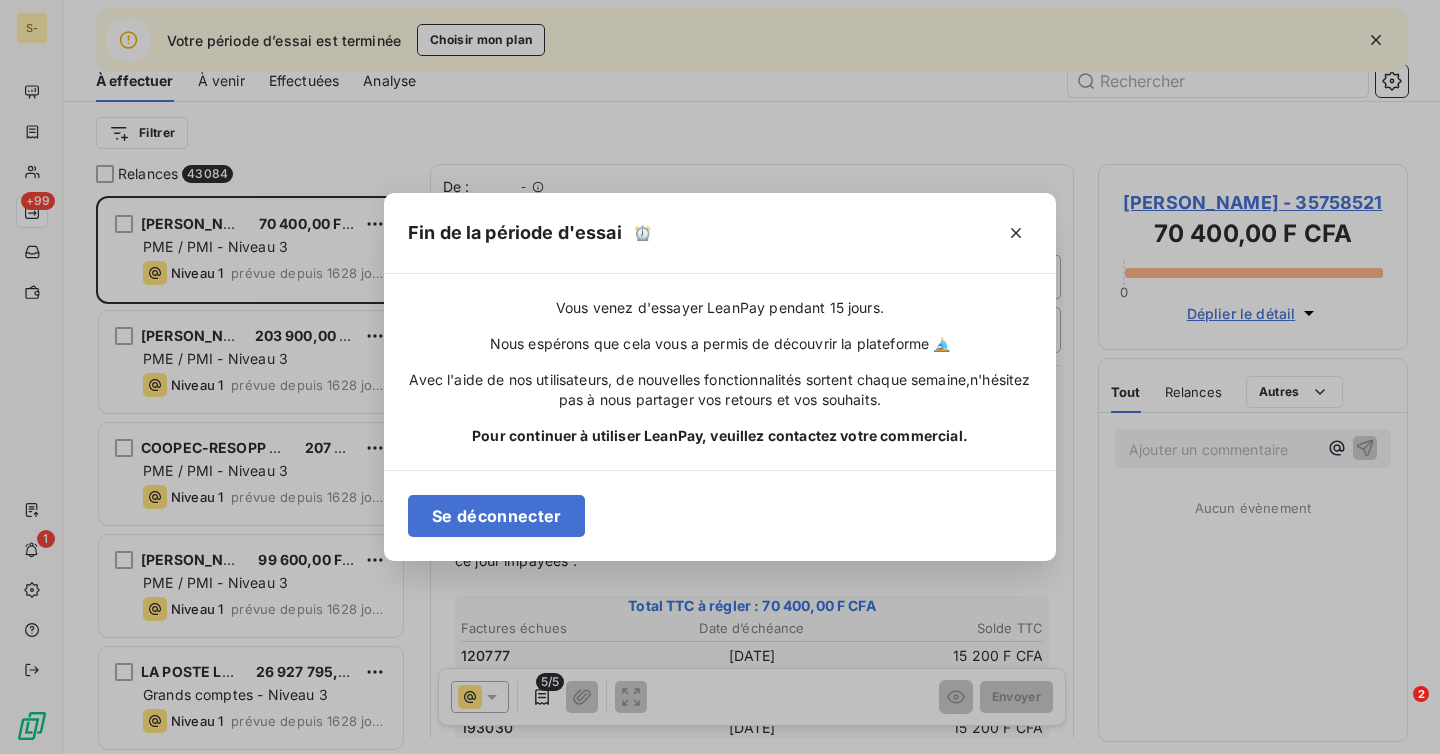 scroll, scrollTop: 1, scrollLeft: 1, axis: both 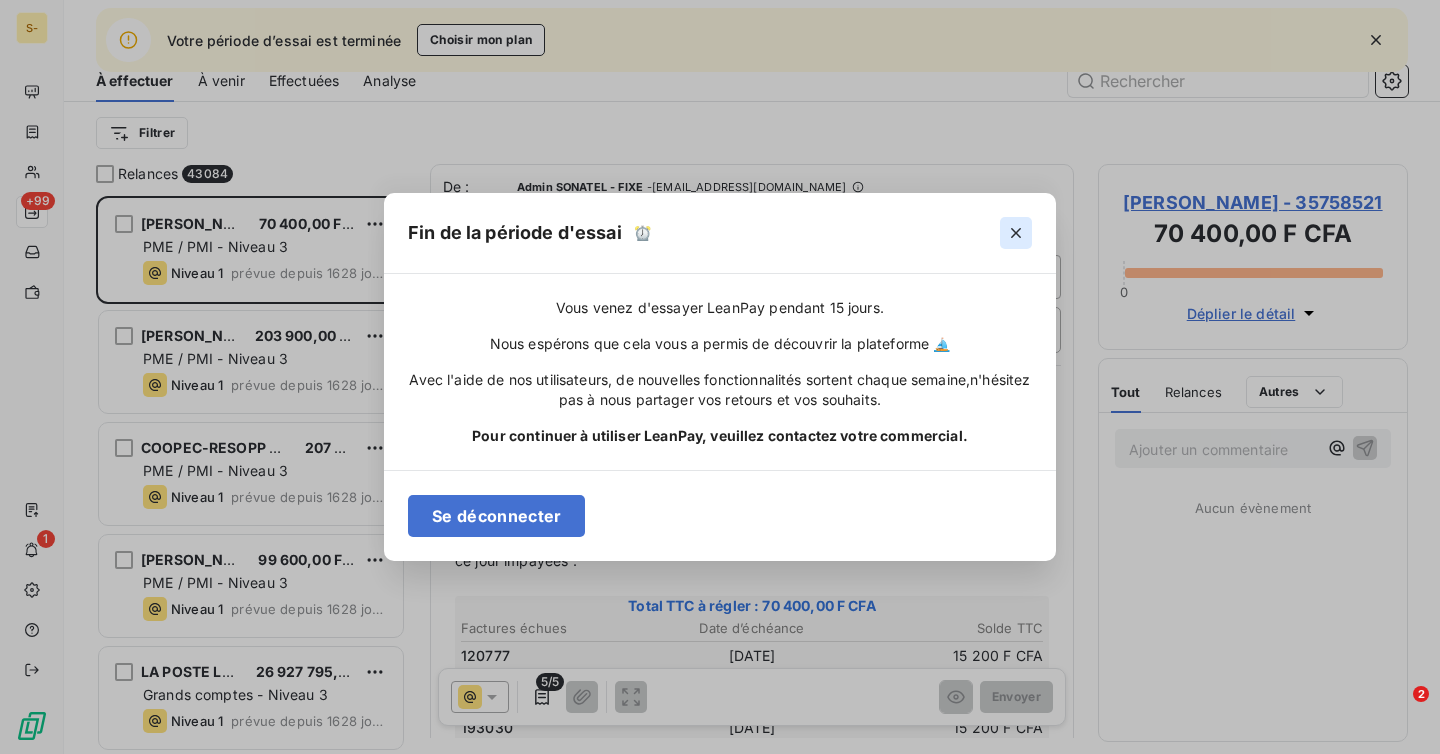 click 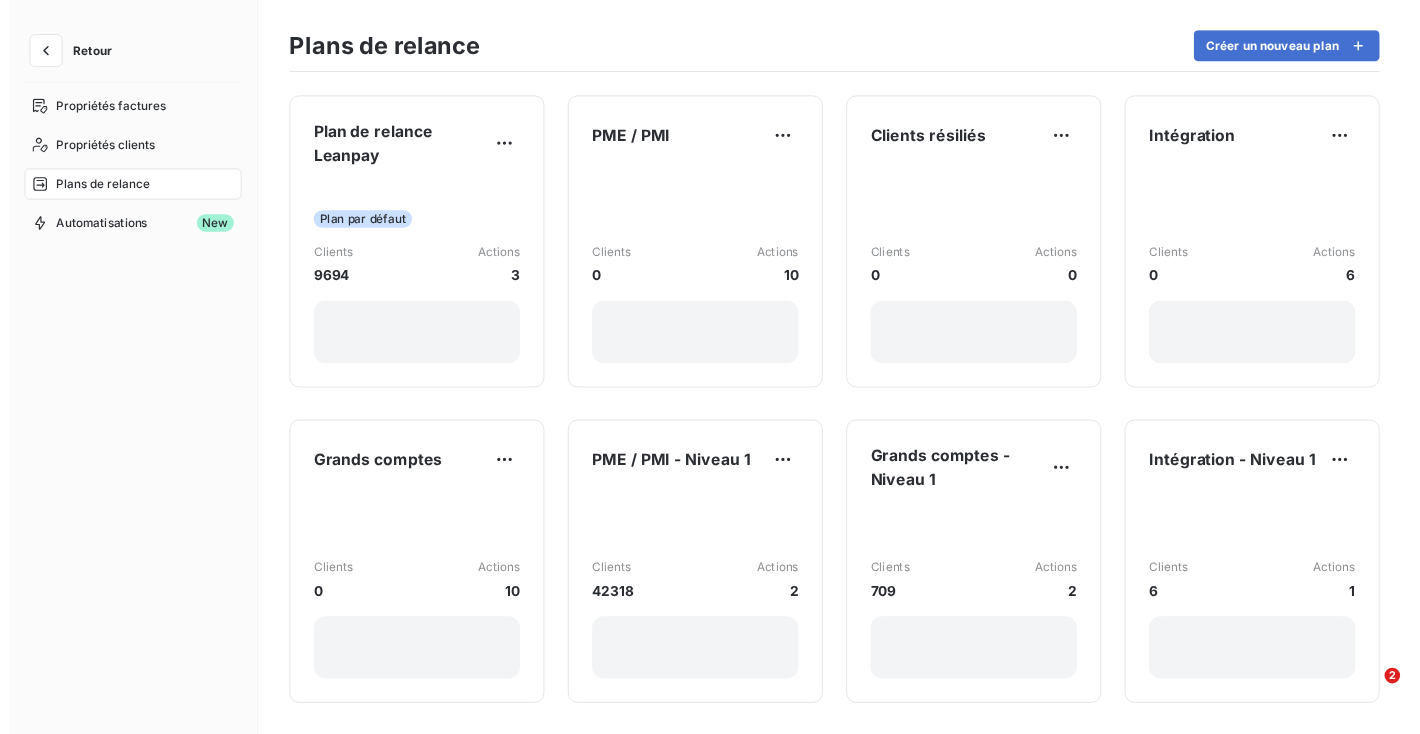 scroll, scrollTop: 0, scrollLeft: 0, axis: both 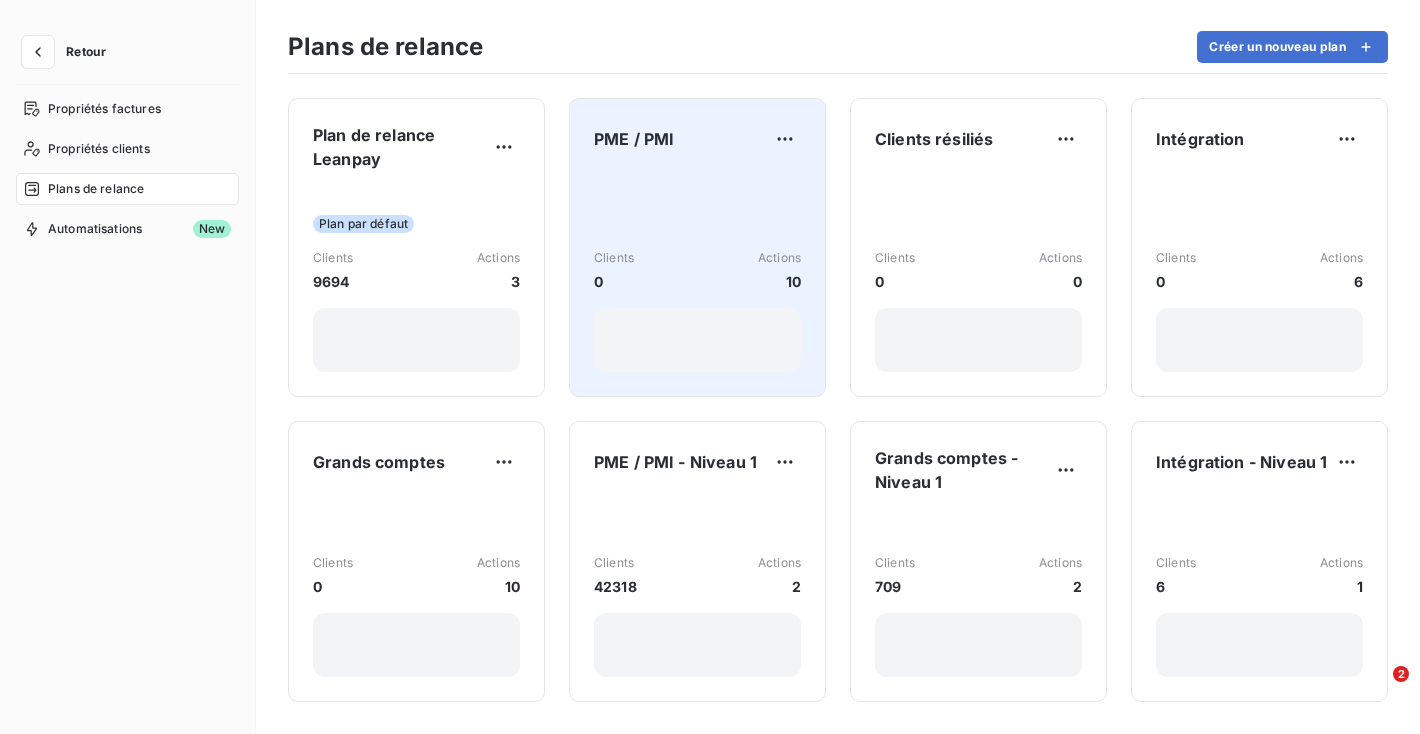 click on "Clients 0 Actions 10" at bounding box center (697, 271) 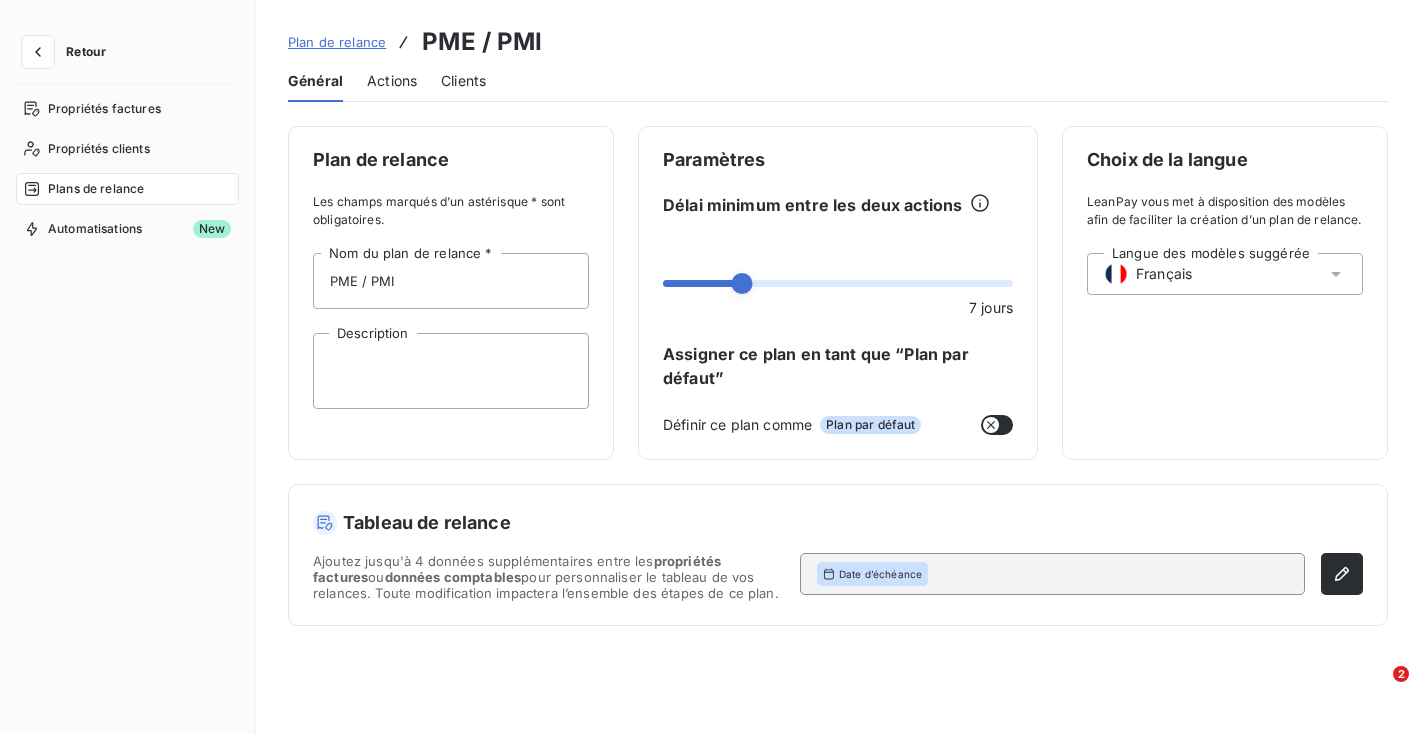 click on "Actions" at bounding box center (392, 81) 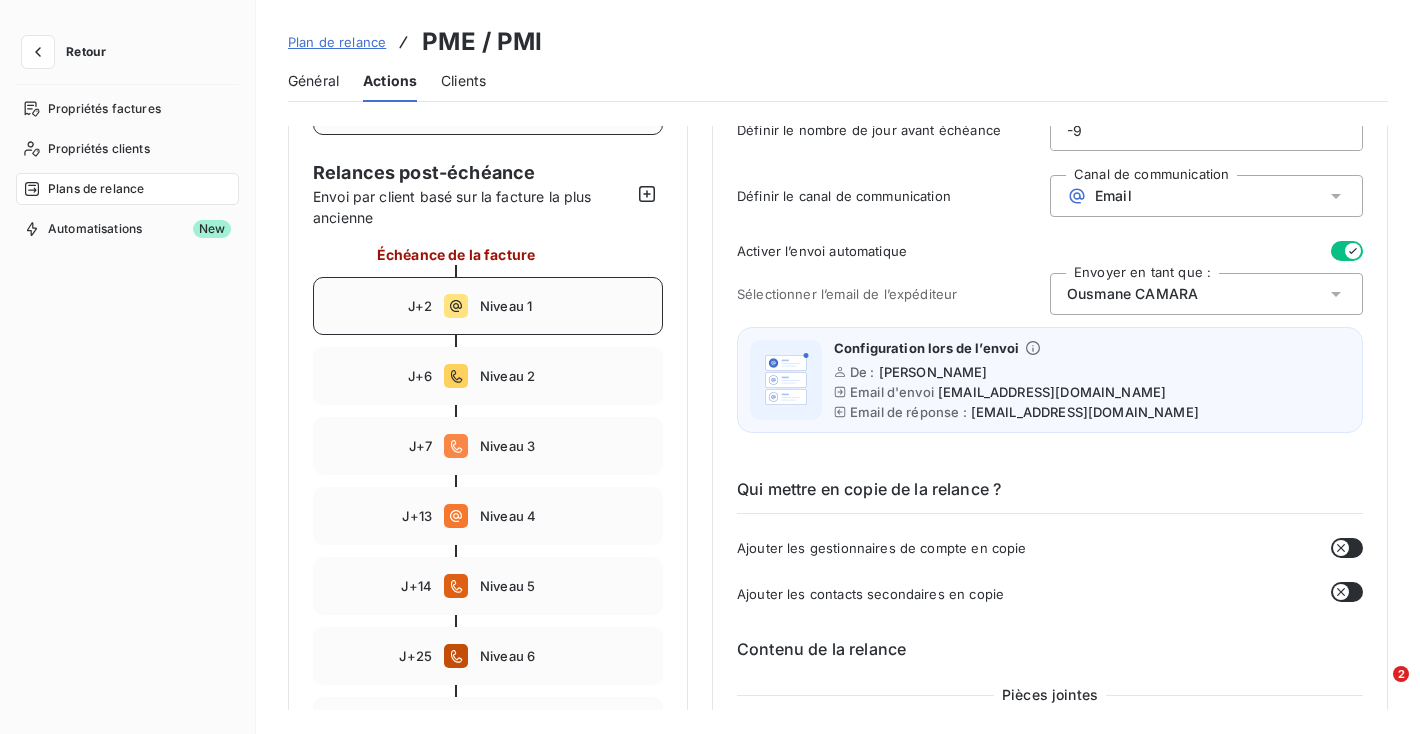 scroll, scrollTop: 160, scrollLeft: 0, axis: vertical 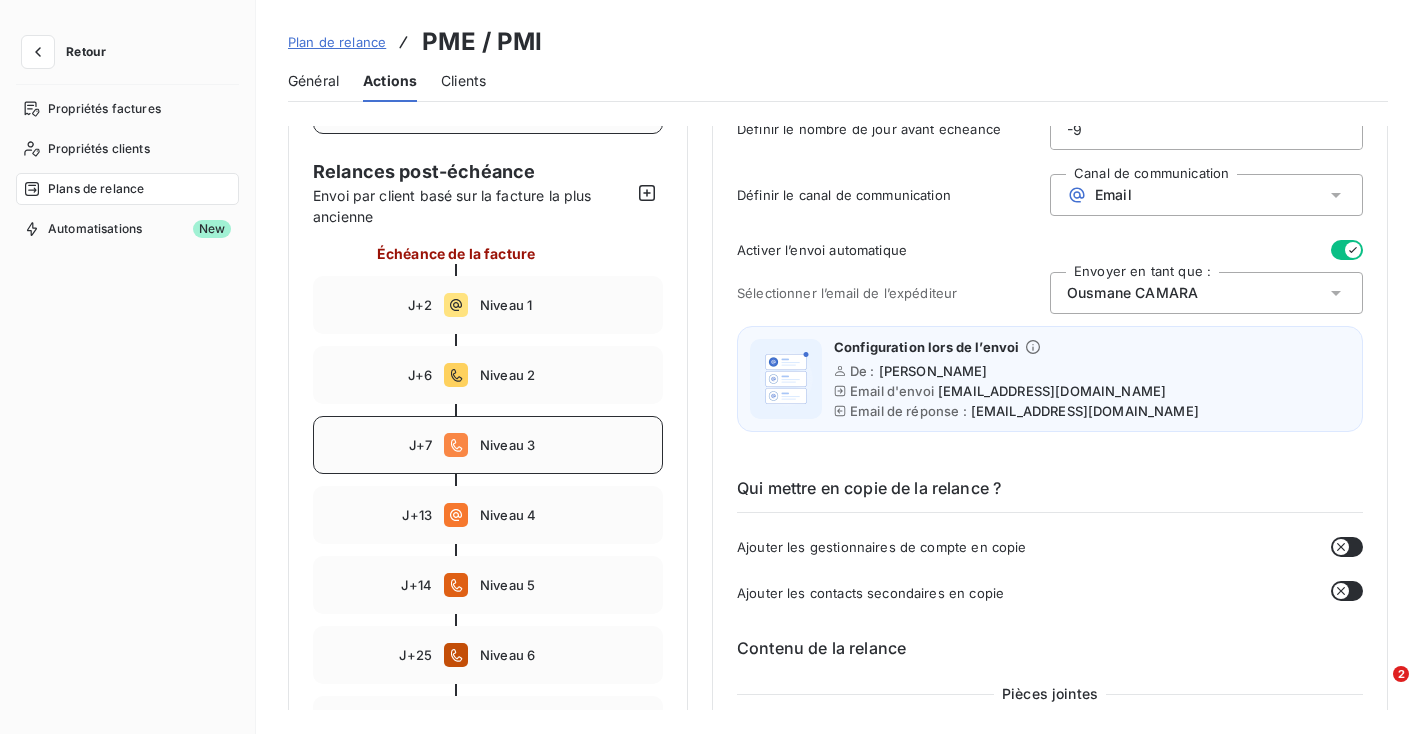 click on "J+7" at bounding box center [379, 445] 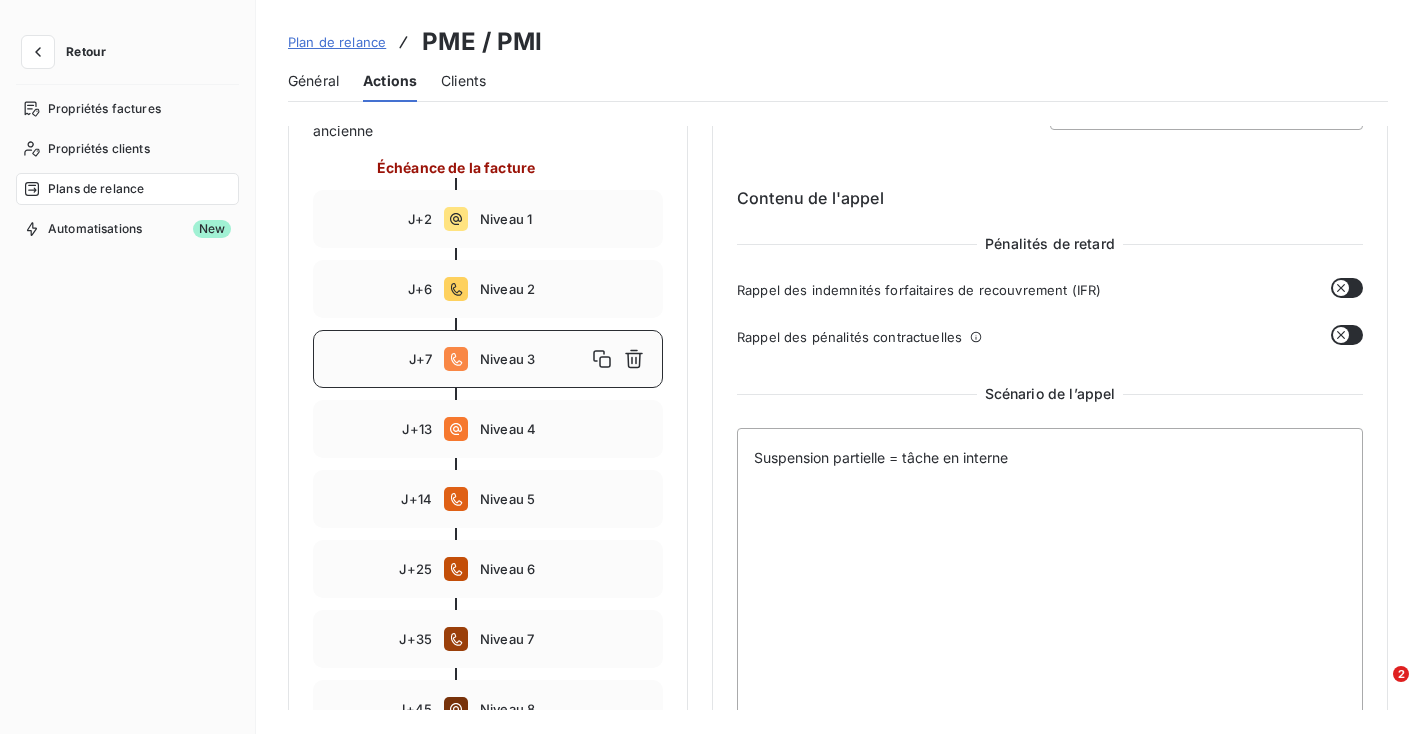 scroll, scrollTop: 275, scrollLeft: 0, axis: vertical 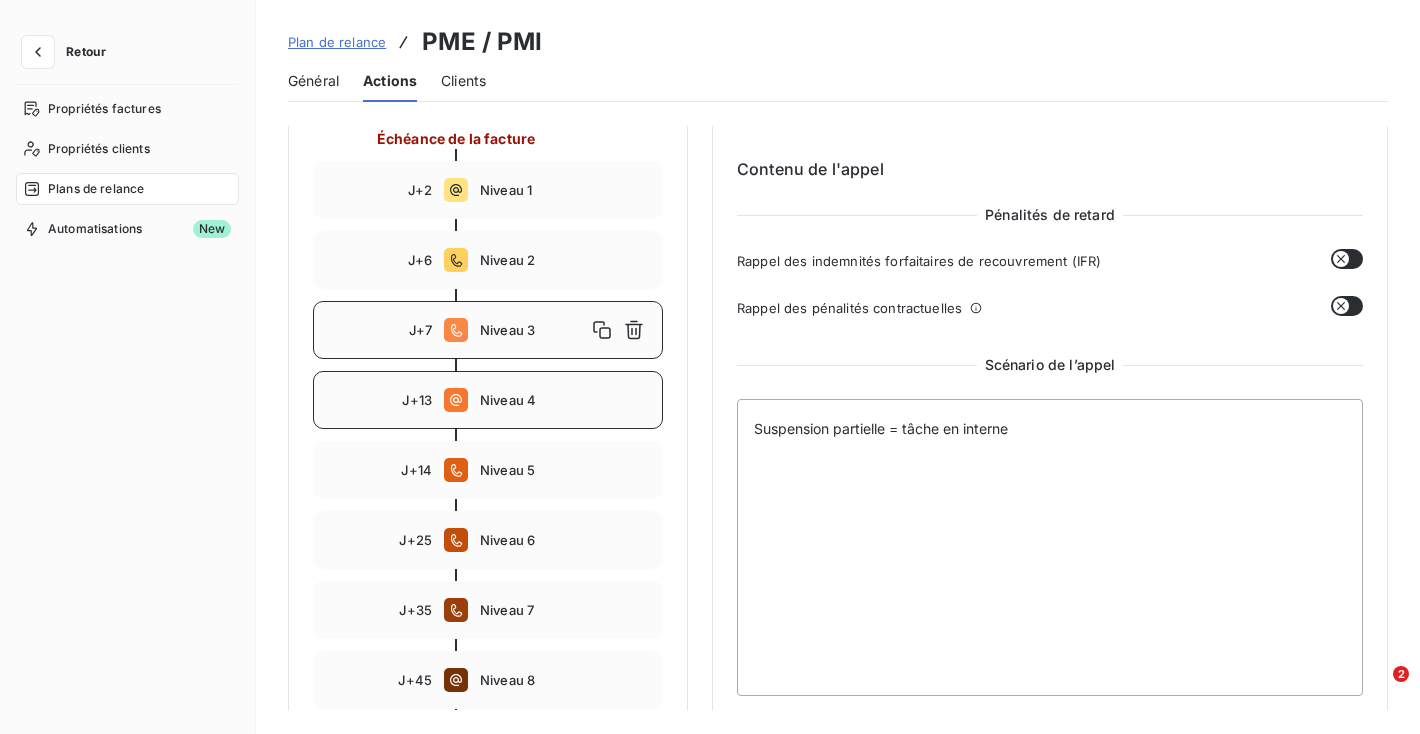 click on "J+13" at bounding box center (417, 400) 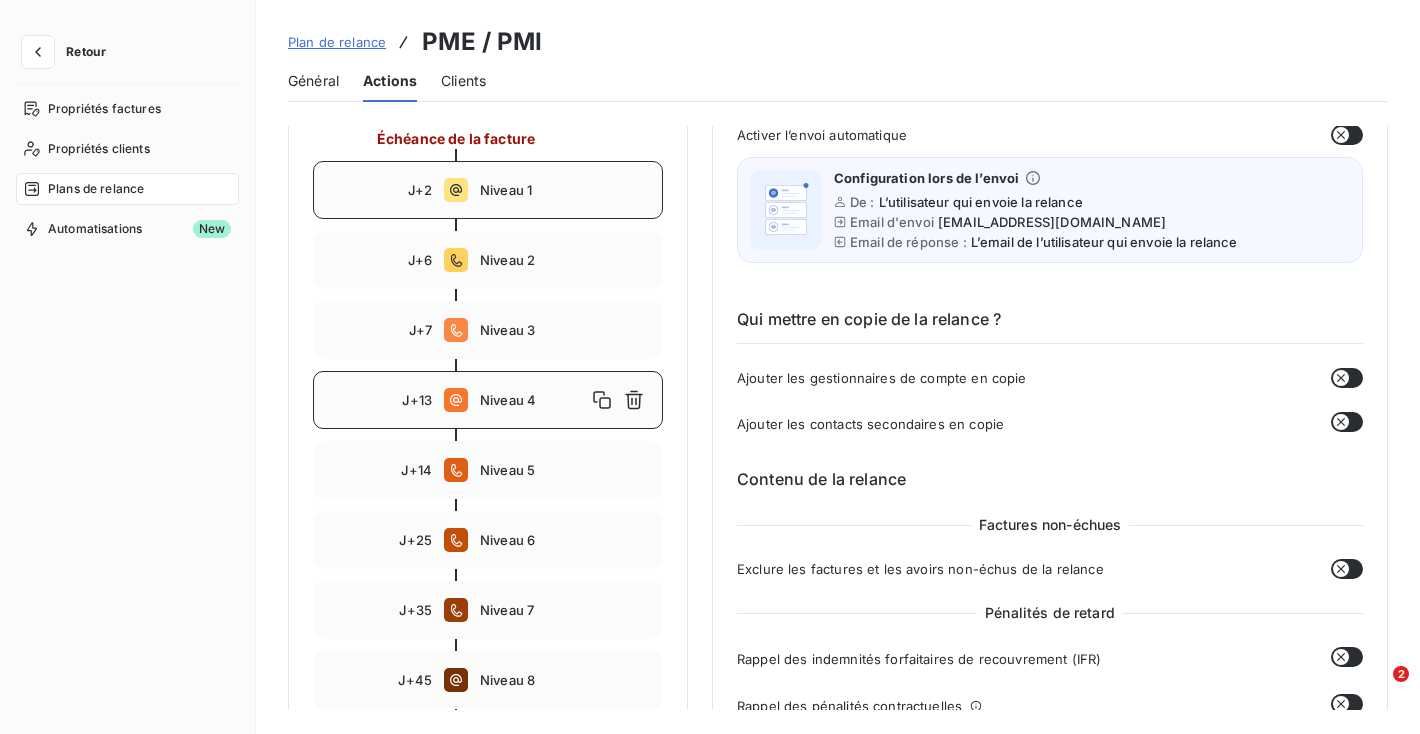 click on "J+2 Niveau 1" at bounding box center (488, 190) 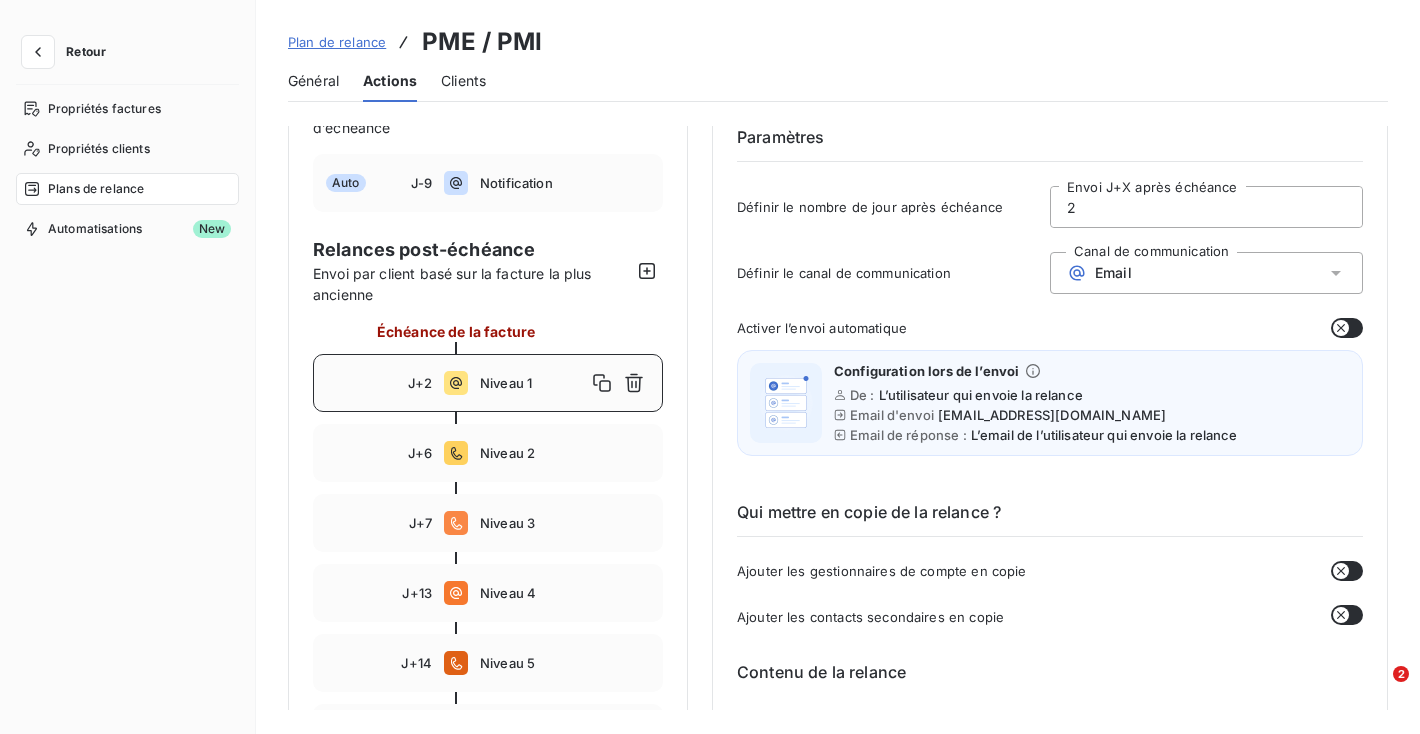 scroll, scrollTop: 58, scrollLeft: 0, axis: vertical 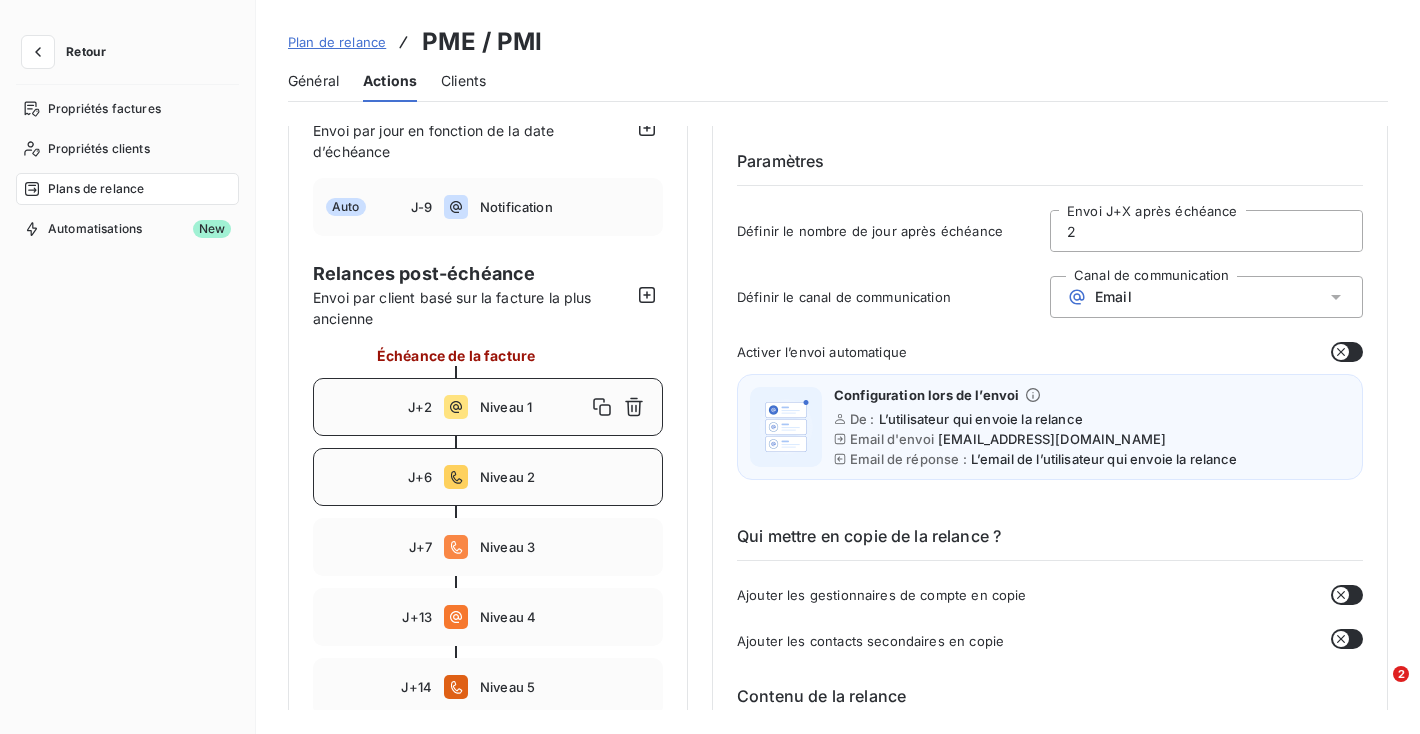 click on "J+6 Niveau 2" at bounding box center [488, 477] 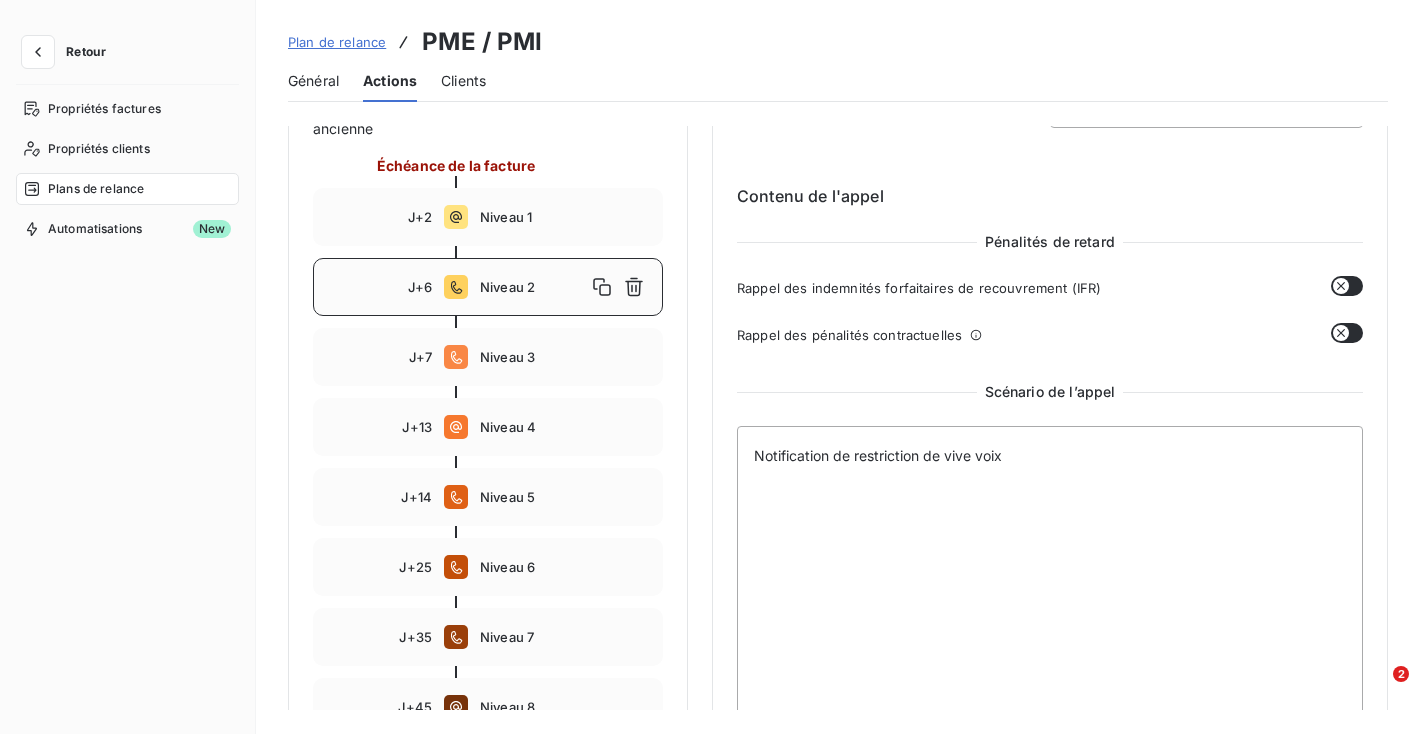 scroll, scrollTop: 369, scrollLeft: 0, axis: vertical 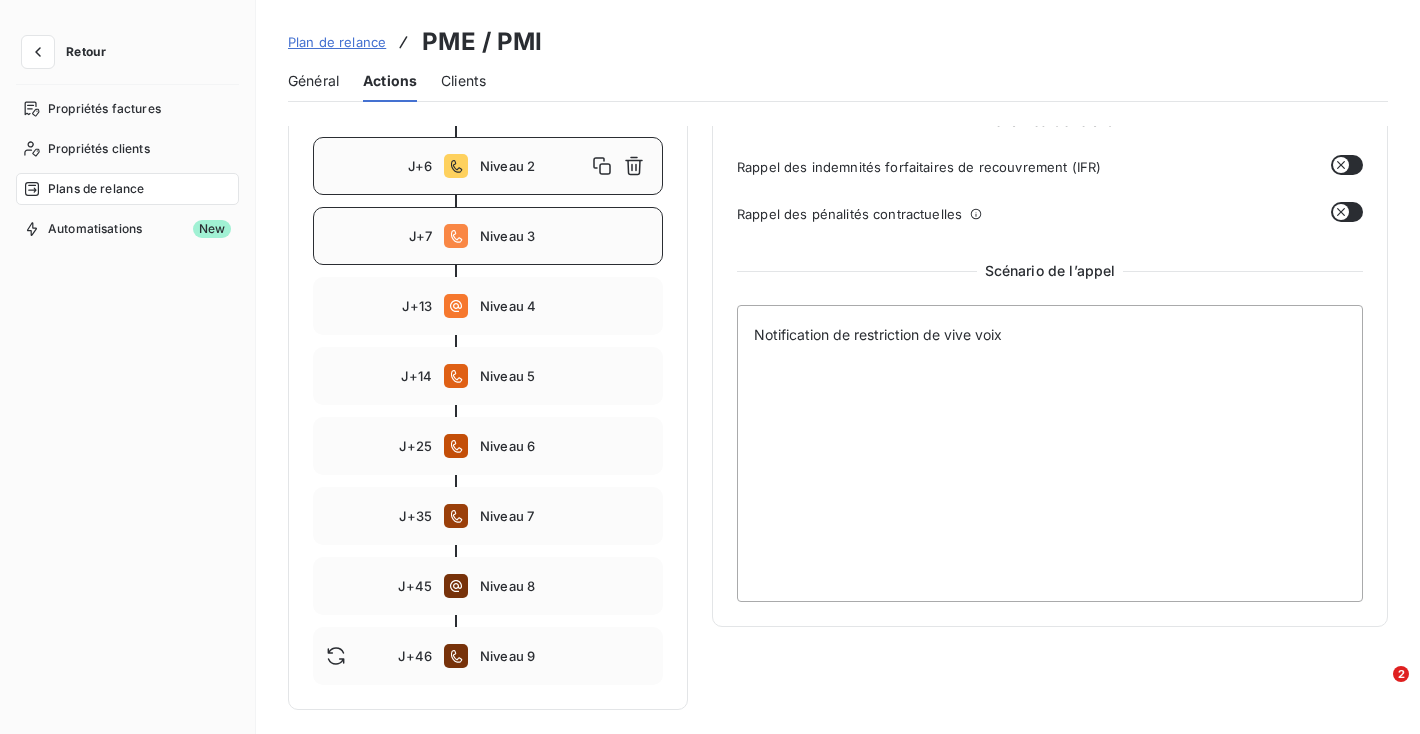 click on "J+7 Niveau 3" at bounding box center (488, 236) 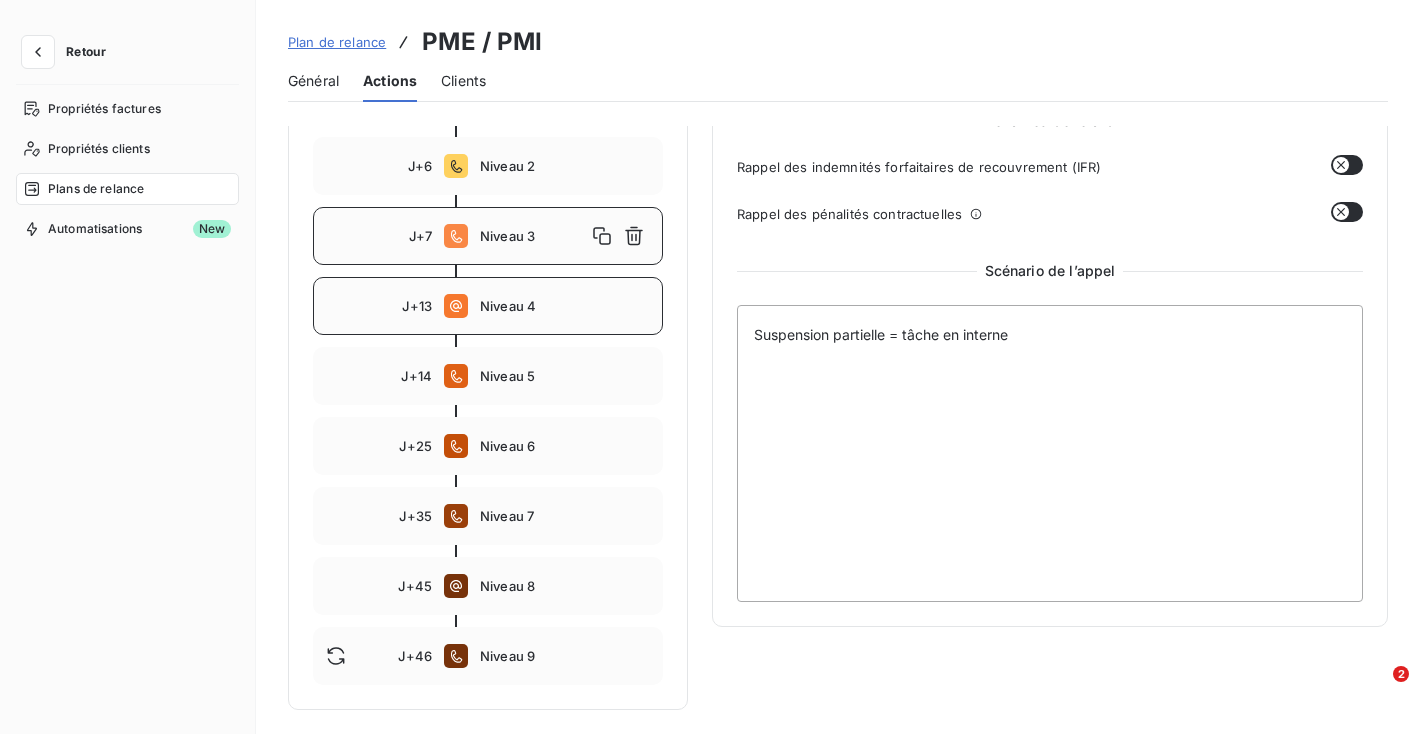 click on "Niveau 4" at bounding box center (565, 306) 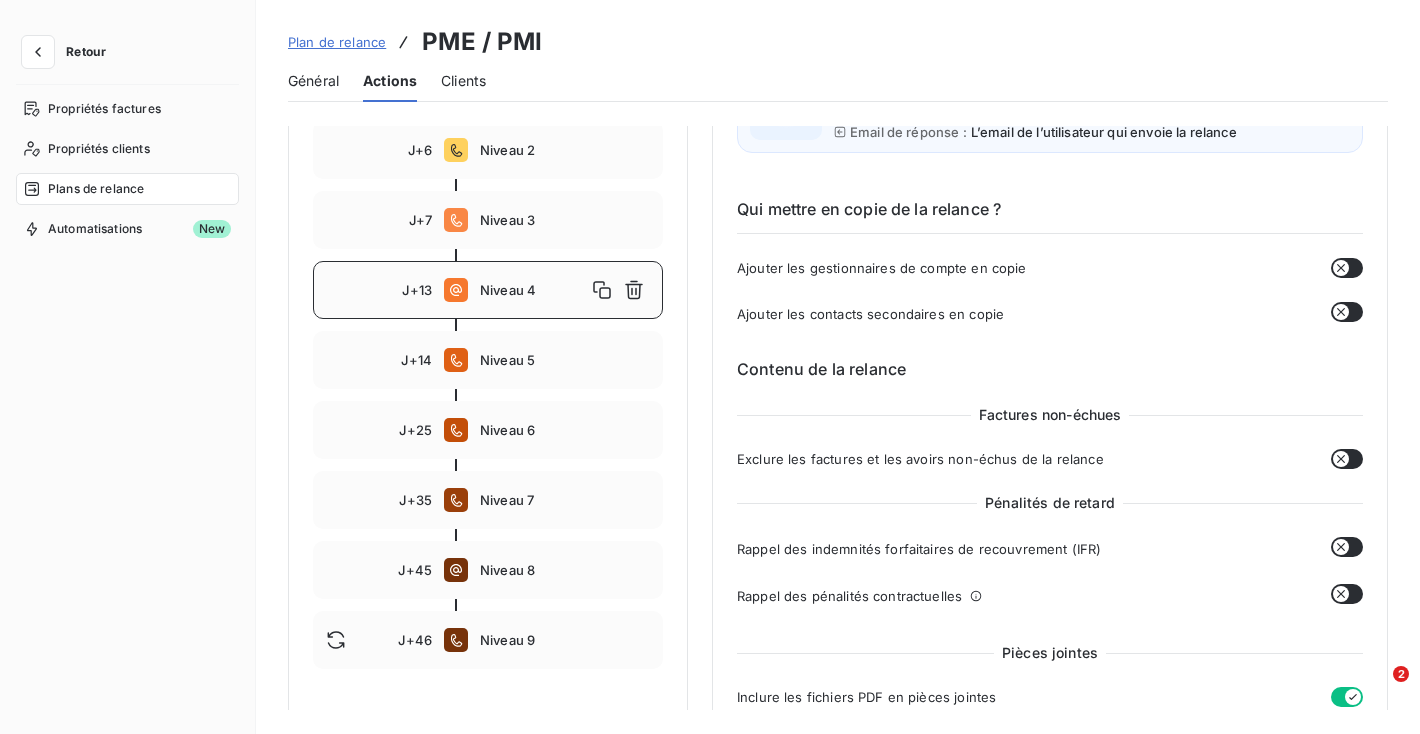 scroll, scrollTop: 392, scrollLeft: 0, axis: vertical 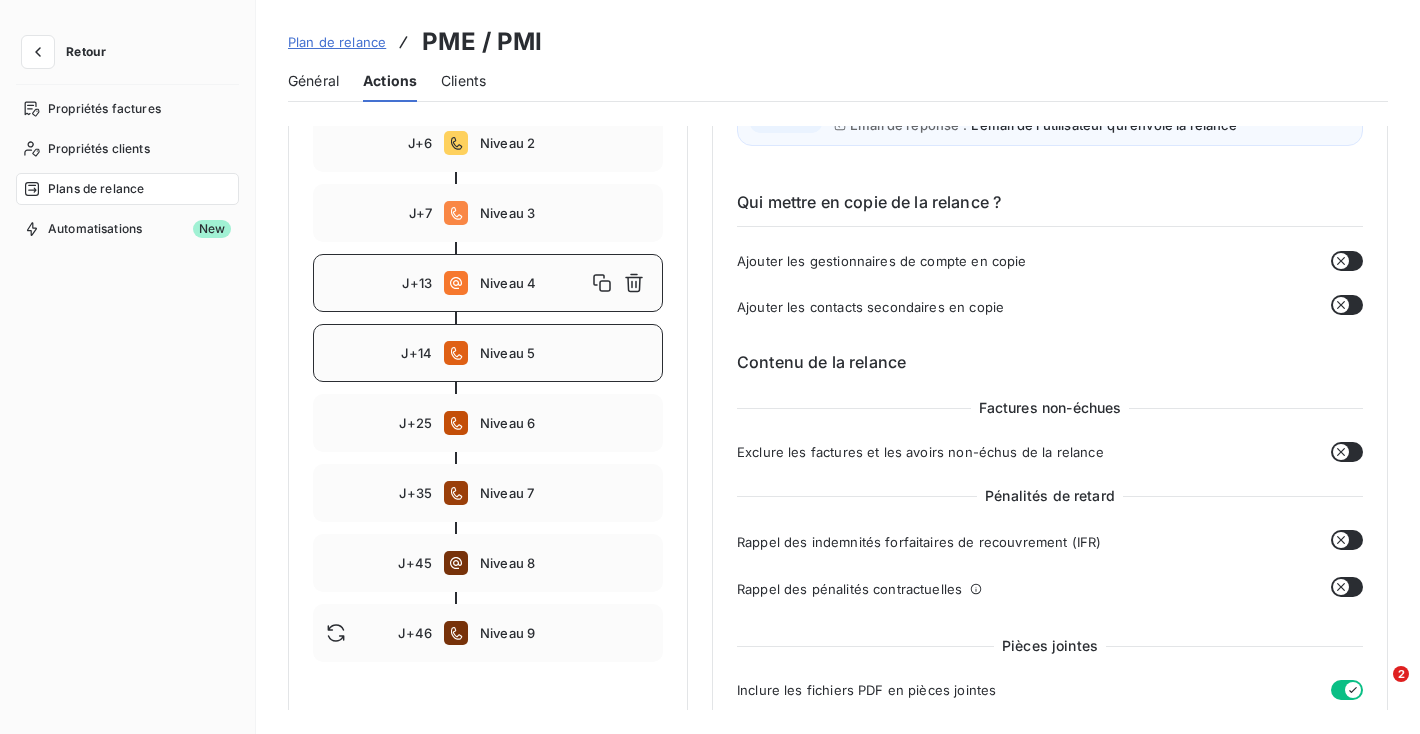 click on "J+14 Niveau 5" at bounding box center [488, 353] 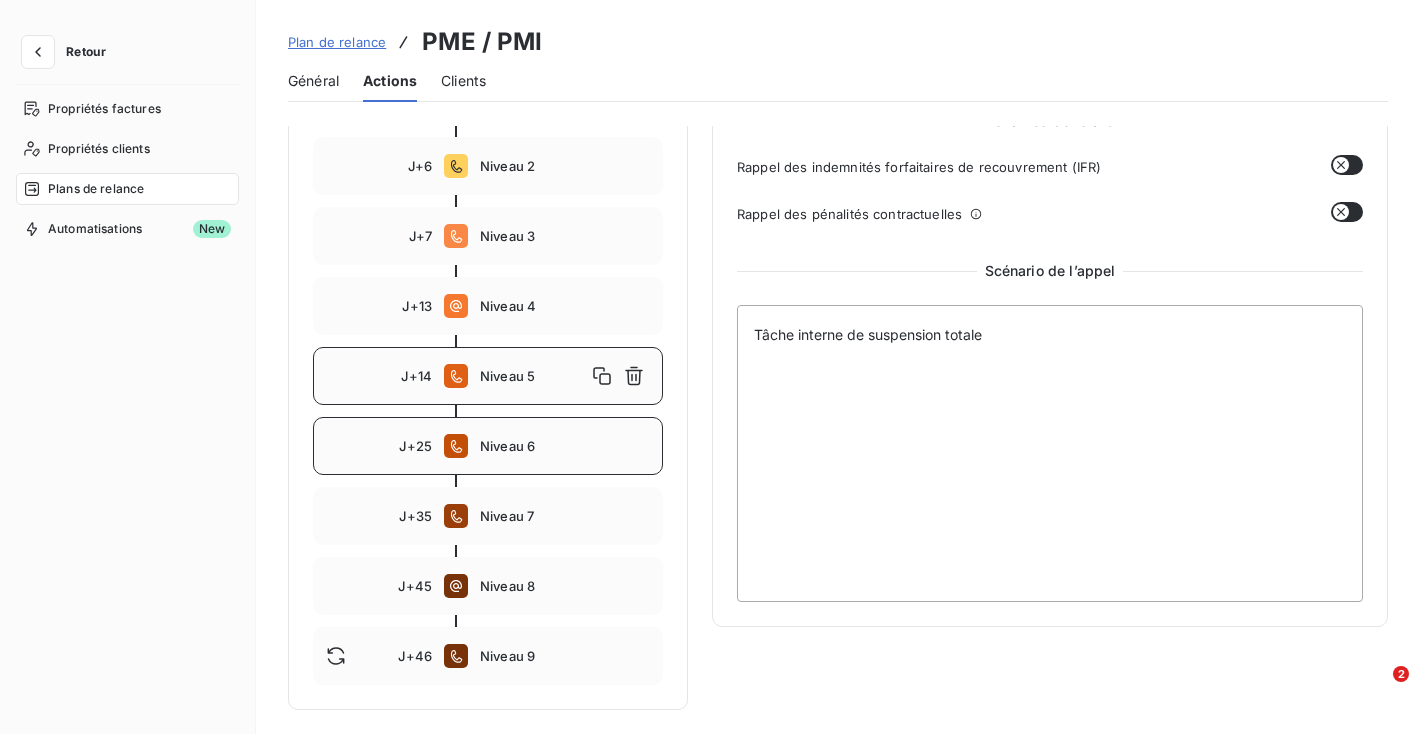 click on "J+25 Niveau 6" at bounding box center [488, 446] 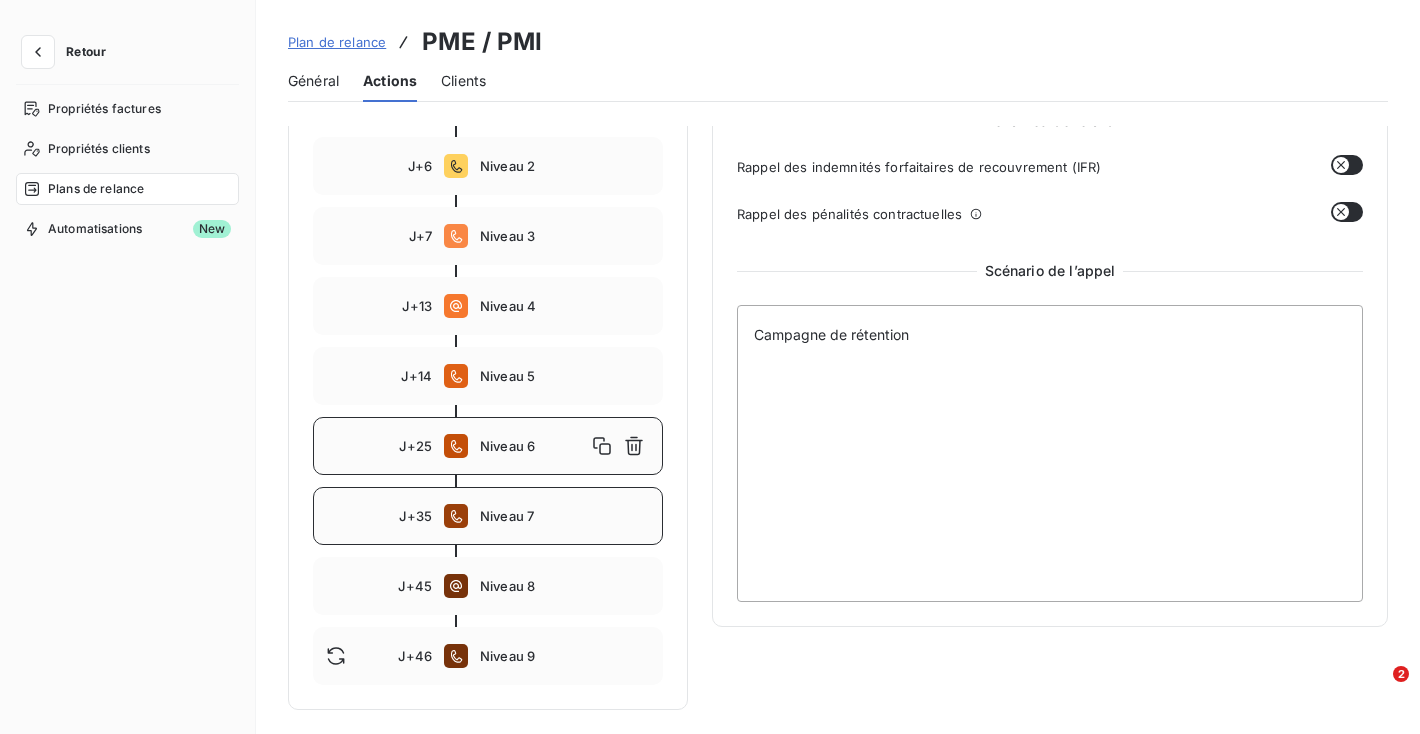 click on "J+35 Niveau 7" at bounding box center (488, 516) 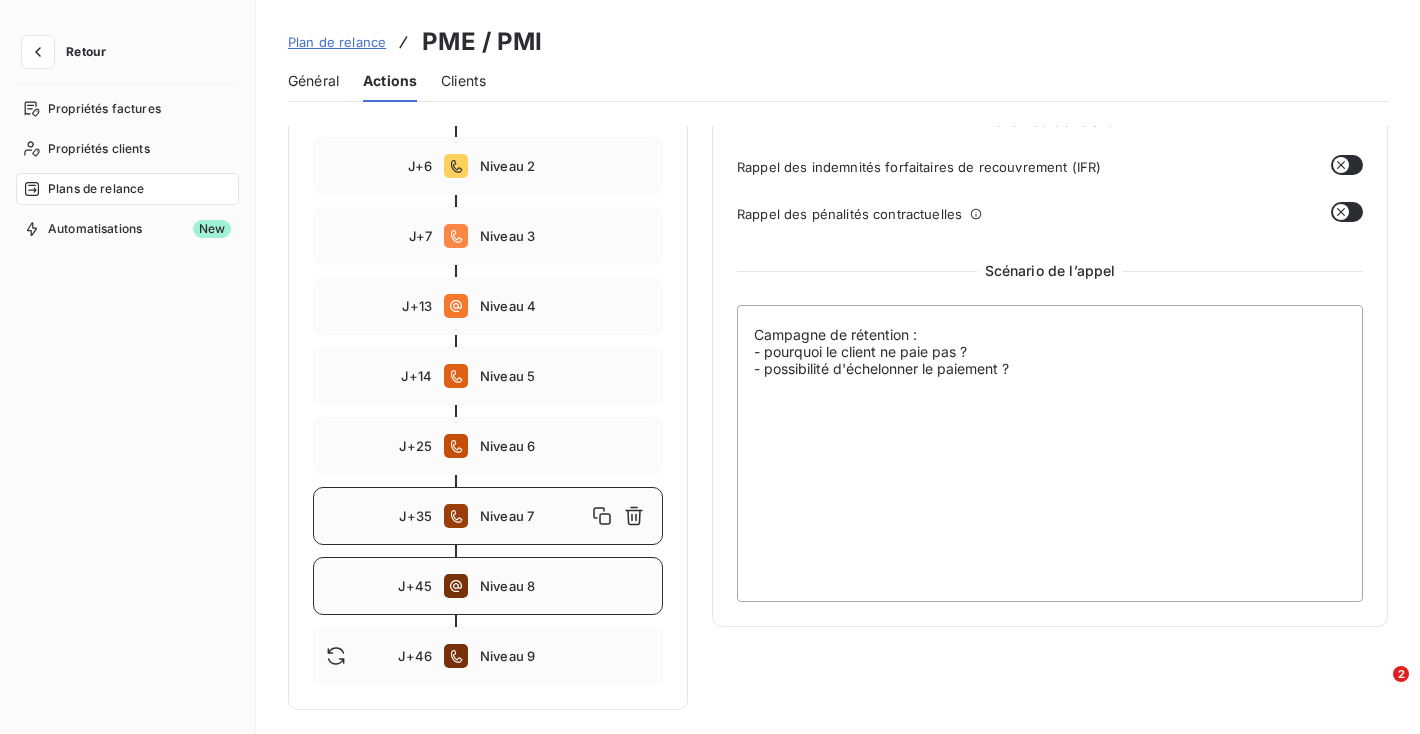 click on "J+45 Niveau 8" at bounding box center (488, 586) 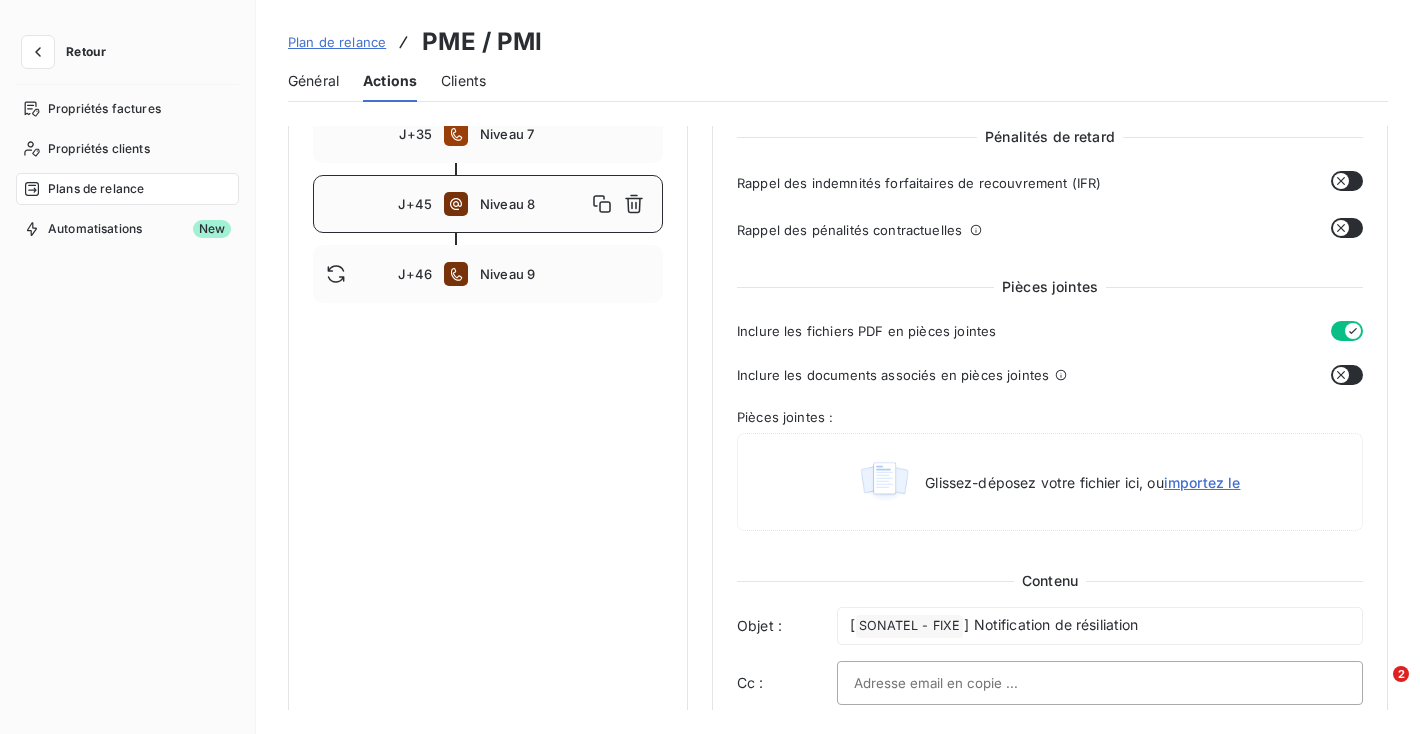 scroll, scrollTop: 650, scrollLeft: 0, axis: vertical 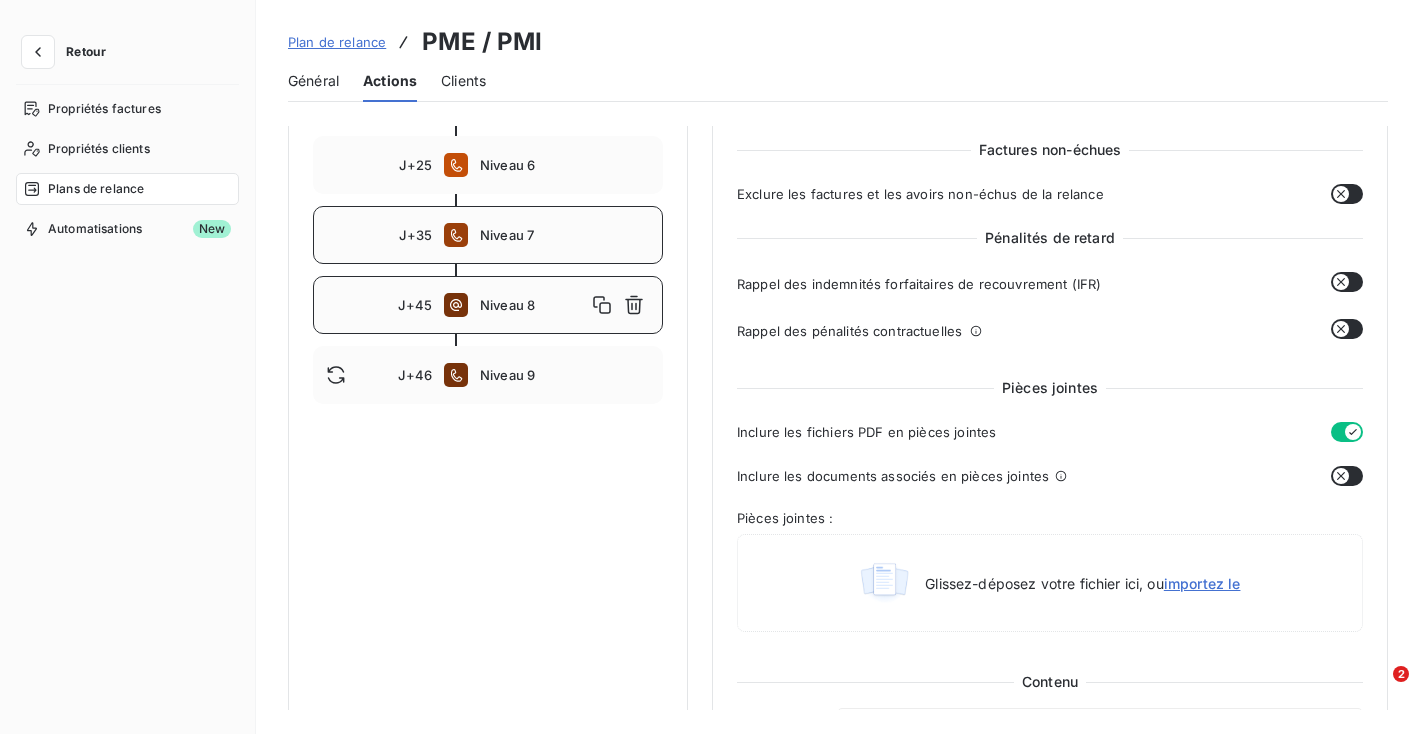 click on "Niveau 7" at bounding box center [565, 235] 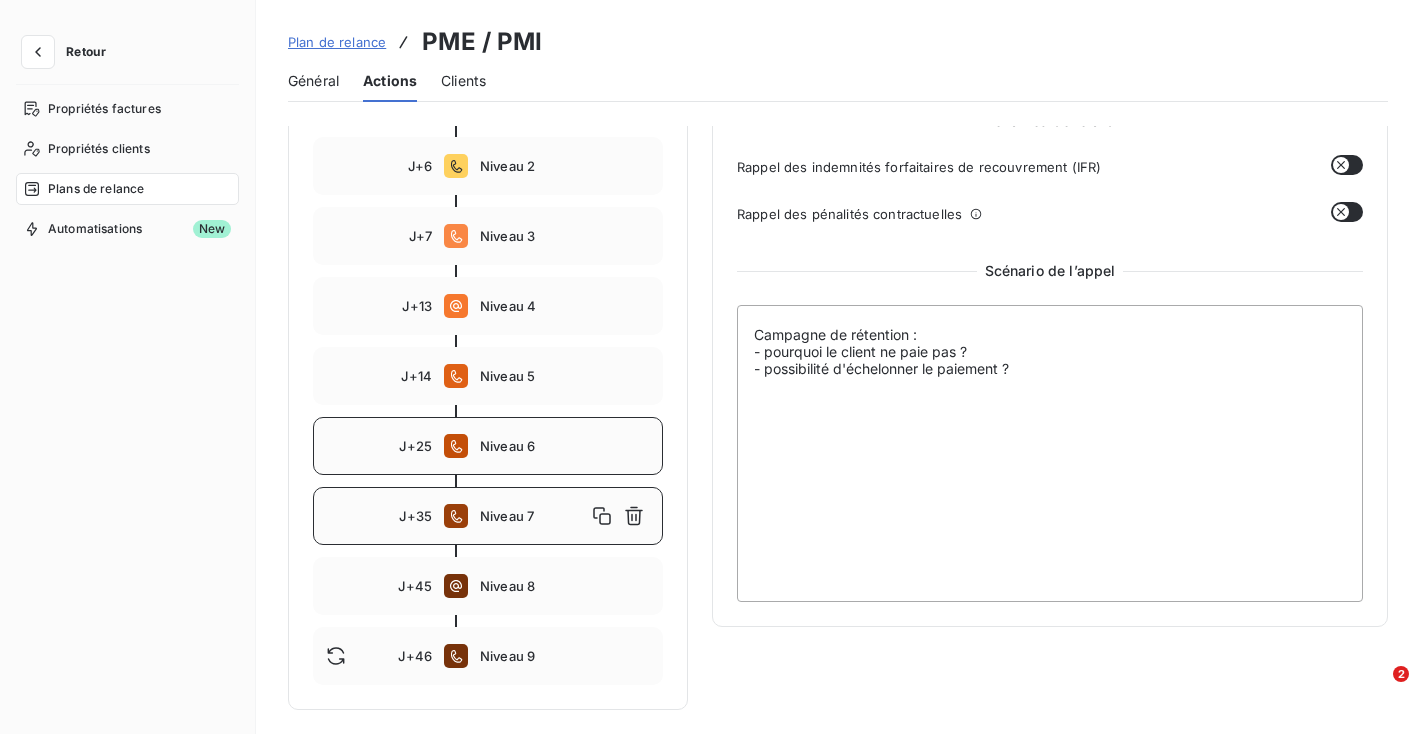 click on "Niveau 6" at bounding box center [565, 446] 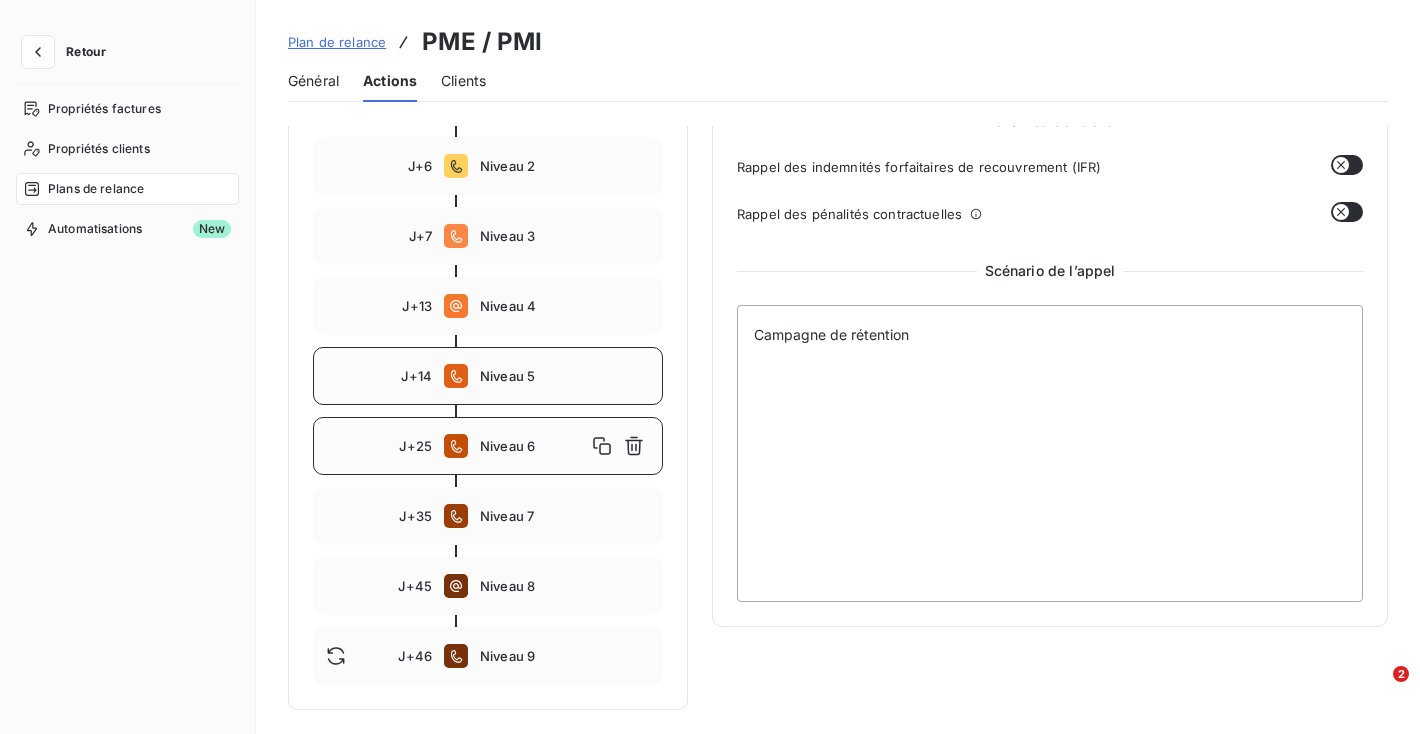 click on "Niveau 5" at bounding box center (565, 376) 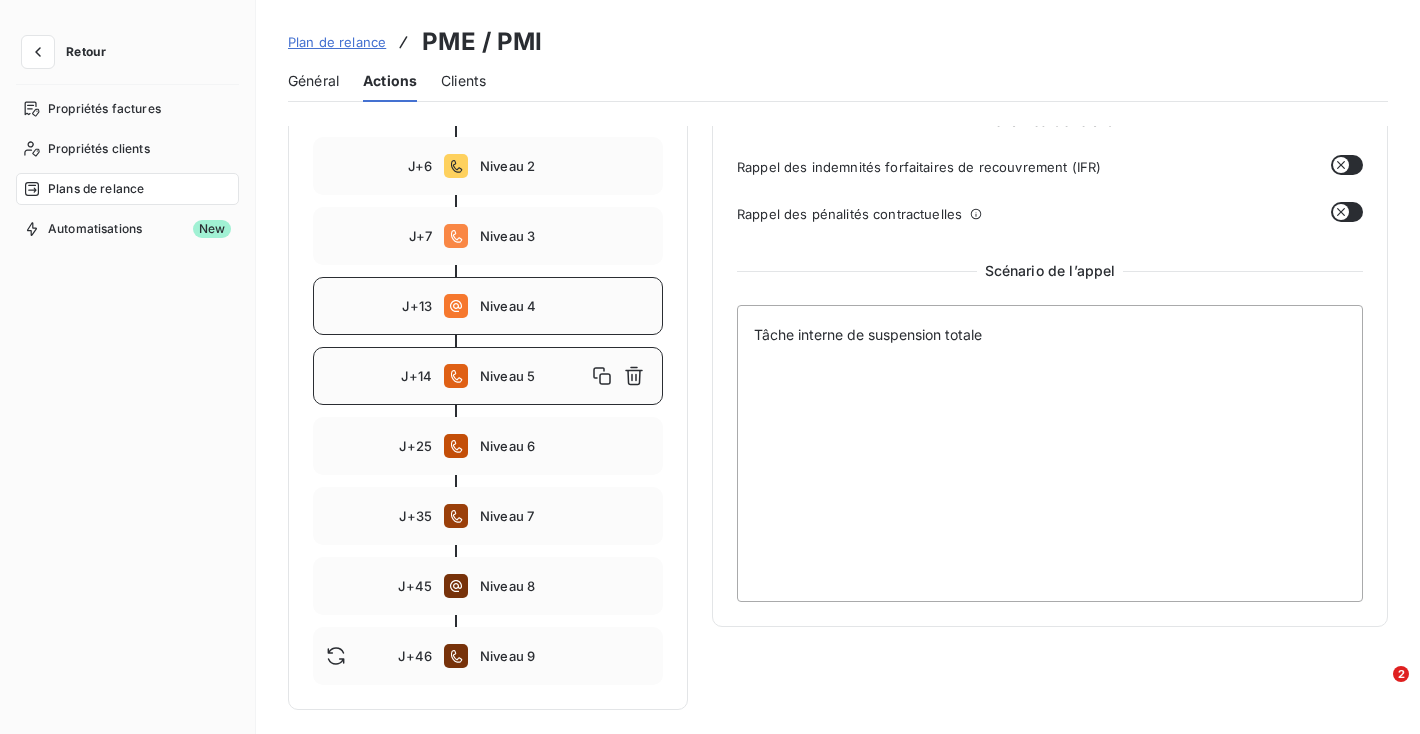 click on "Niveau 4" at bounding box center [565, 306] 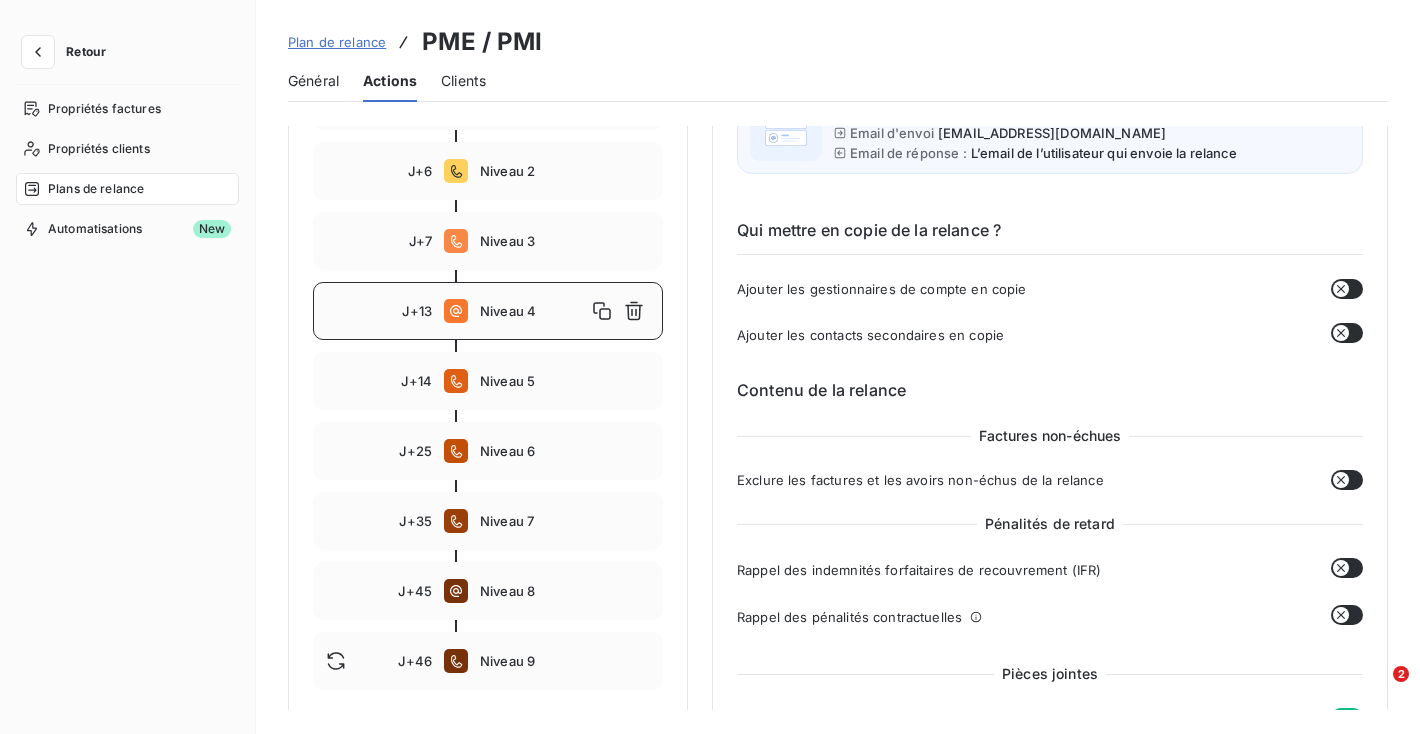 scroll, scrollTop: 371, scrollLeft: 0, axis: vertical 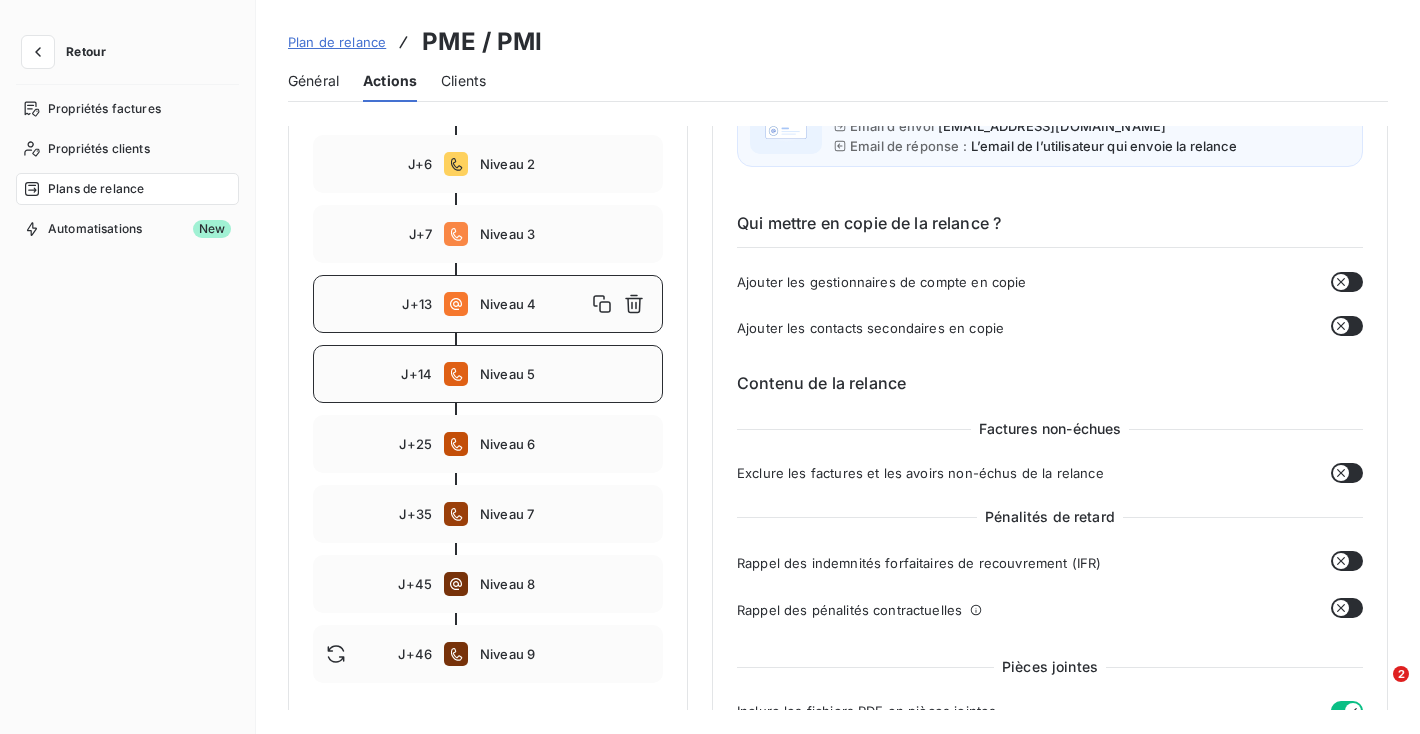 click on "J+14 Niveau 5" at bounding box center (488, 374) 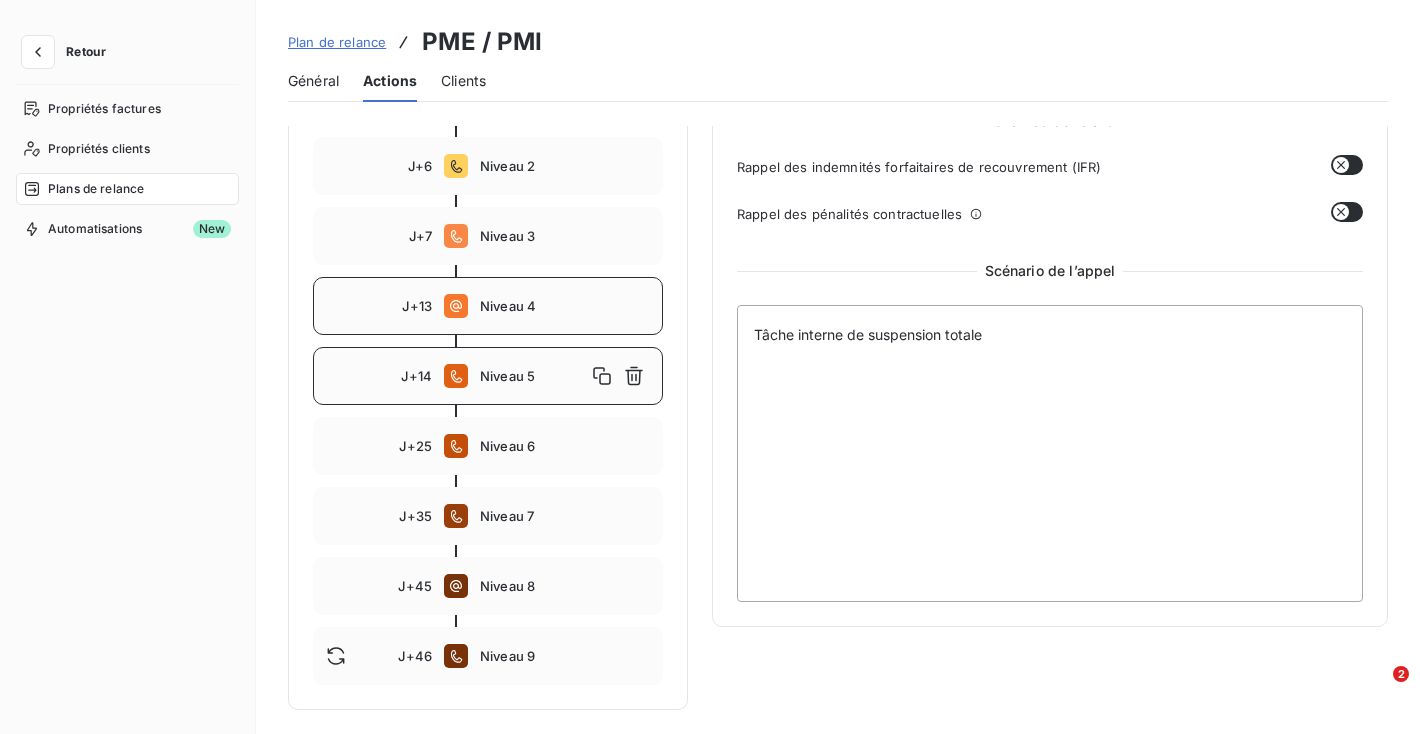 click on "J+13 Niveau 4" at bounding box center [488, 306] 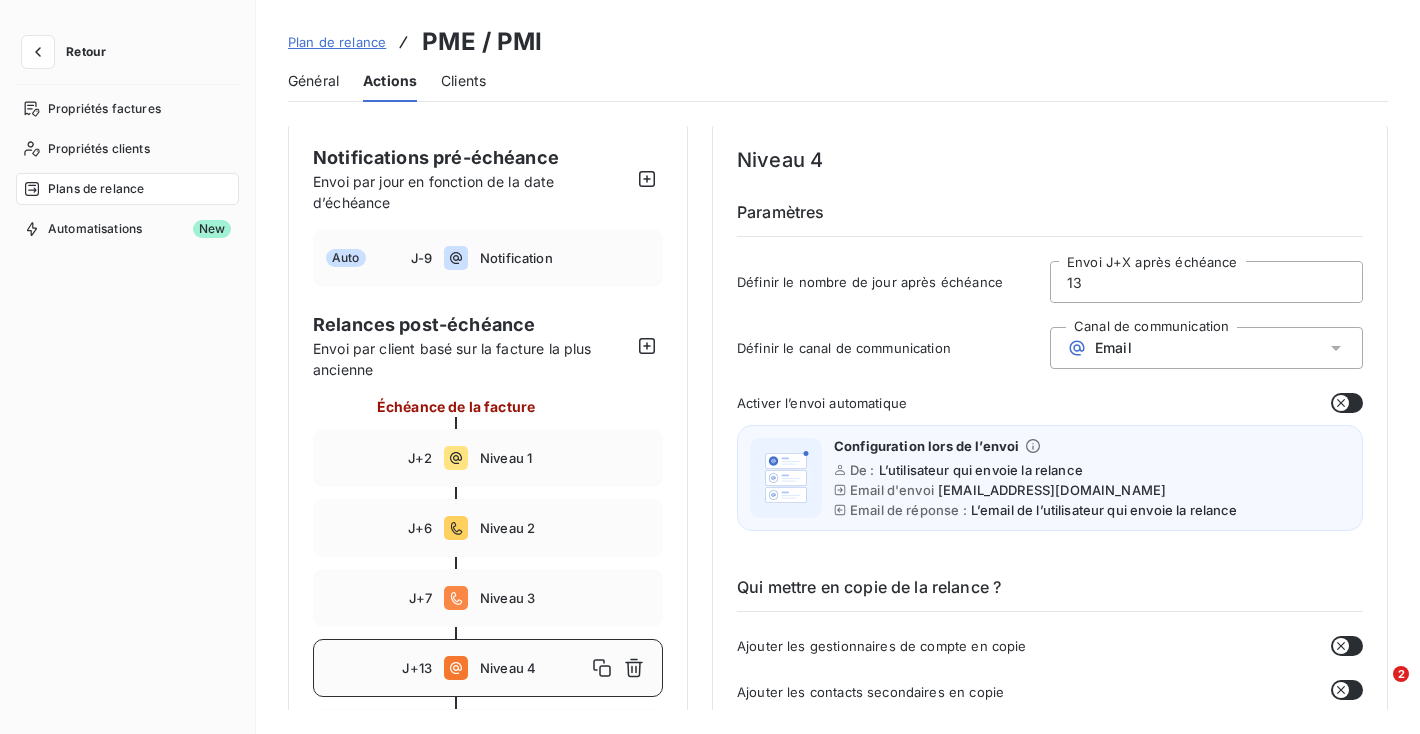 scroll, scrollTop: 14, scrollLeft: 0, axis: vertical 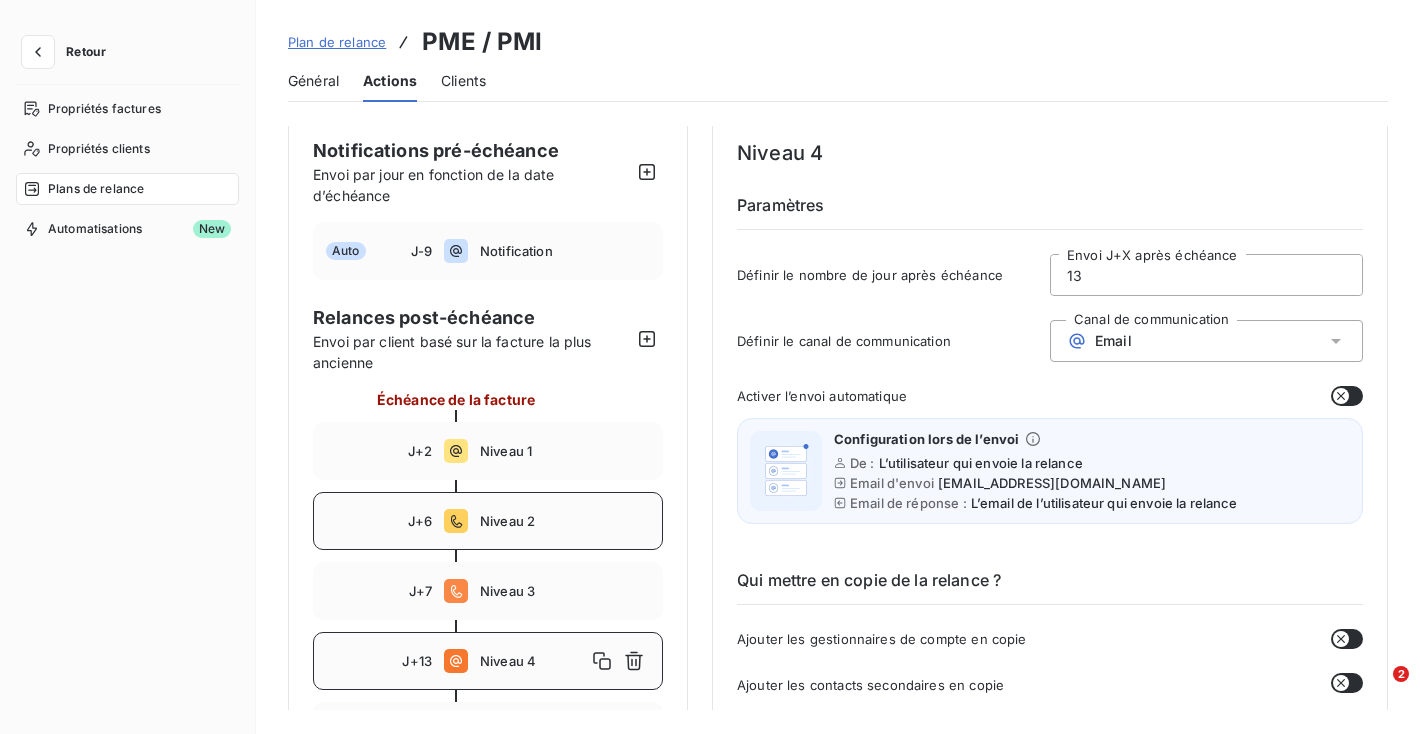 click on "Niveau 2" at bounding box center (565, 521) 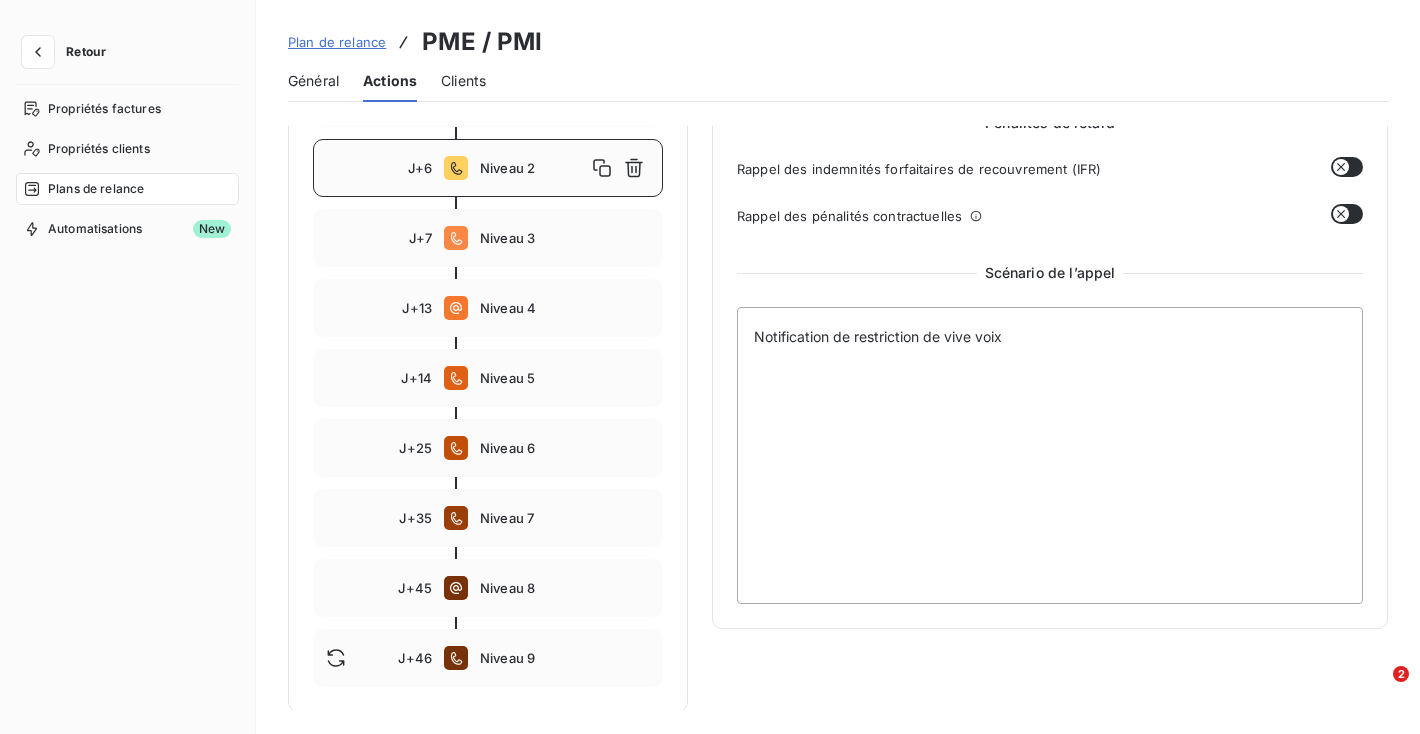 scroll, scrollTop: 369, scrollLeft: 0, axis: vertical 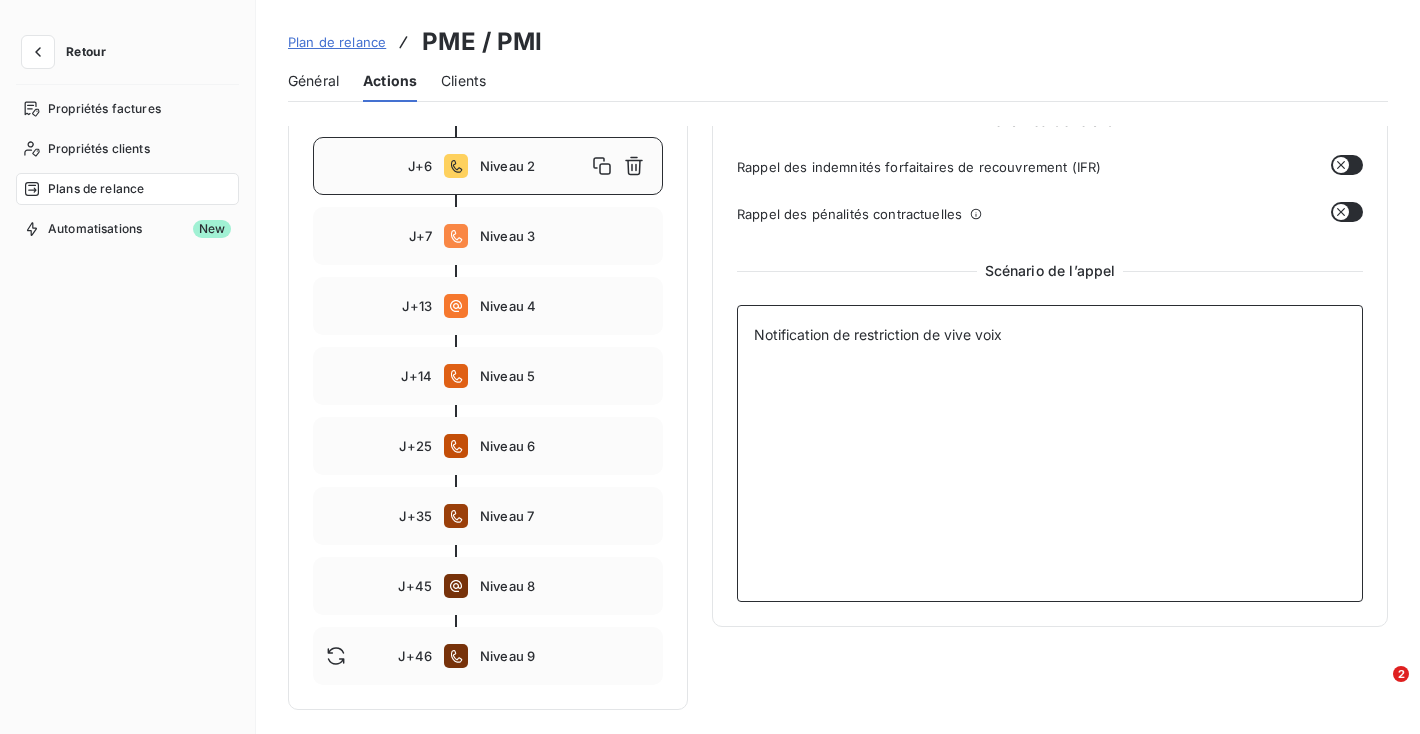 drag, startPoint x: 1011, startPoint y: 340, endPoint x: 741, endPoint y: 339, distance: 270.00186 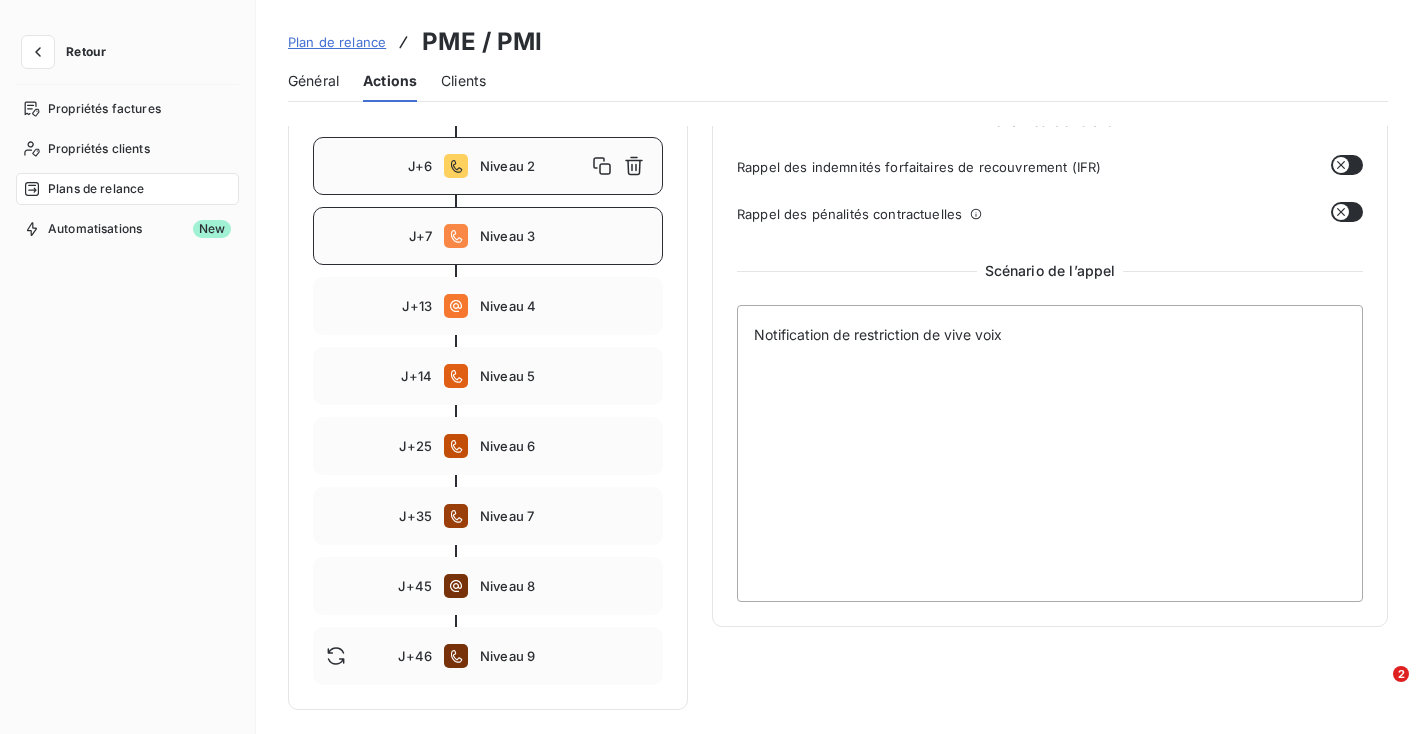click on "Niveau 3" at bounding box center (565, 236) 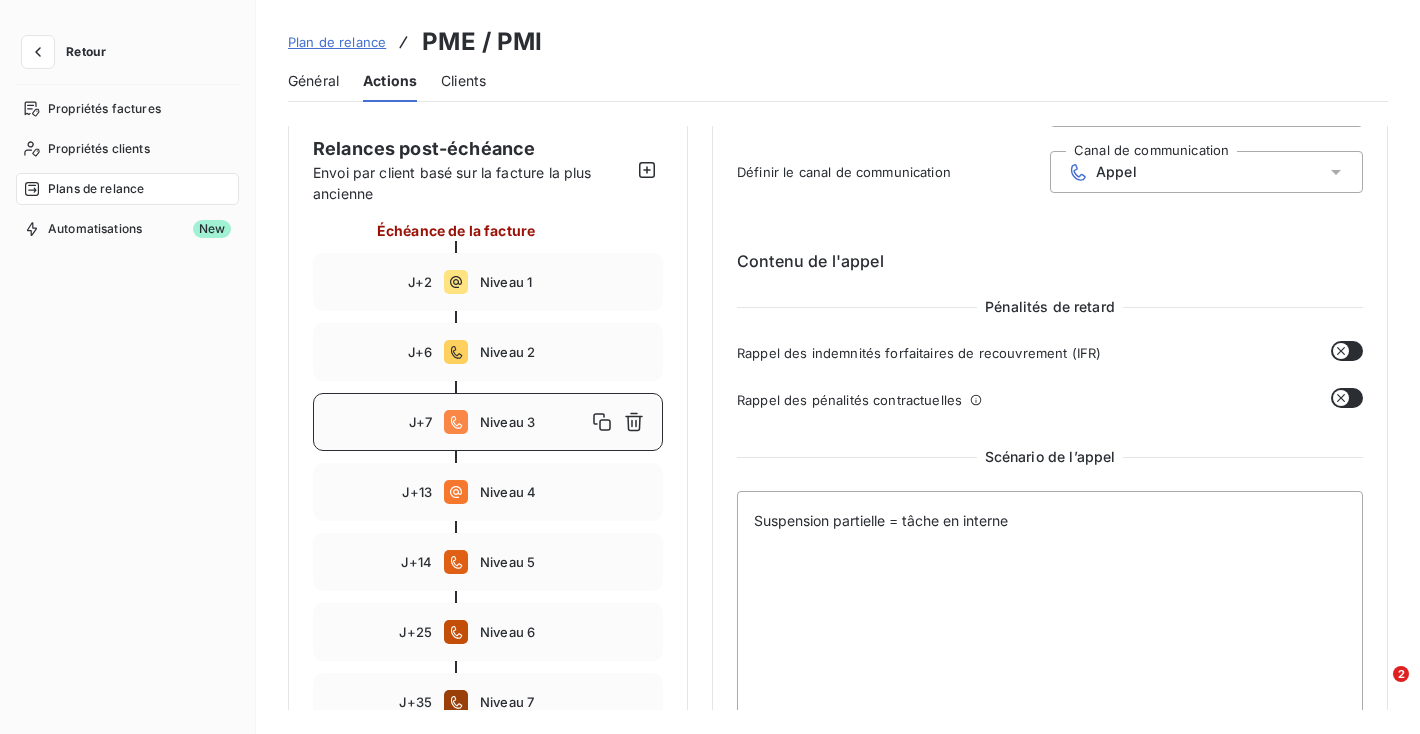 scroll, scrollTop: 197, scrollLeft: 0, axis: vertical 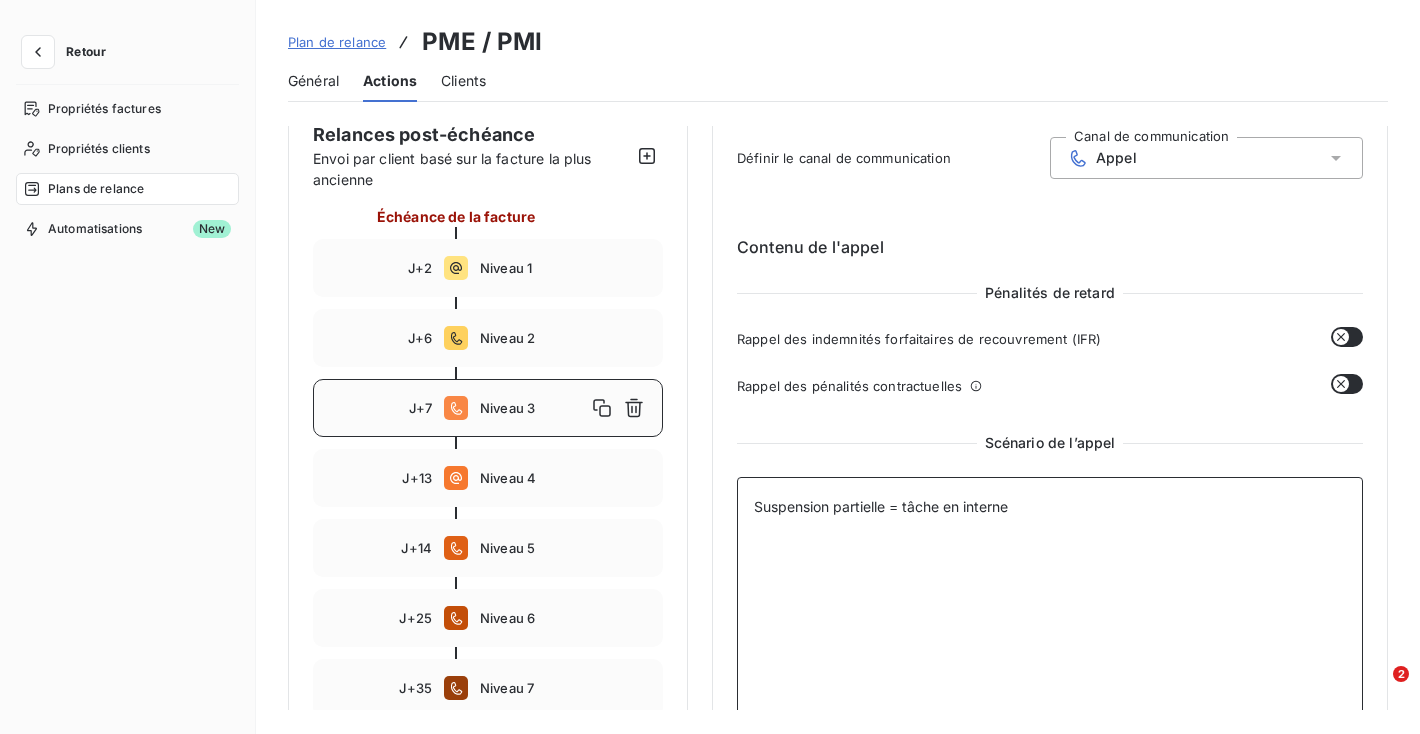 click on "Suspension partielle = tâche en interne" at bounding box center (1050, 625) 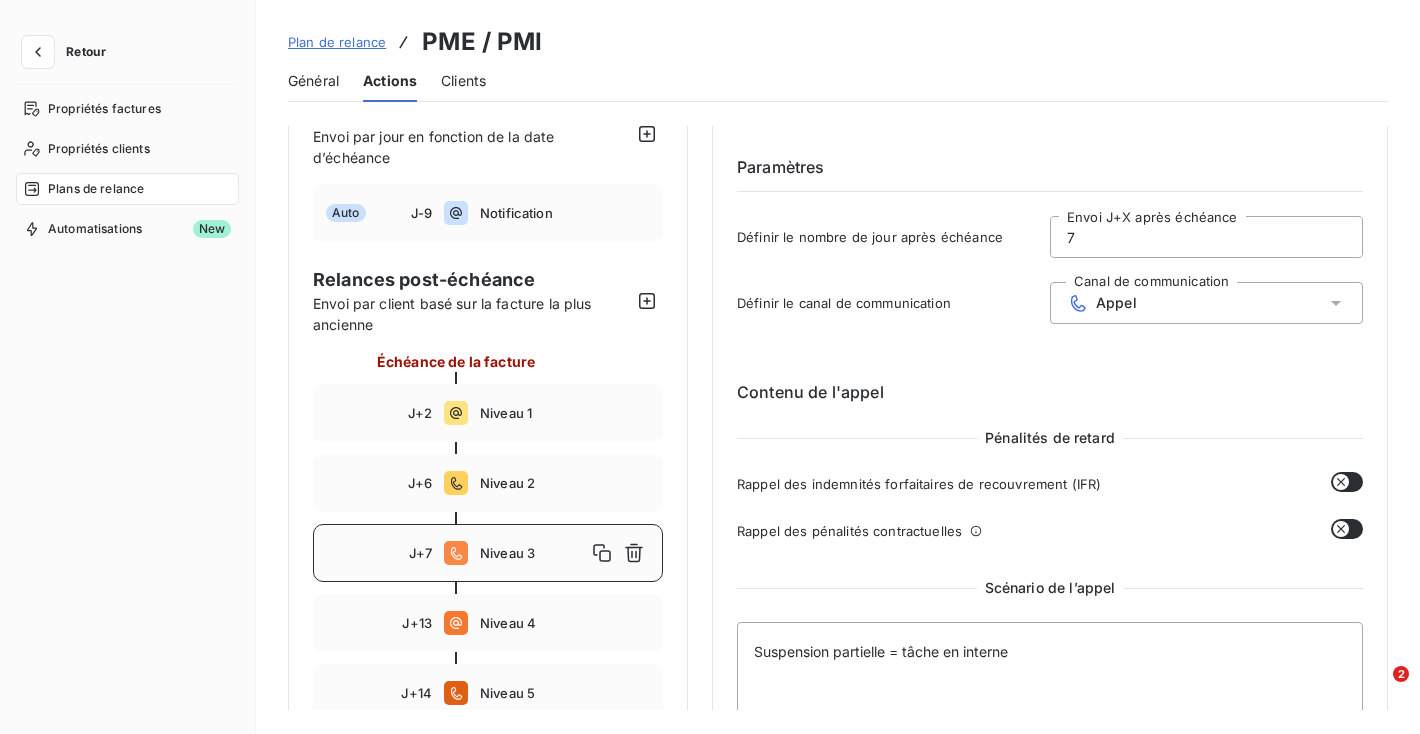 scroll, scrollTop: 57, scrollLeft: 0, axis: vertical 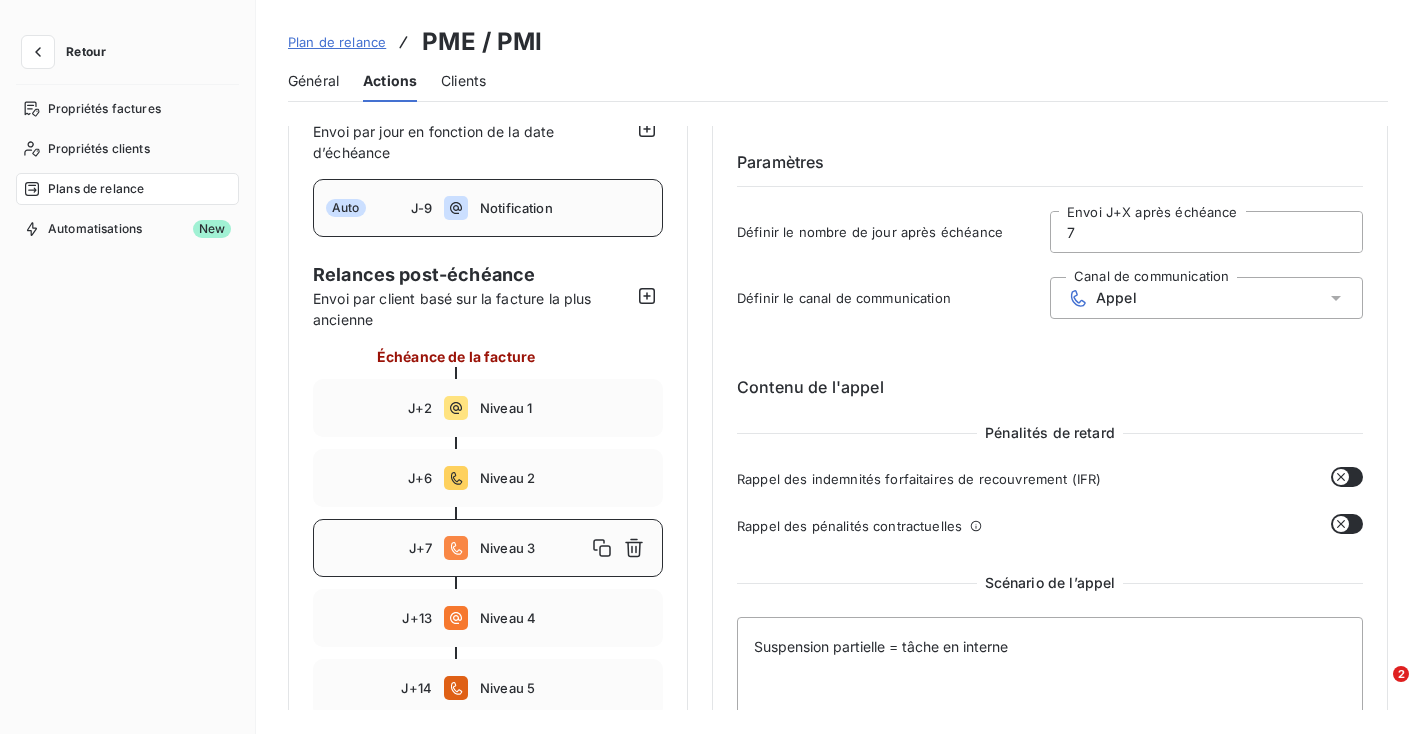 click on "Notification" at bounding box center [565, 208] 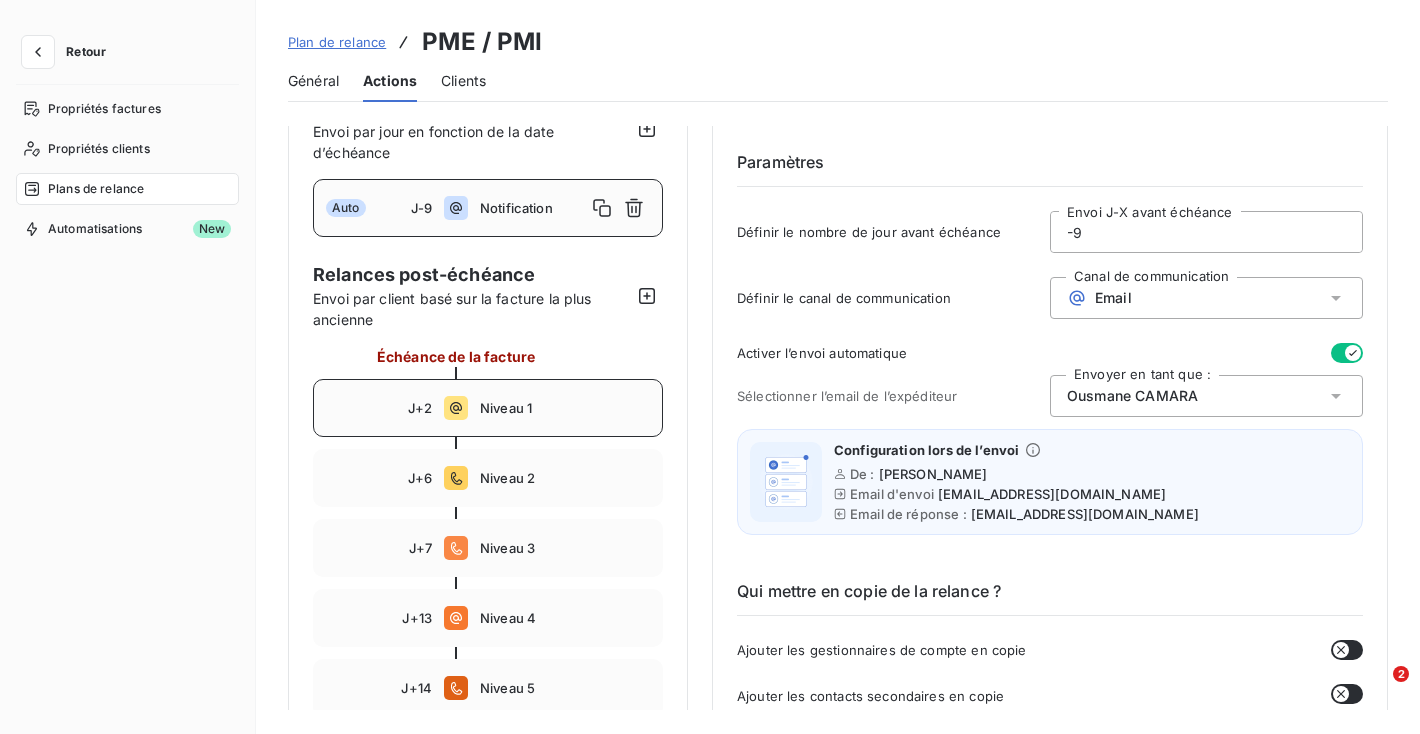 click on "J+2 Niveau 1" at bounding box center [488, 408] 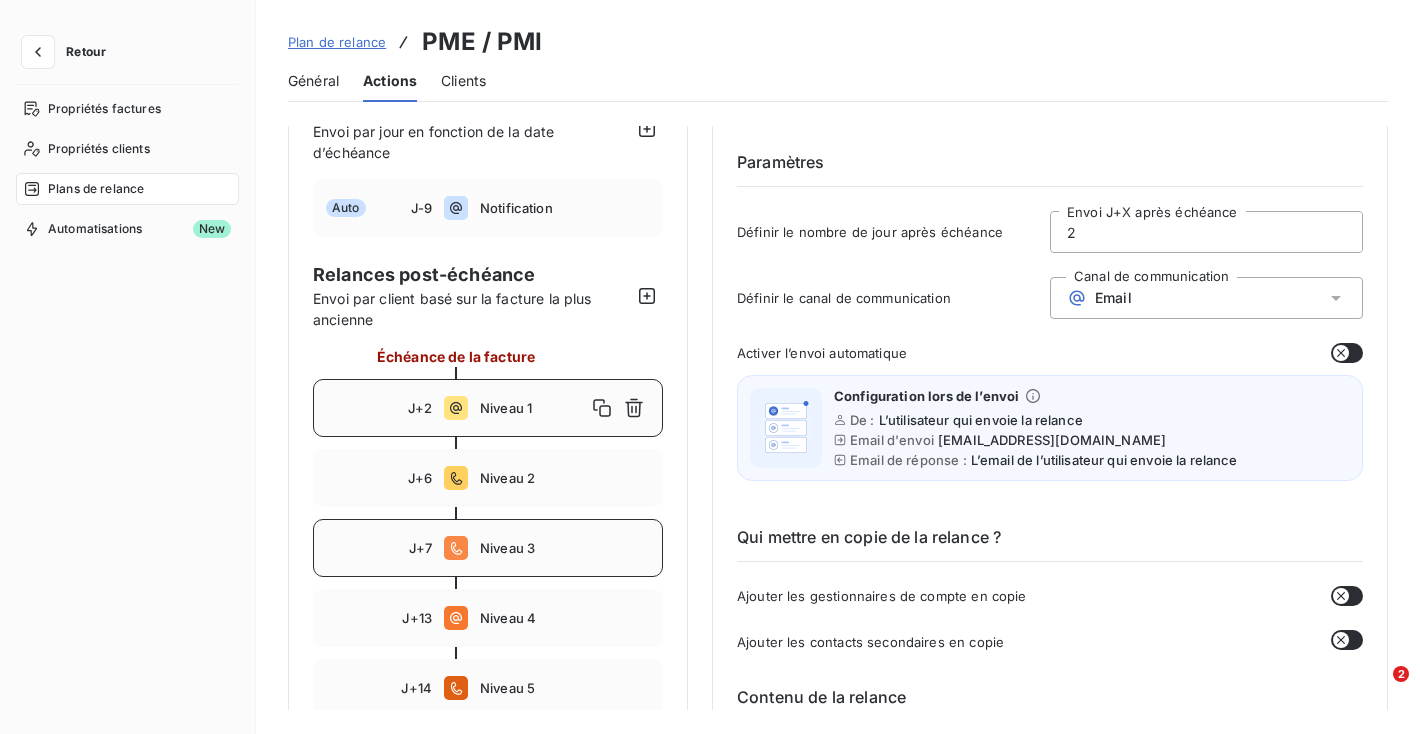 click on "Niveau 3" at bounding box center (565, 548) 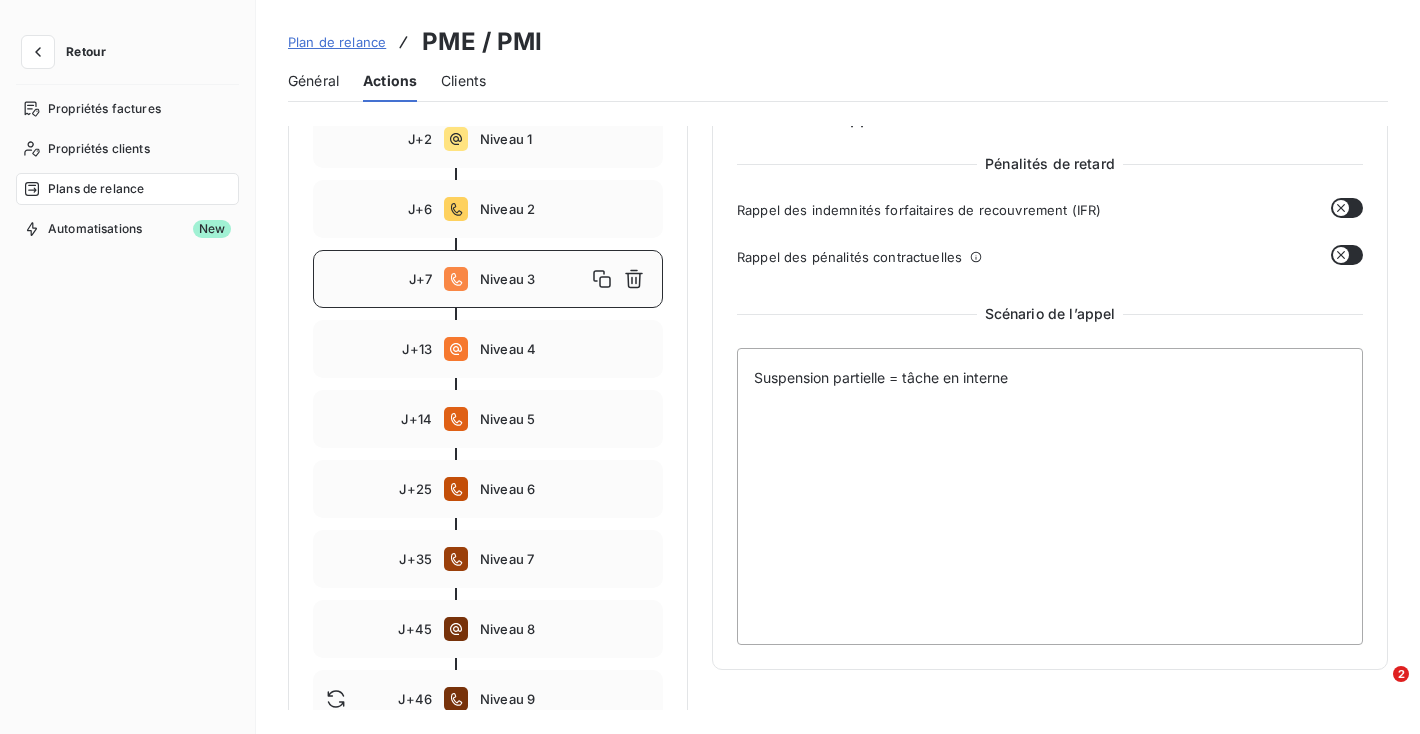 scroll, scrollTop: 328, scrollLeft: 0, axis: vertical 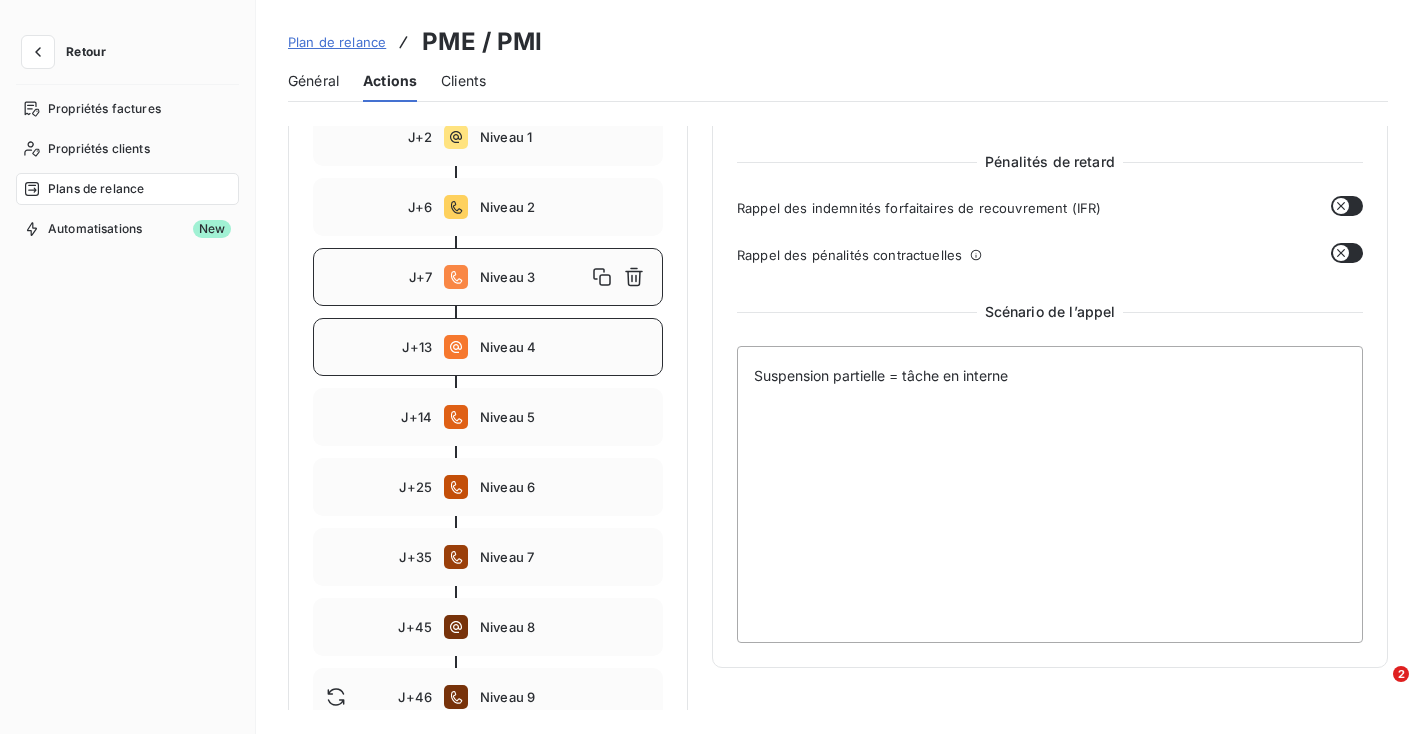 click on "Niveau 4" at bounding box center (565, 347) 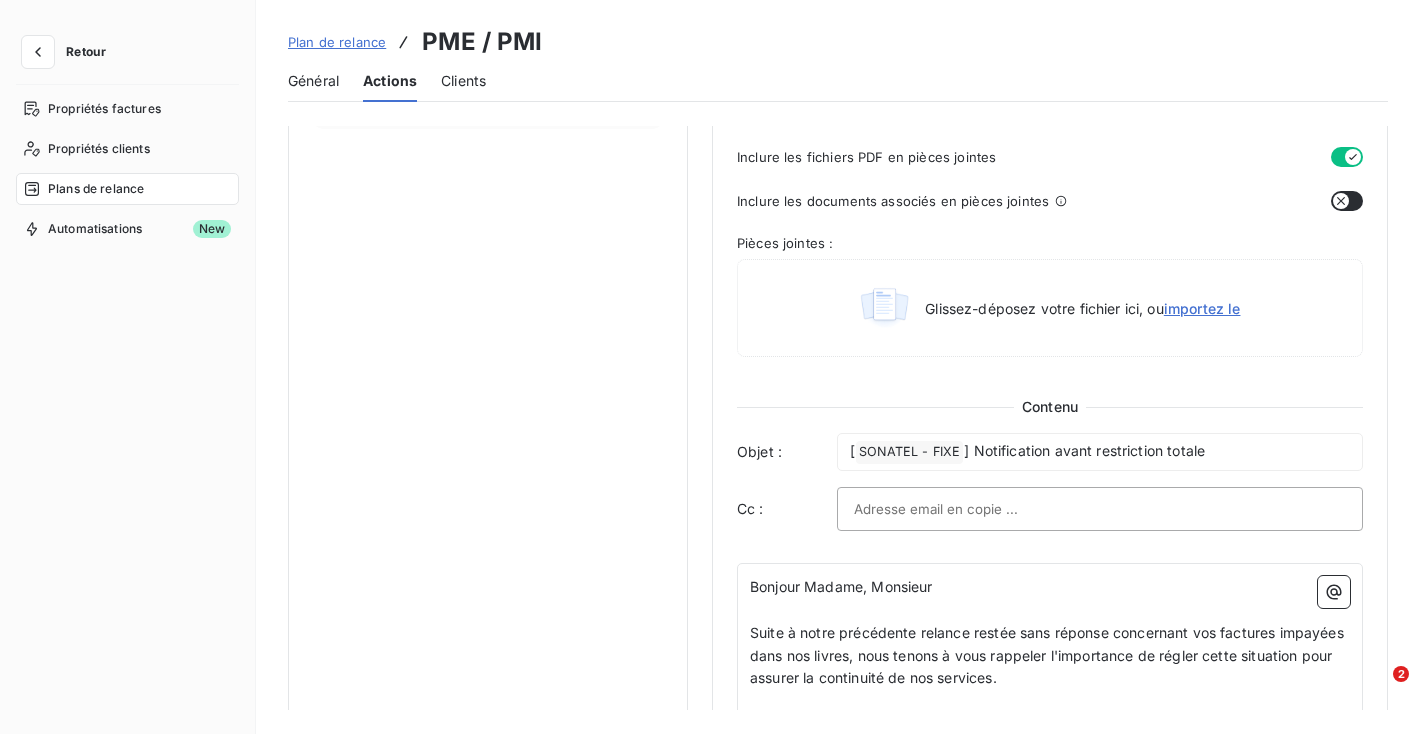 scroll, scrollTop: 943, scrollLeft: 0, axis: vertical 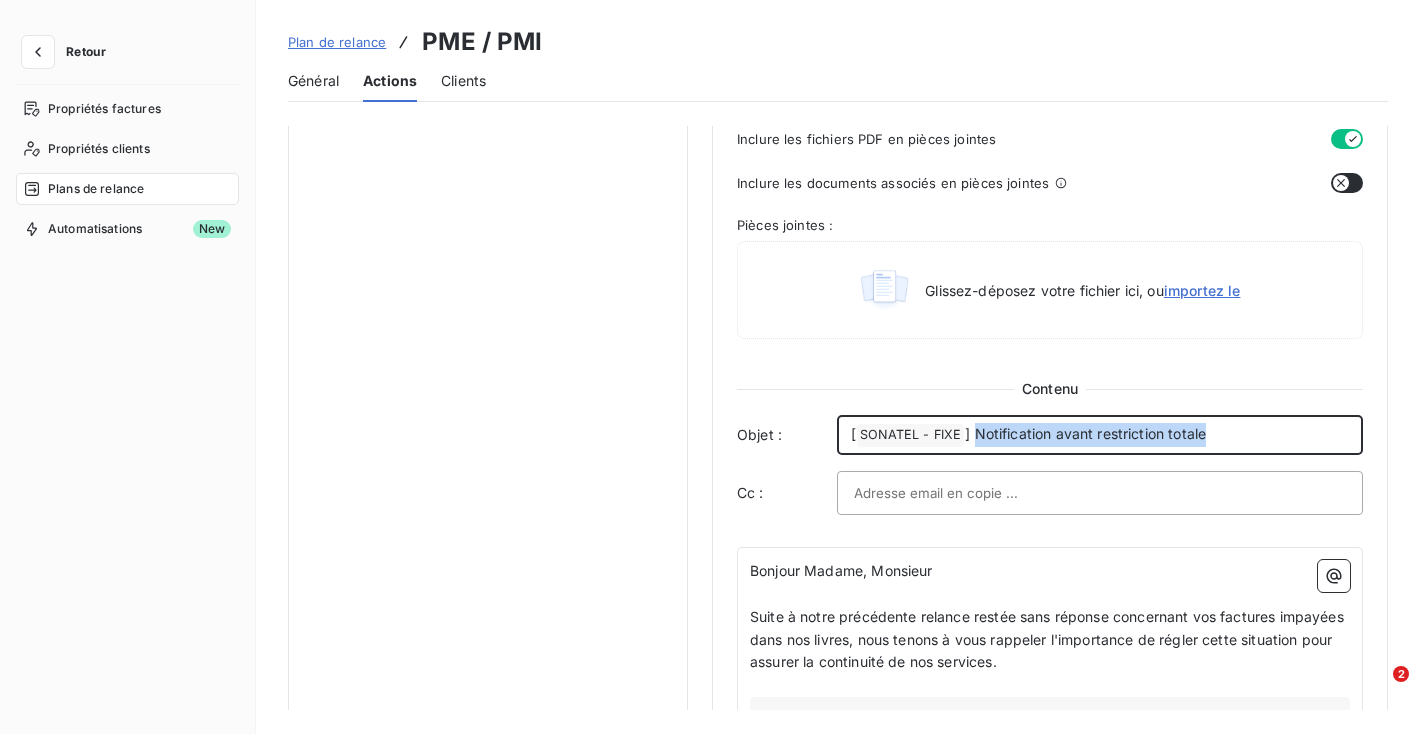 drag, startPoint x: 1213, startPoint y: 432, endPoint x: 975, endPoint y: 427, distance: 238.05252 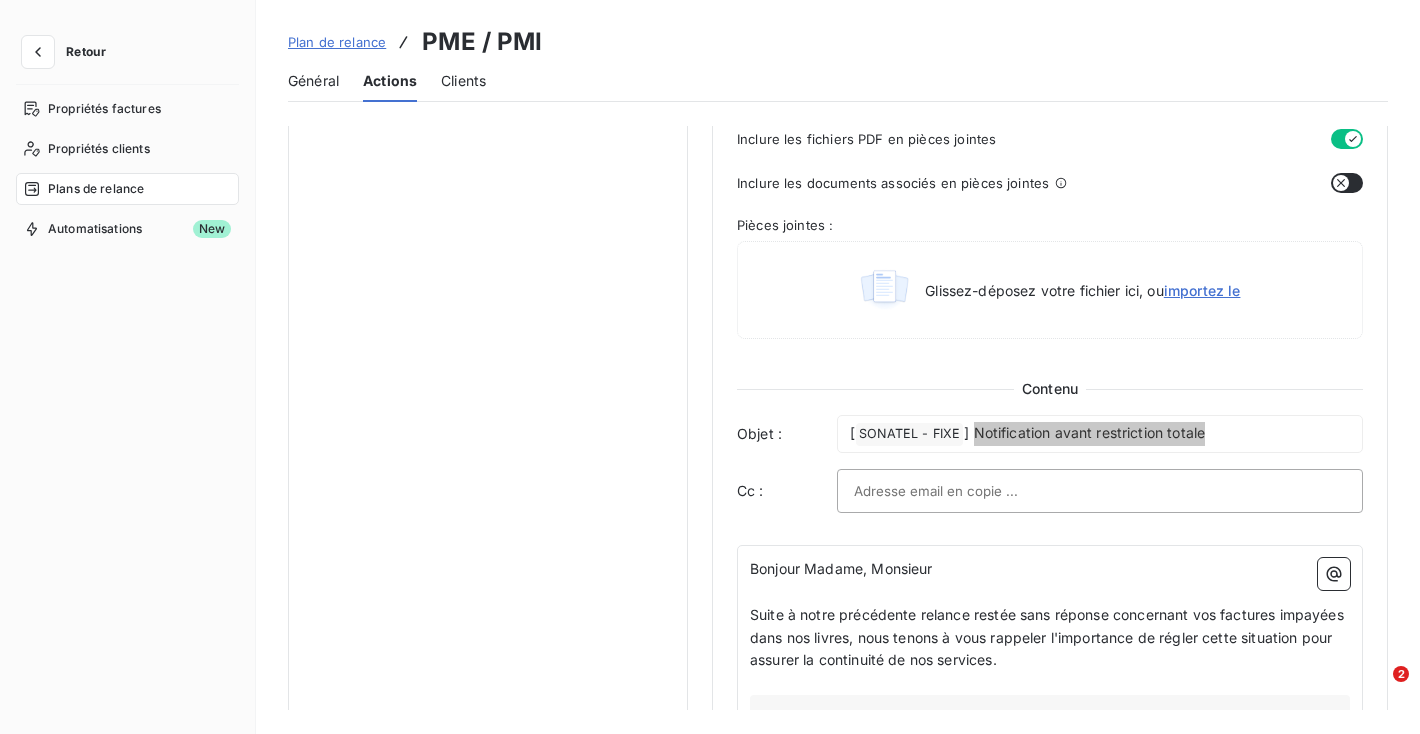 scroll, scrollTop: 1045, scrollLeft: 0, axis: vertical 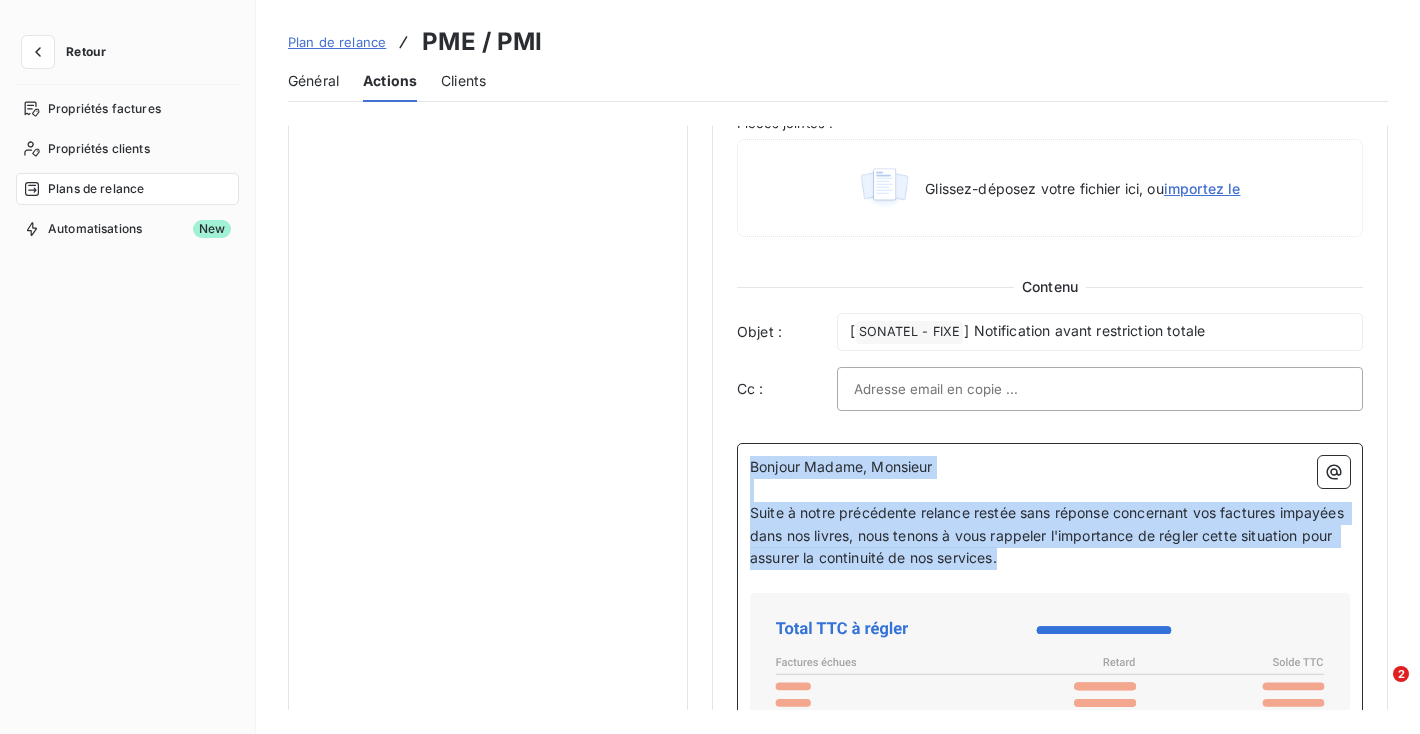 drag, startPoint x: 1121, startPoint y: 568, endPoint x: 739, endPoint y: 464, distance: 395.90402 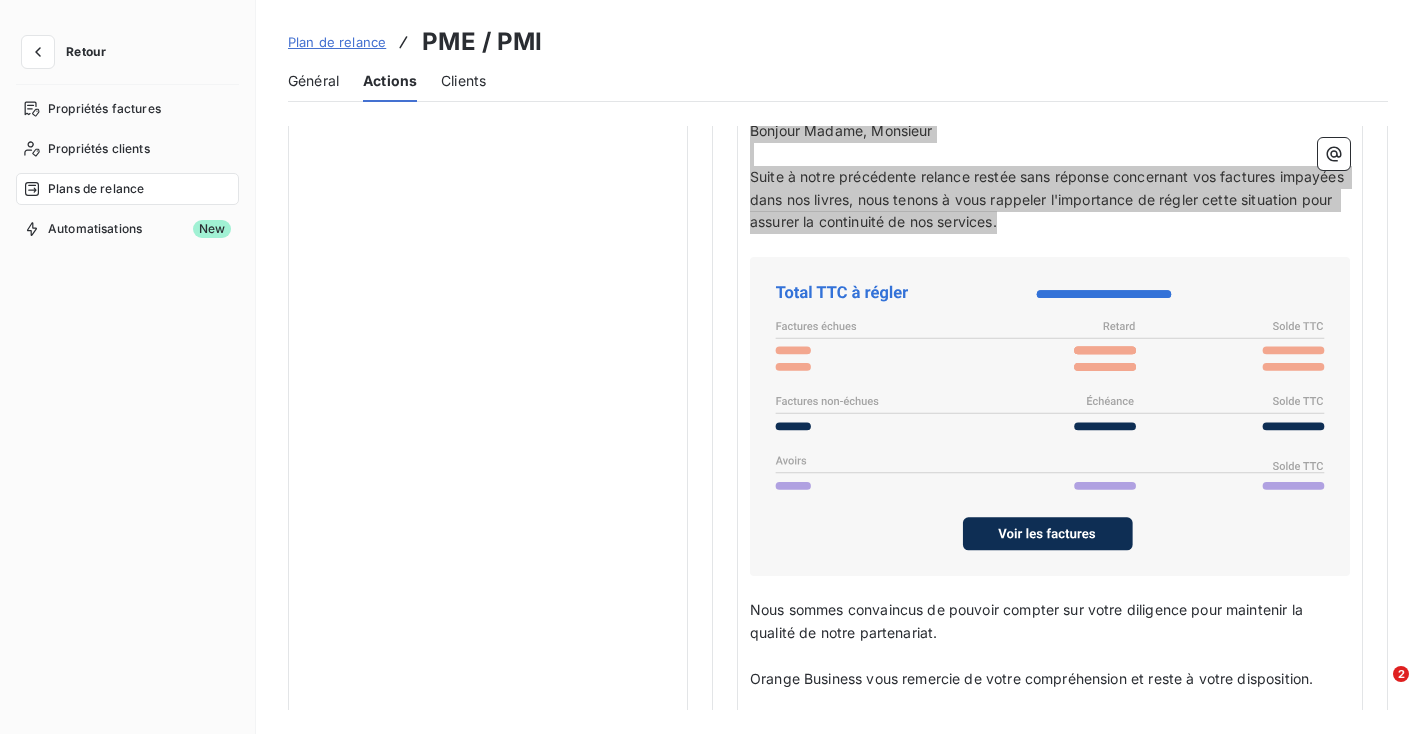 scroll, scrollTop: 1464, scrollLeft: 0, axis: vertical 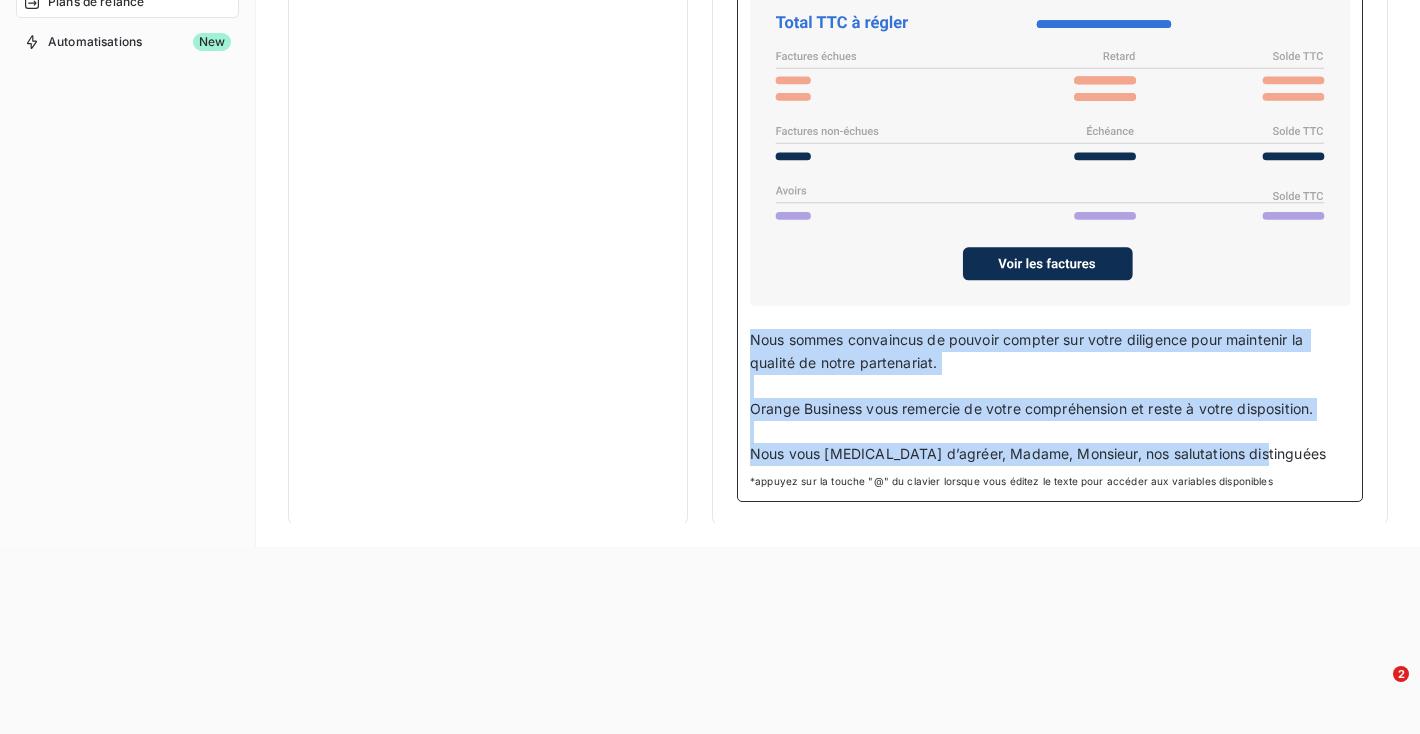 drag, startPoint x: 1260, startPoint y: 447, endPoint x: 724, endPoint y: 334, distance: 547.7819 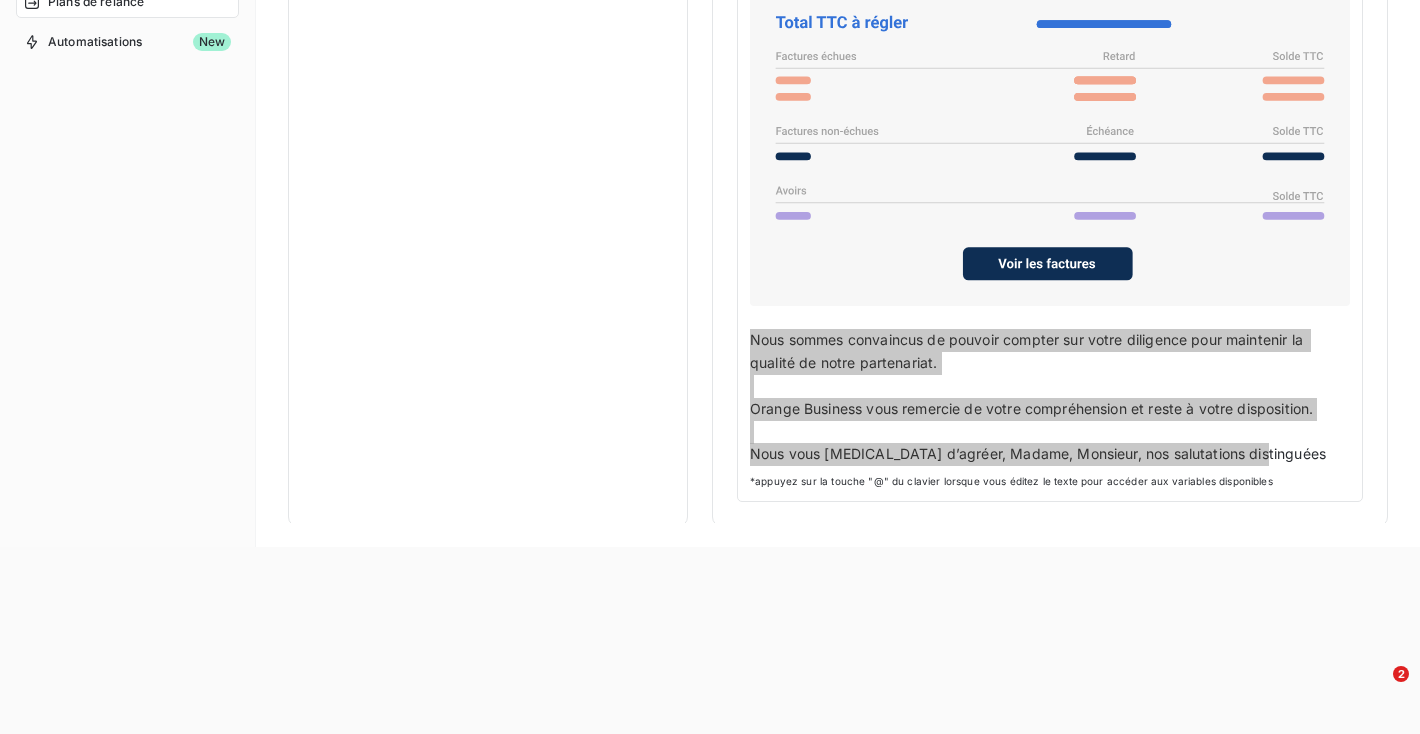 scroll, scrollTop: 0, scrollLeft: 0, axis: both 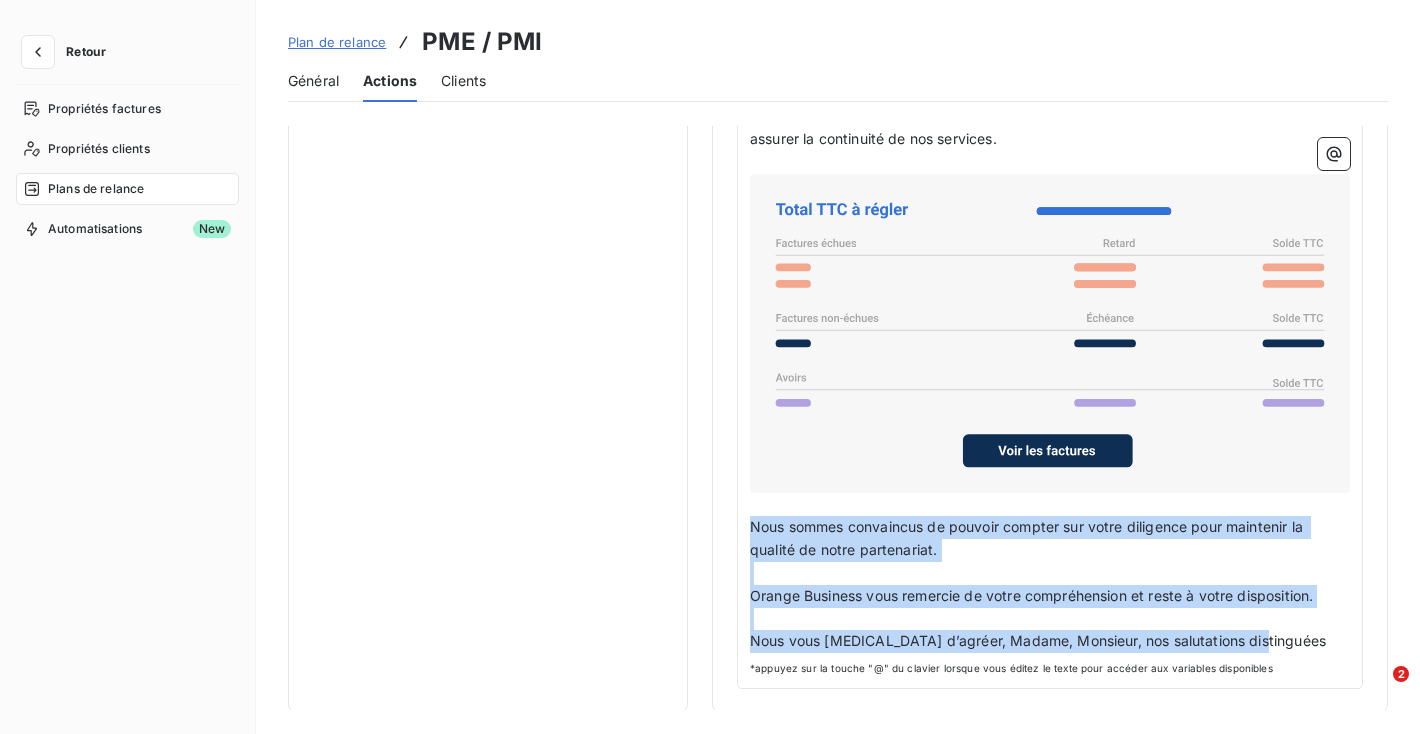 click on "Plan de relance" at bounding box center [337, 42] 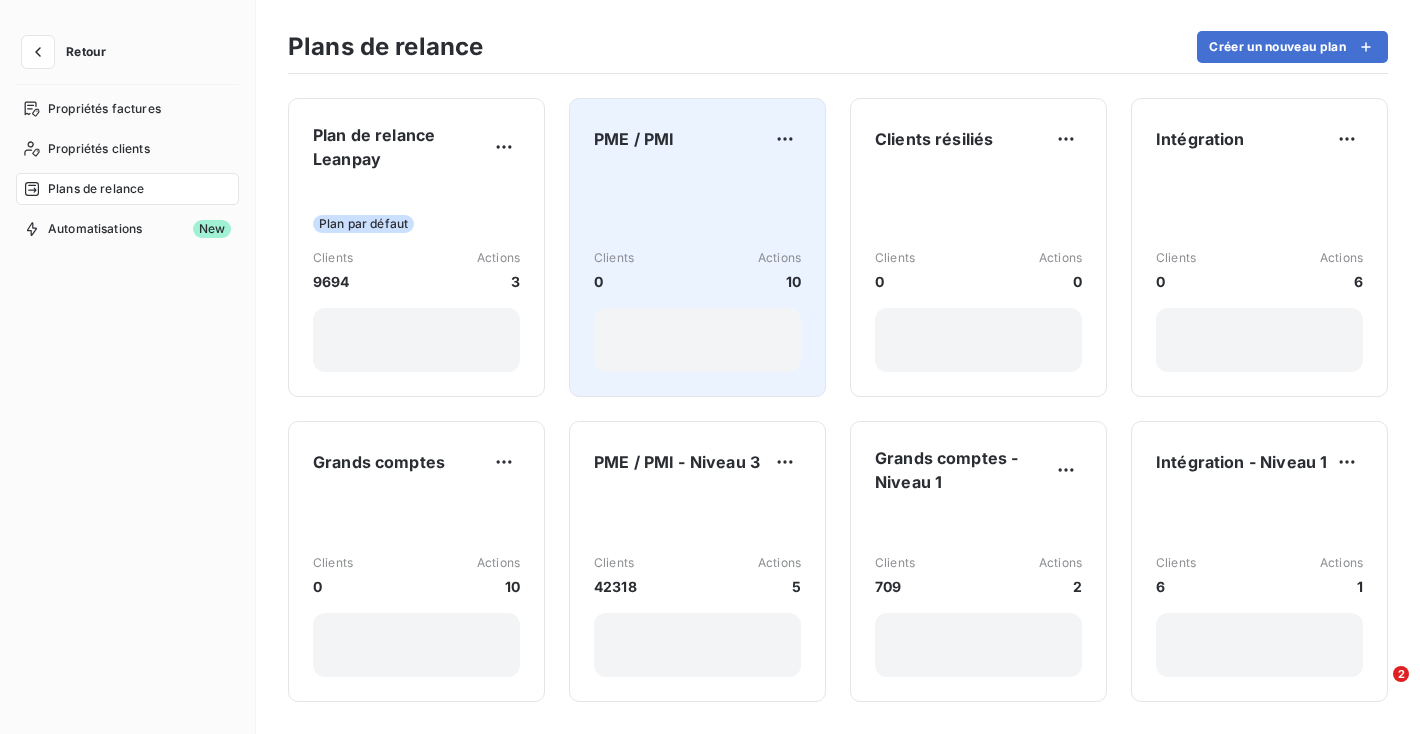 click on "Clients 0 Actions 10" at bounding box center (697, 271) 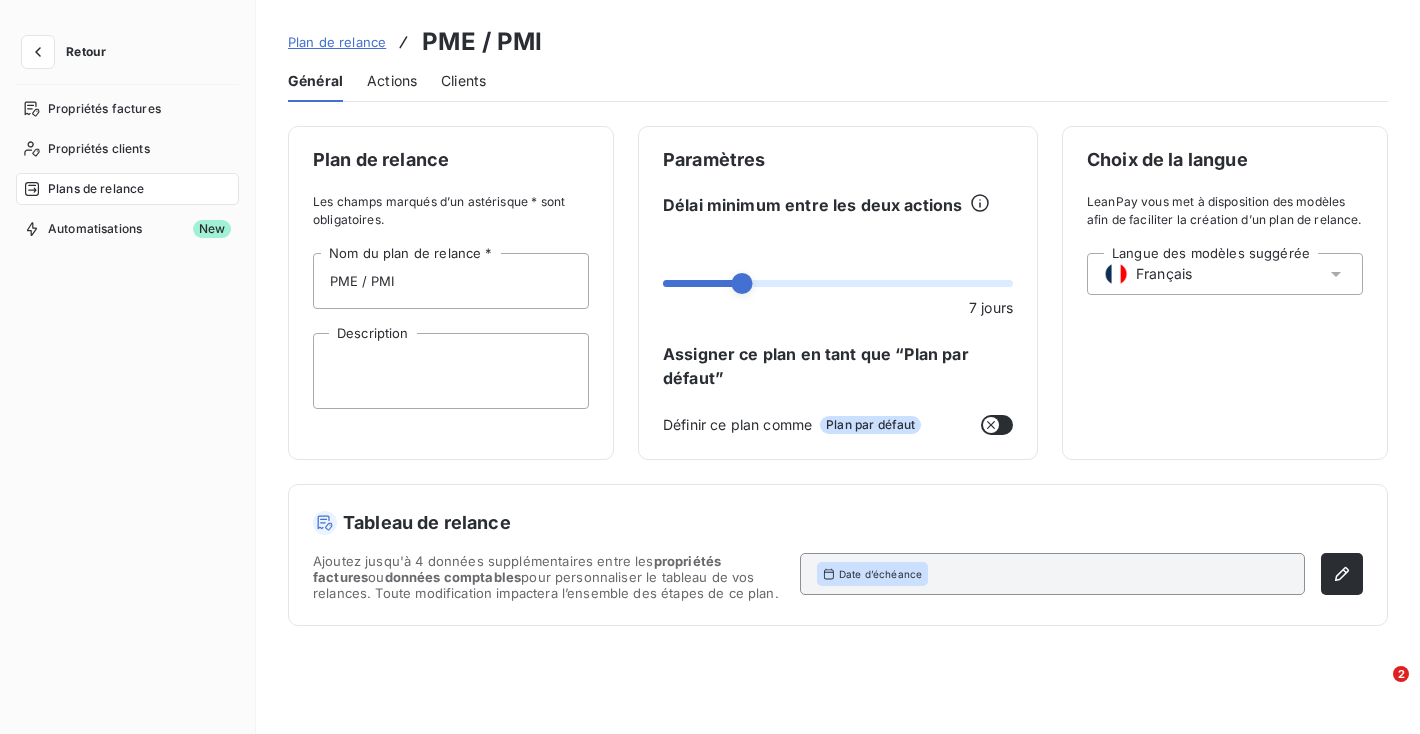 click on "Plan de relance" at bounding box center [337, 42] 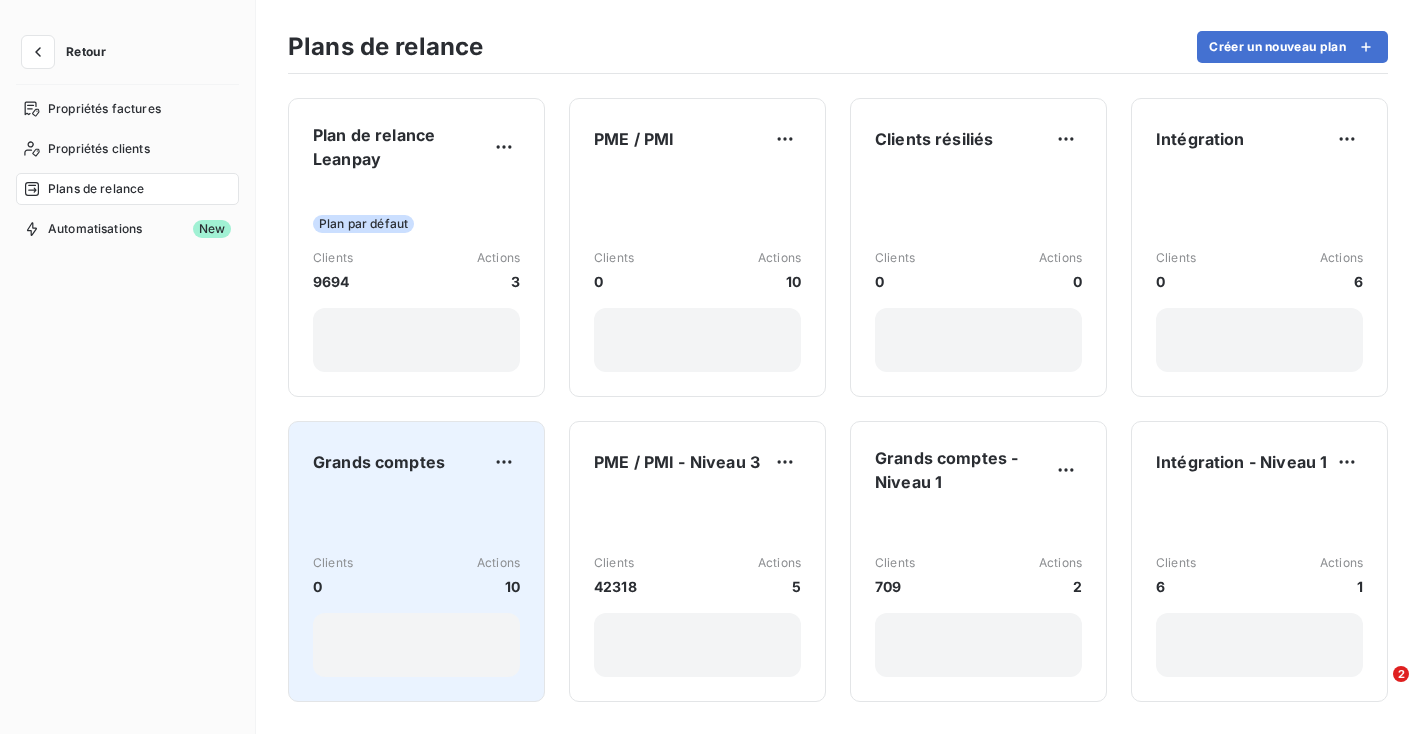 click on "Clients 0 Actions 10" at bounding box center (416, 585) 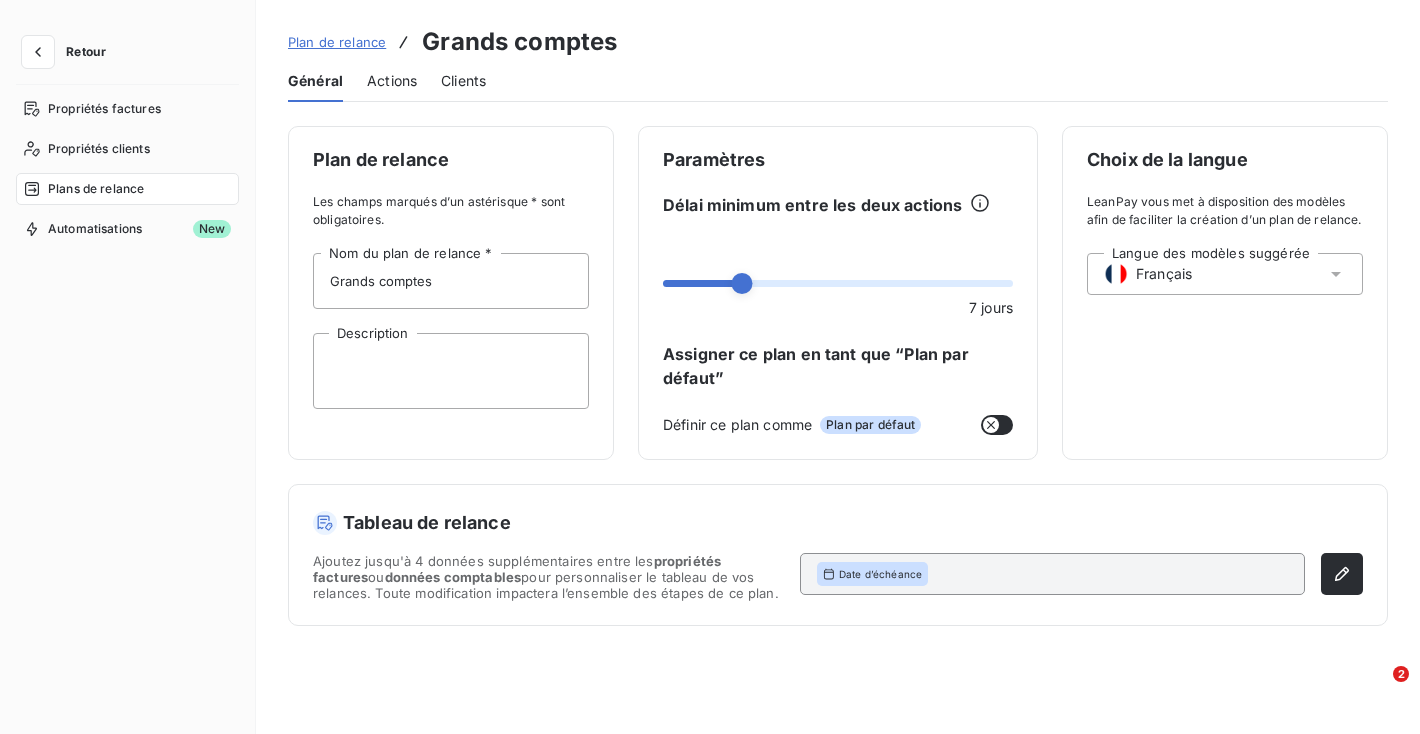 click on "Actions" at bounding box center (392, 81) 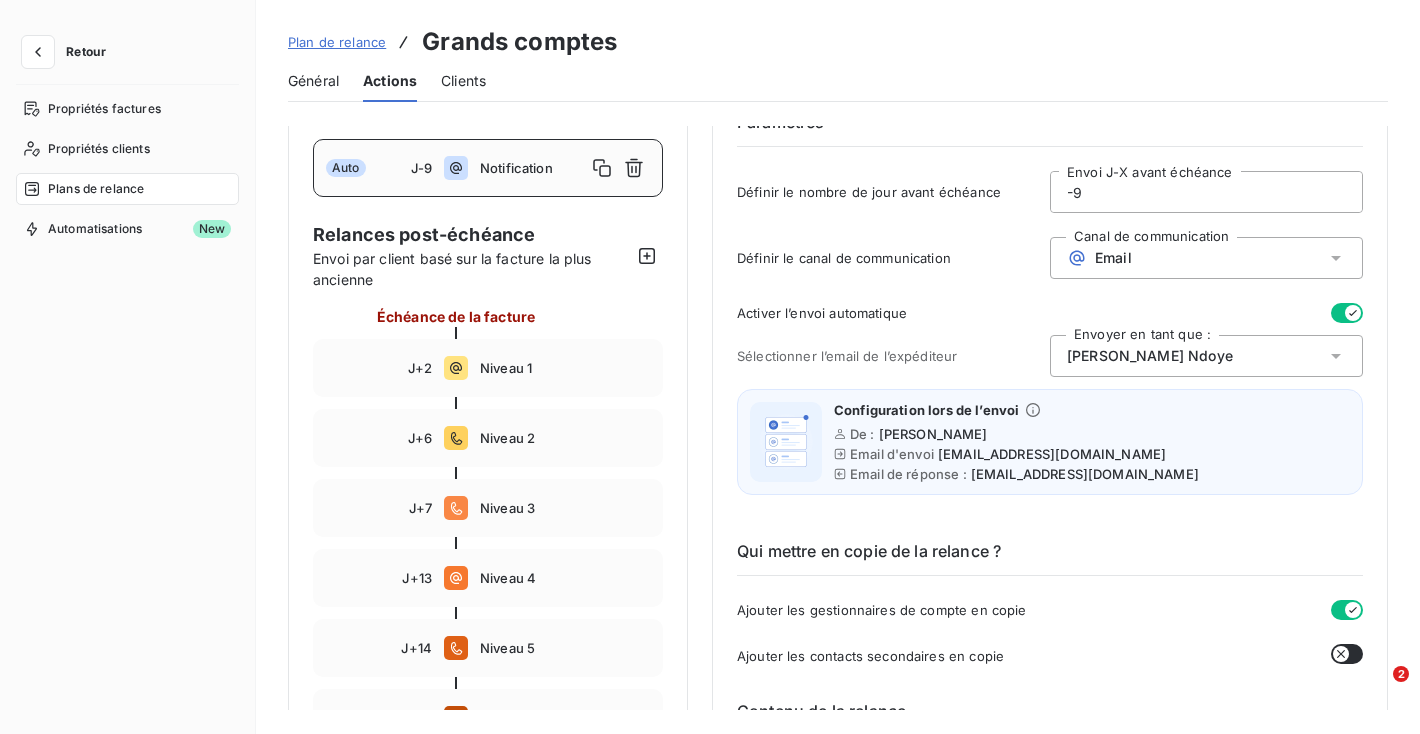 scroll, scrollTop: 125, scrollLeft: 0, axis: vertical 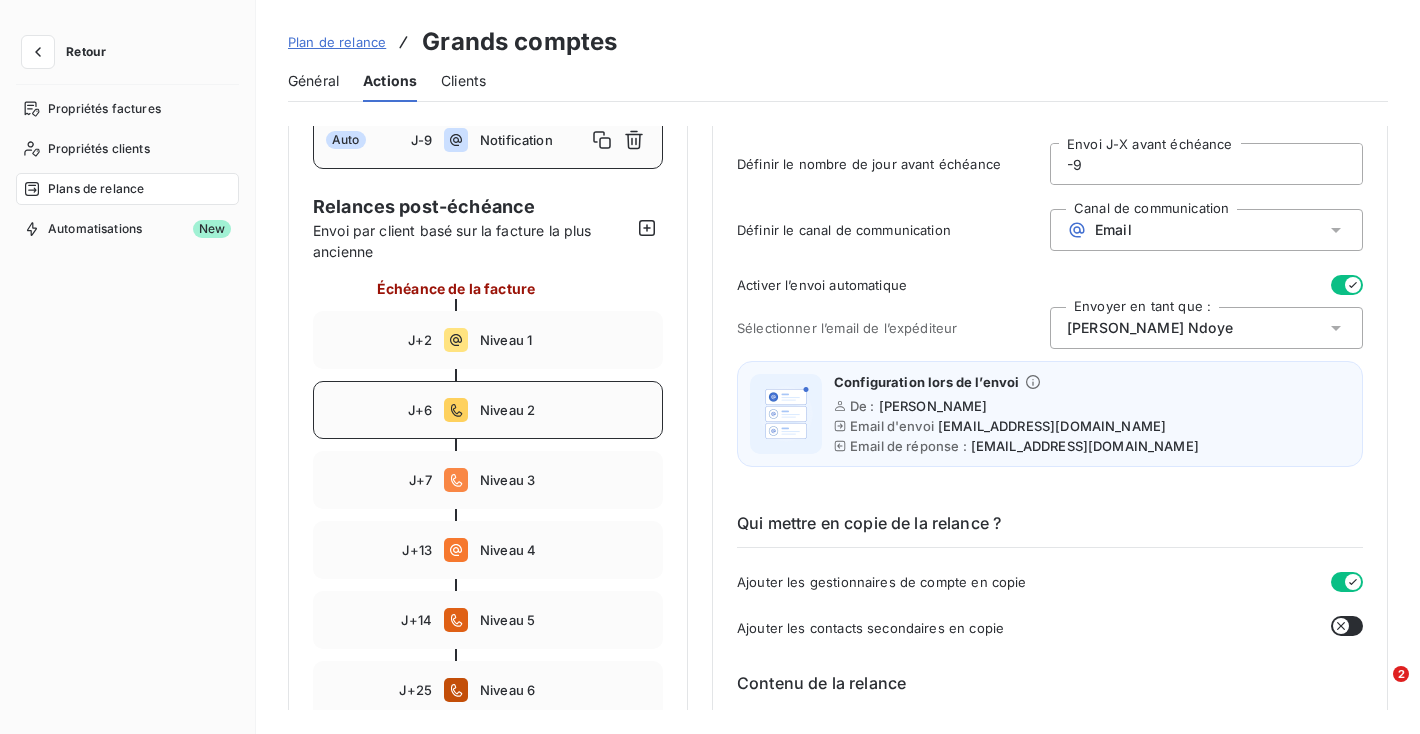 click on "Niveau 2" at bounding box center [565, 410] 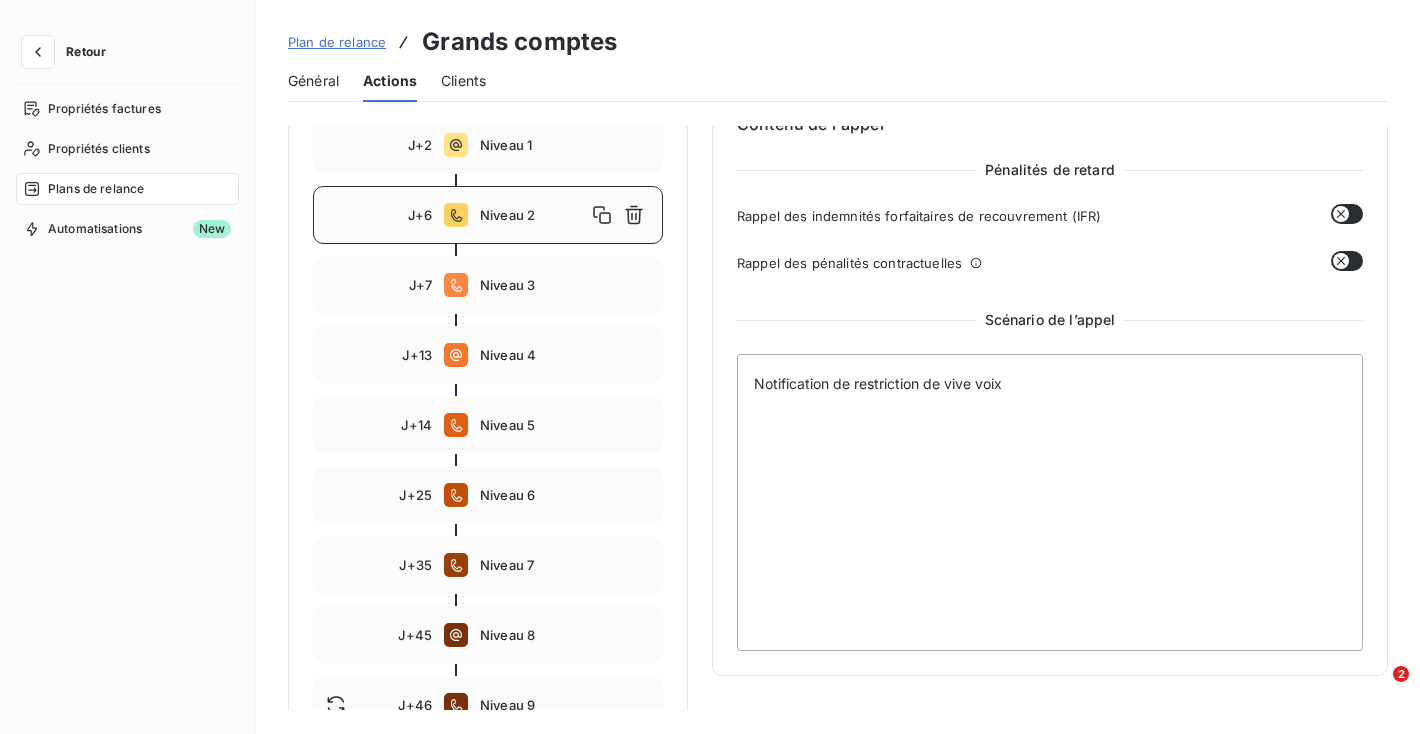 scroll, scrollTop: 369, scrollLeft: 0, axis: vertical 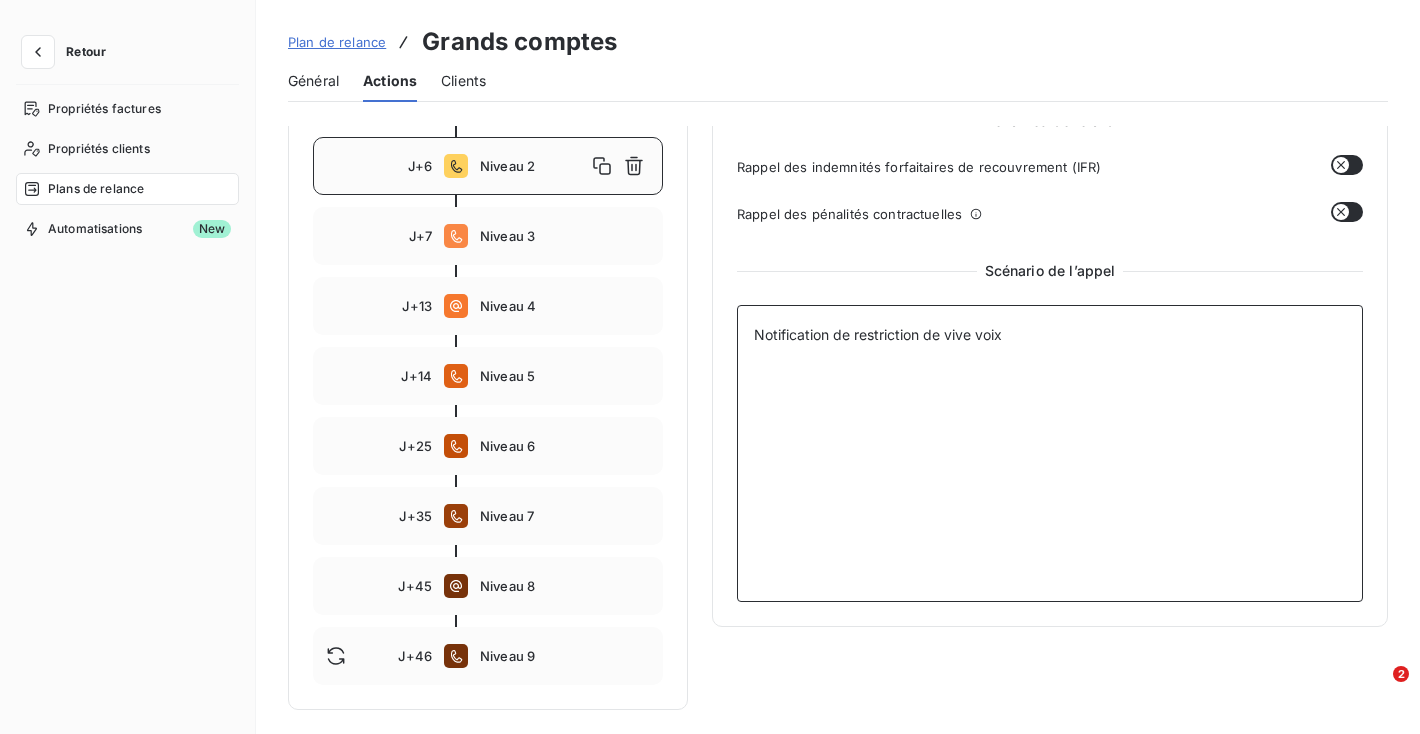 click on "Notification de restriction de vive voix" at bounding box center (1050, 453) 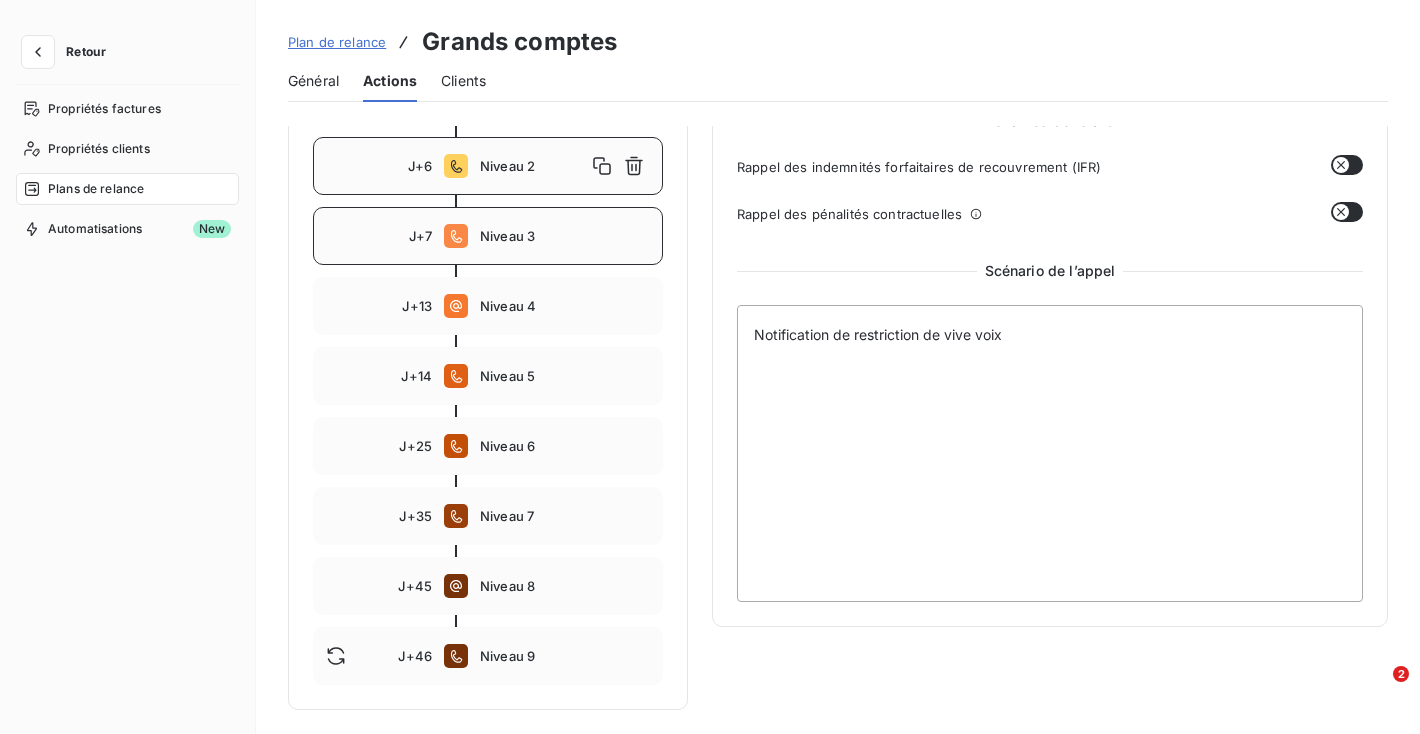 click on "Niveau 3" at bounding box center (565, 236) 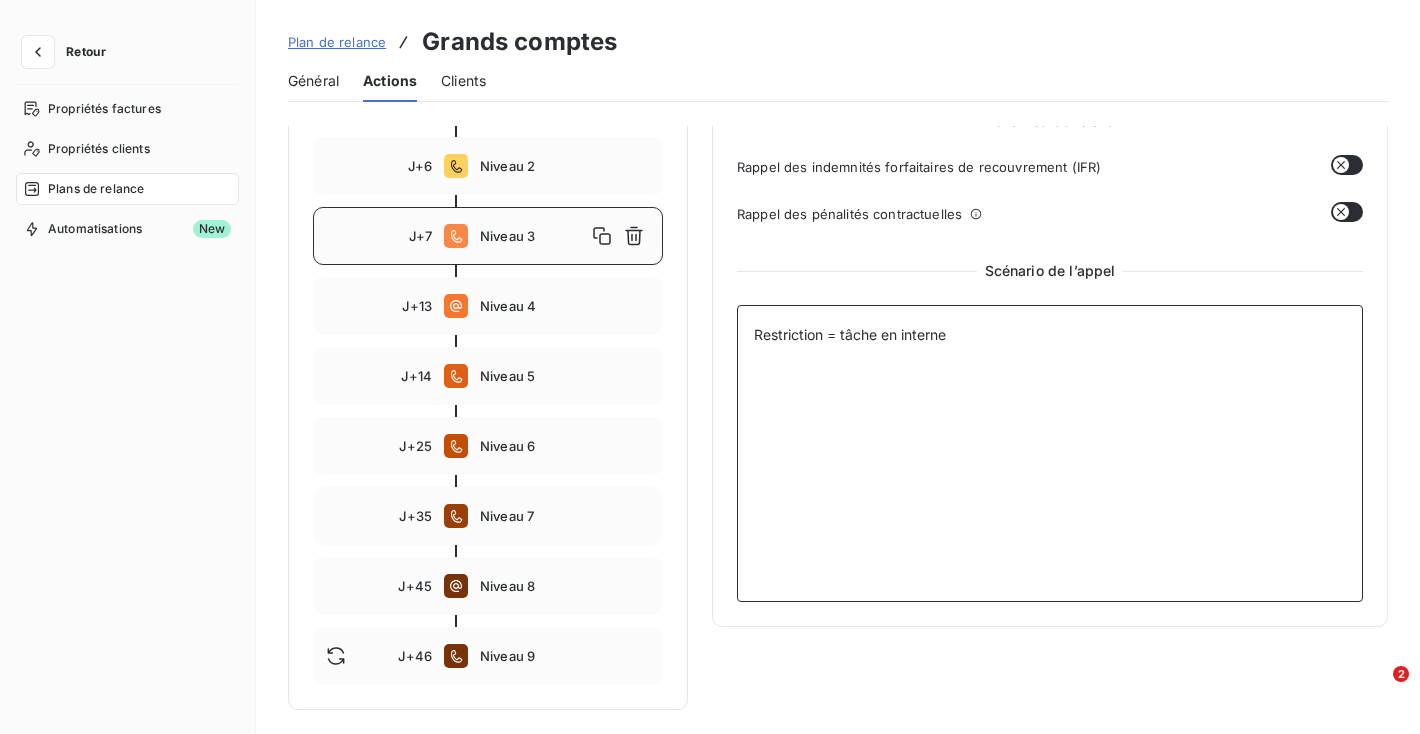 drag, startPoint x: 976, startPoint y: 340, endPoint x: 731, endPoint y: 332, distance: 245.13058 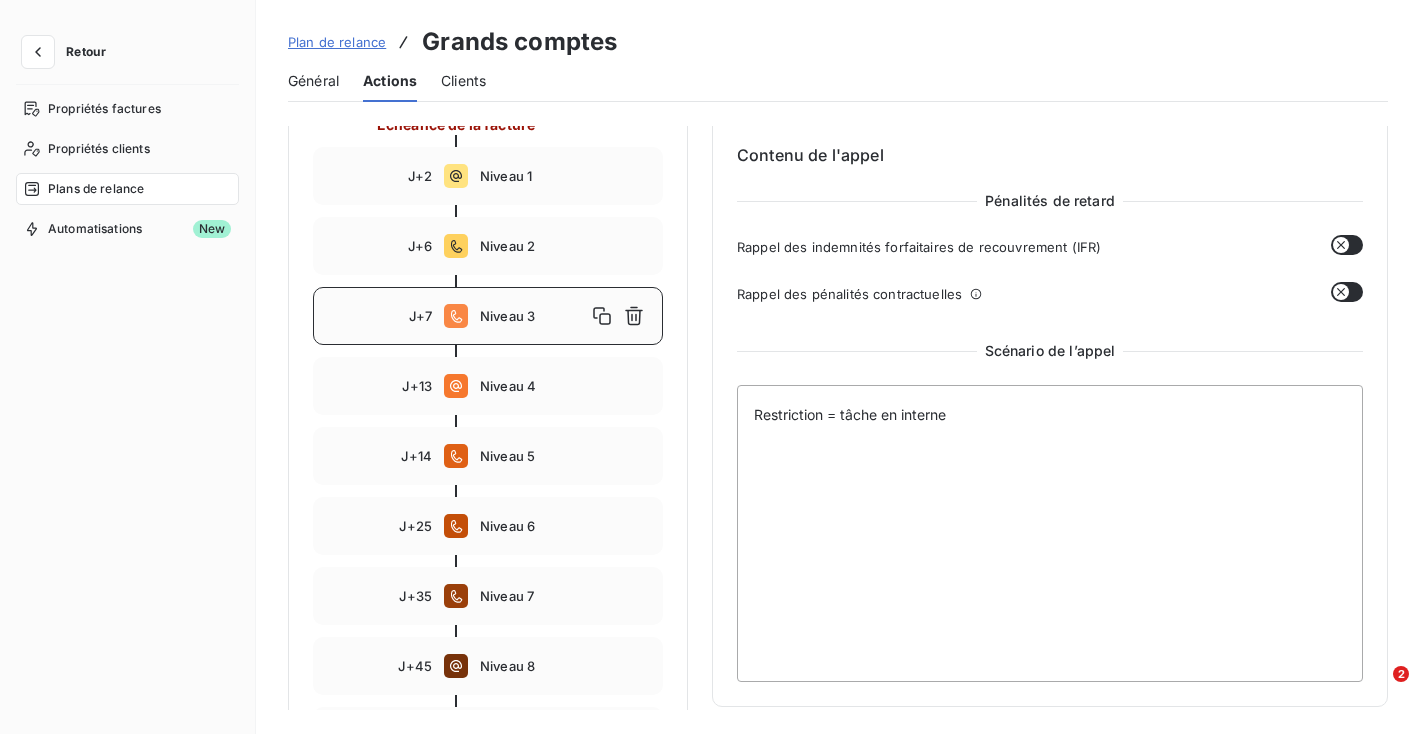 scroll, scrollTop: 264, scrollLeft: 0, axis: vertical 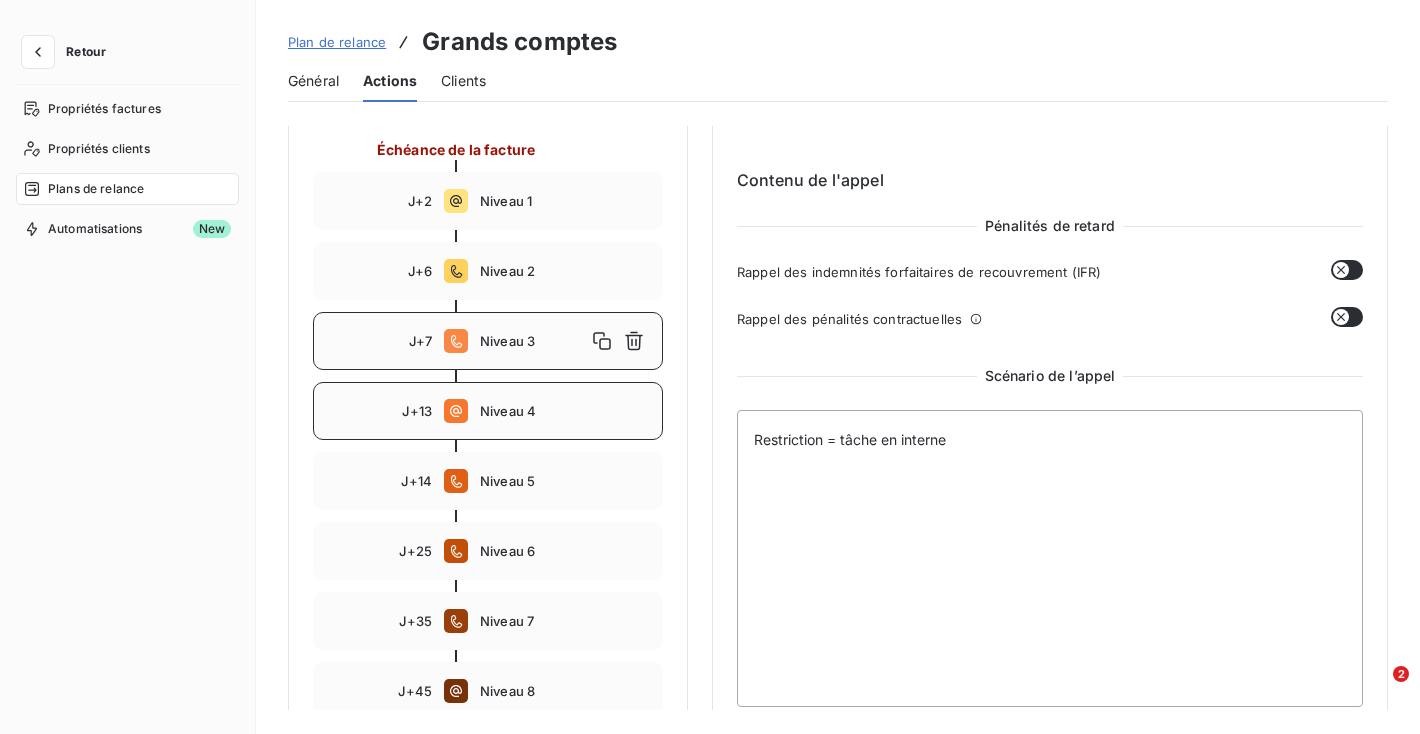 click on "Niveau 4" at bounding box center [565, 411] 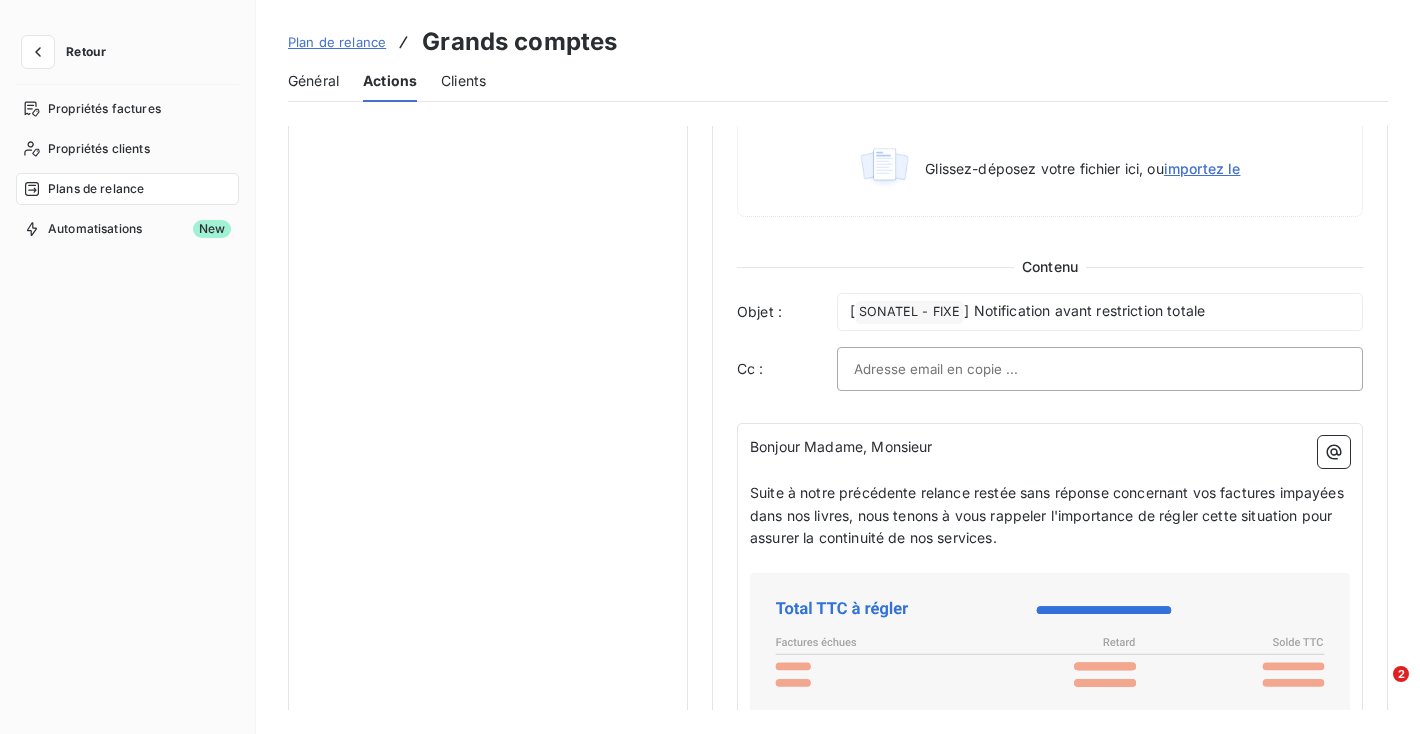 scroll, scrollTop: 1095, scrollLeft: 0, axis: vertical 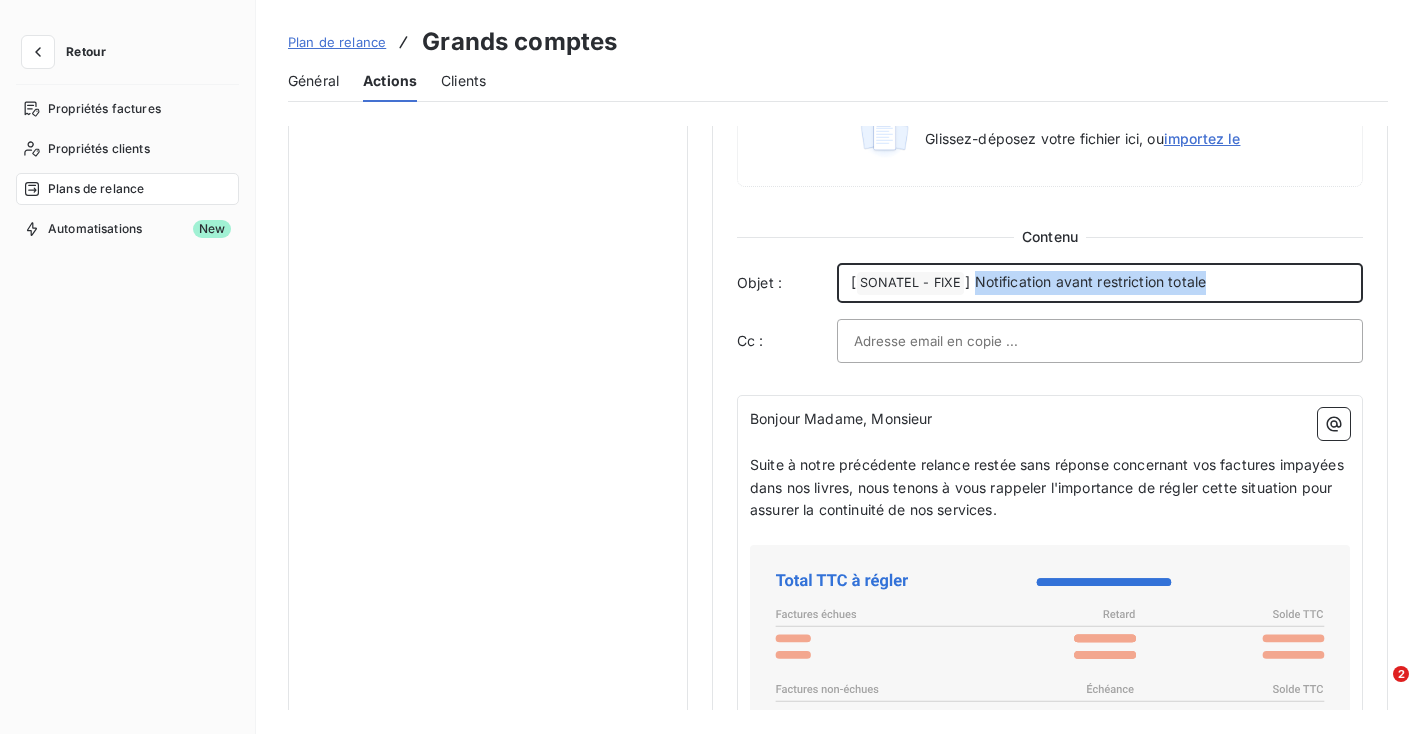drag, startPoint x: 1210, startPoint y: 281, endPoint x: 975, endPoint y: 276, distance: 235.05319 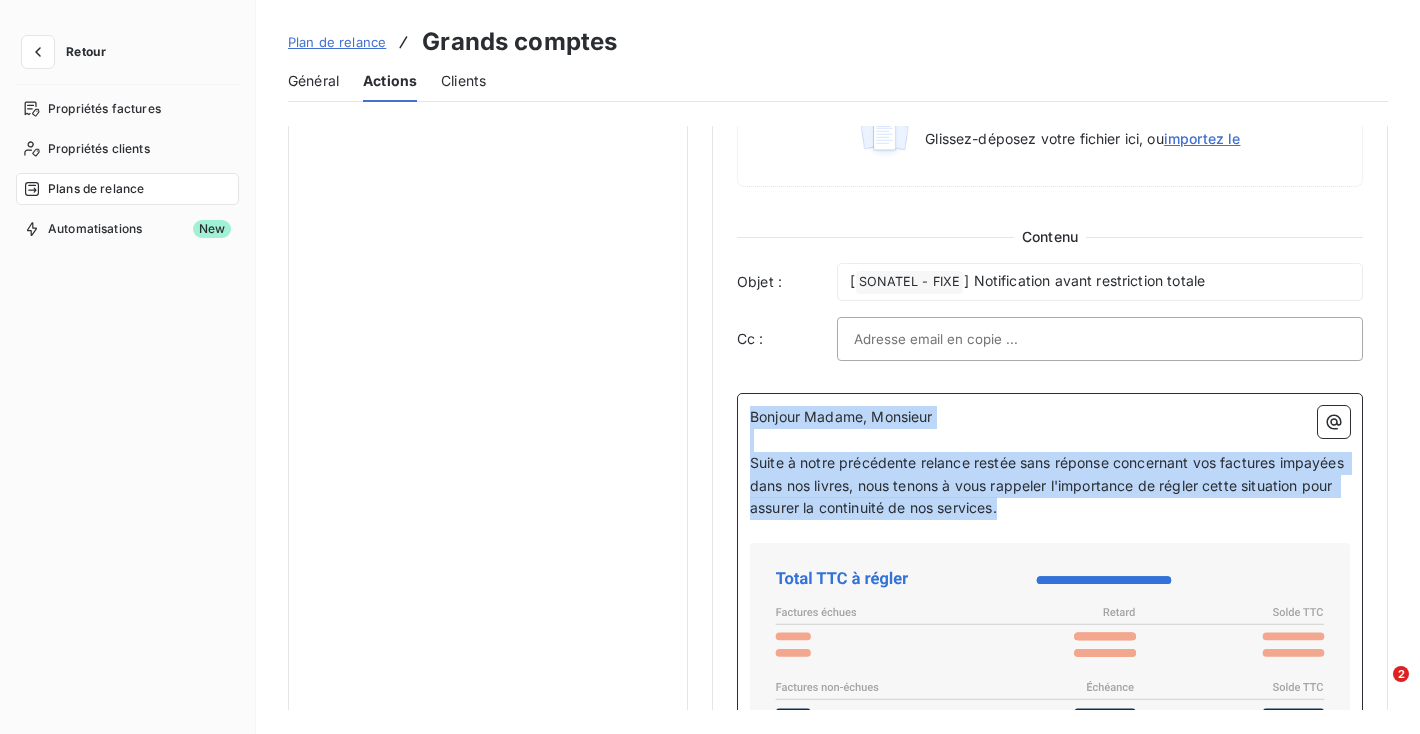 drag, startPoint x: 1116, startPoint y: 516, endPoint x: 724, endPoint y: 394, distance: 410.546 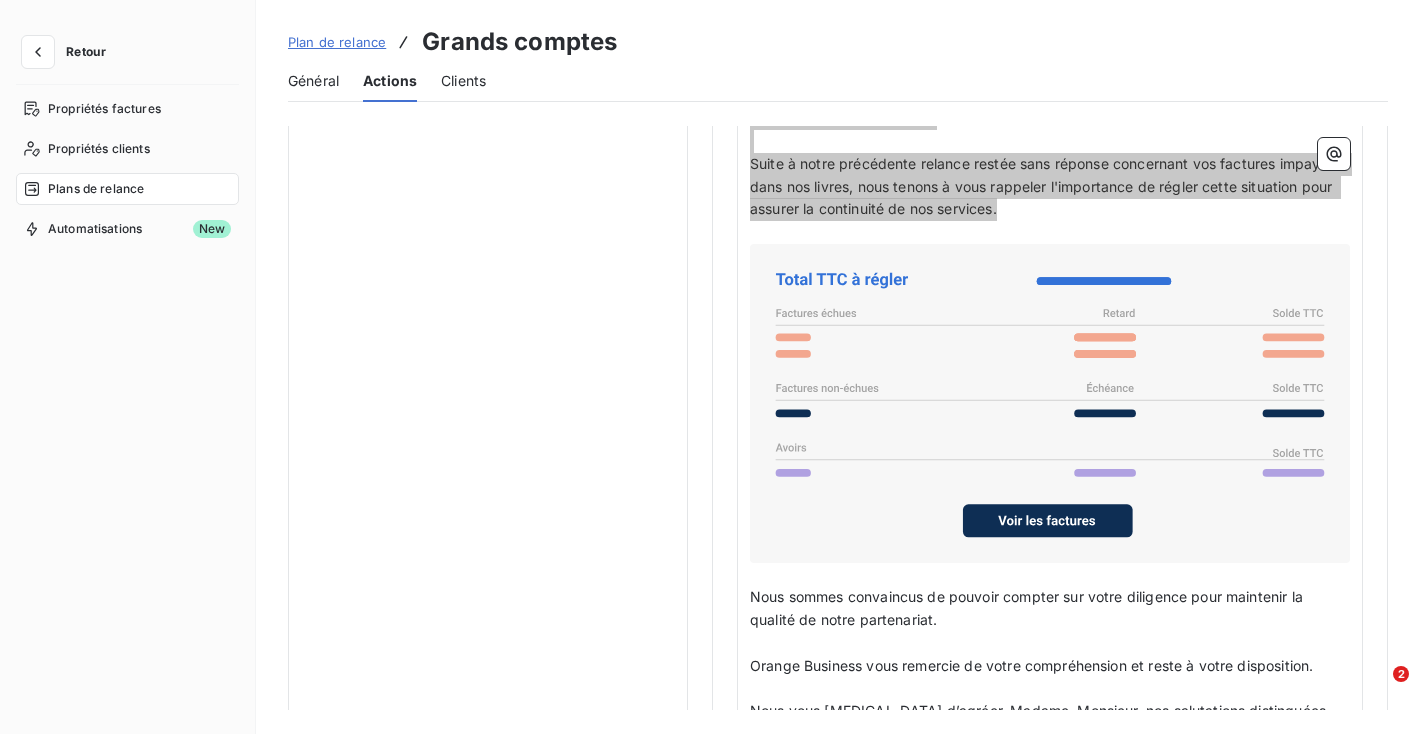 scroll, scrollTop: 1464, scrollLeft: 0, axis: vertical 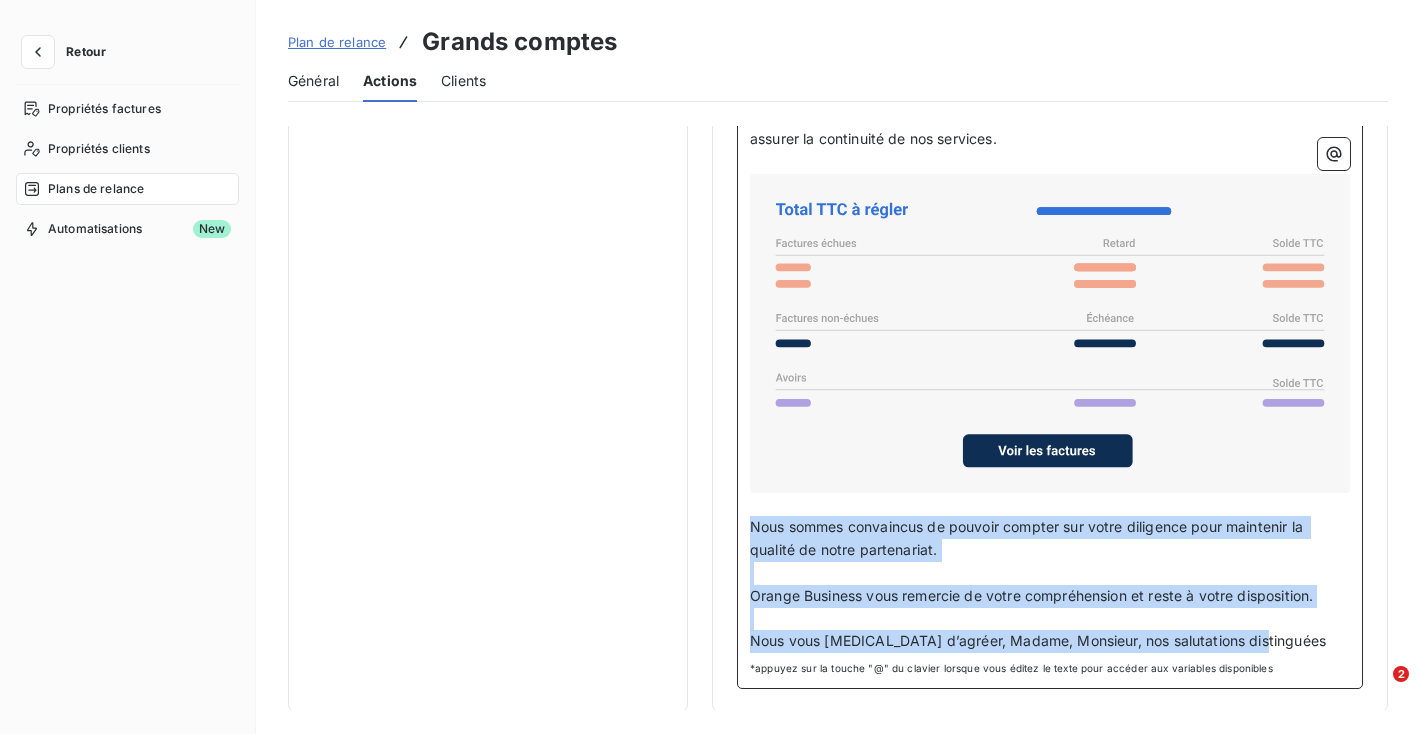 drag, startPoint x: 1260, startPoint y: 637, endPoint x: 730, endPoint y: 529, distance: 540.89185 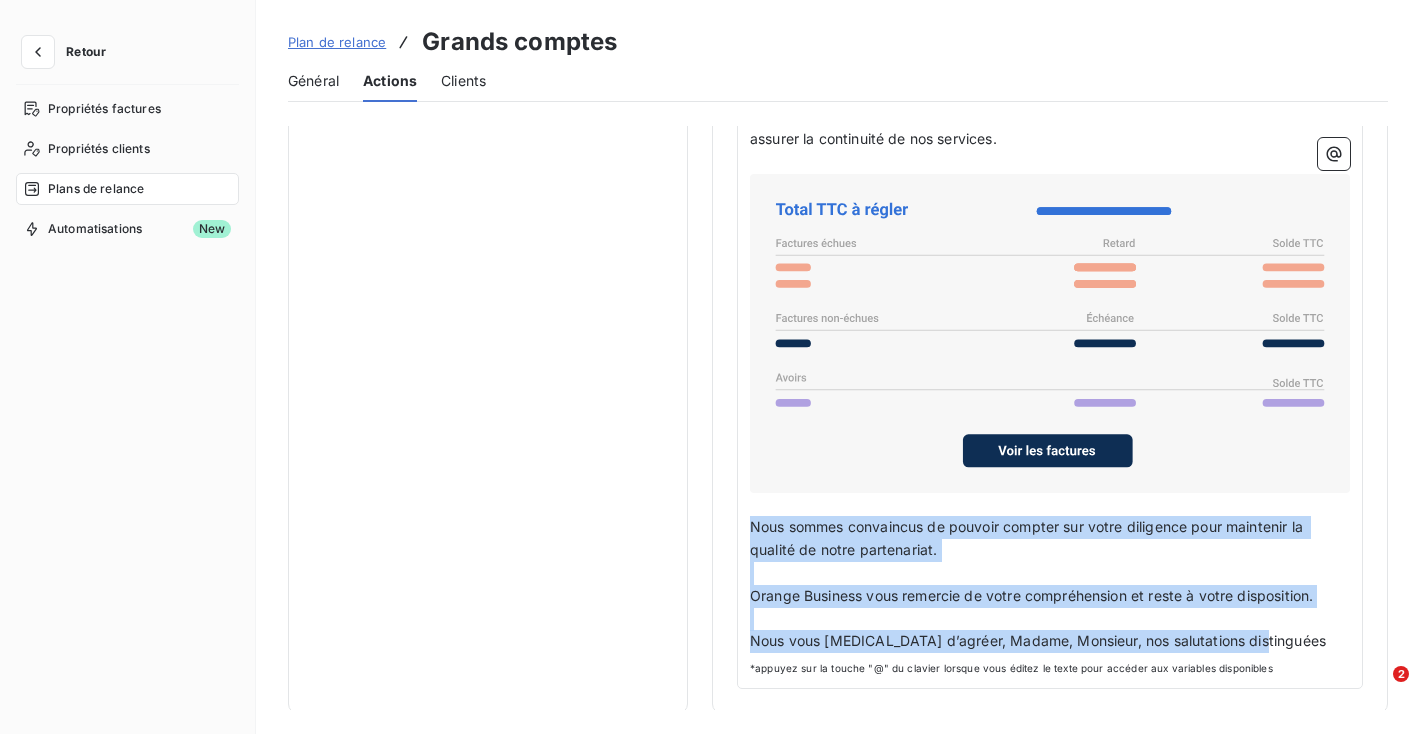 click on "Plan de relance" at bounding box center [337, 42] 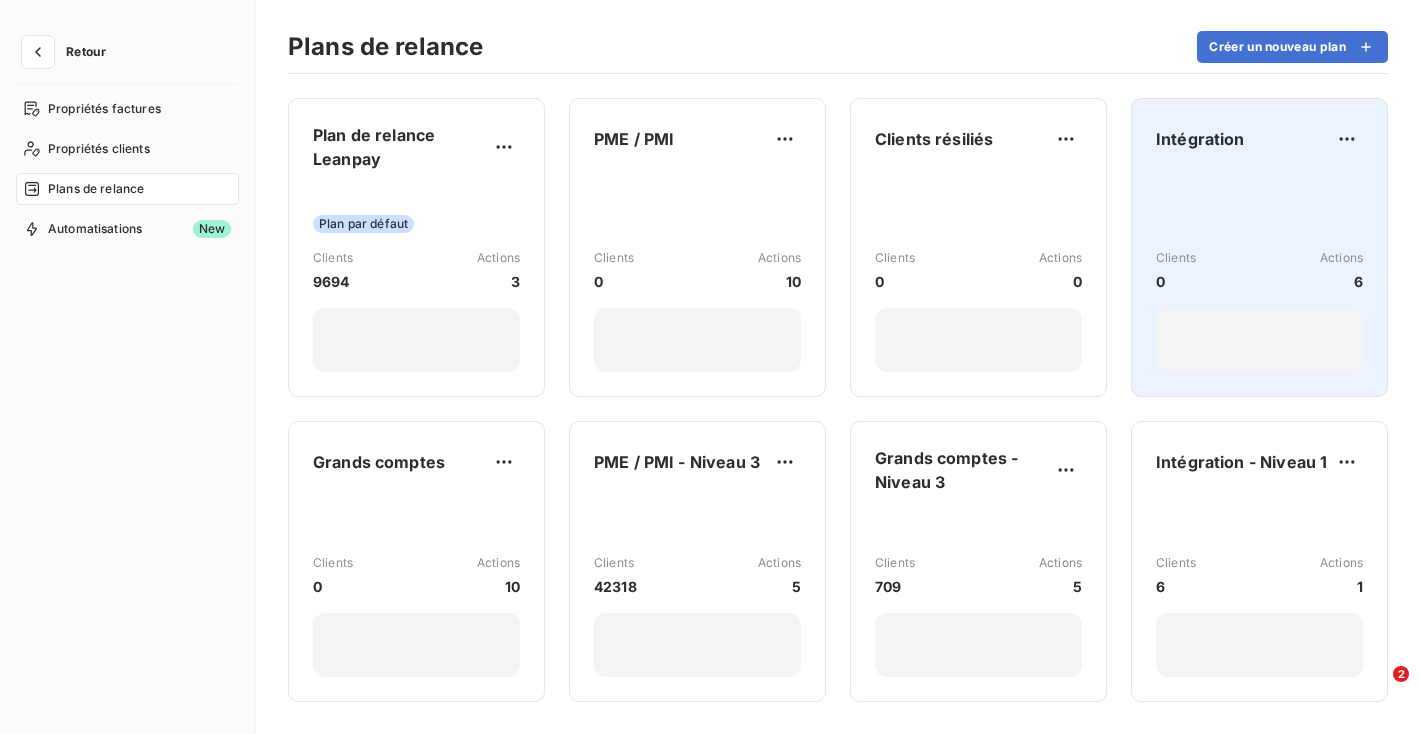 click on "Clients 0 Actions 6" at bounding box center (1259, 271) 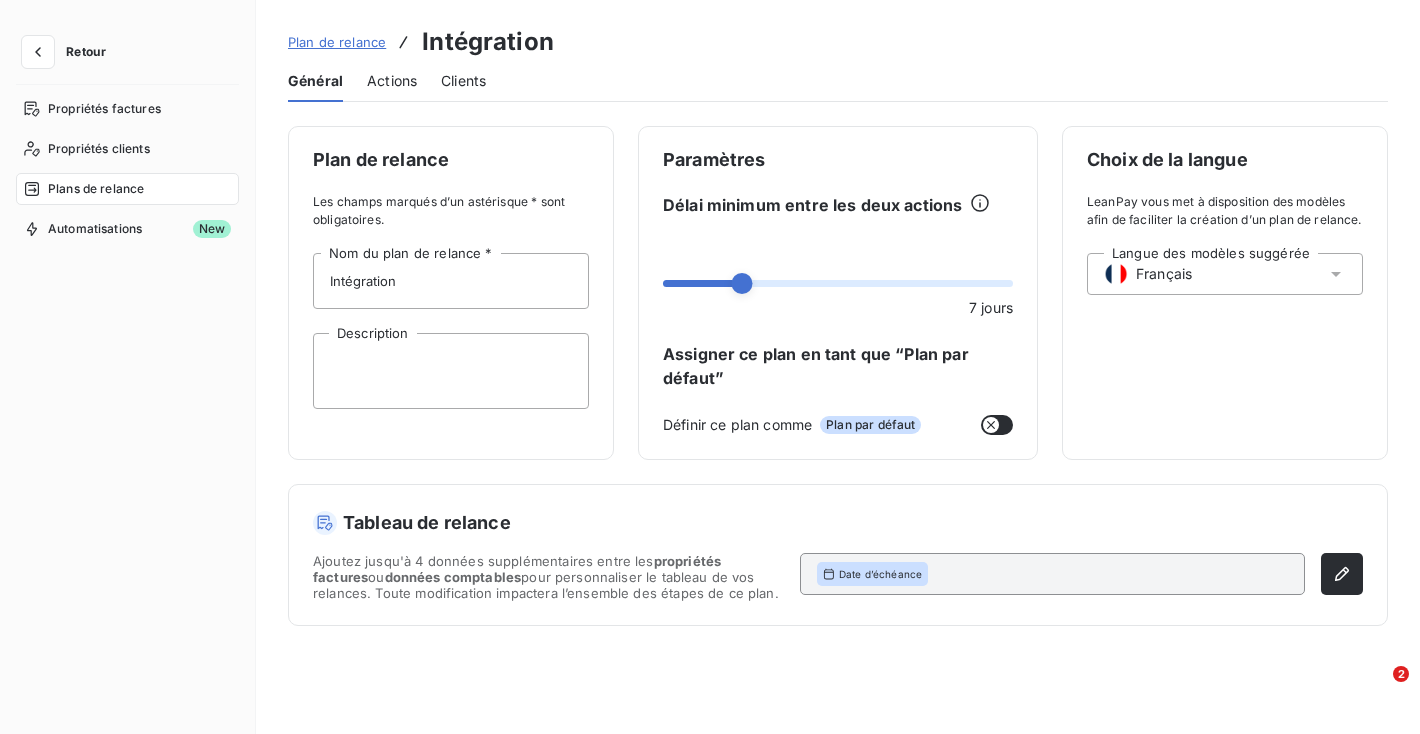 click on "Actions" at bounding box center [392, 81] 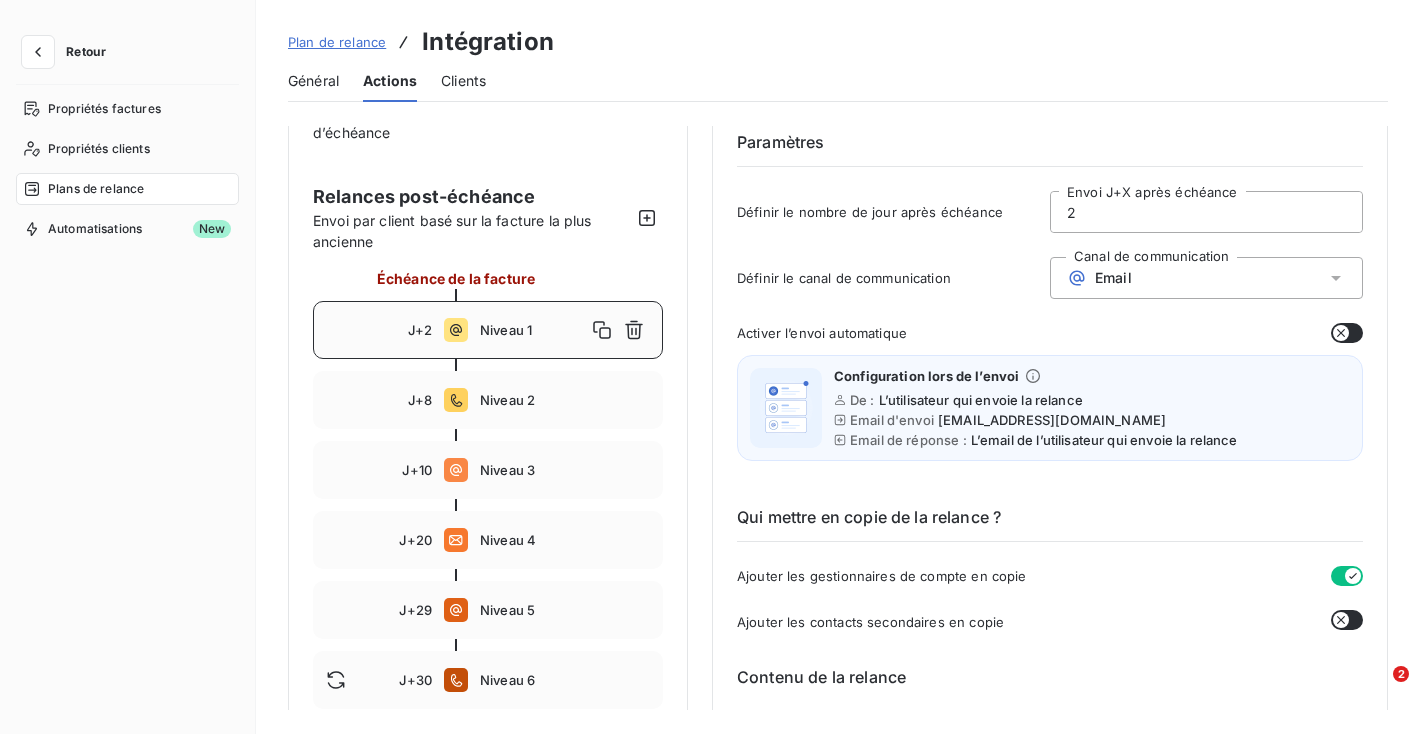 scroll, scrollTop: 86, scrollLeft: 0, axis: vertical 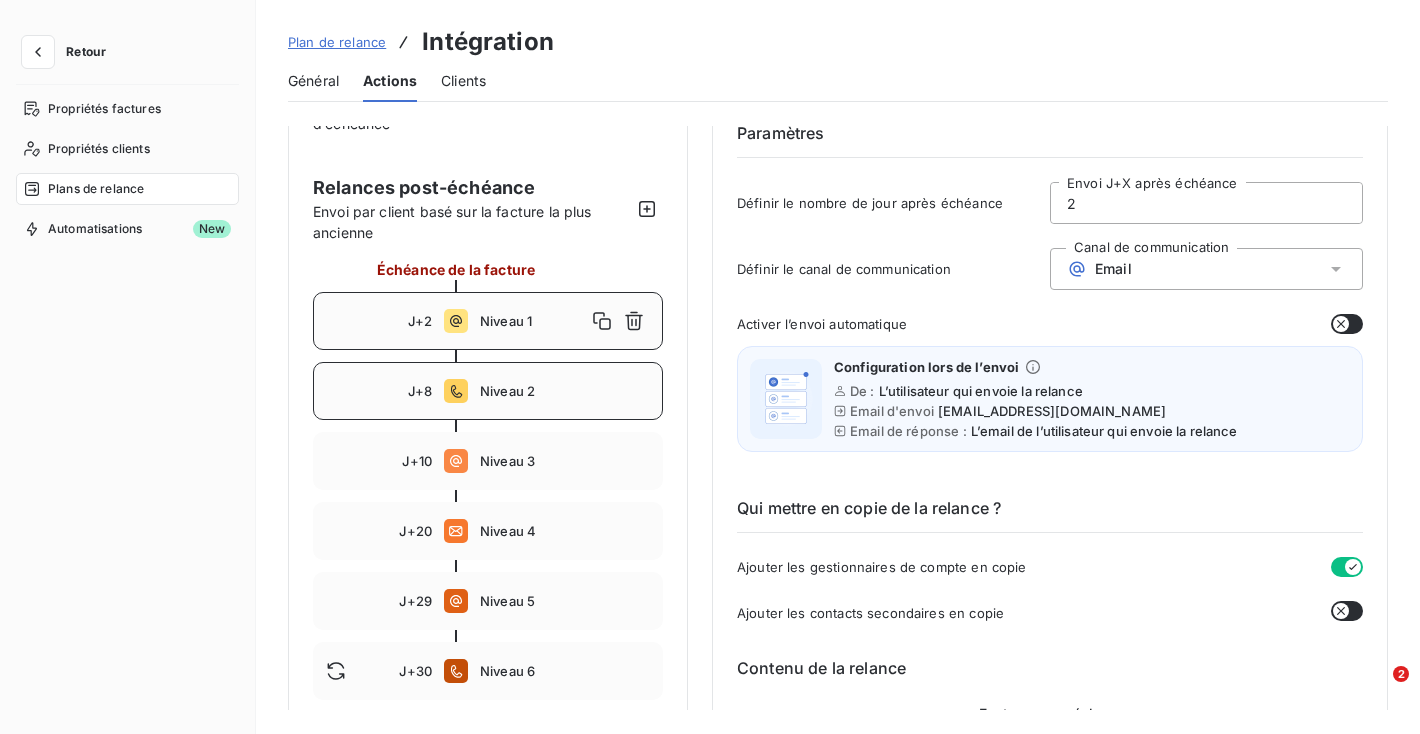 click on "Niveau 2" at bounding box center [565, 391] 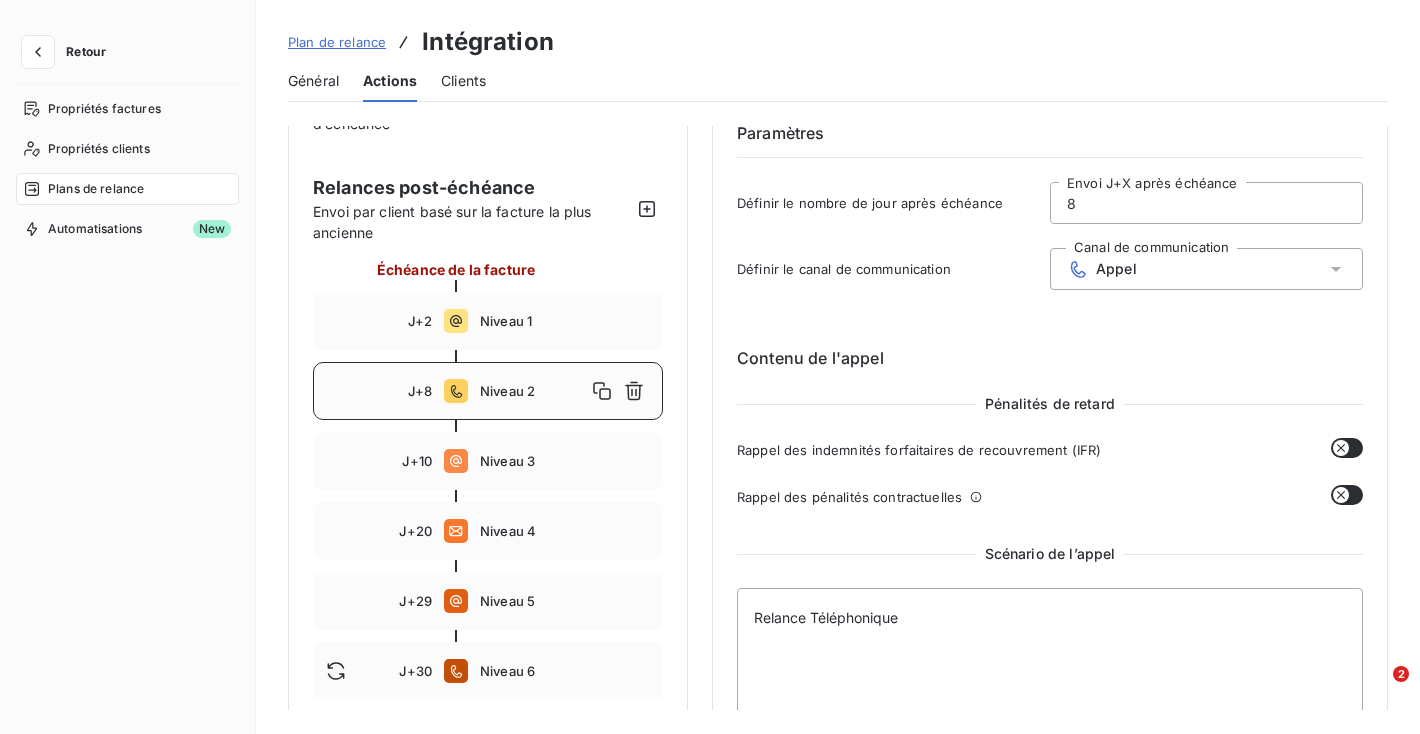 click at bounding box center [488, 426] 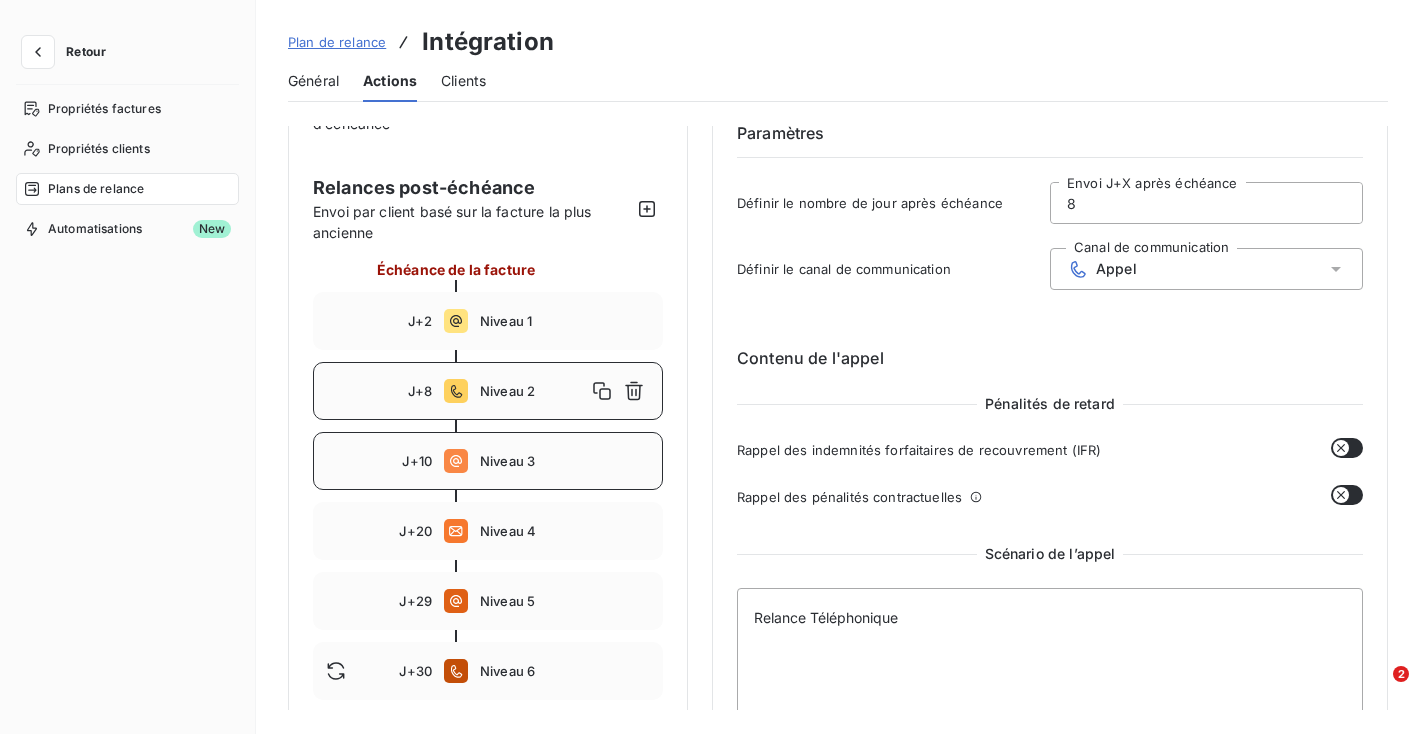 click on "Niveau 3" at bounding box center [565, 461] 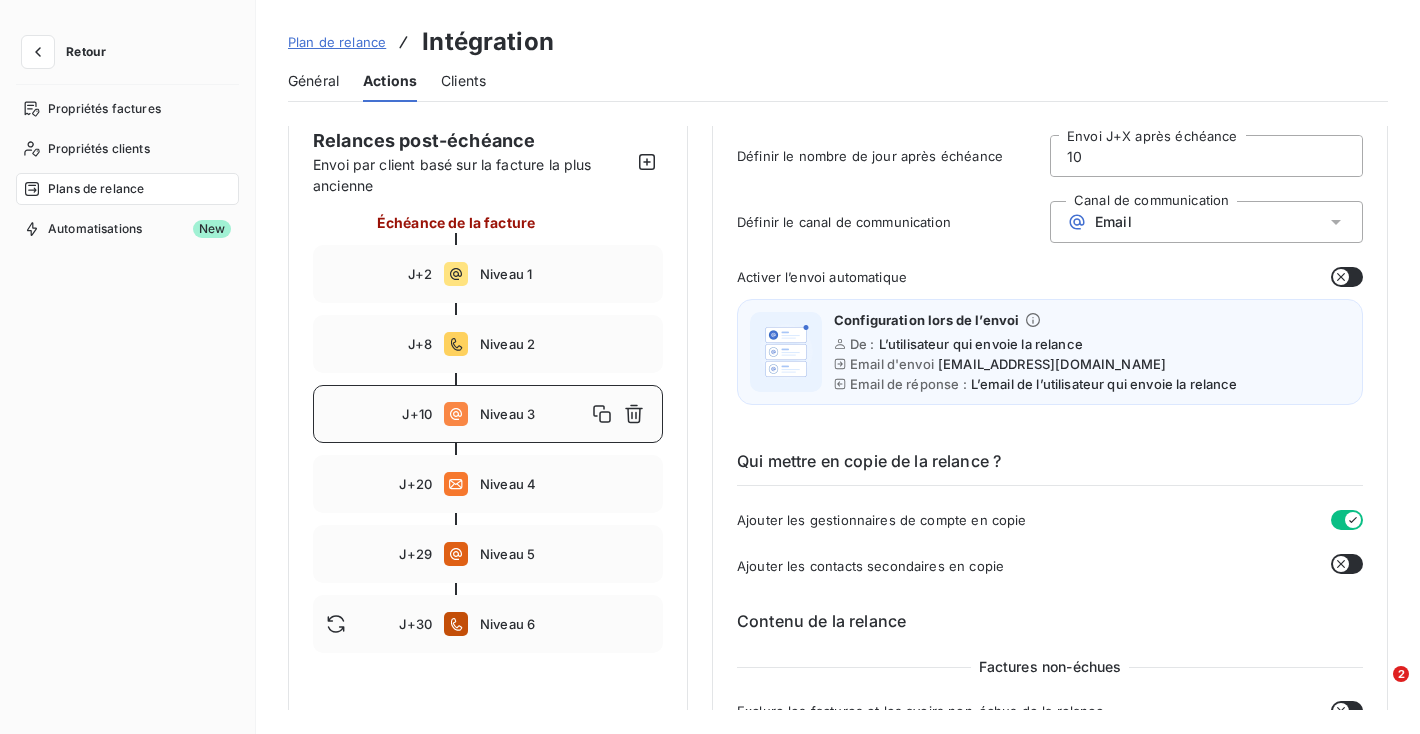 scroll, scrollTop: 137, scrollLeft: 0, axis: vertical 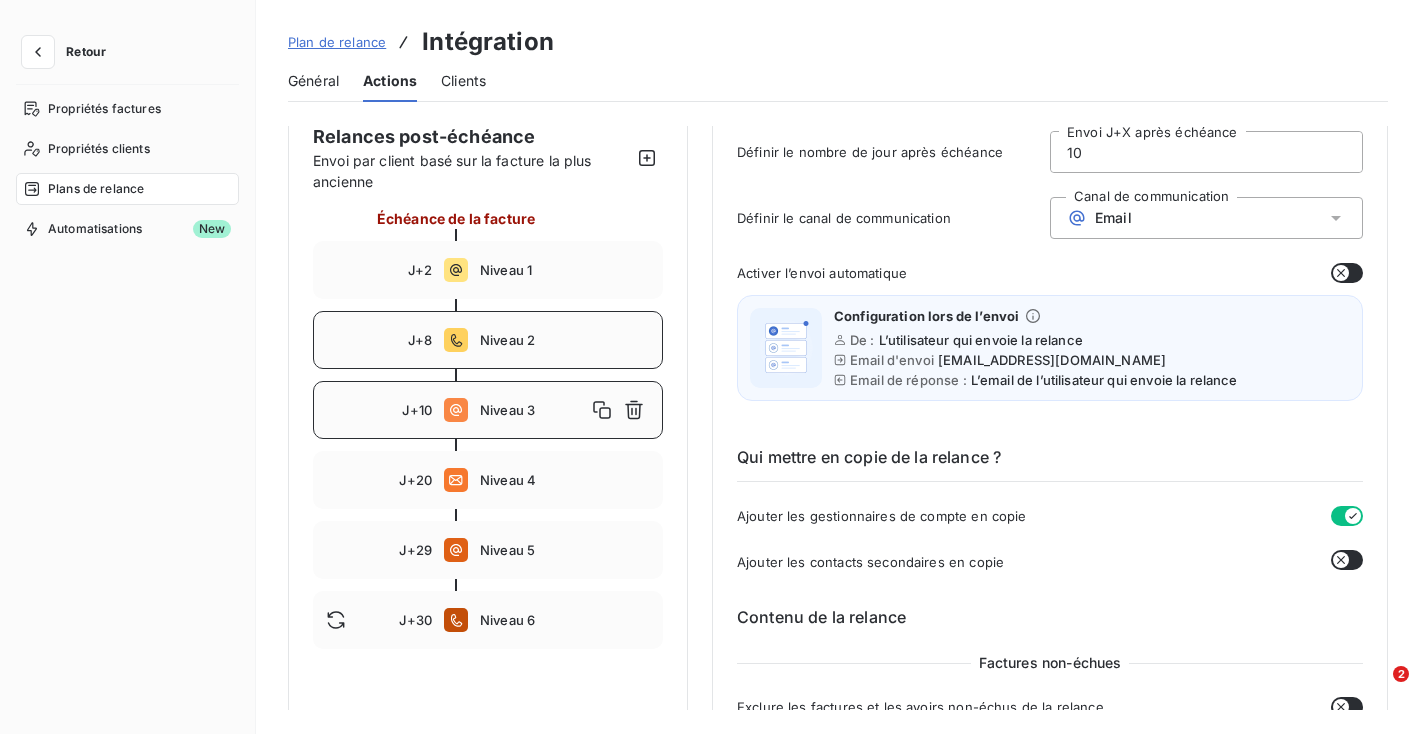 click on "J+8 Niveau 2" at bounding box center [488, 340] 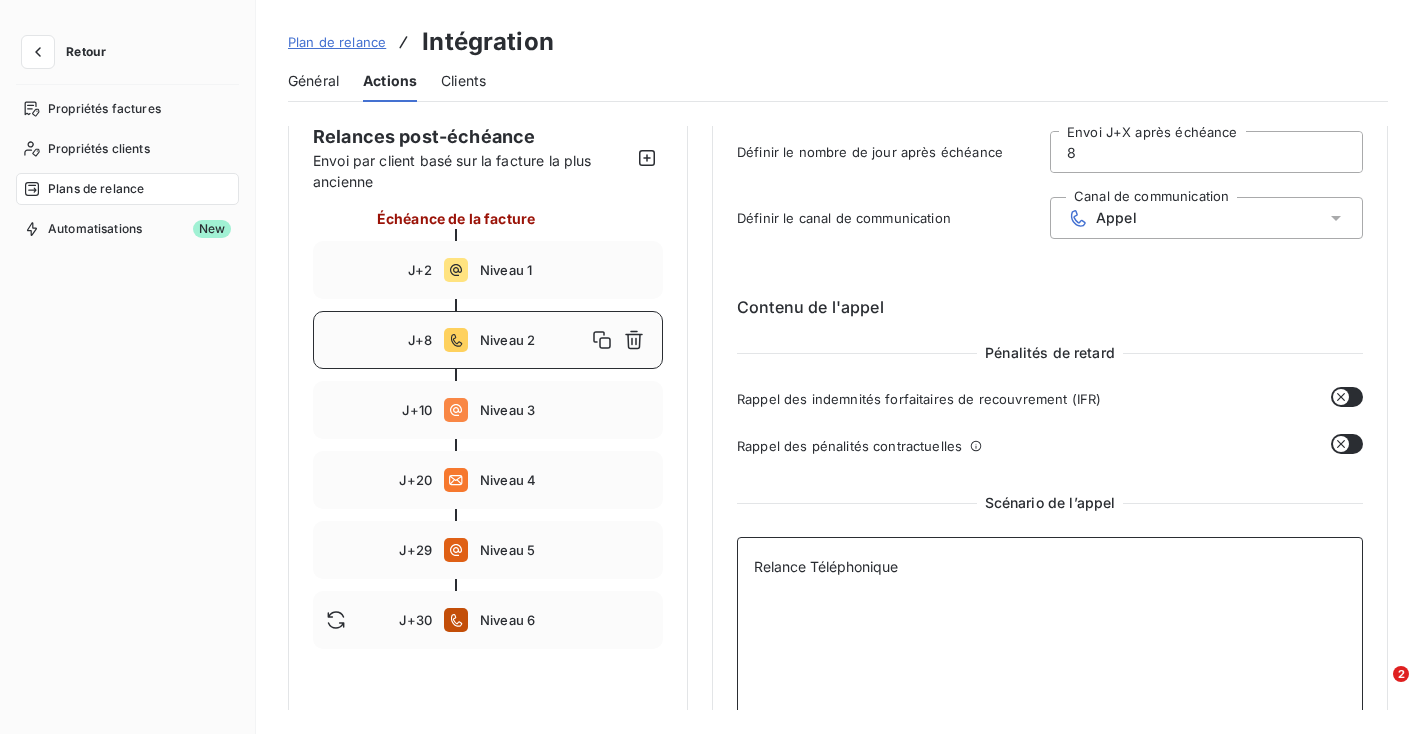 drag, startPoint x: 914, startPoint y: 568, endPoint x: 739, endPoint y: 561, distance: 175.13994 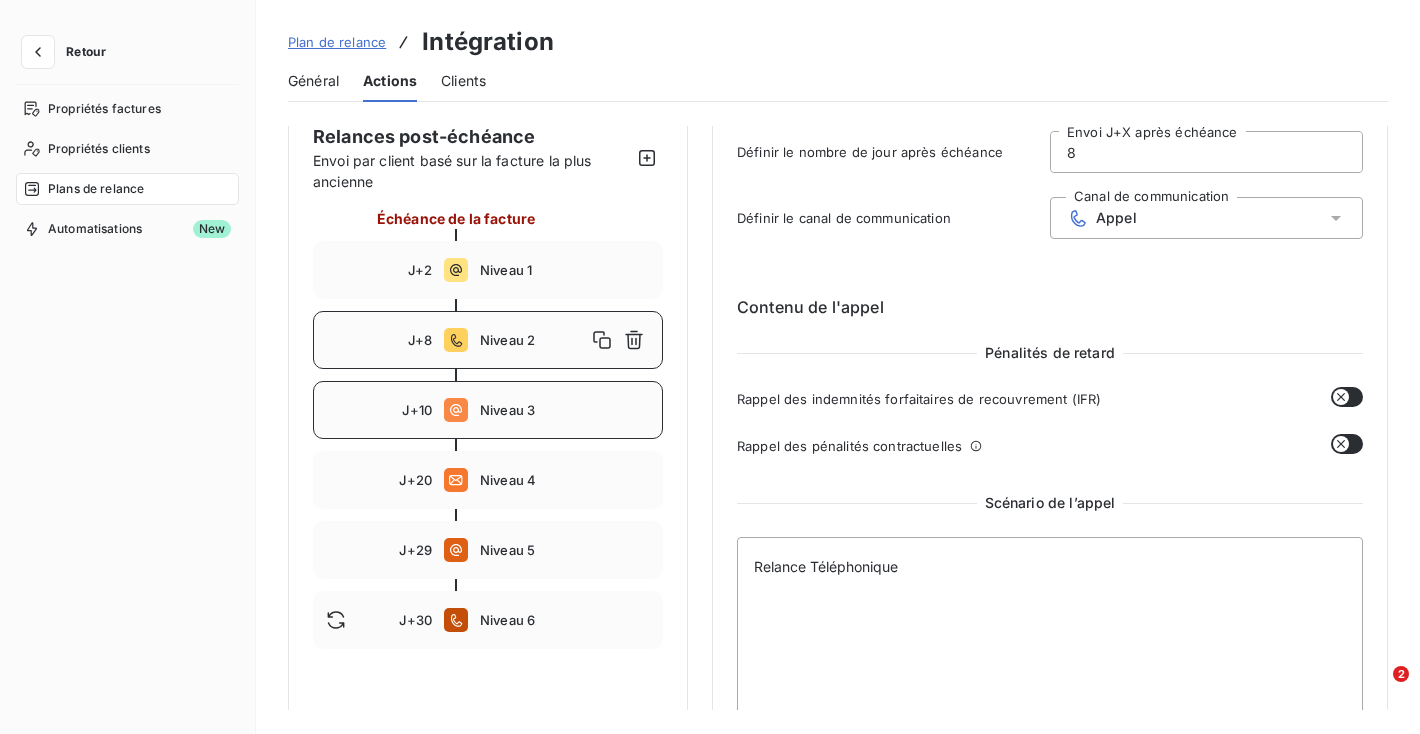 click on "Niveau 3" at bounding box center [565, 410] 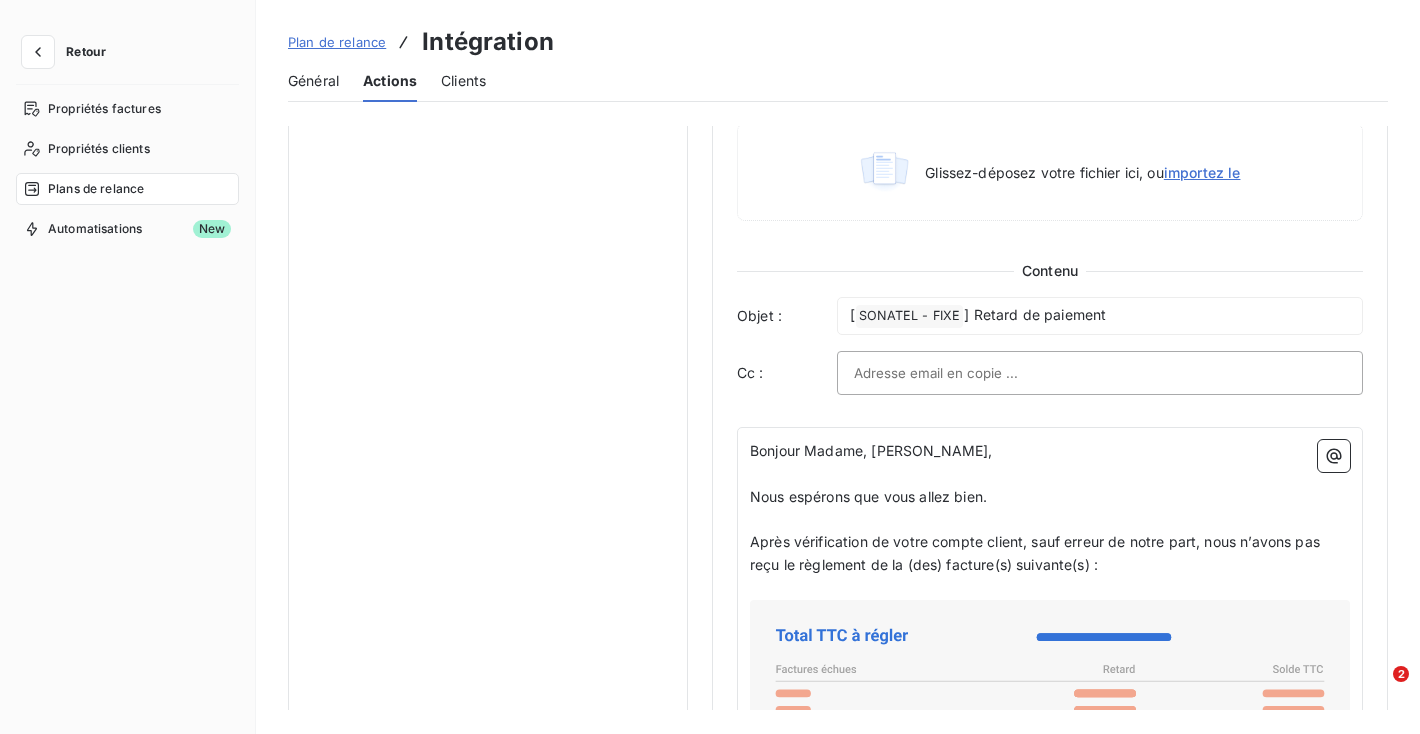 scroll, scrollTop: 1097, scrollLeft: 0, axis: vertical 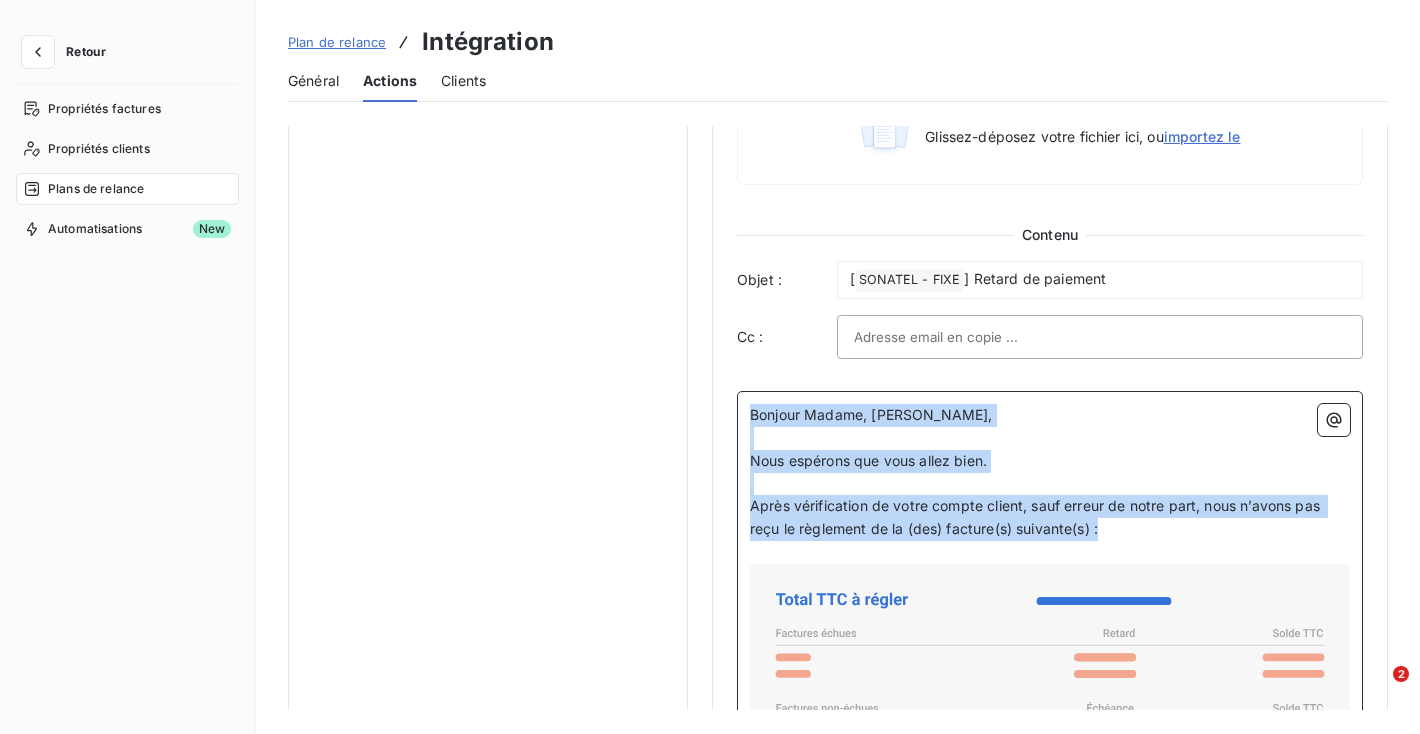 drag, startPoint x: 1111, startPoint y: 533, endPoint x: 740, endPoint y: 422, distance: 387.24927 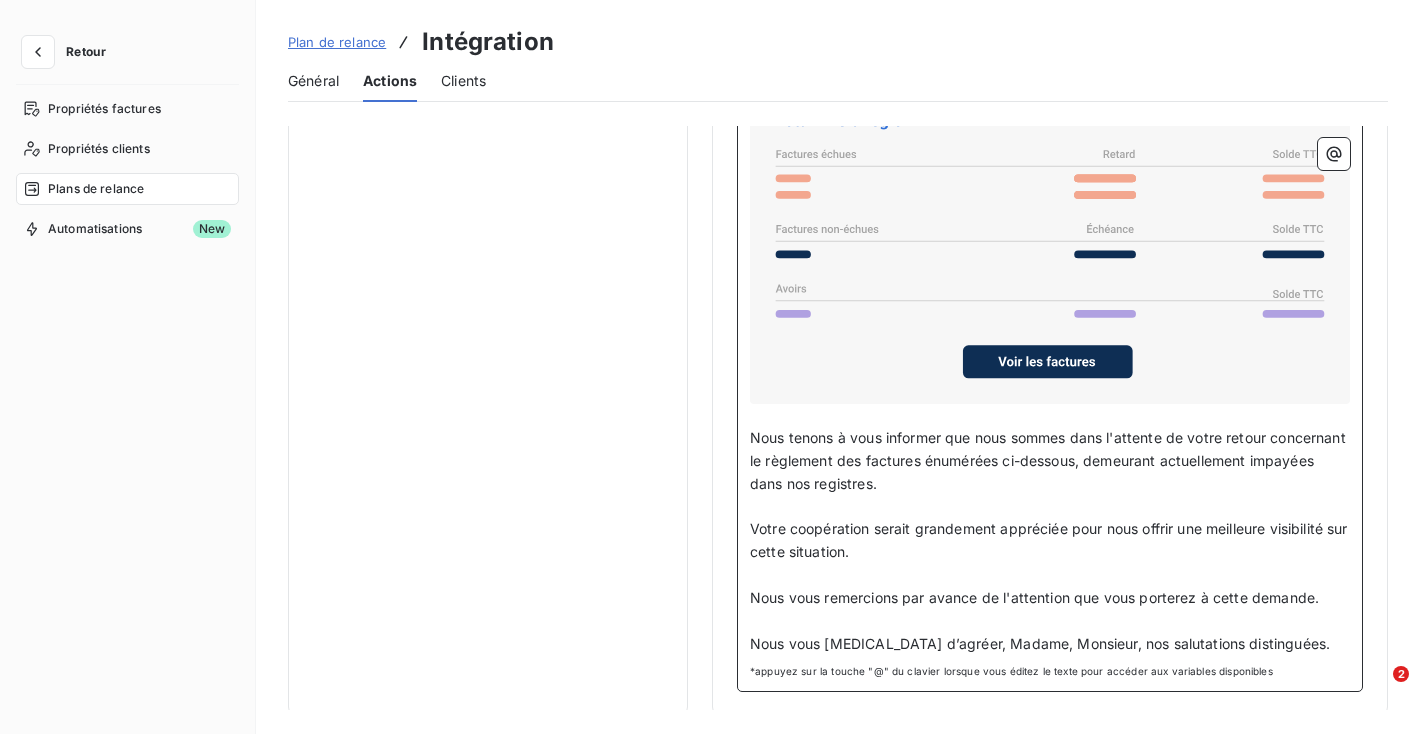 scroll, scrollTop: 1579, scrollLeft: 0, axis: vertical 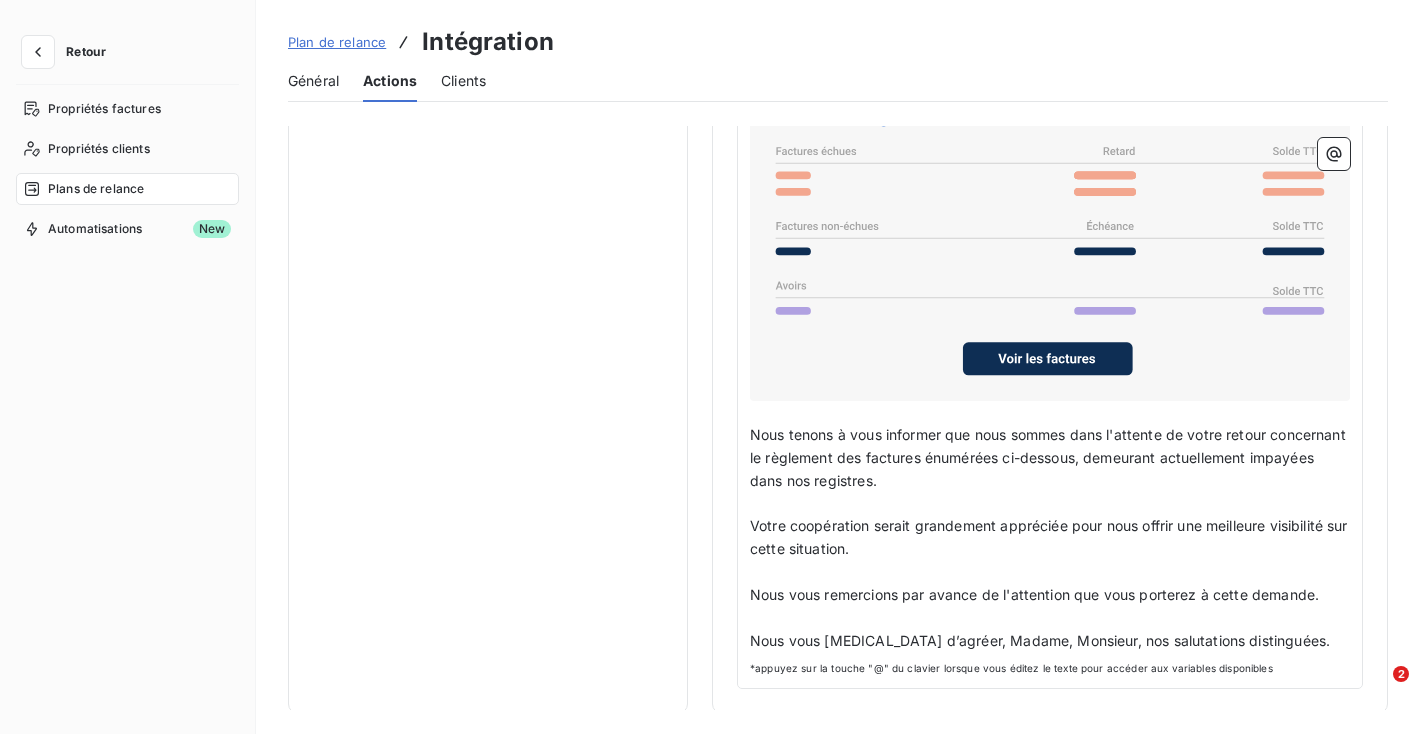 click on "Bonjour Madame, Monsieur, ﻿ Nous espérons que vous allez bien.  ﻿ Après vérification de votre compte client, sauf erreur de notre part, nous n’avons pas reçu le règlement de la (des) facture(s) suivante(s) : ﻿ ﻿ ﻿ Nous tenons à vous informer que nous sommes dans l'attente de votre retour concernant le règlement des factures énumérées ci-dessous, demeurant actuellement impayées dans nos registres. ﻿ Votre coopération serait grandement appréciée pour nous offrir une meilleure visibilité sur cette situation. ﻿ Nous vous remercions par avance de l'attention que vous porterez à cette demande. ﻿ Nous vous prions d’agréer, Madame, Monsieur, nos salutations distinguées. *appuyez sur la touche "@" du clavier lorsque vous éditez le texte pour accéder aux variables disponibles" at bounding box center [1050, 299] 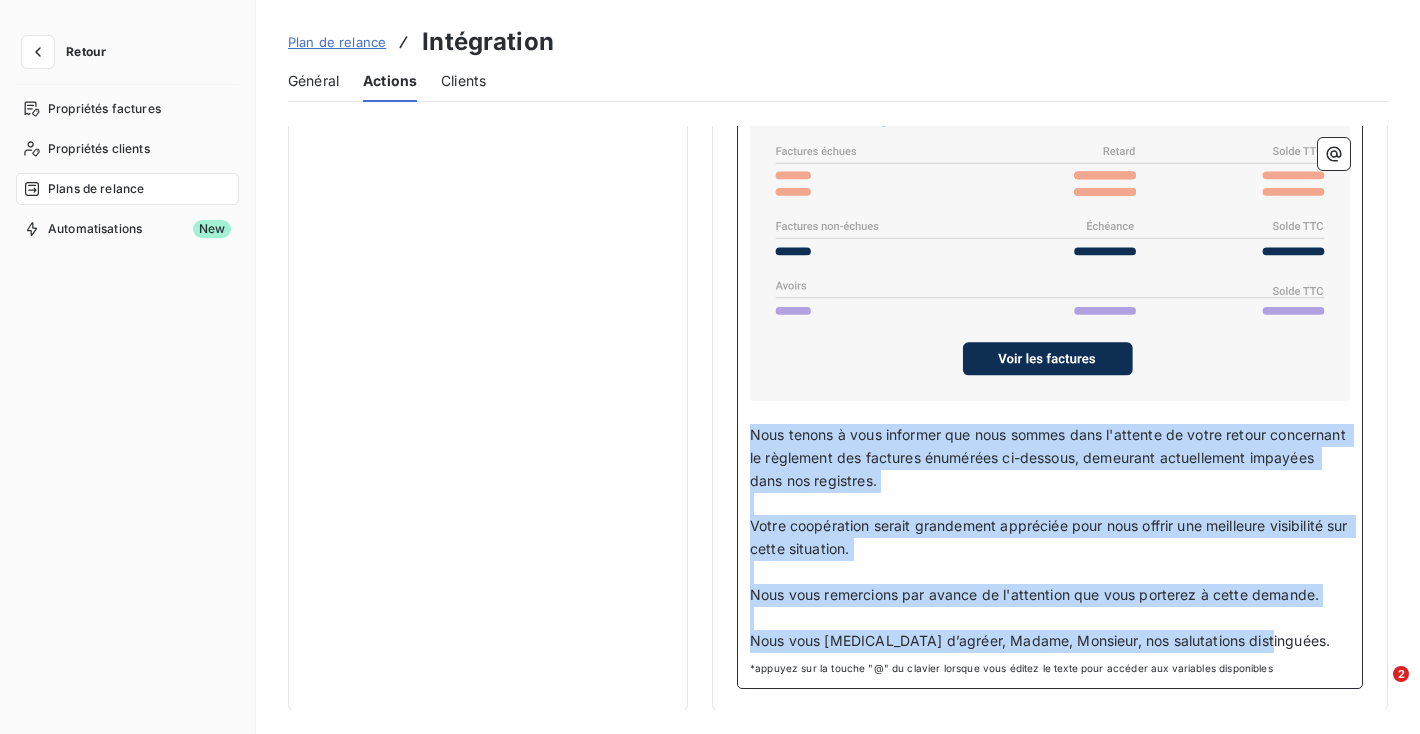 drag, startPoint x: 1264, startPoint y: 635, endPoint x: 743, endPoint y: 423, distance: 562.48114 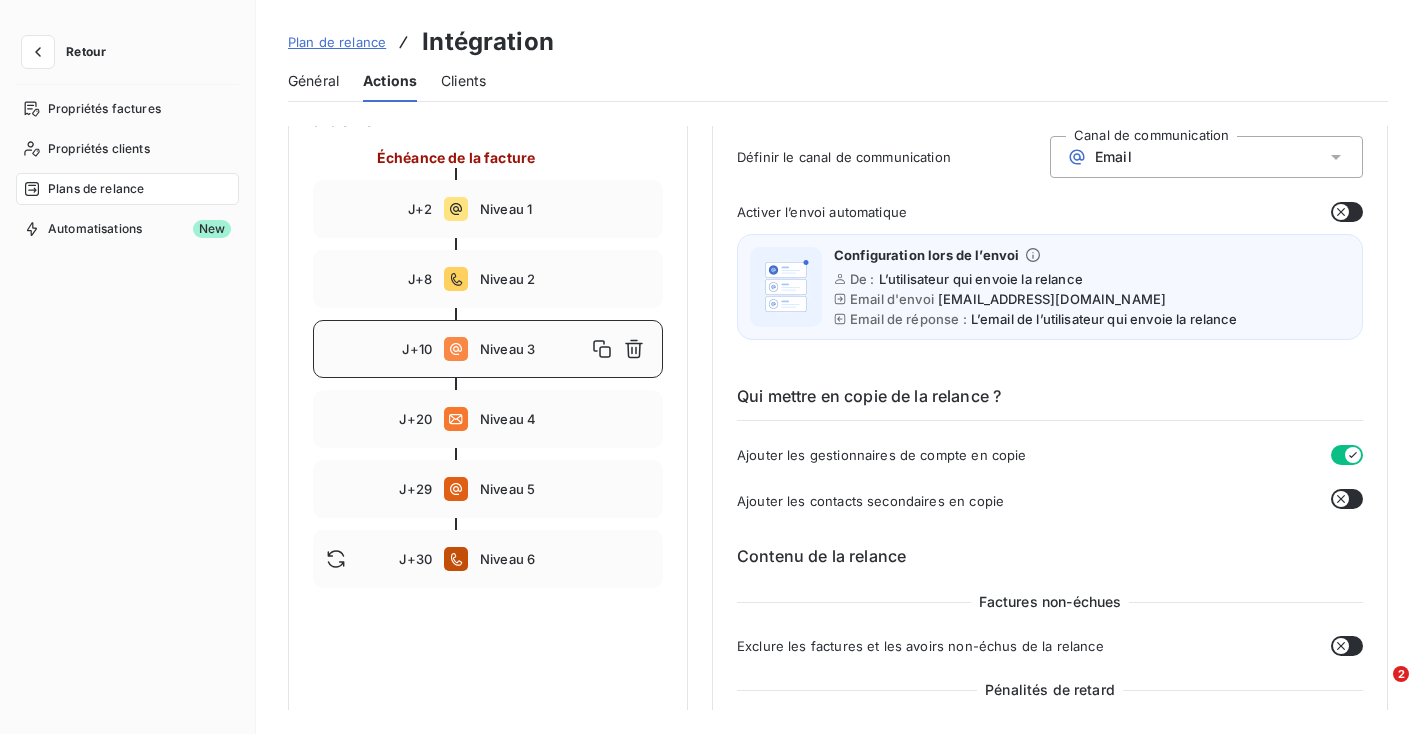 scroll, scrollTop: 198, scrollLeft: 0, axis: vertical 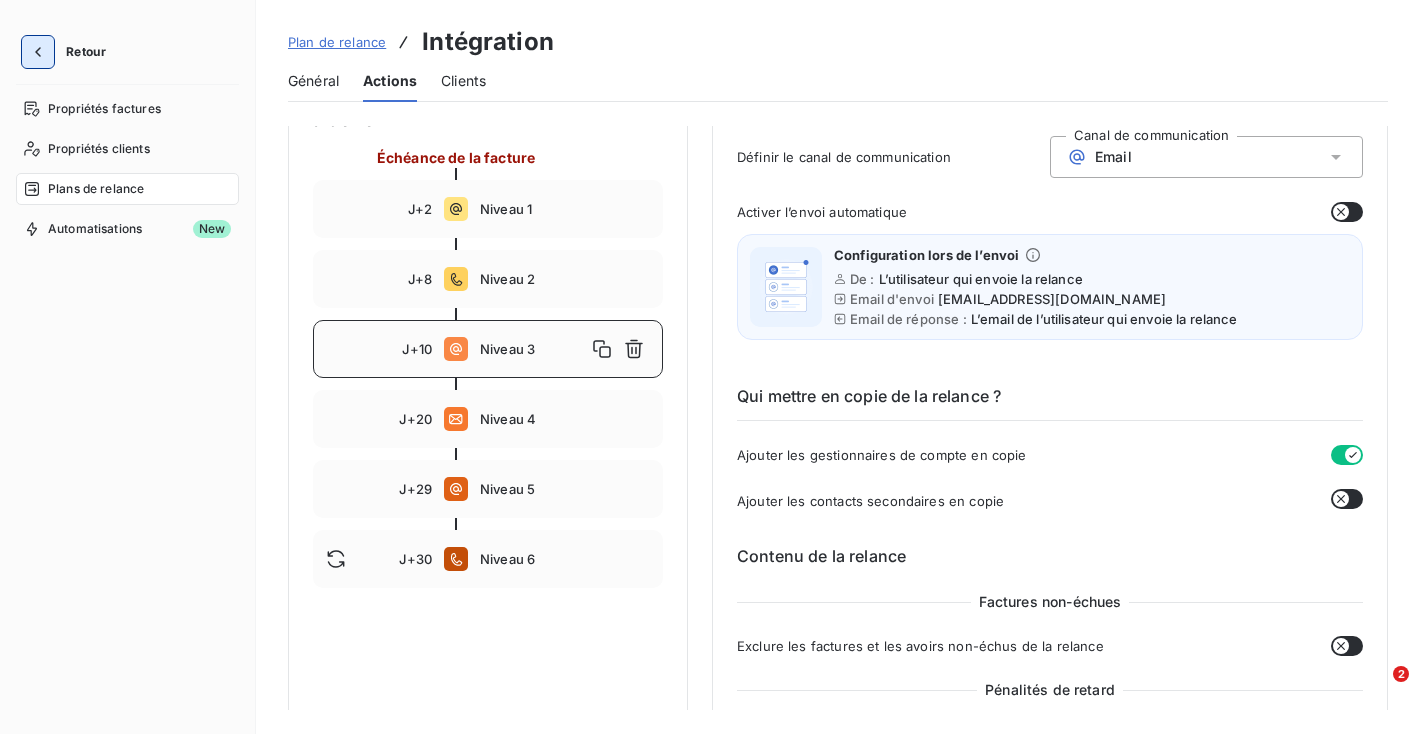 click at bounding box center [38, 52] 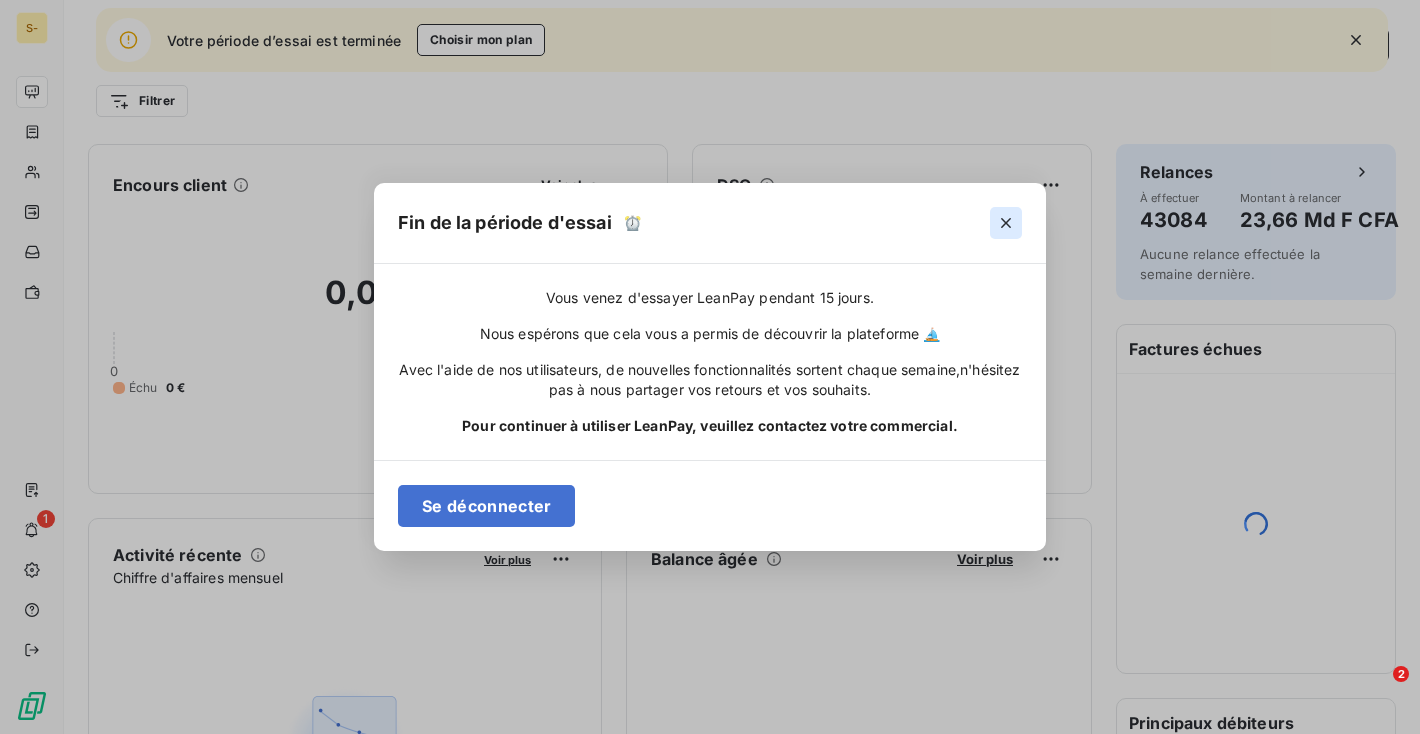 click at bounding box center [1006, 223] 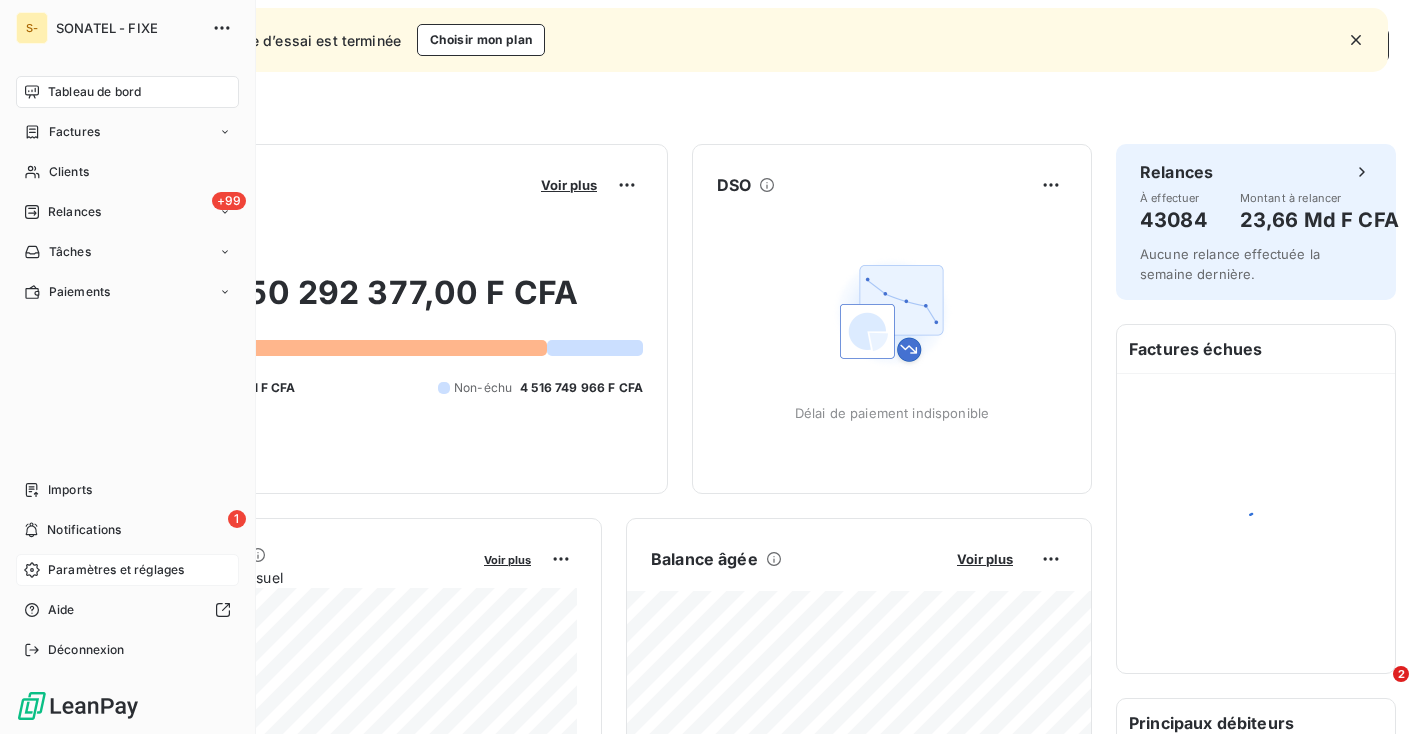 click on "Paramètres et réglages" at bounding box center (116, 570) 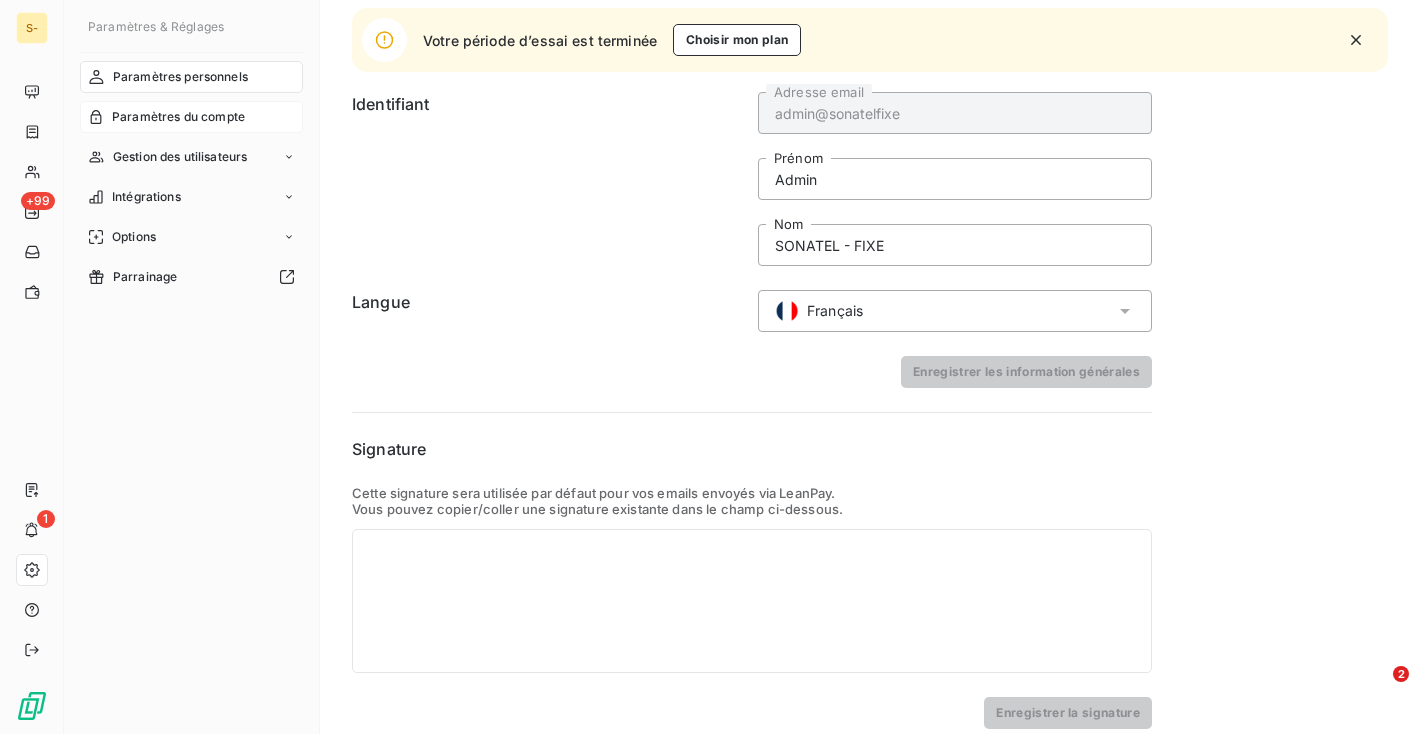 click on "Paramètres du compte" at bounding box center (178, 117) 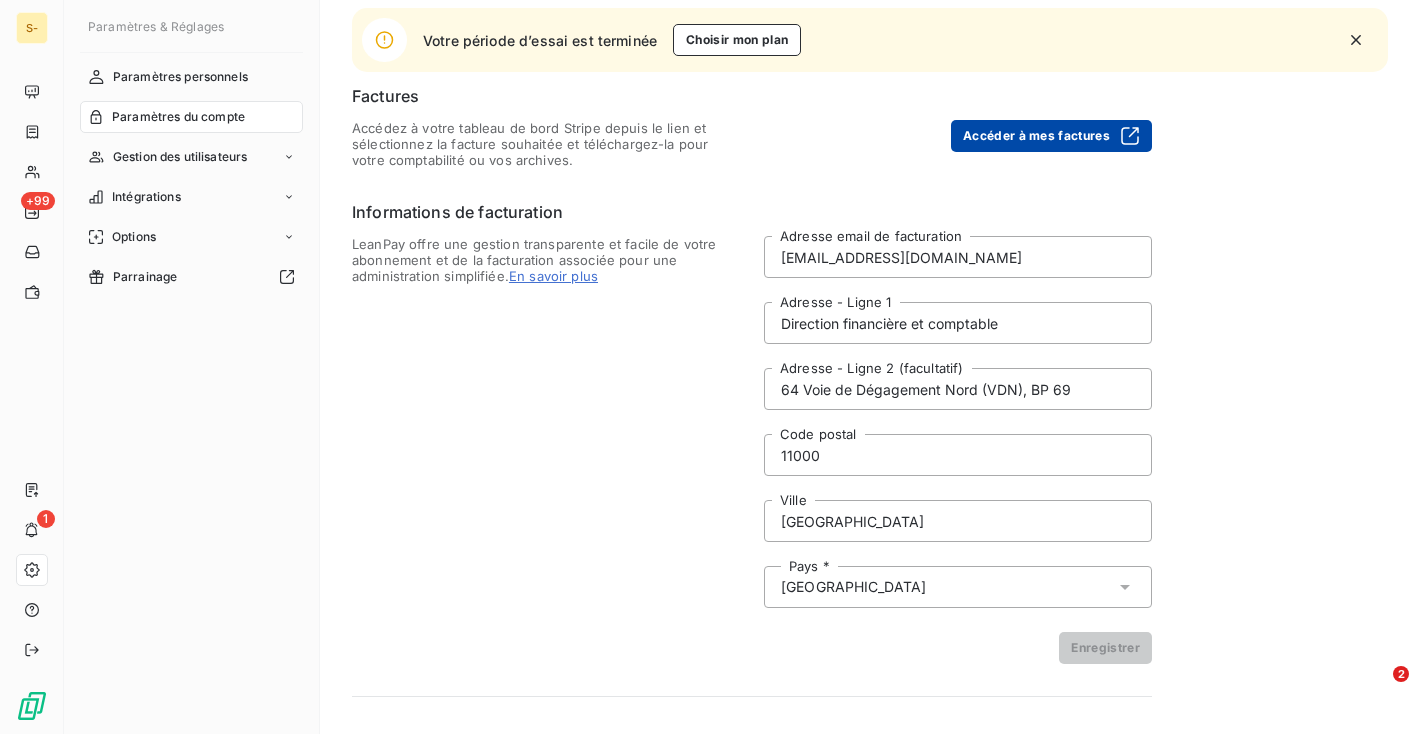 click on "Accéder à mes factures" at bounding box center [1051, 136] 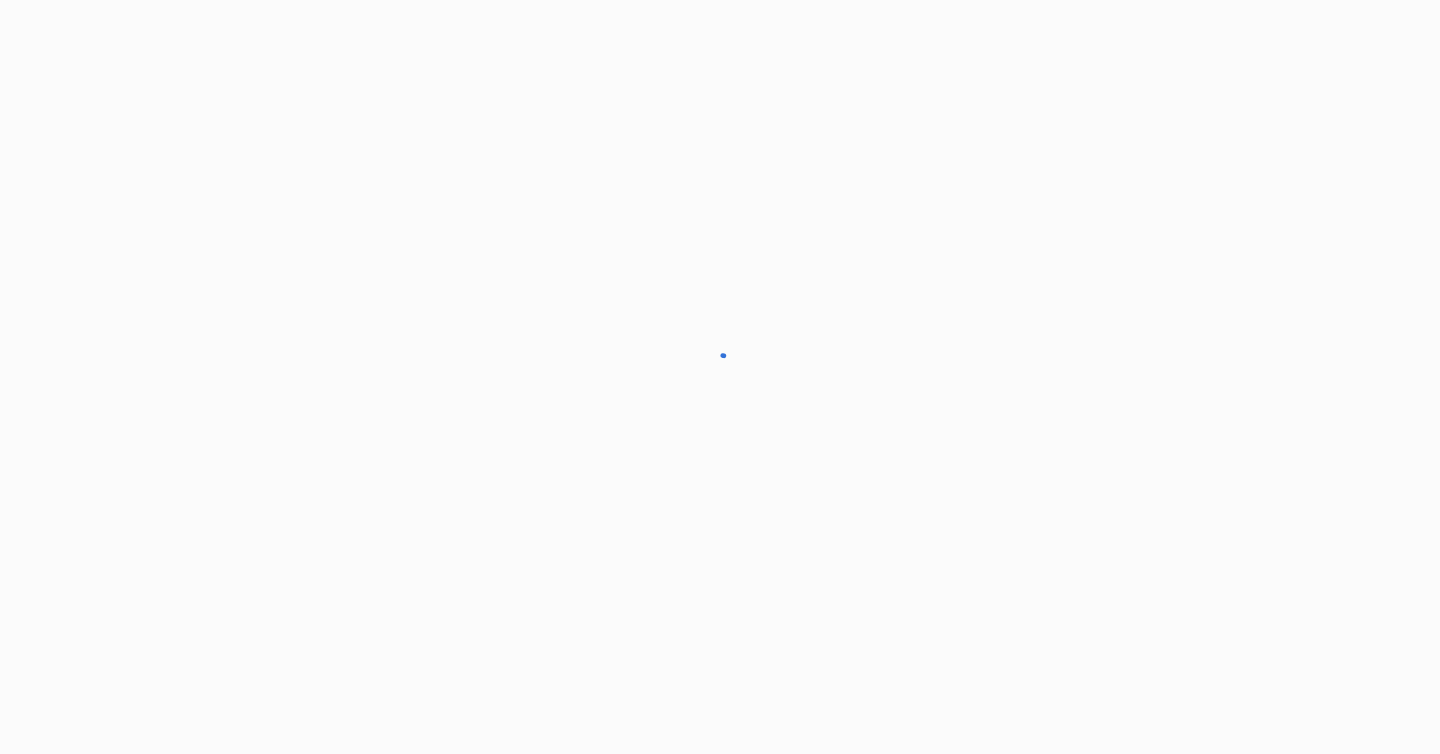 scroll, scrollTop: 0, scrollLeft: 0, axis: both 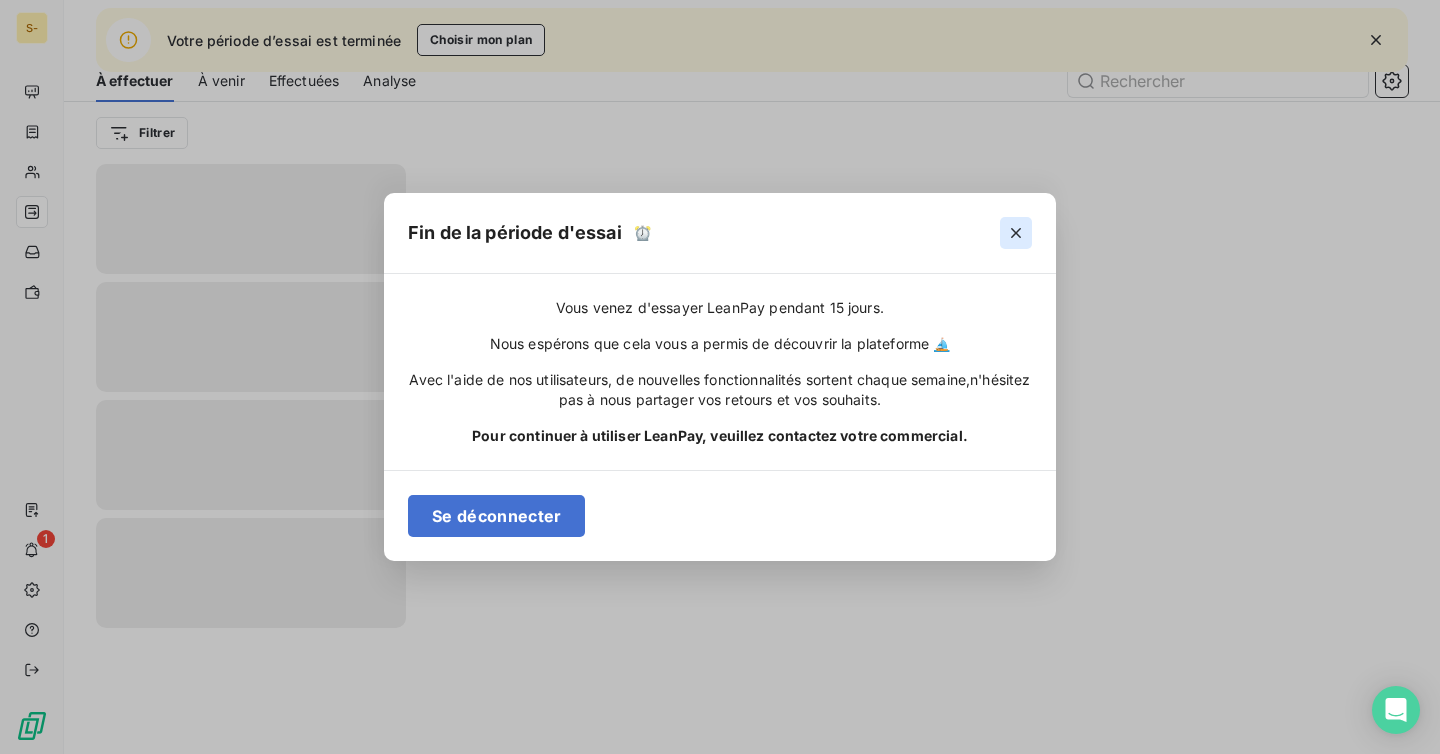 click 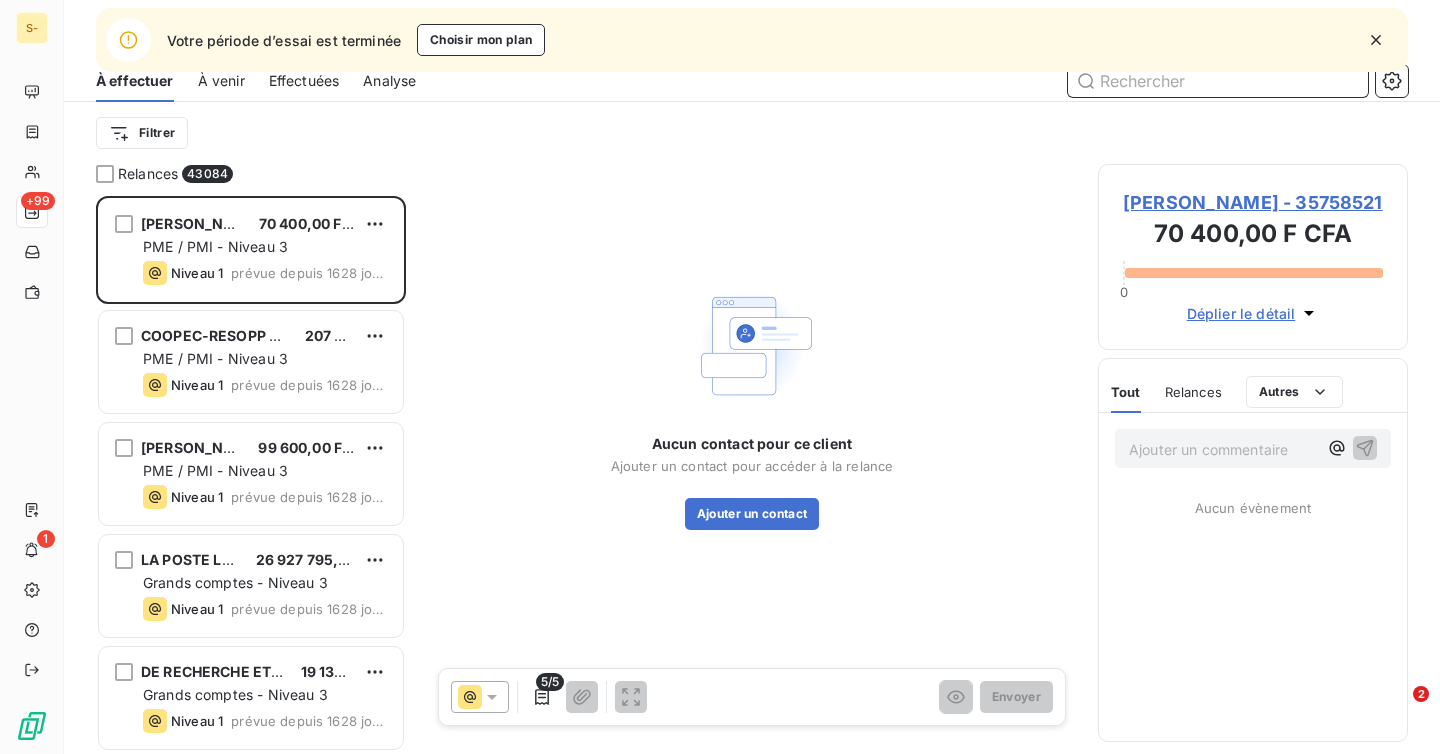 scroll, scrollTop: 1, scrollLeft: 1, axis: both 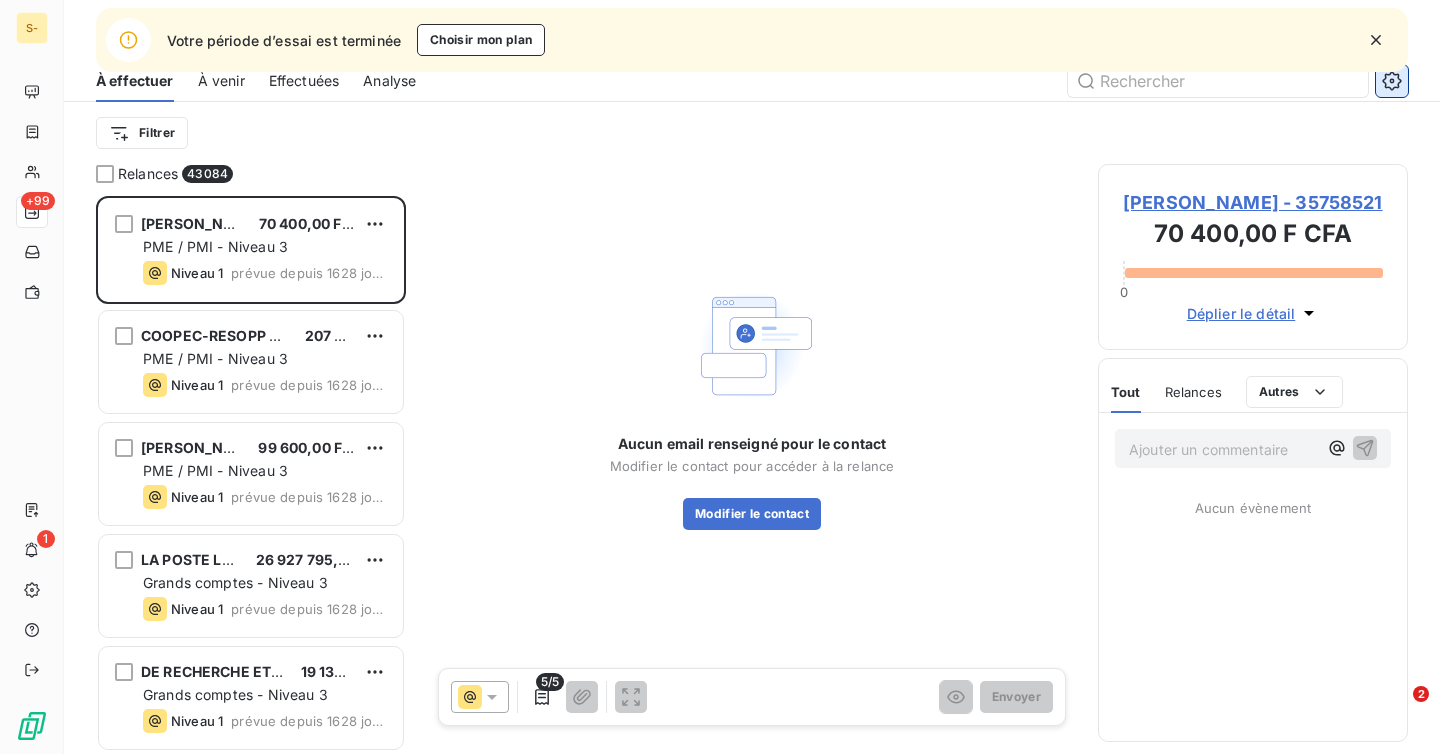 click 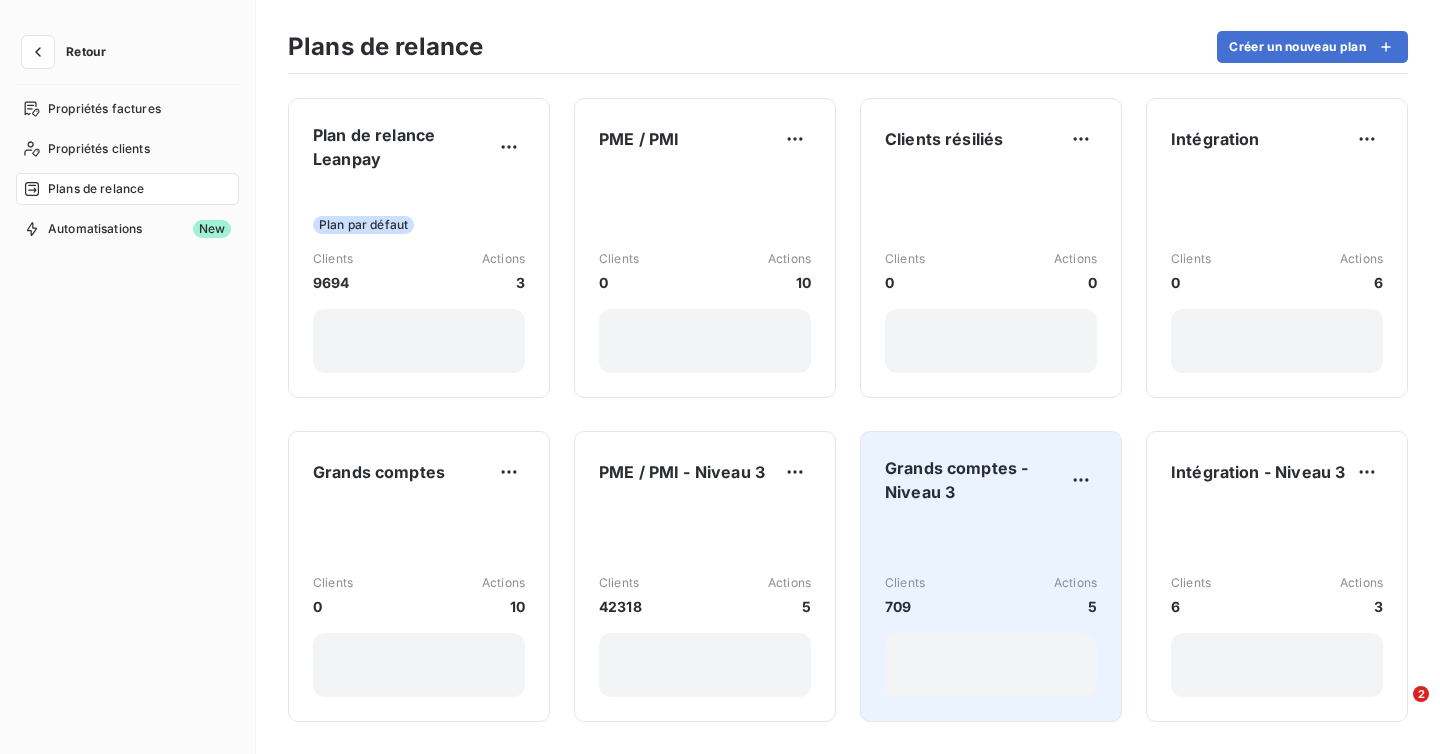 click on "Clients 709 Actions 5" at bounding box center (991, 608) 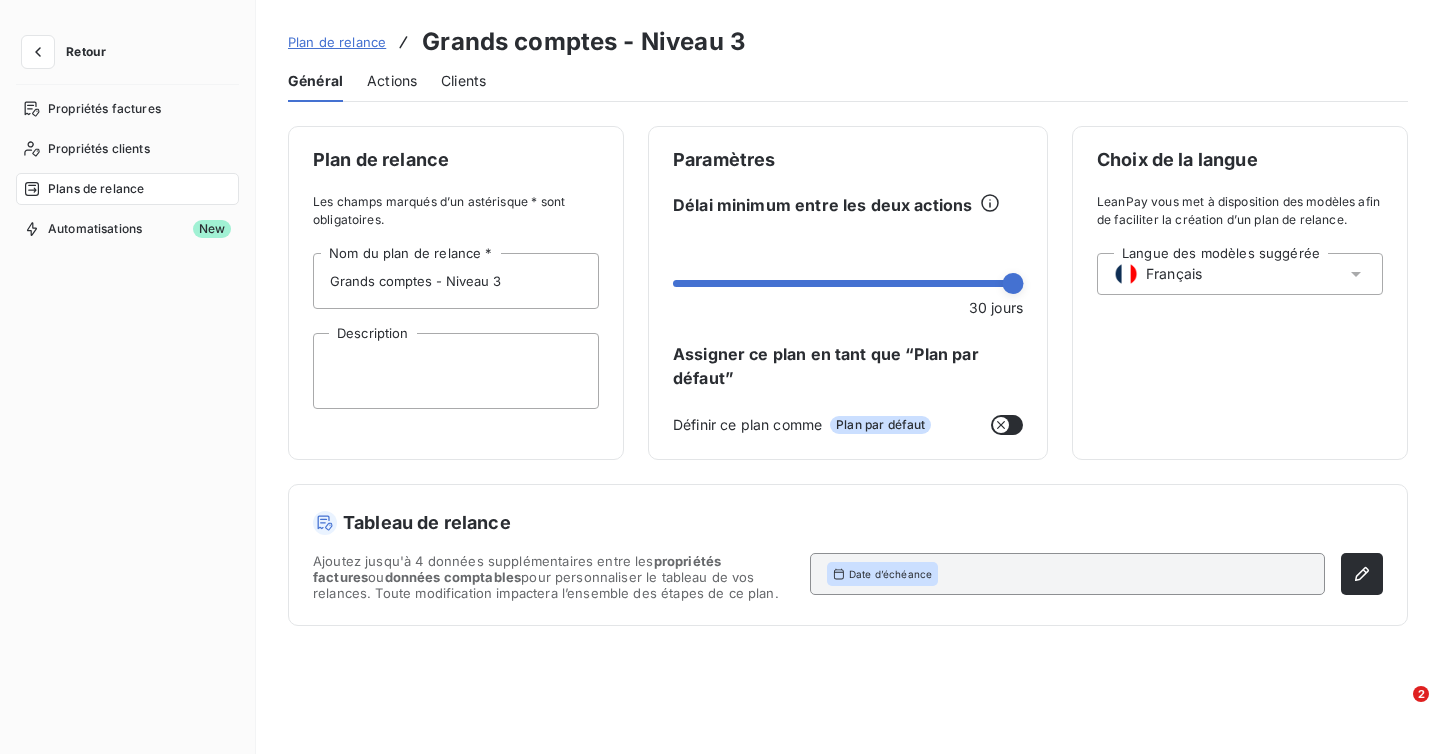 click on "Général Actions Clients" at bounding box center [848, 81] 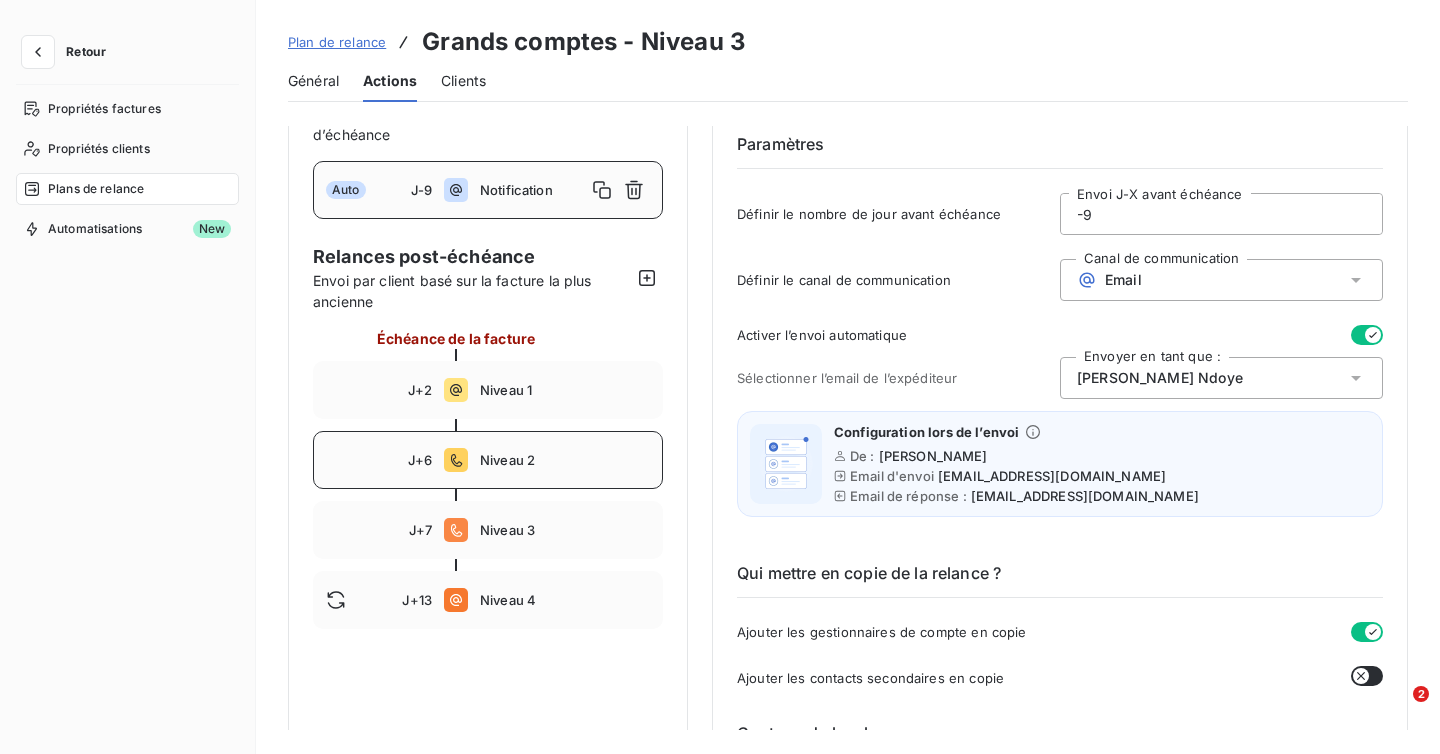 scroll, scrollTop: 138, scrollLeft: 0, axis: vertical 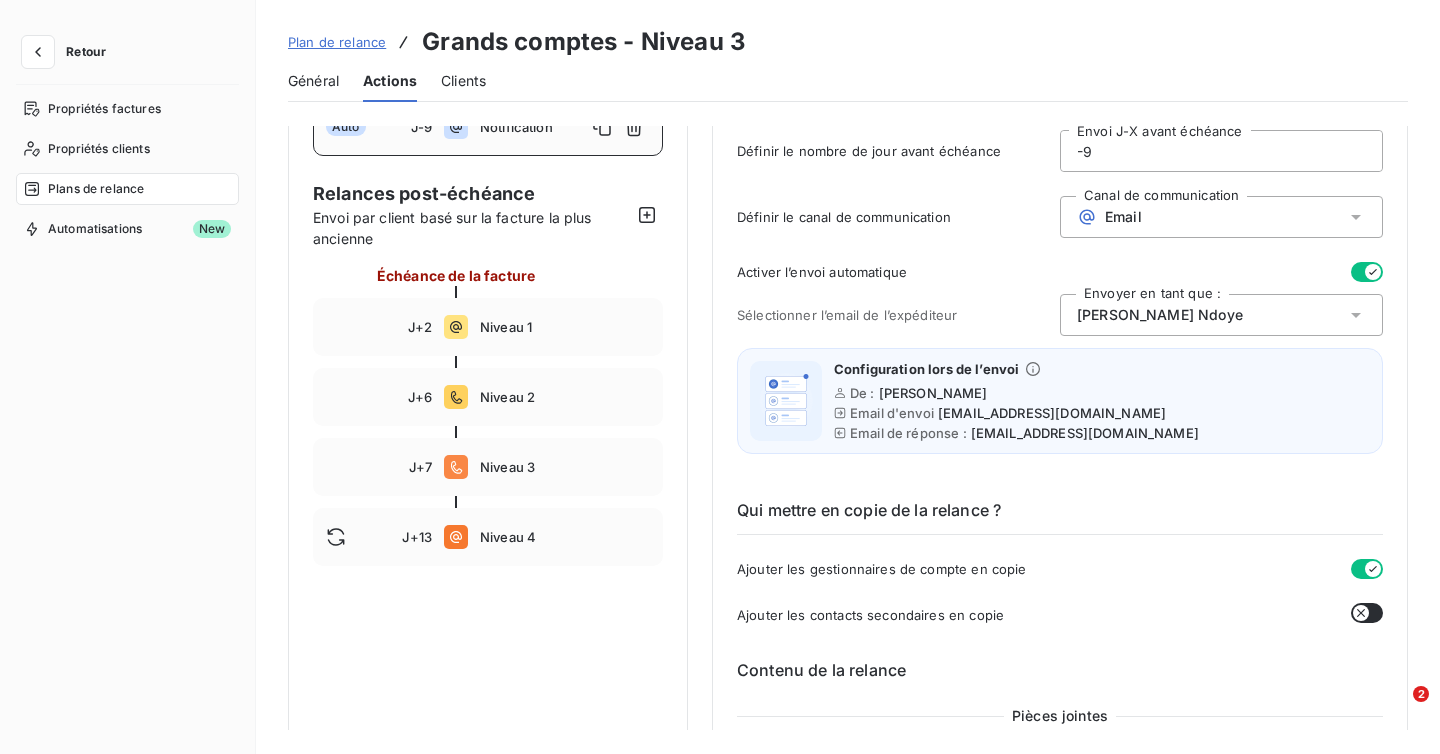 click on "Plan de relance" at bounding box center (337, 42) 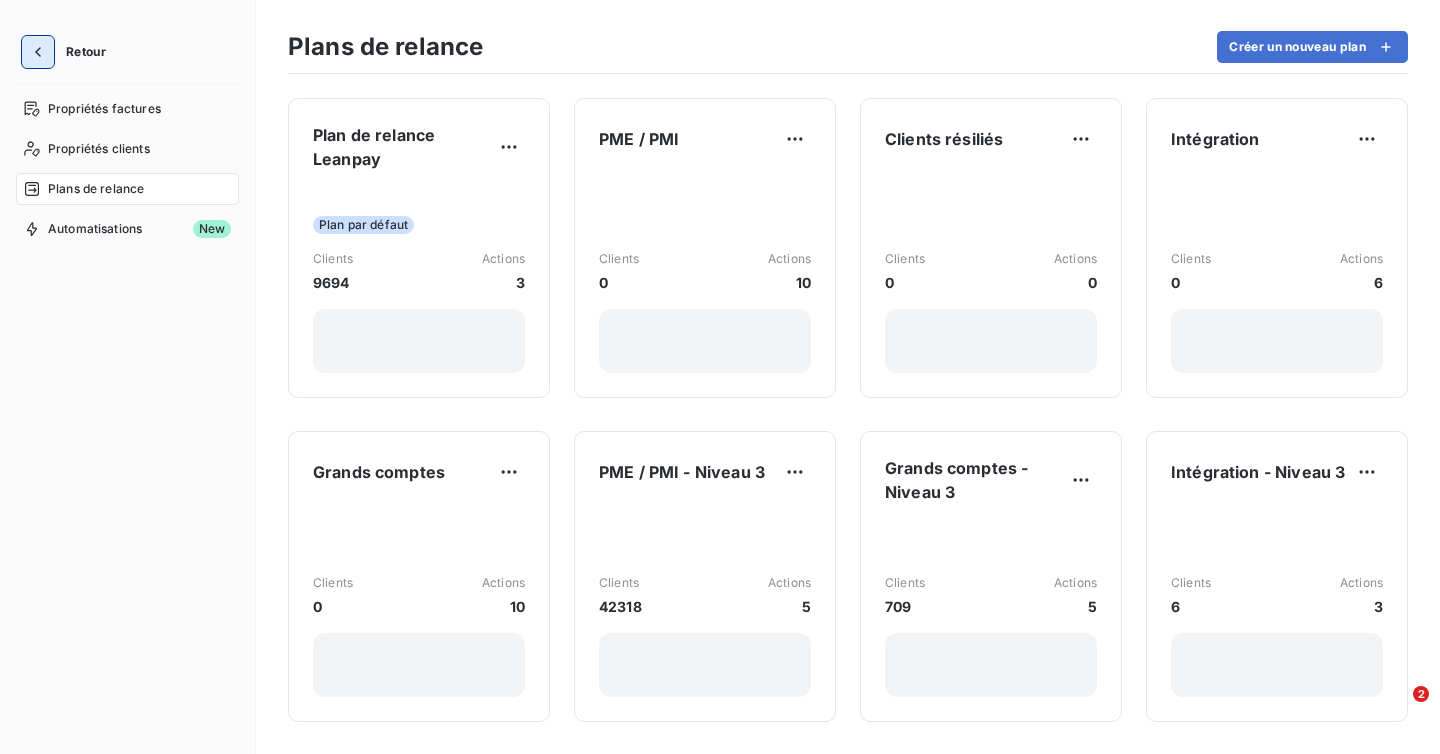 click 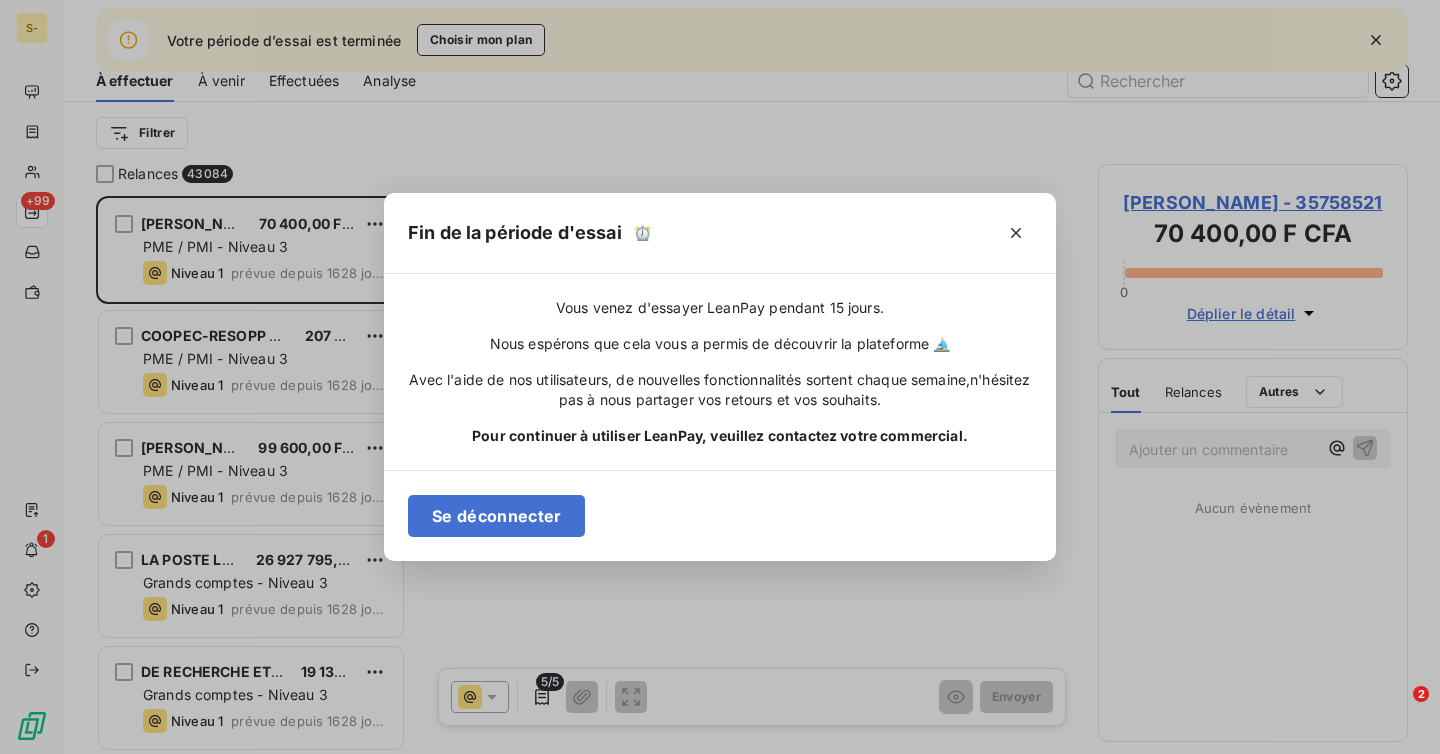 scroll, scrollTop: 1, scrollLeft: 1, axis: both 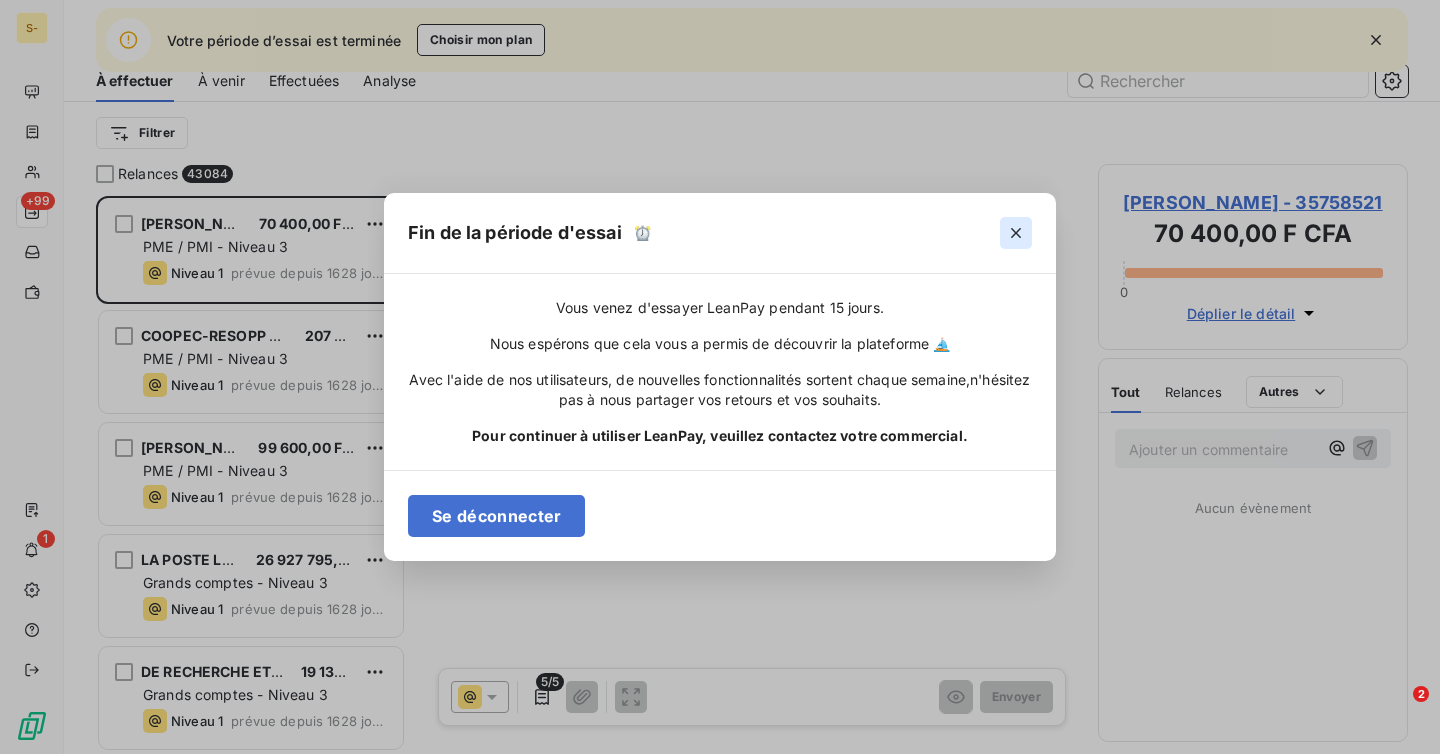 click 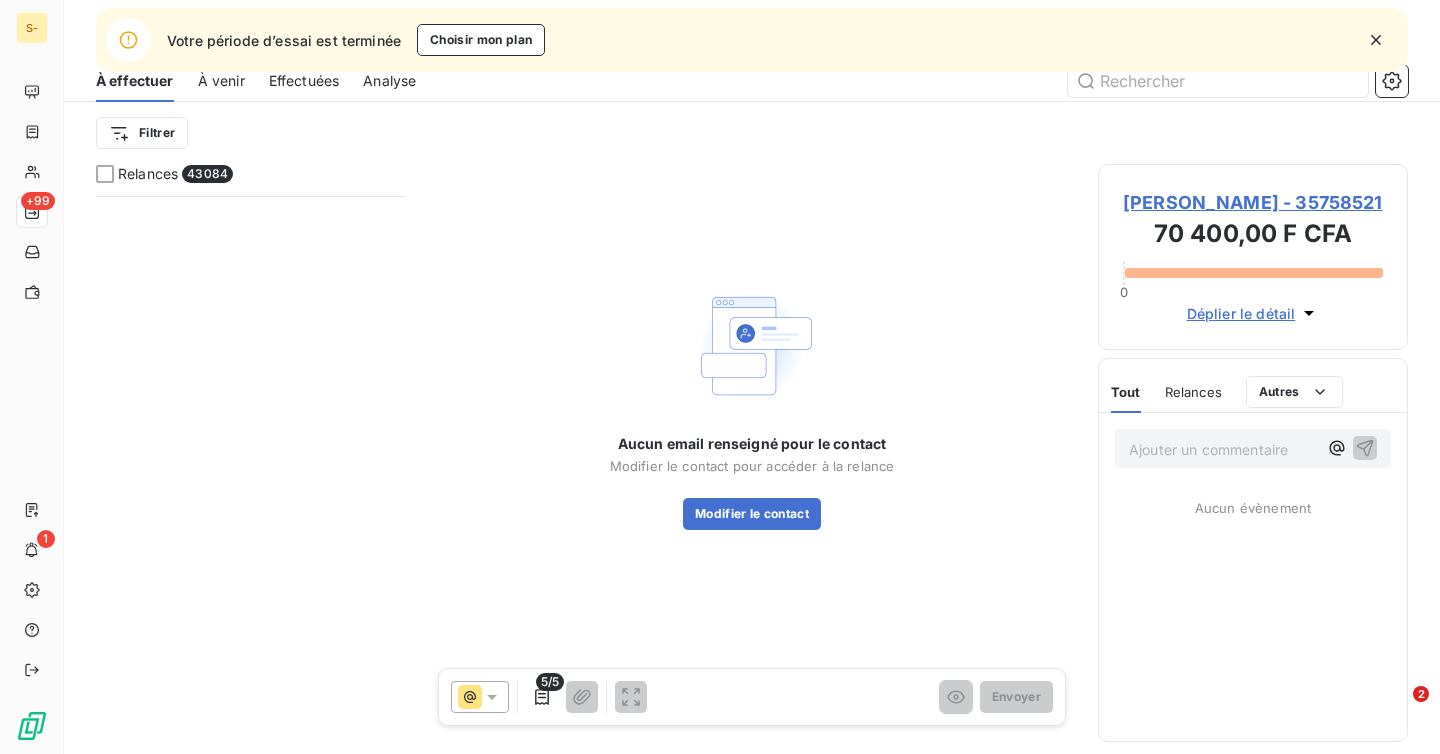 scroll, scrollTop: 4294, scrollLeft: 0, axis: vertical 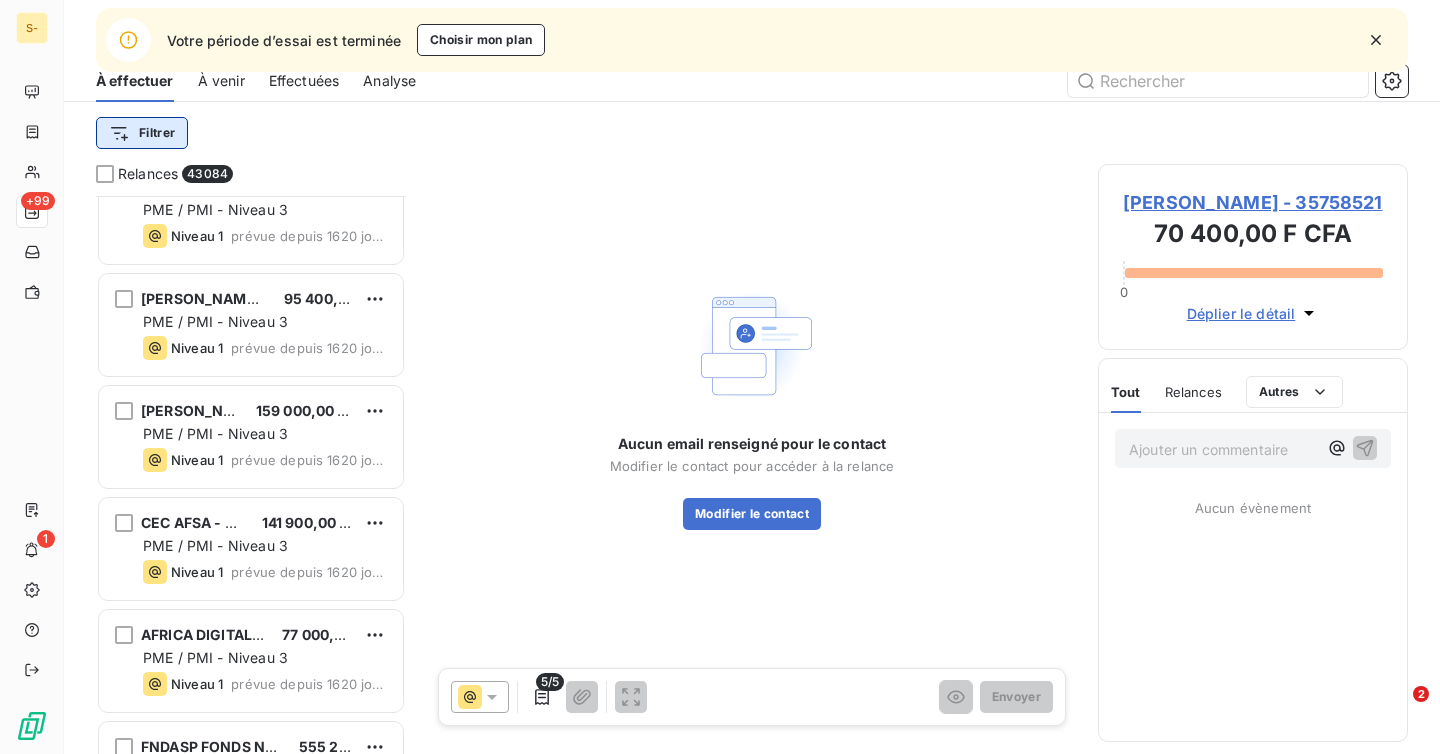 click on "S- +99 1 Votre période d’essai est terminée Choisir mon plan Relances À effectuer À venir Effectuées Analyse Filtrer Relances 43084 DEMATERIALISATION ET ARCHIVA 5 586 850,00 F CFA PME / PMI - Niveau 3 Niveau 1 prévue depuis 1620 jours DE MAINTENANCE INDUSTRIELLE 64 900,00 F CFA PME / PMI - Niveau 3 Niveau 1 prévue depuis 1620 jours SARL VERLUNE 125 500,00 F CFA PME / PMI - Niveau 3 Niveau 1 prévue depuis 1620 jours MALOUME BOLY SOW 112 600,00 F CFA PME / PMI - Niveau 3 Niveau 1 prévue depuis 1620 jours ELECTROTECH 101 400,00 F CFA PME / PMI - Niveau 3 Niveau 1 prévue depuis 1620 jours CSE GRANULATS-SA 1 056 000,00 F CFA Grands comptes - Niveau 3 Niveau 1 prévue depuis 1620 jours MOUHAMADOU MAKH SEYE 146 900,00 F CFA PME / PMI - Niveau 3 Niveau 1 prévue depuis 1620 jours TOP TRADING COMPANY SARL 628 200,00 F CFA PME / PMI - Niveau 3 Niveau 1 prévue depuis 1620 jours ABDOUL KHADRE M GUEYE 140 900,00 F CFA PME / PMI - Niveau 3 Niveau 1 Niveau 1 5/5 0 2" at bounding box center (720, 377) 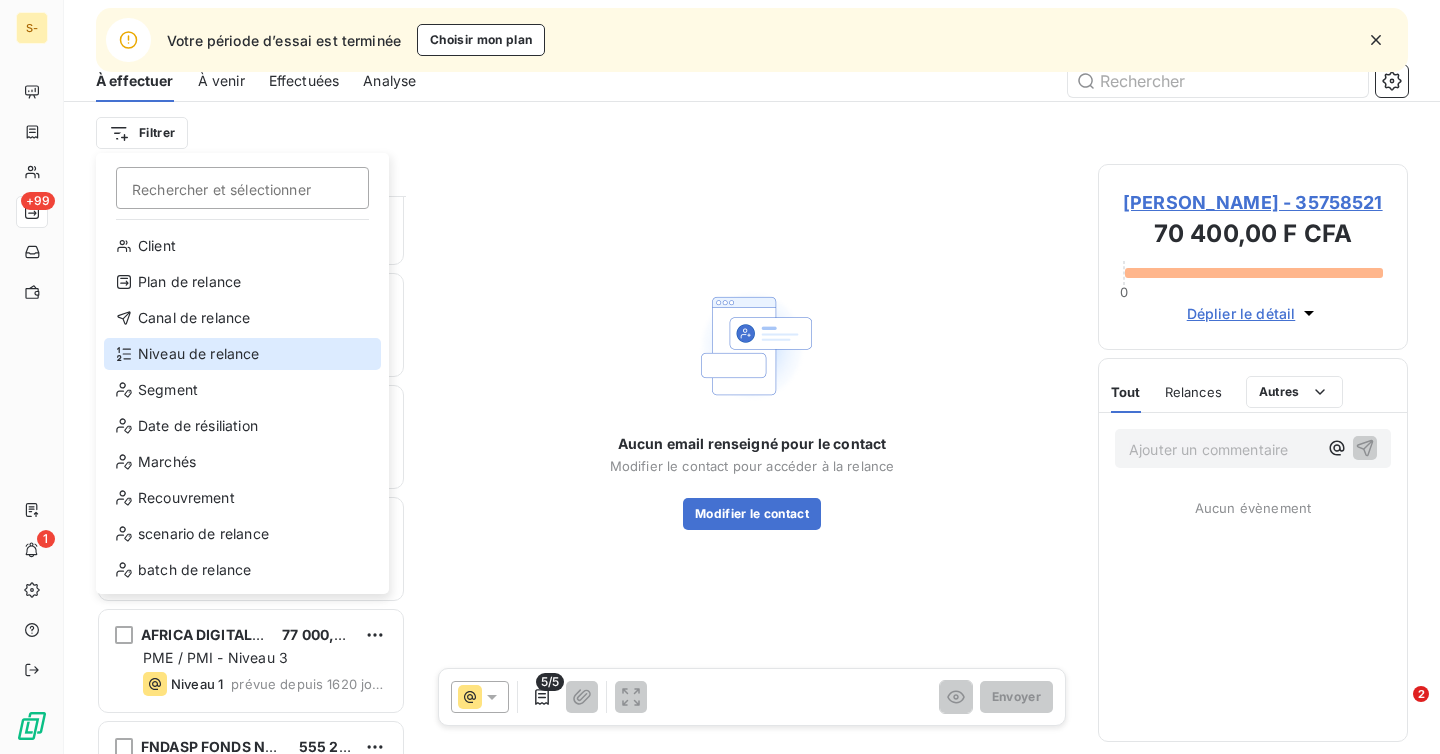 click on "Niveau de relance" at bounding box center [242, 354] 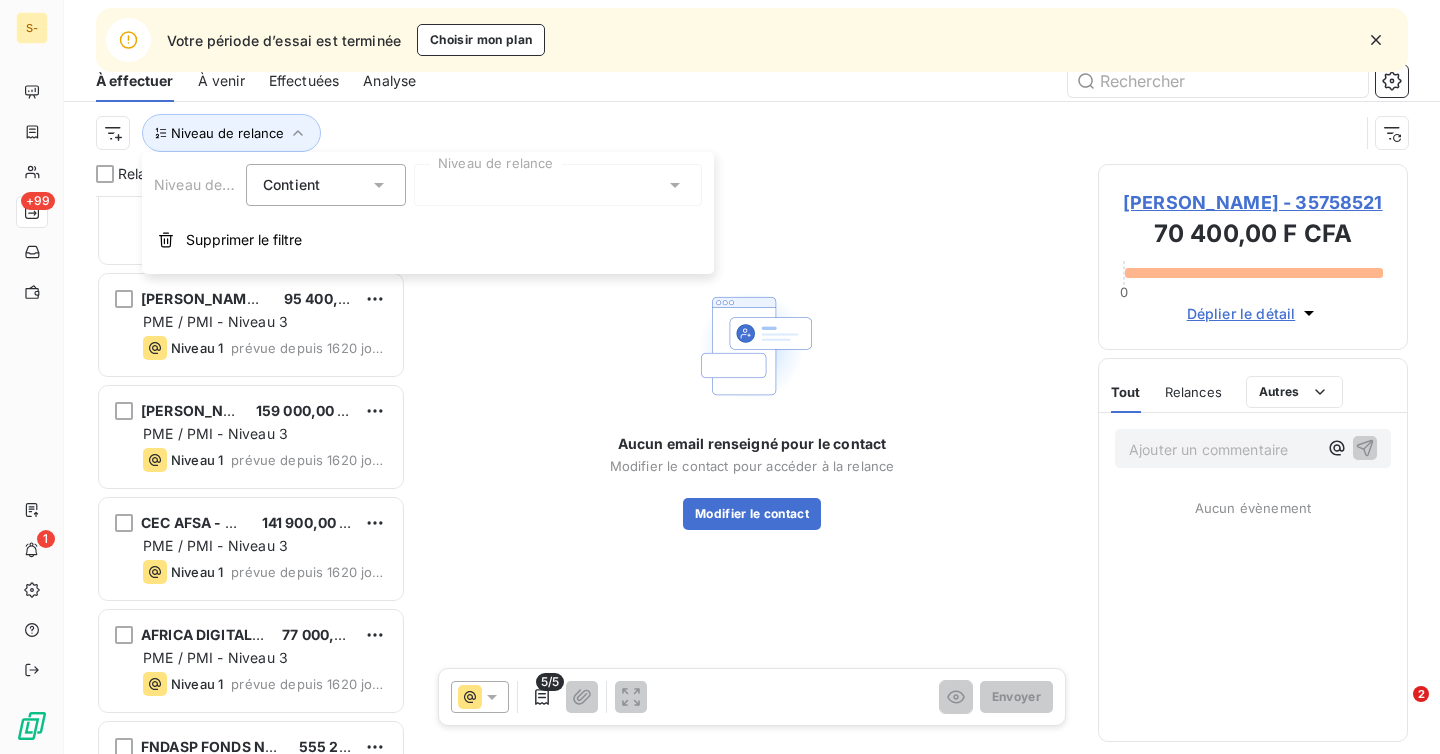 click at bounding box center [558, 185] 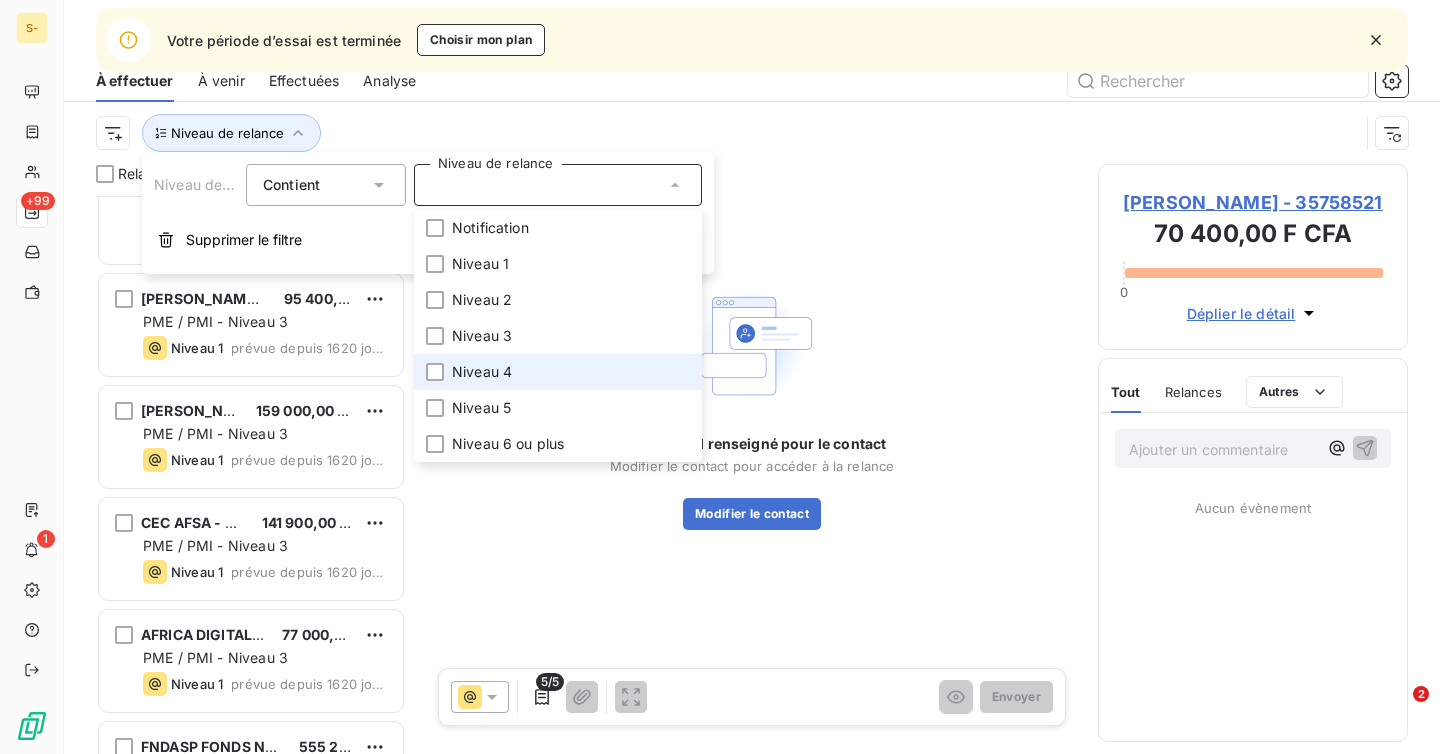 click on "Niveau 4" at bounding box center [558, 372] 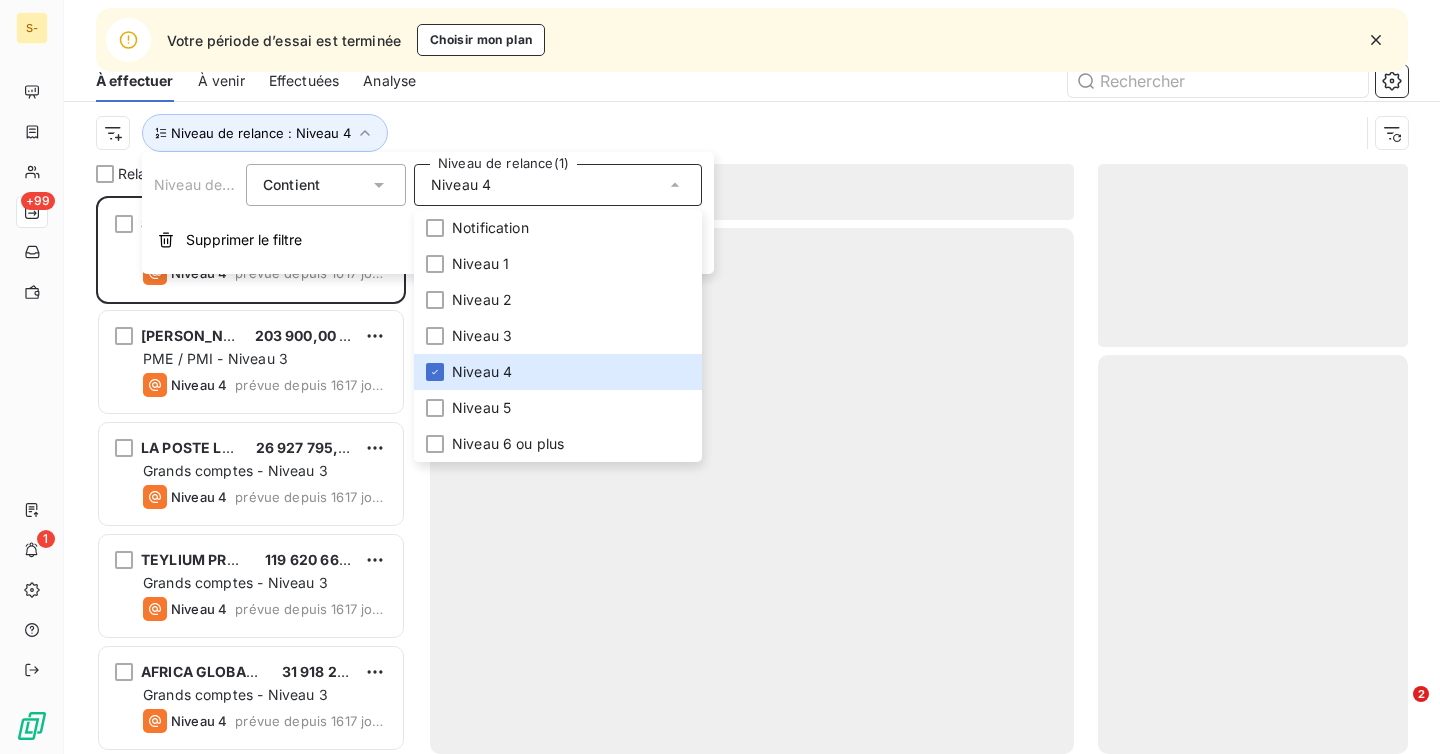 scroll, scrollTop: 1, scrollLeft: 1, axis: both 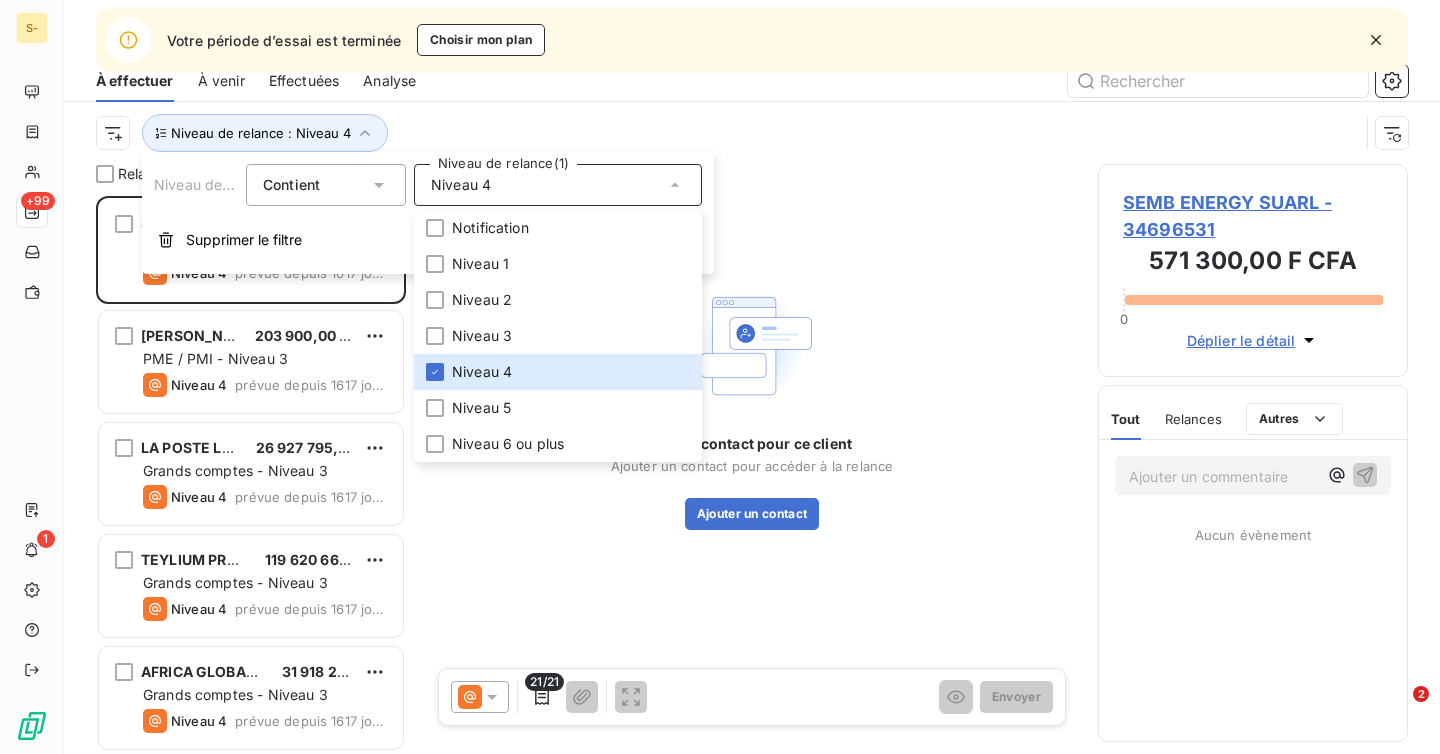 click on "Niveau de relance  : Niveau 4" at bounding box center [727, 133] 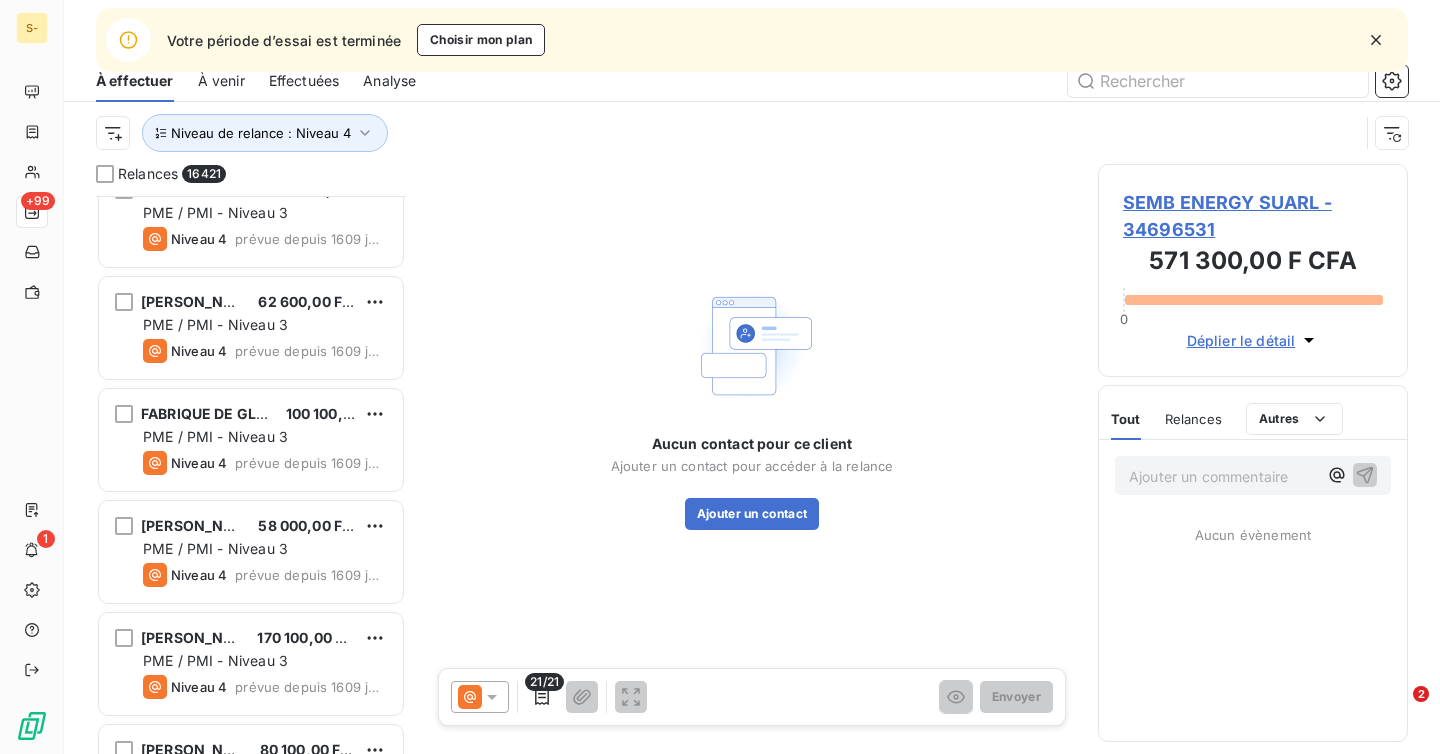 scroll, scrollTop: 6808, scrollLeft: 0, axis: vertical 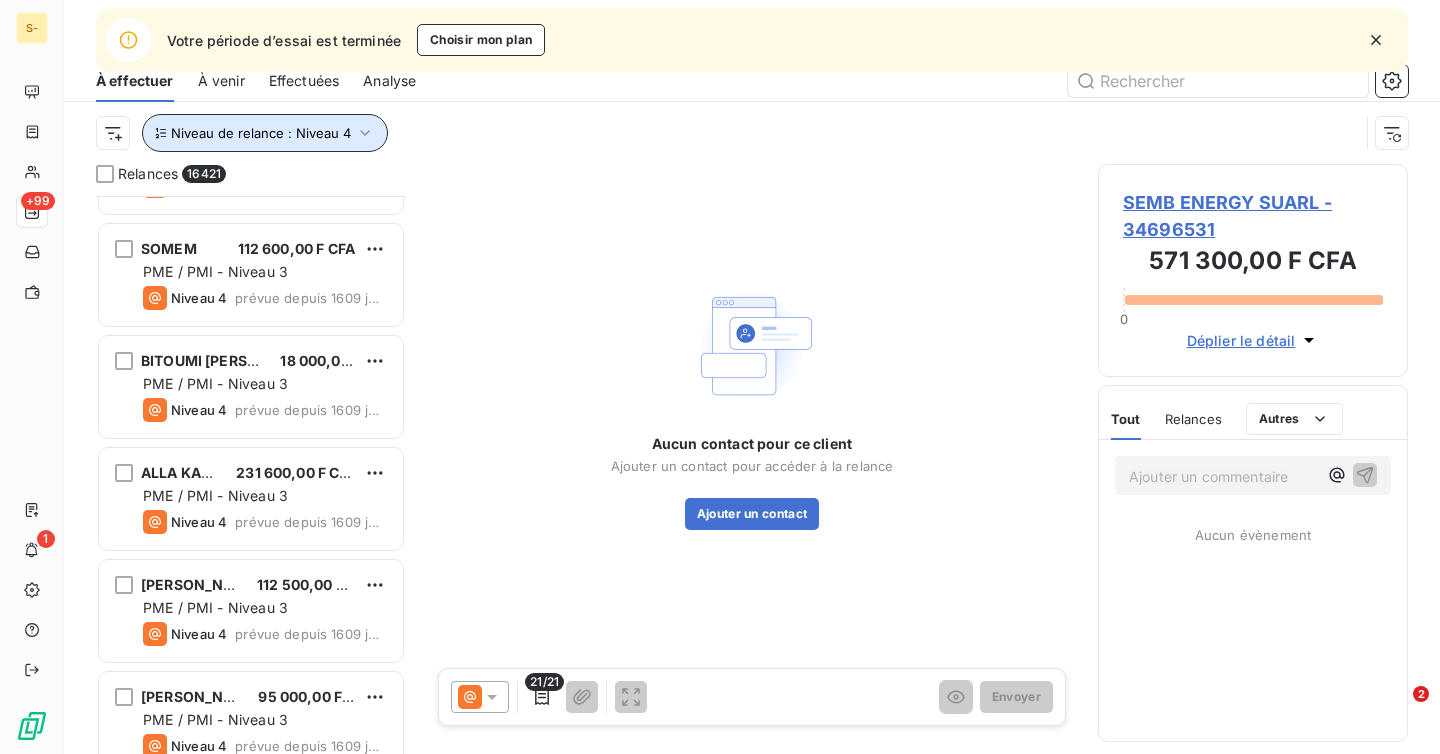 click on "Niveau de relance  : Niveau 4" at bounding box center [265, 133] 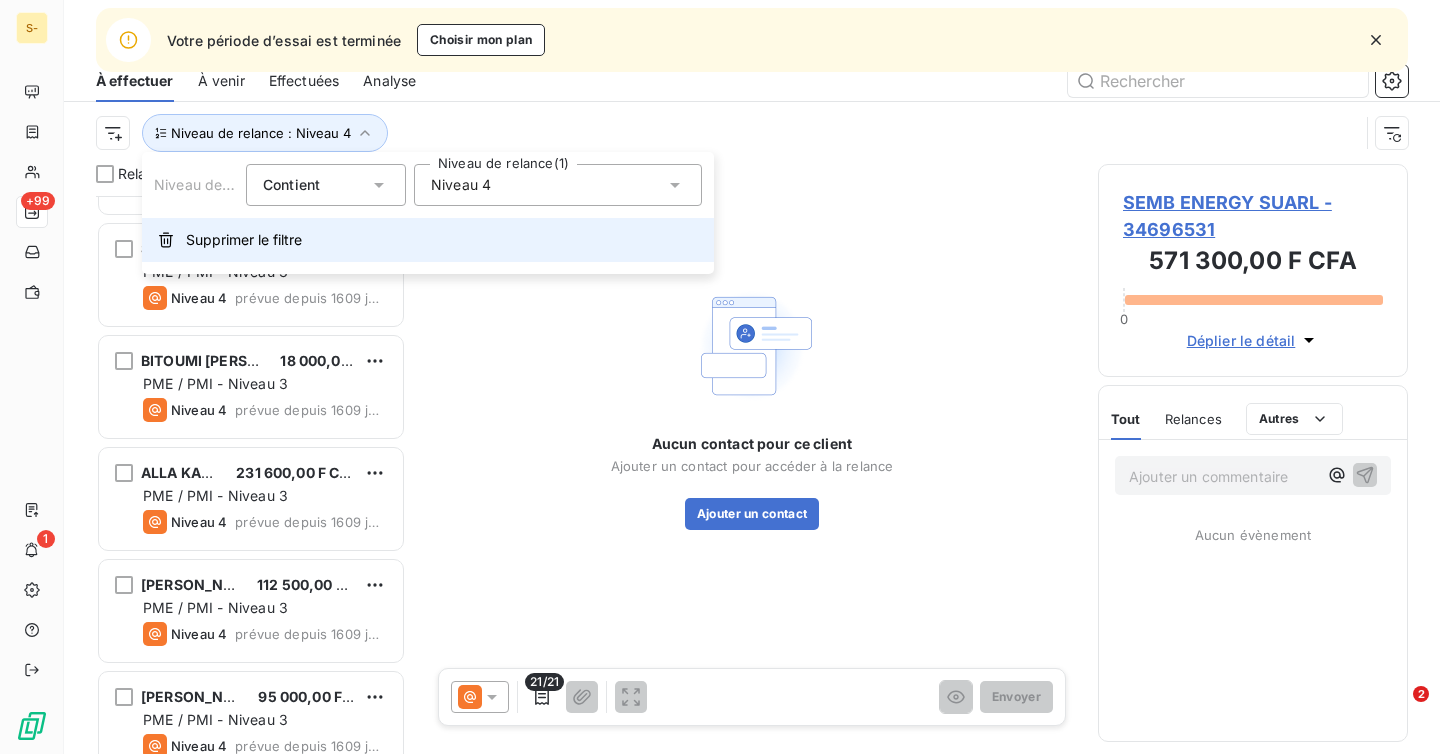 click on "Supprimer le filtre" at bounding box center (244, 240) 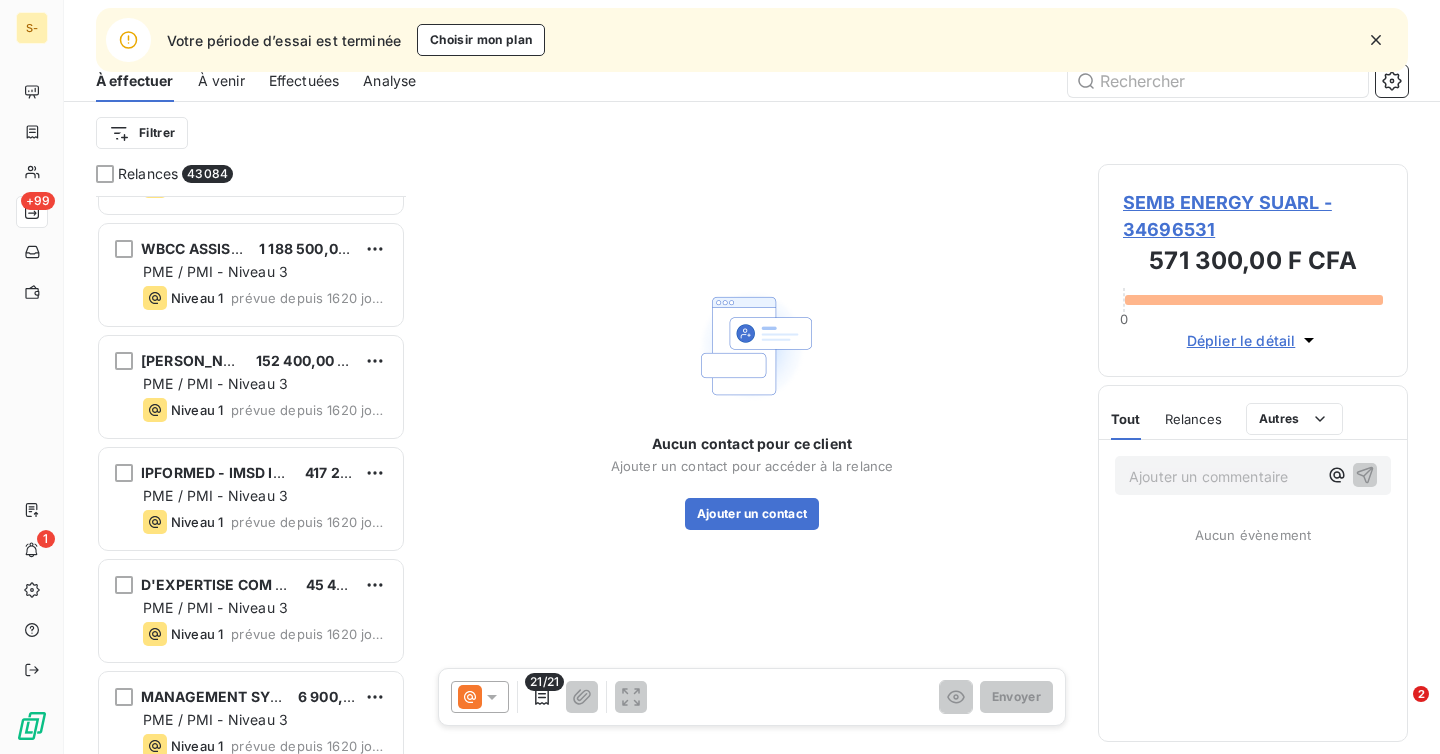 click on "Filtrer" at bounding box center [752, 133] 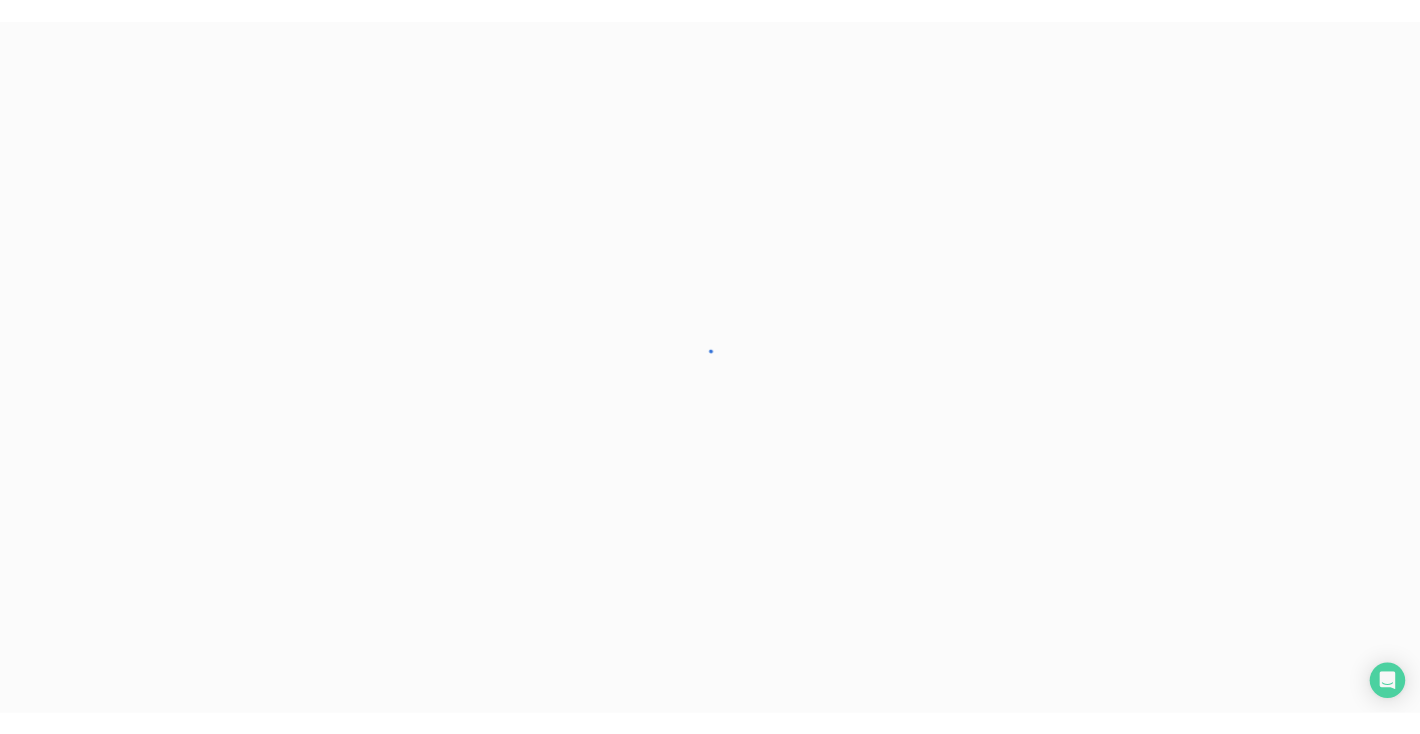 scroll, scrollTop: 0, scrollLeft: 0, axis: both 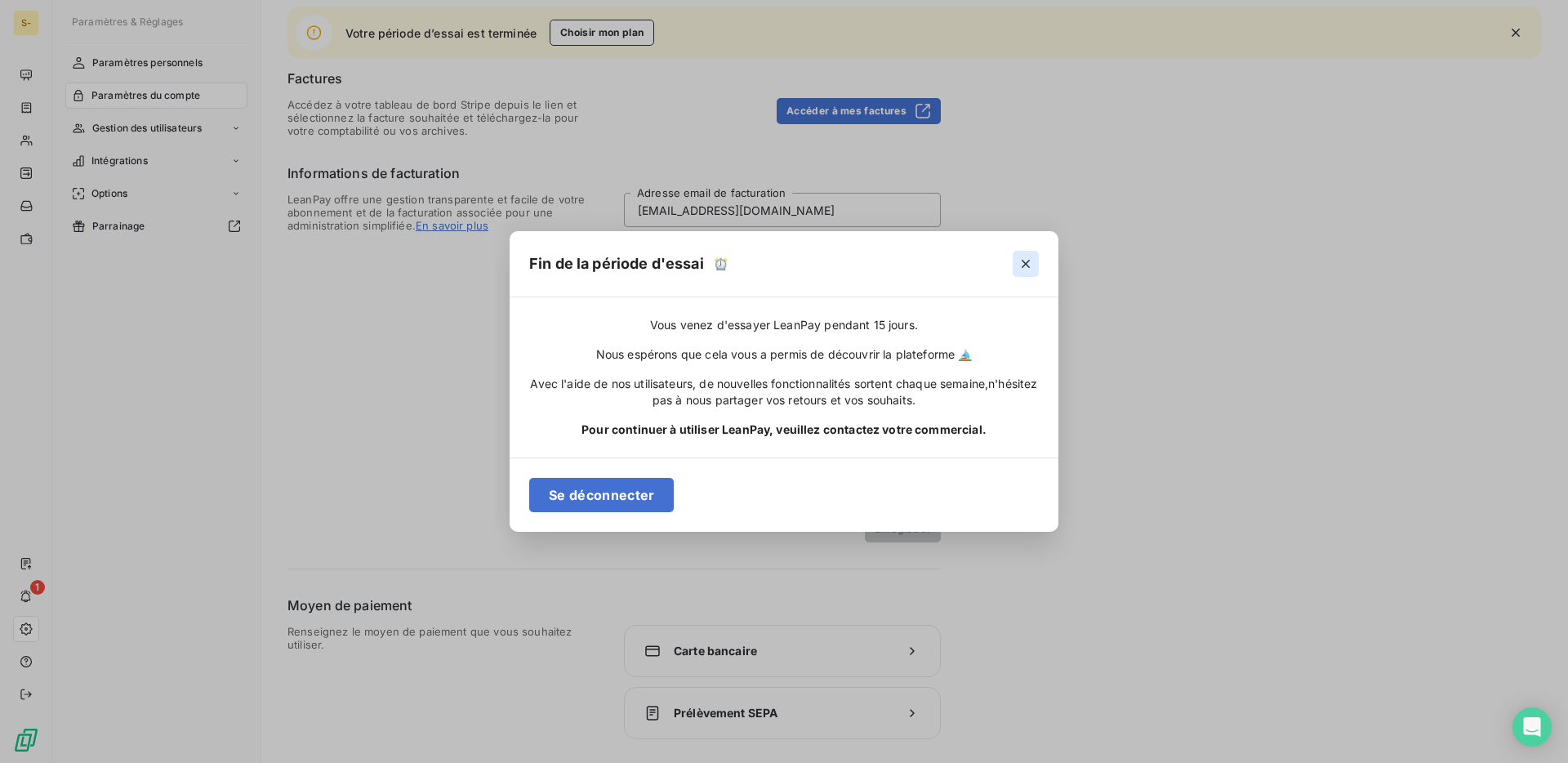 click 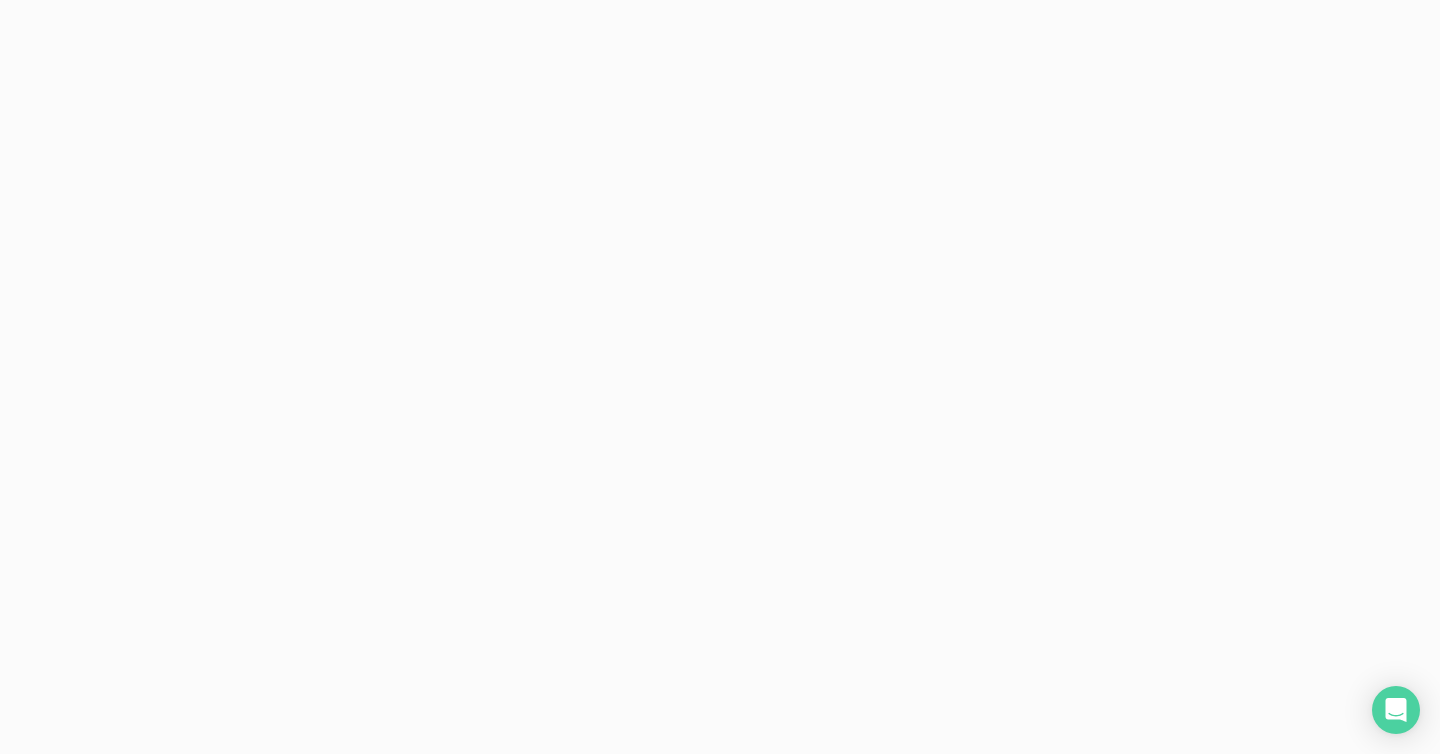 scroll, scrollTop: 0, scrollLeft: 0, axis: both 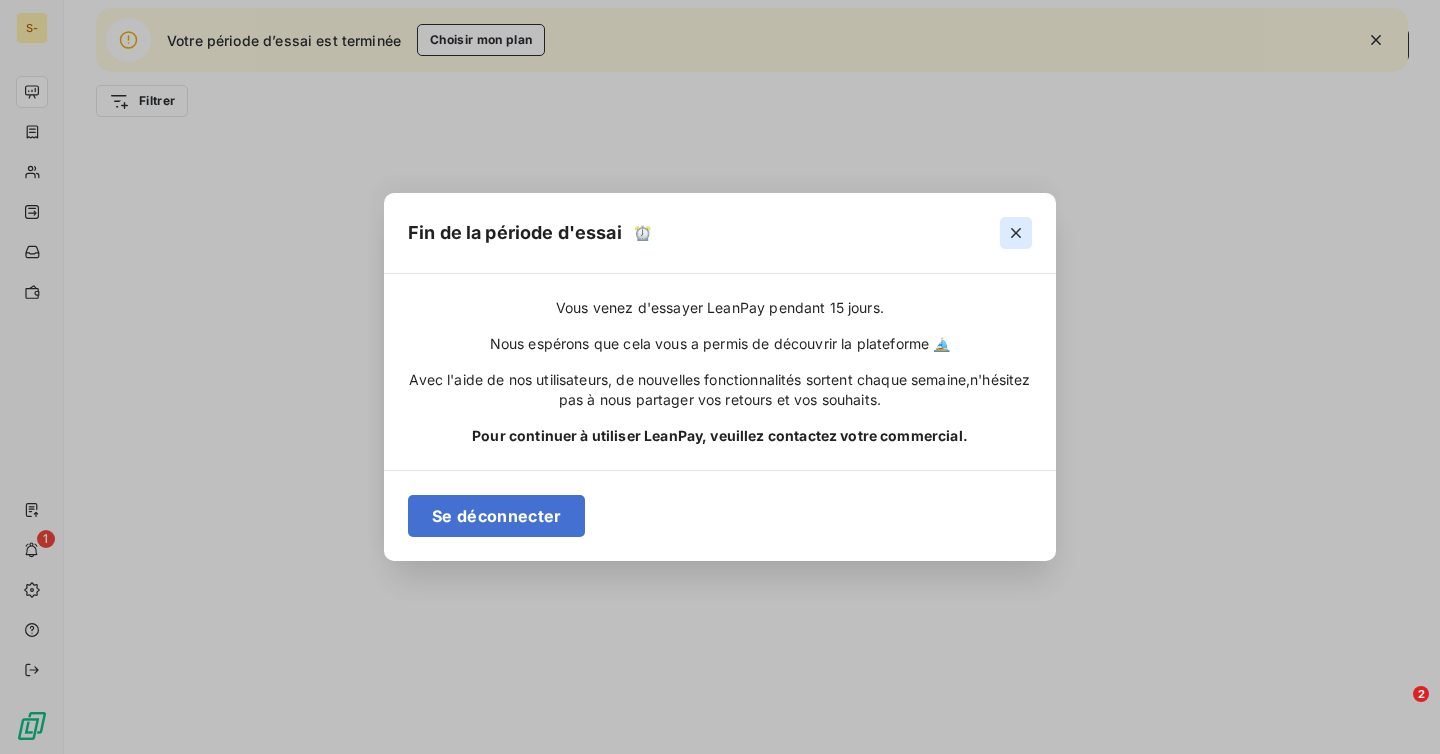 click 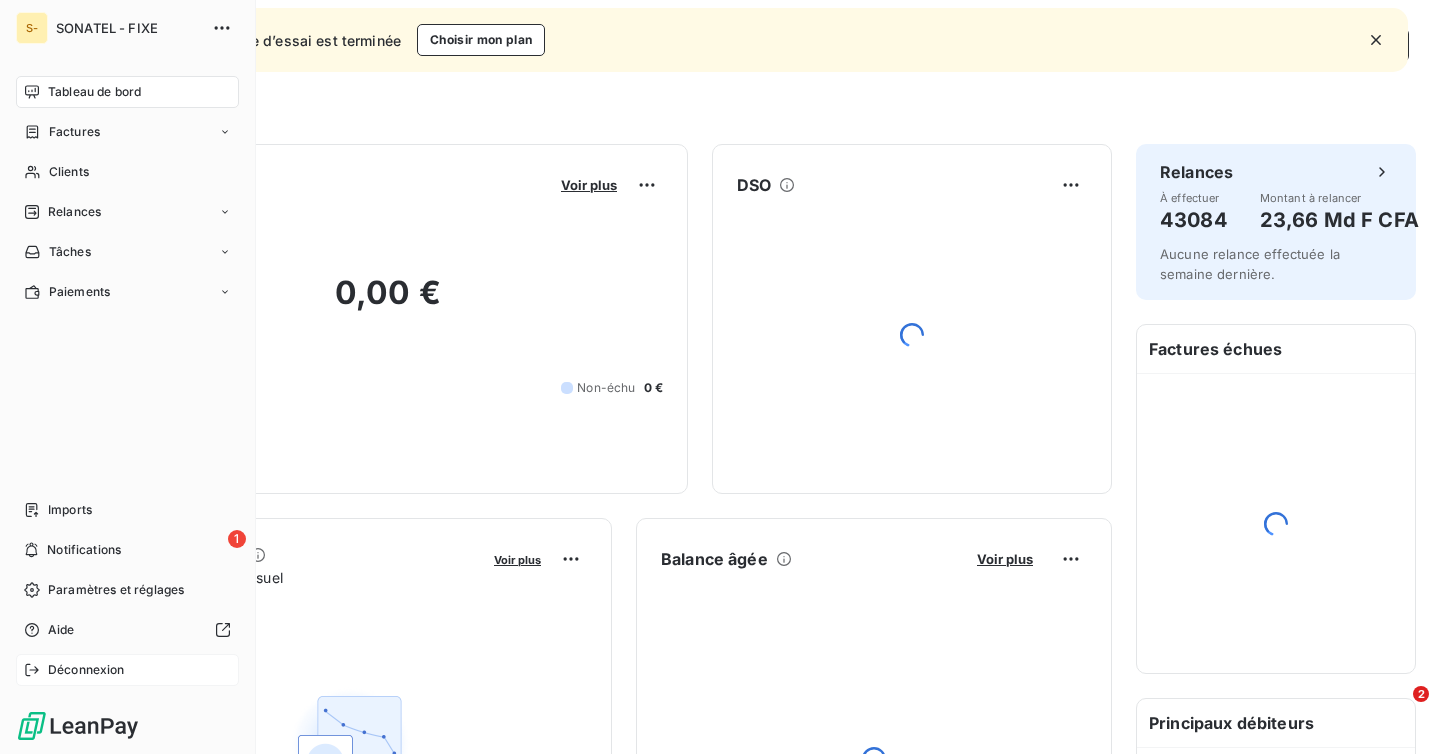 click on "Déconnexion" at bounding box center (86, 670) 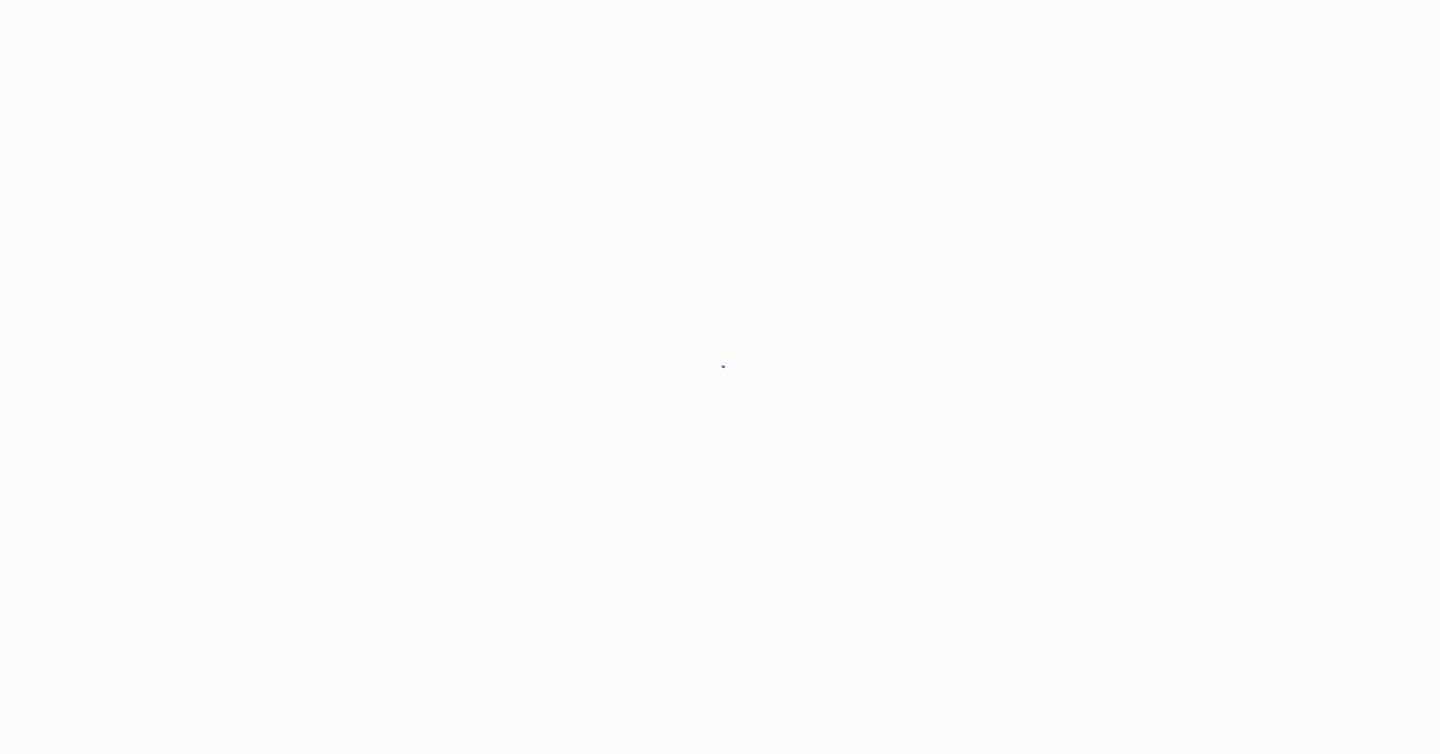 scroll, scrollTop: 0, scrollLeft: 0, axis: both 